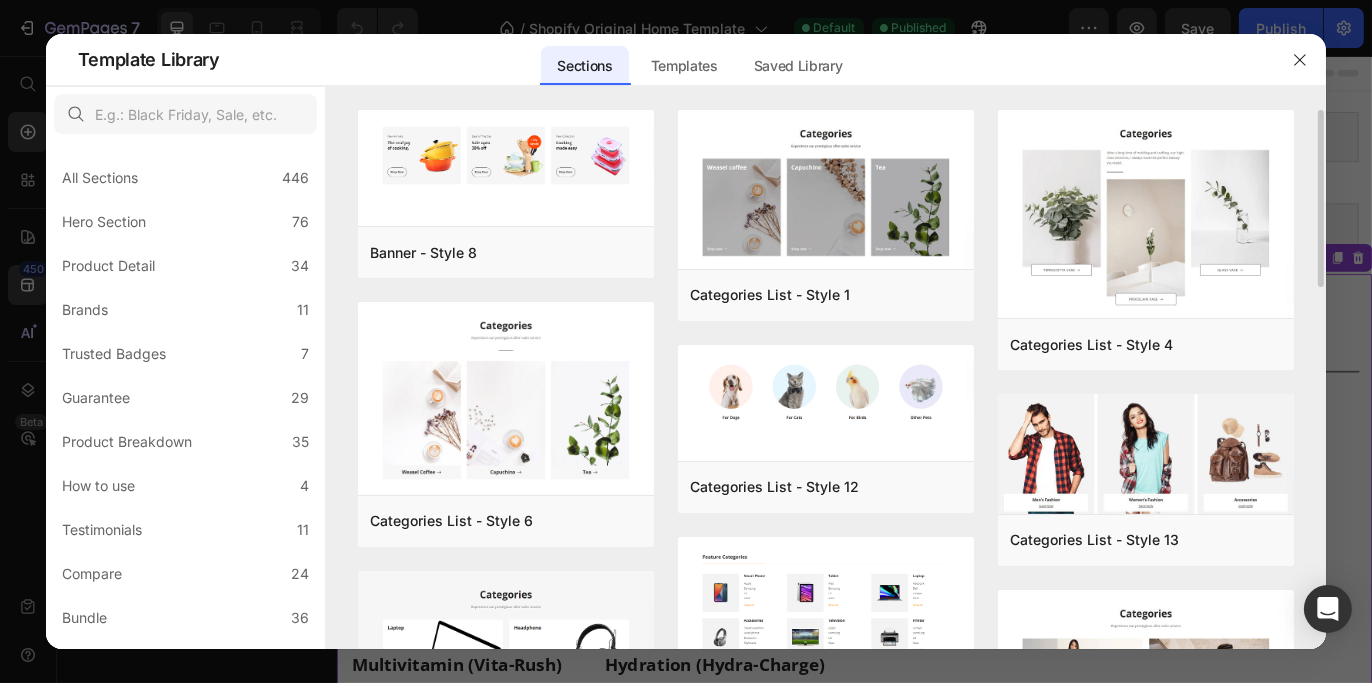scroll, scrollTop: 0, scrollLeft: 0, axis: both 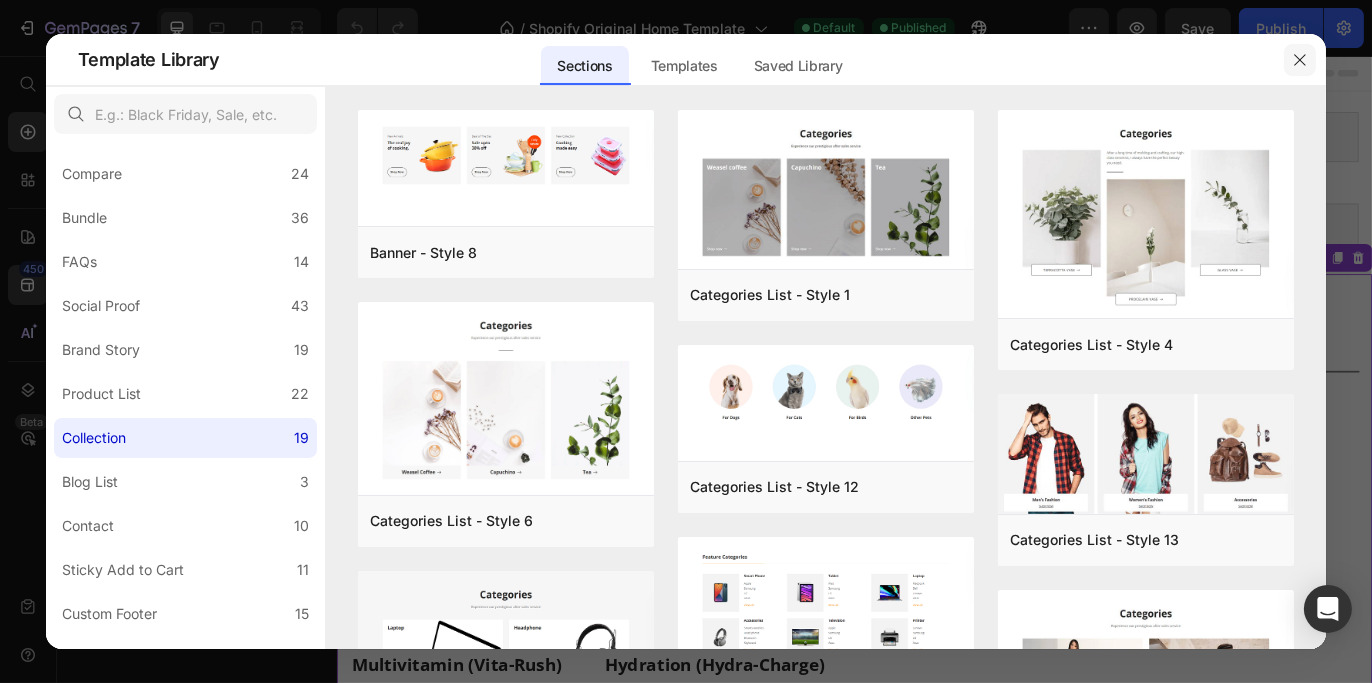 click at bounding box center [1300, 60] 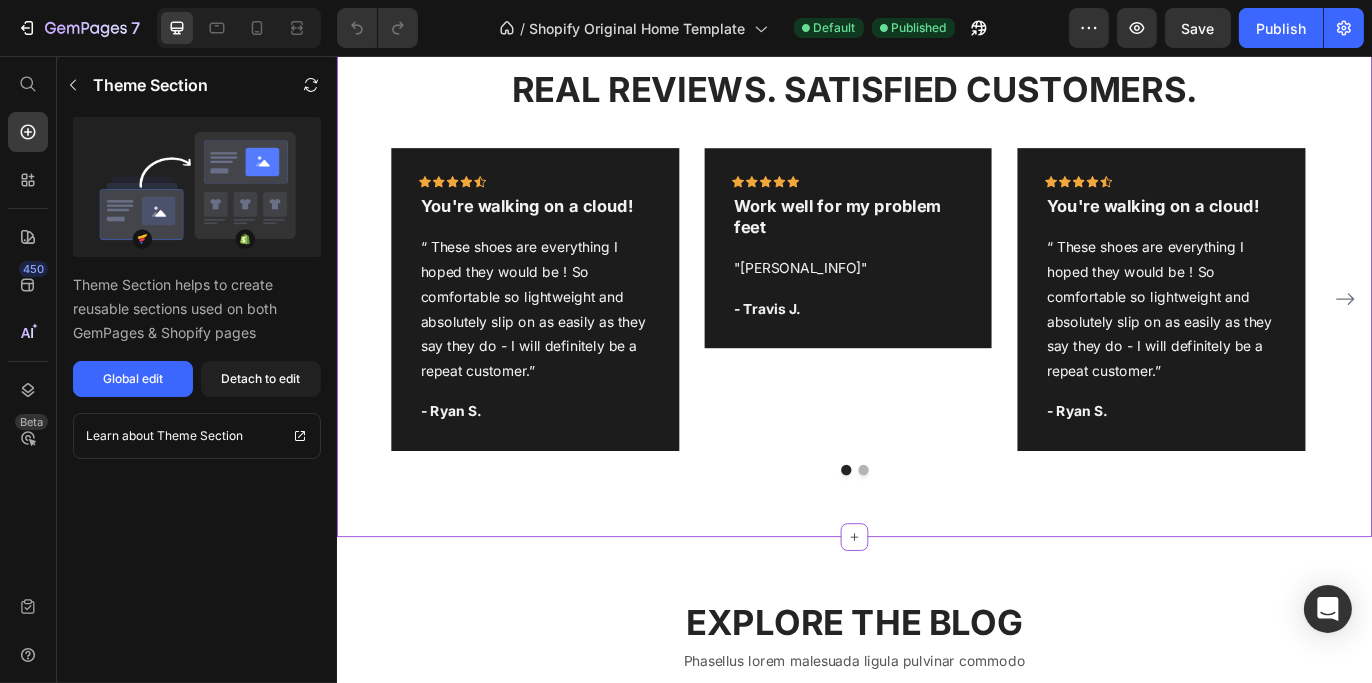 scroll, scrollTop: 1100, scrollLeft: 0, axis: vertical 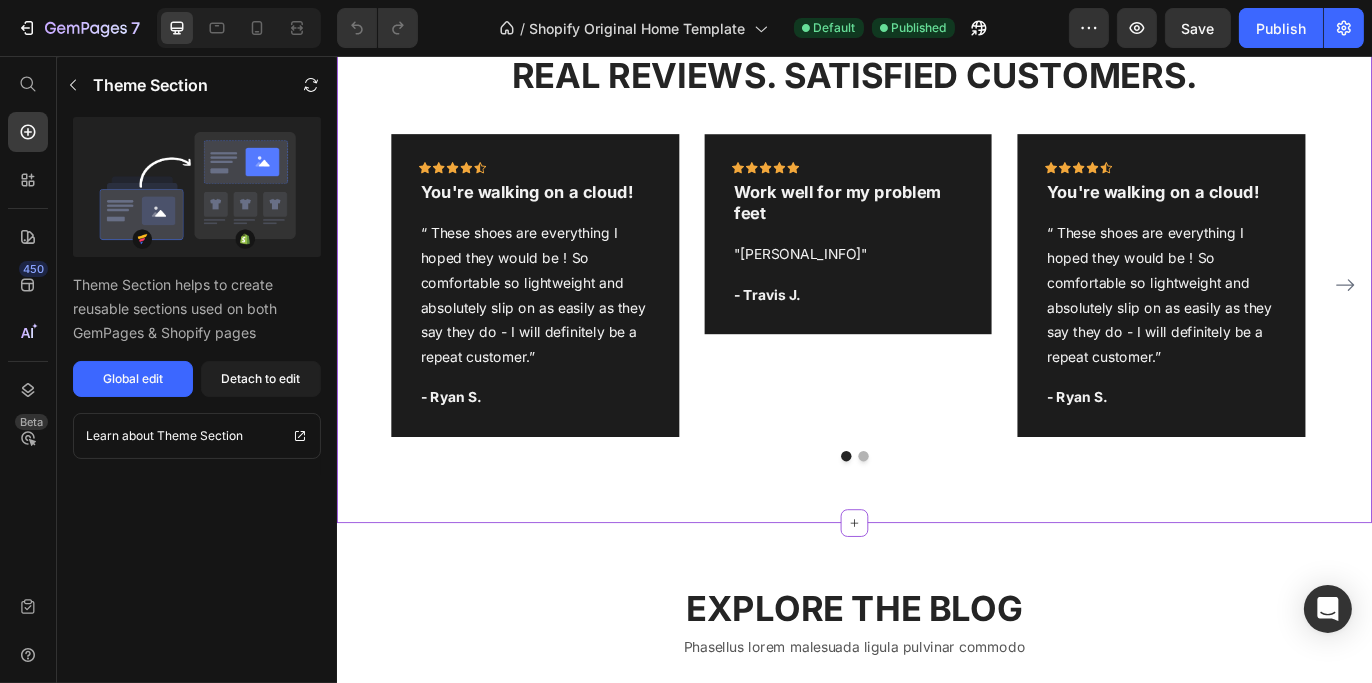 click 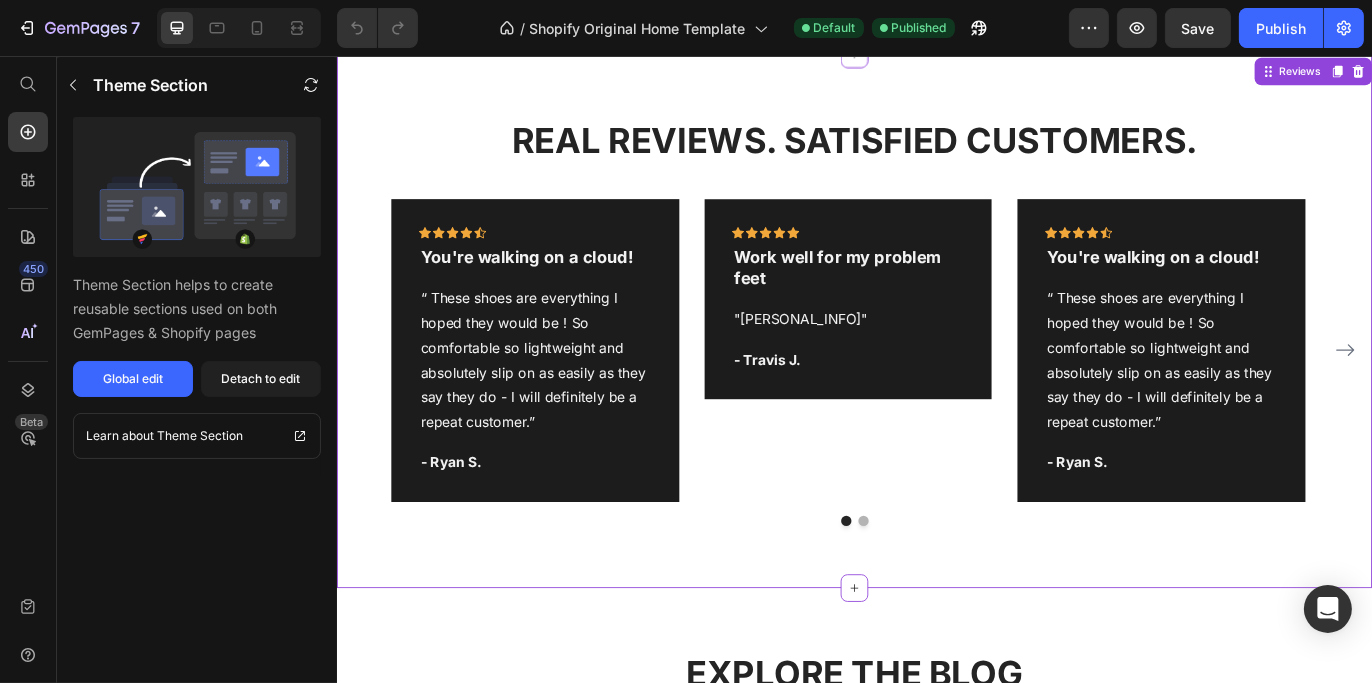 scroll, scrollTop: 1000, scrollLeft: 0, axis: vertical 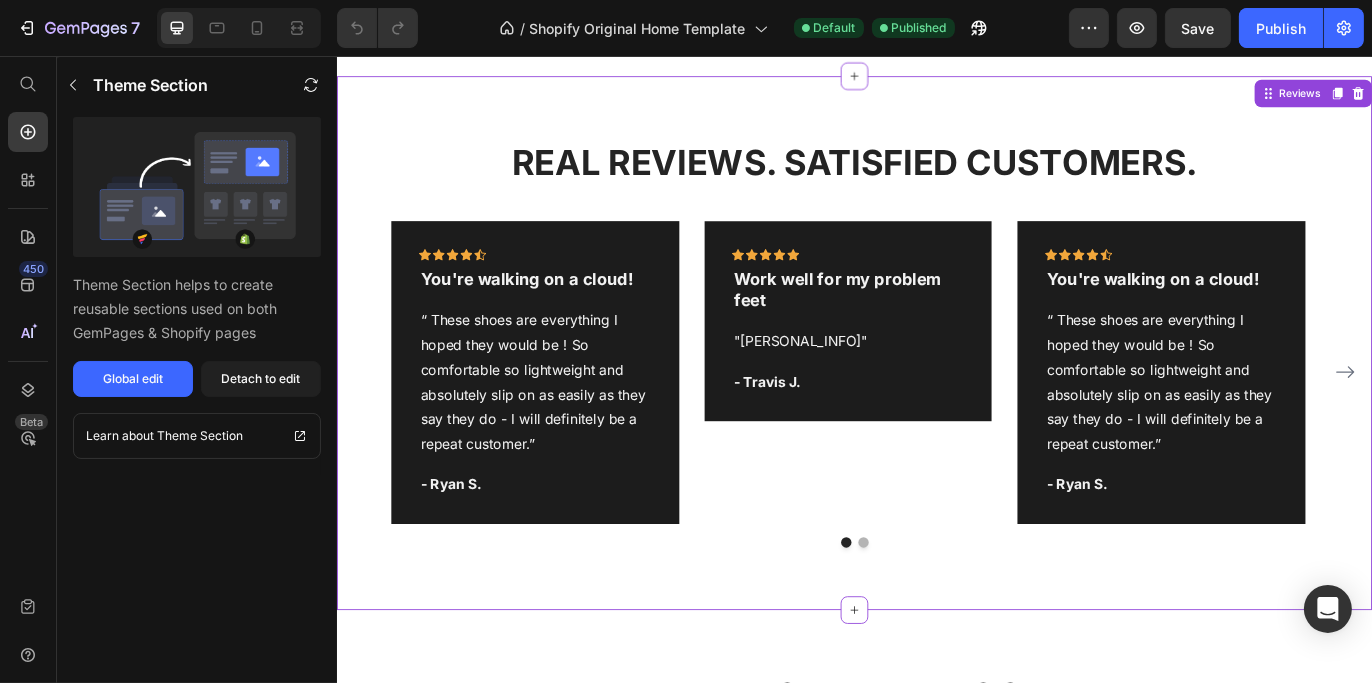 click on "REAL REVIEWS. SATISFIED CUSTOMERS. Heading
Icon
Icon
Icon
Icon
Icon Row You're walking on a cloud! Text block “ These shoes are everything I hoped they would be ! So comfortable so lightweight and absolutely slip on as easily as they say they do - I will definitely be a repeat customer.” Text block - [NAME] [LAST]. Text block Row
Icon
Icon
Icon
Icon
Icon Row Work well for my problem feet Text block "Delighted to find they are comfortable, easy to put on, and nice-looking. I have bunions and hammer toes. I was advised to try to EE." Text block - [NAME] [LAST]. Text block Row
Icon
Icon
Icon
Icon
Icon Row You're walking on a cloud! Text block Text block - [NAME] [LAST]. Text block Row
Icon
Icon
Icon
Icon Icon Row" at bounding box center [936, 388] 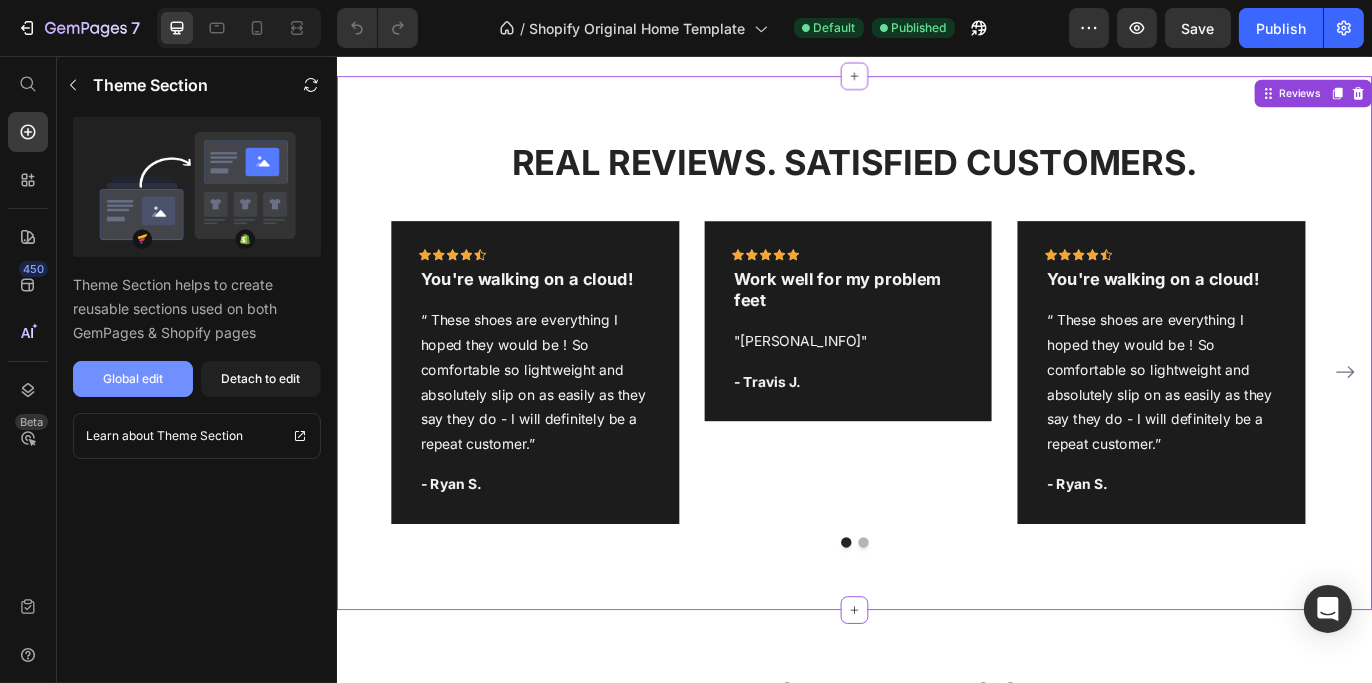 click on "Global edit" at bounding box center [133, 379] 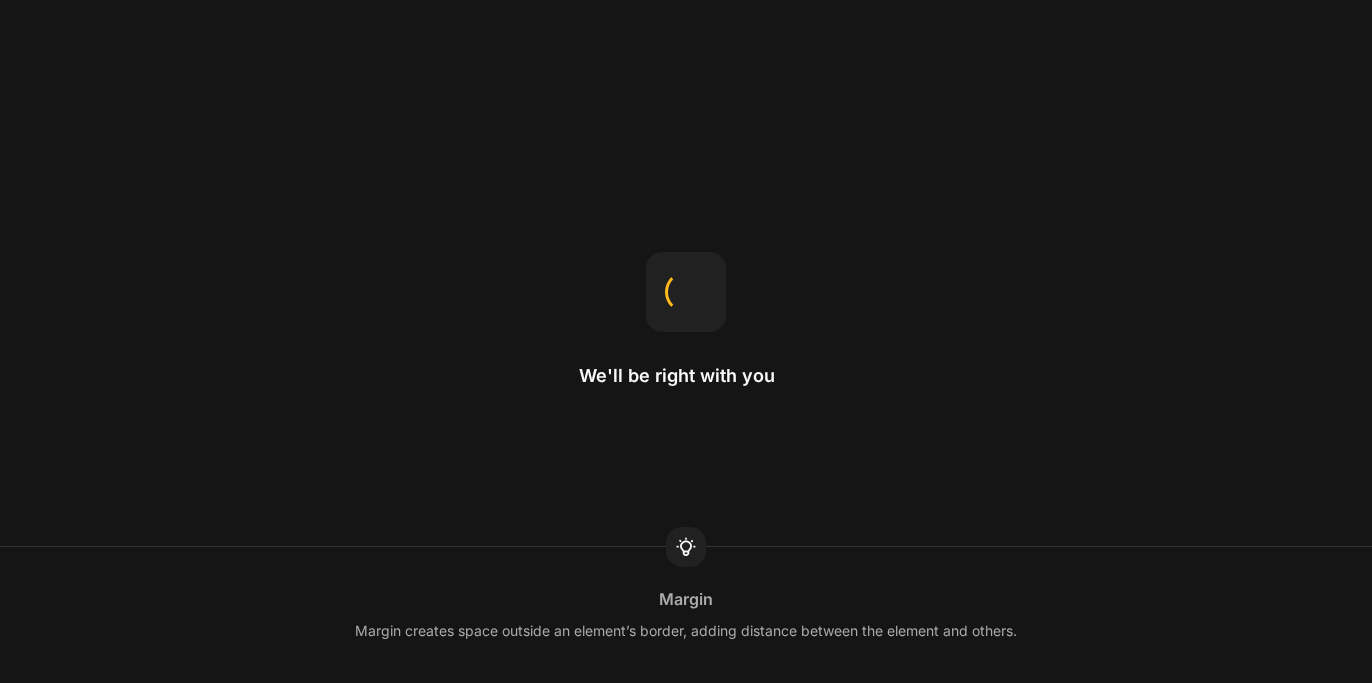 scroll, scrollTop: 0, scrollLeft: 0, axis: both 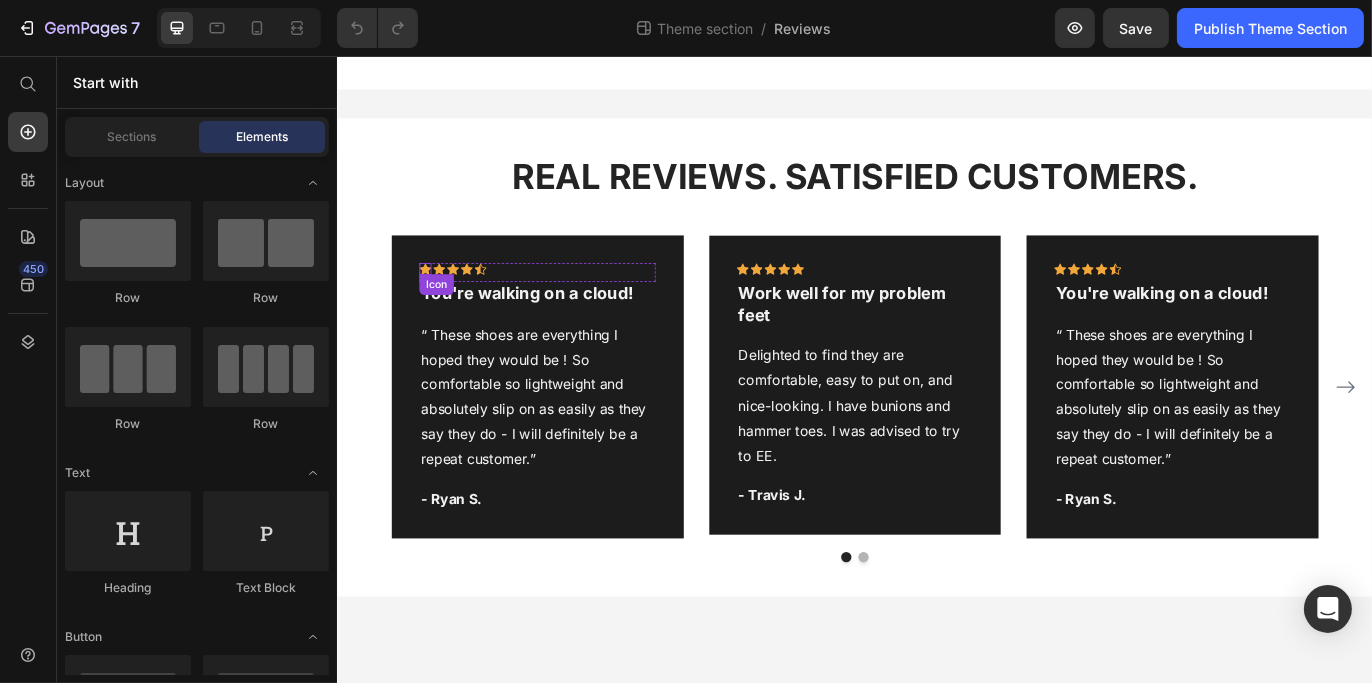 click 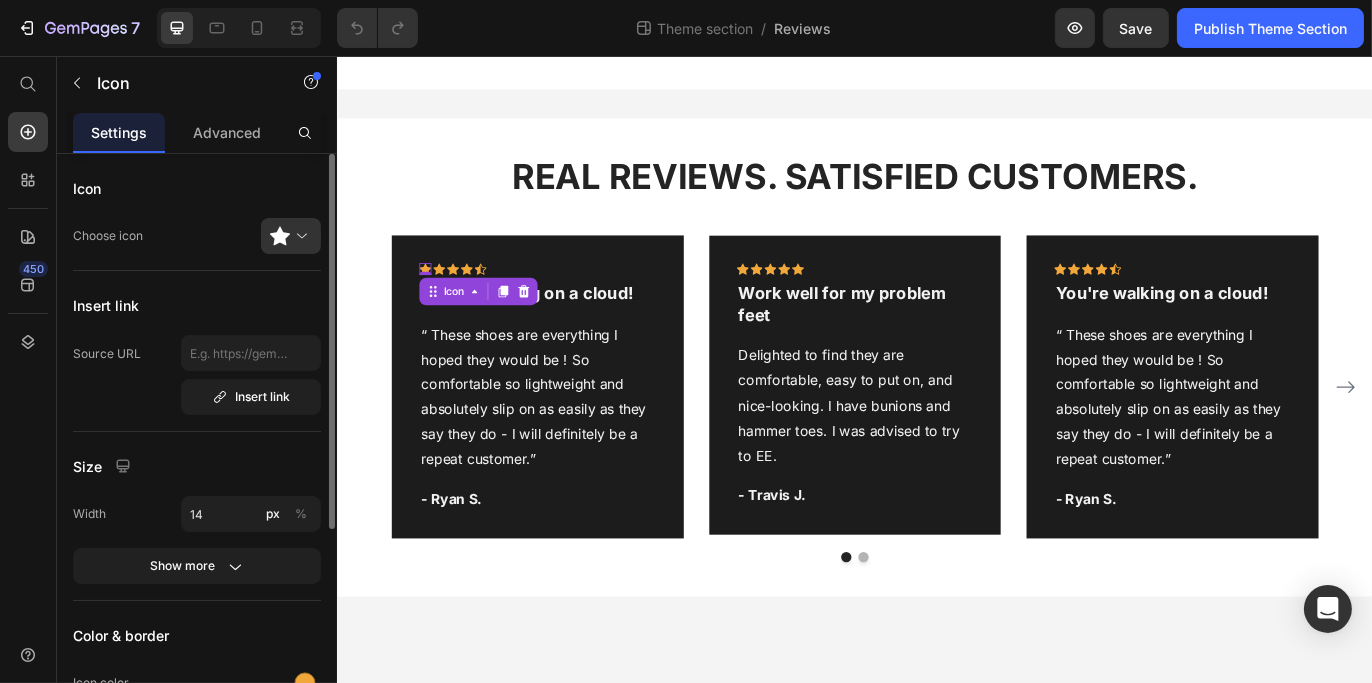 scroll, scrollTop: 100, scrollLeft: 0, axis: vertical 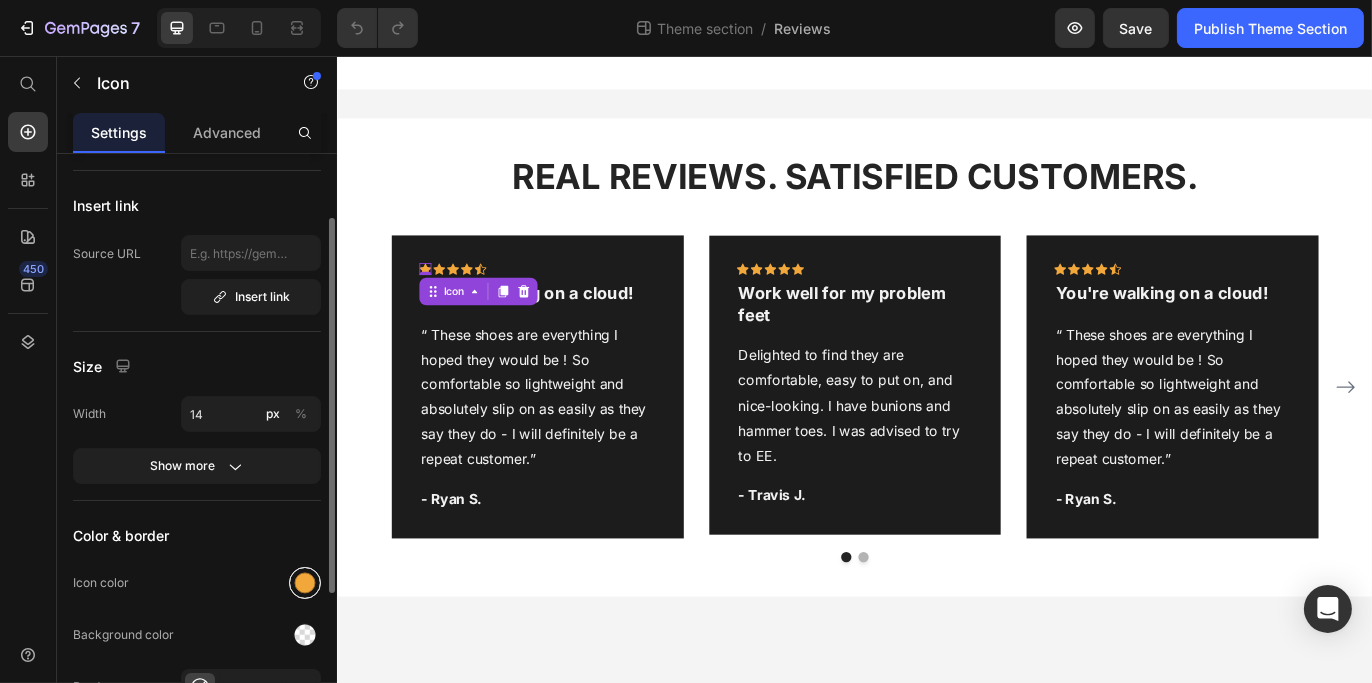 click at bounding box center (305, 583) 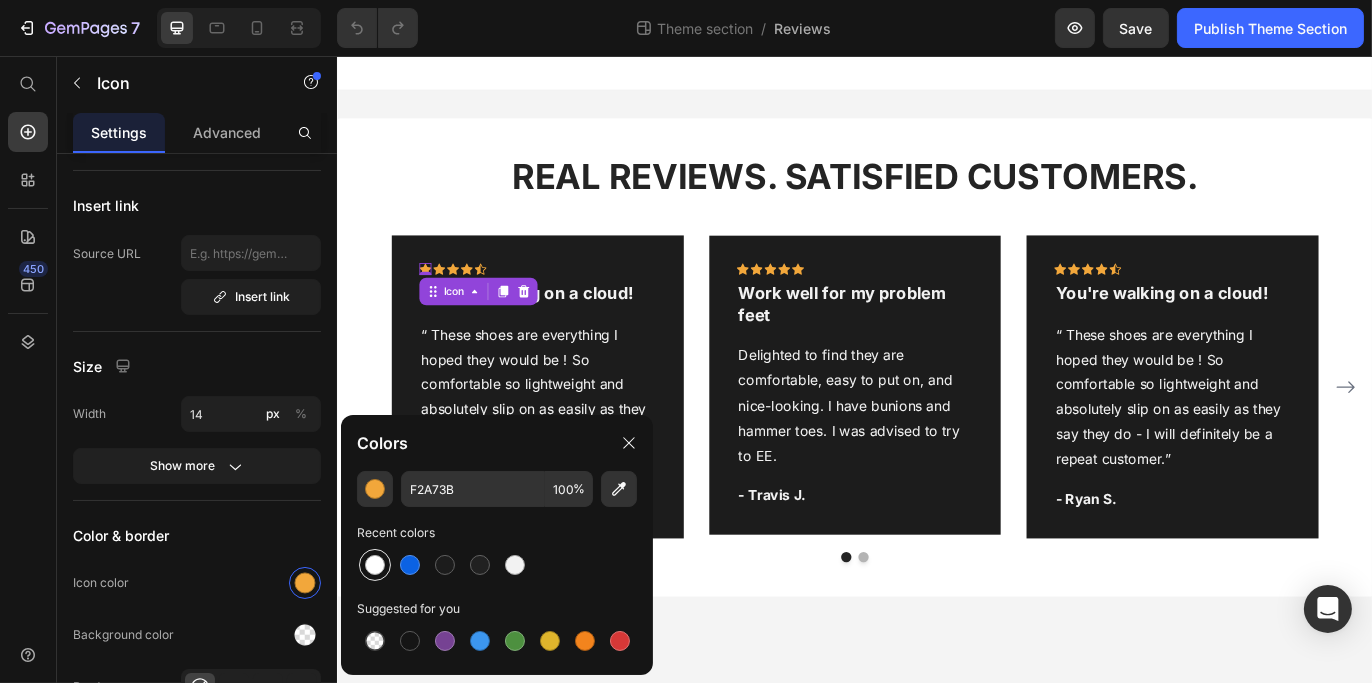 click at bounding box center [375, 565] 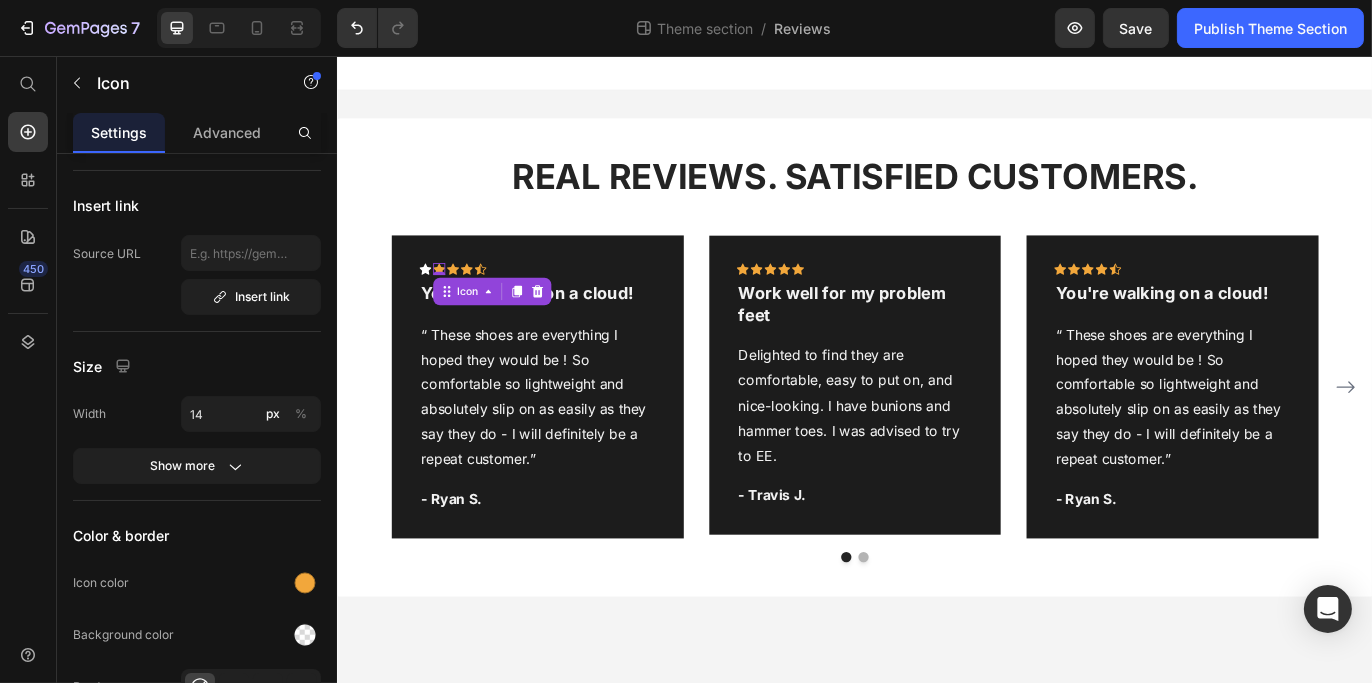 click 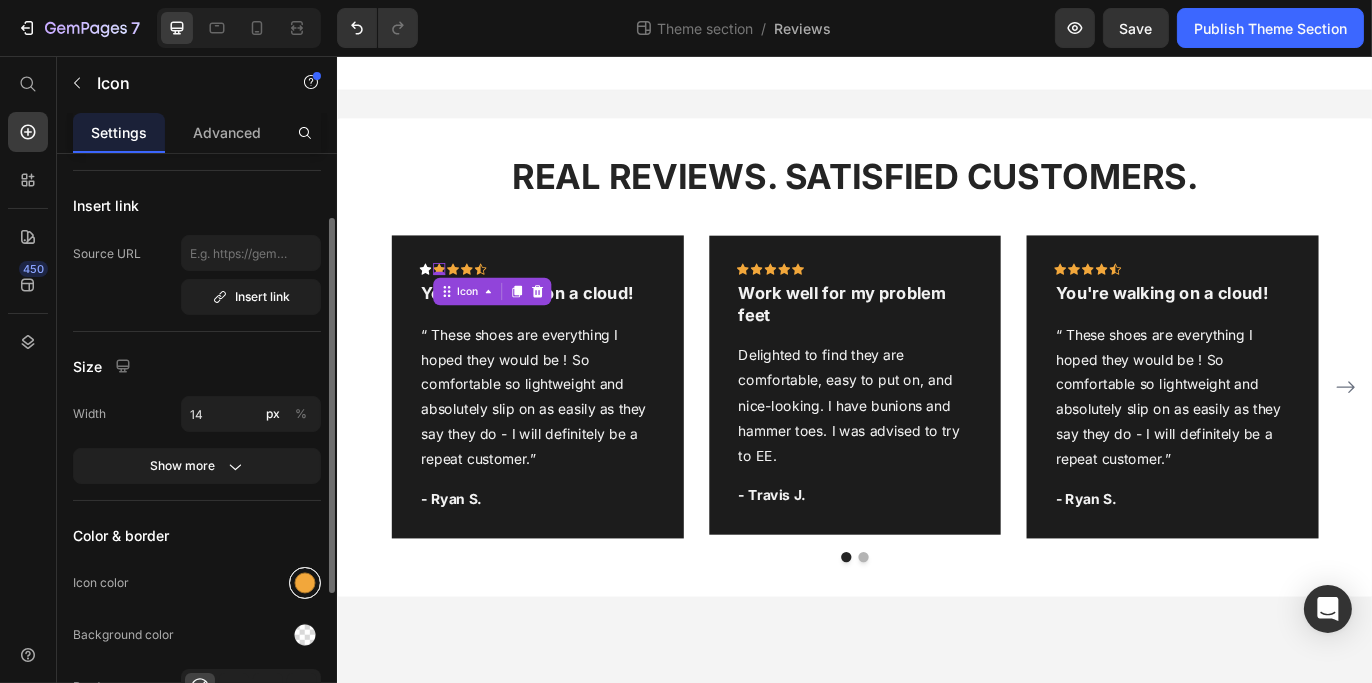 click at bounding box center [305, 583] 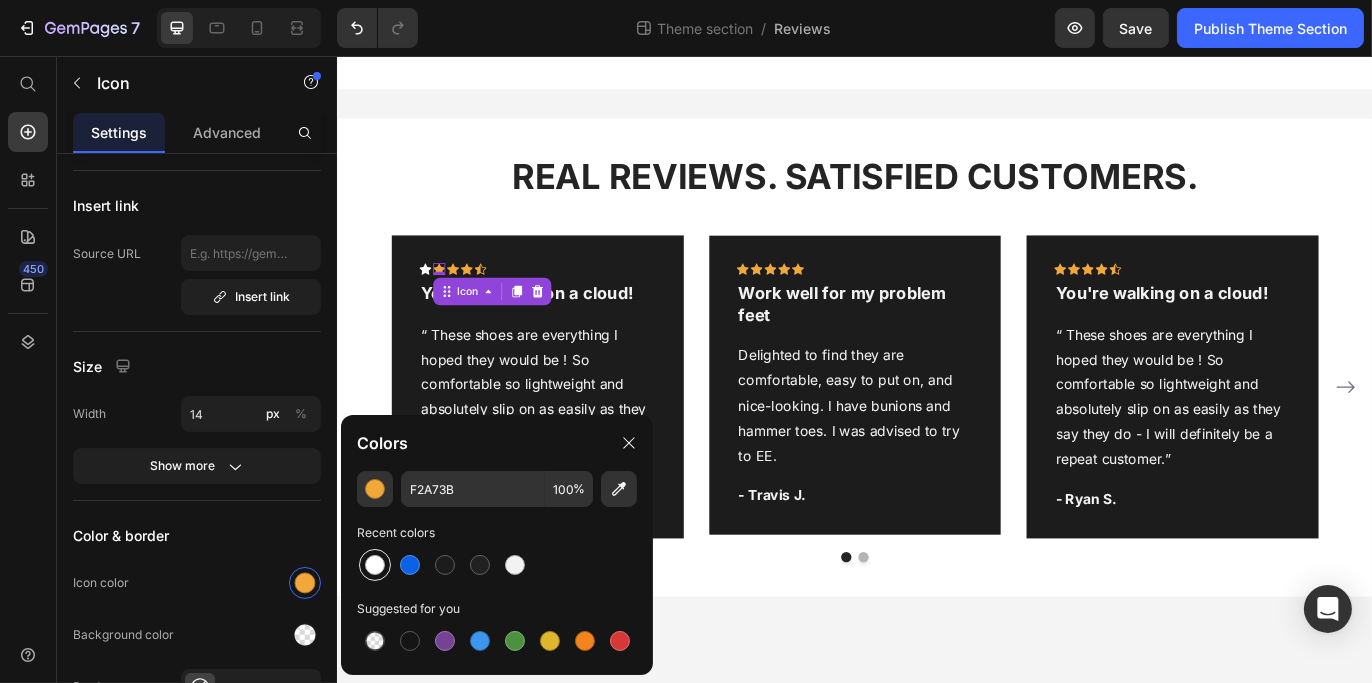 click at bounding box center [375, 565] 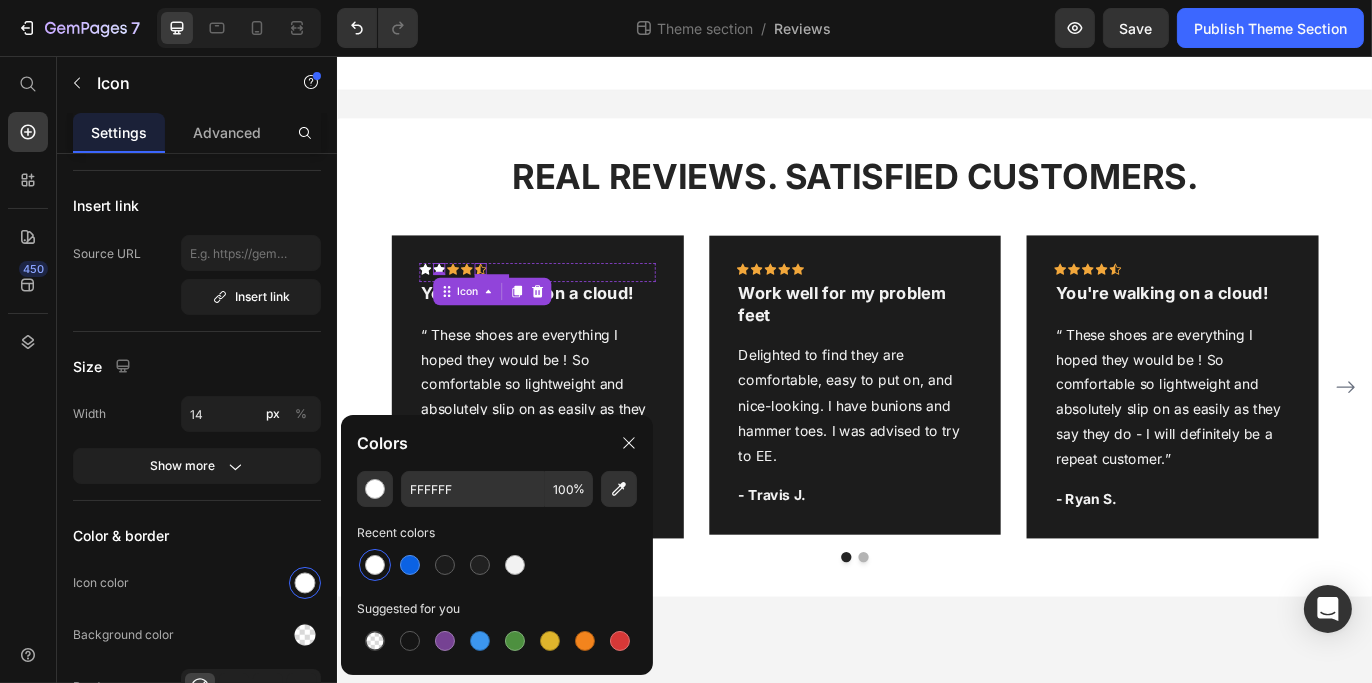 click on "Icon" at bounding box center [502, 303] 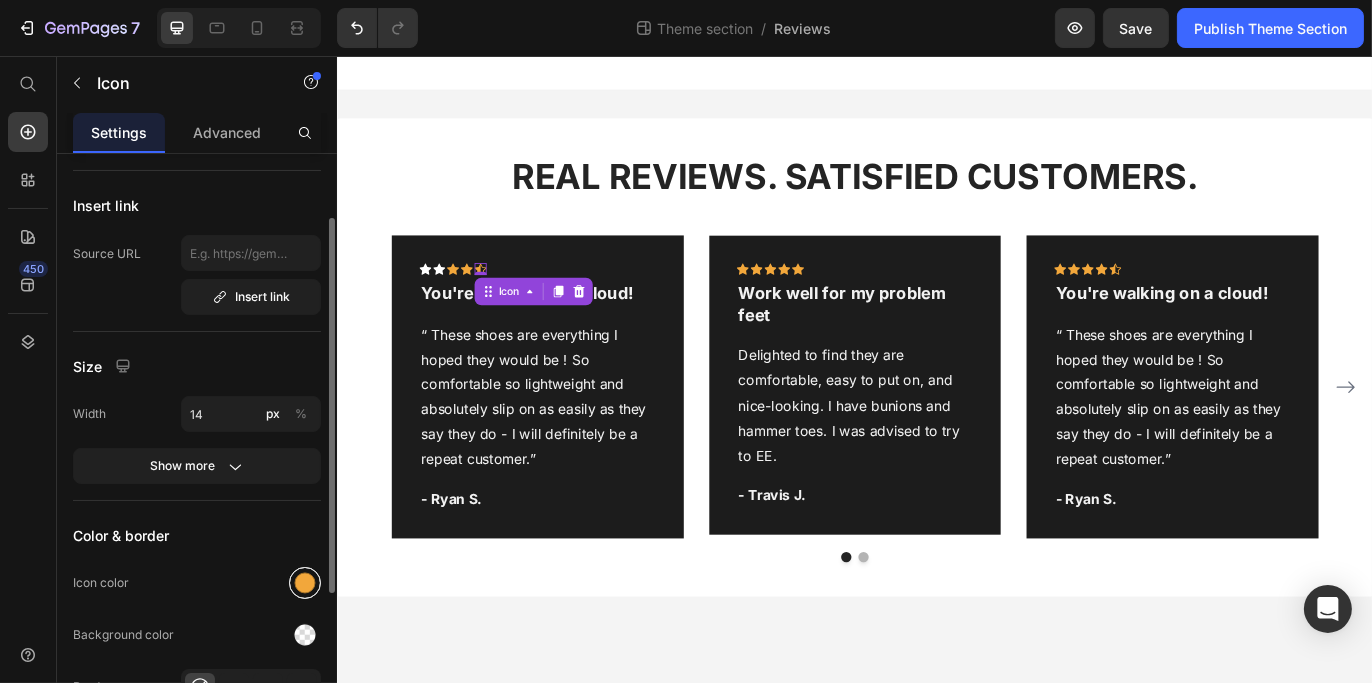 click at bounding box center [305, 583] 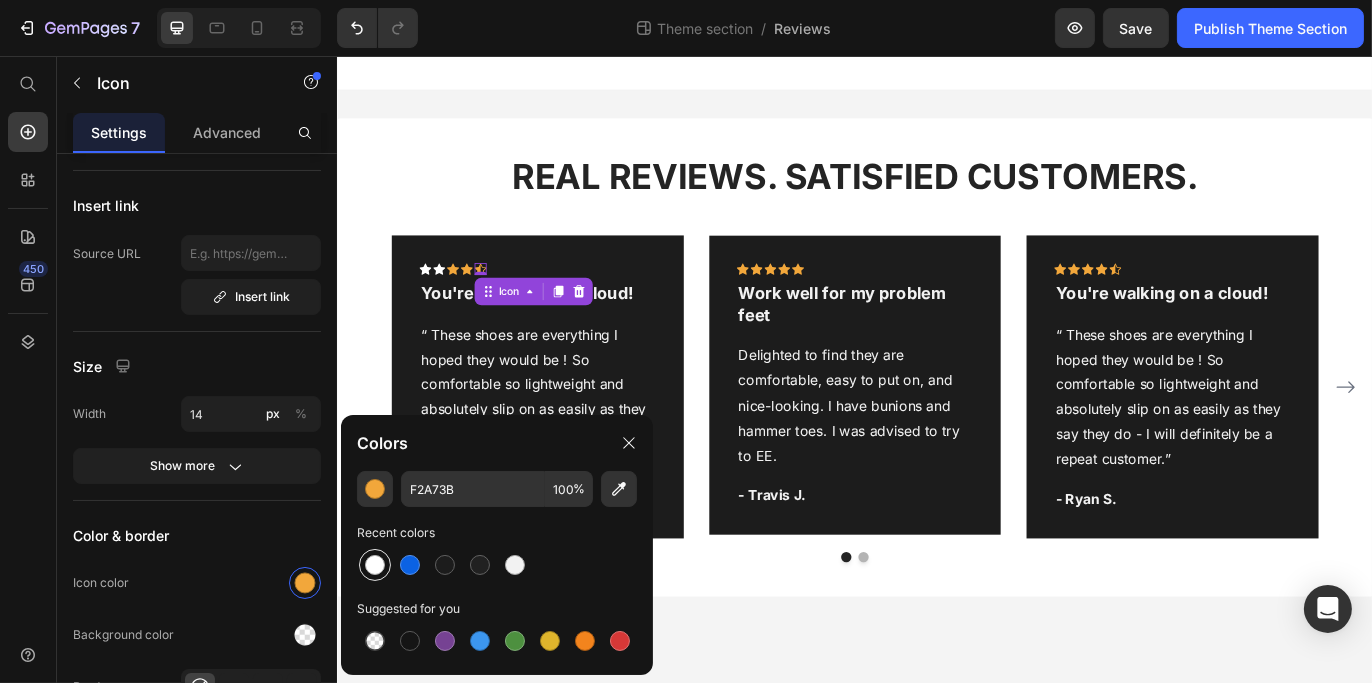 click at bounding box center (375, 565) 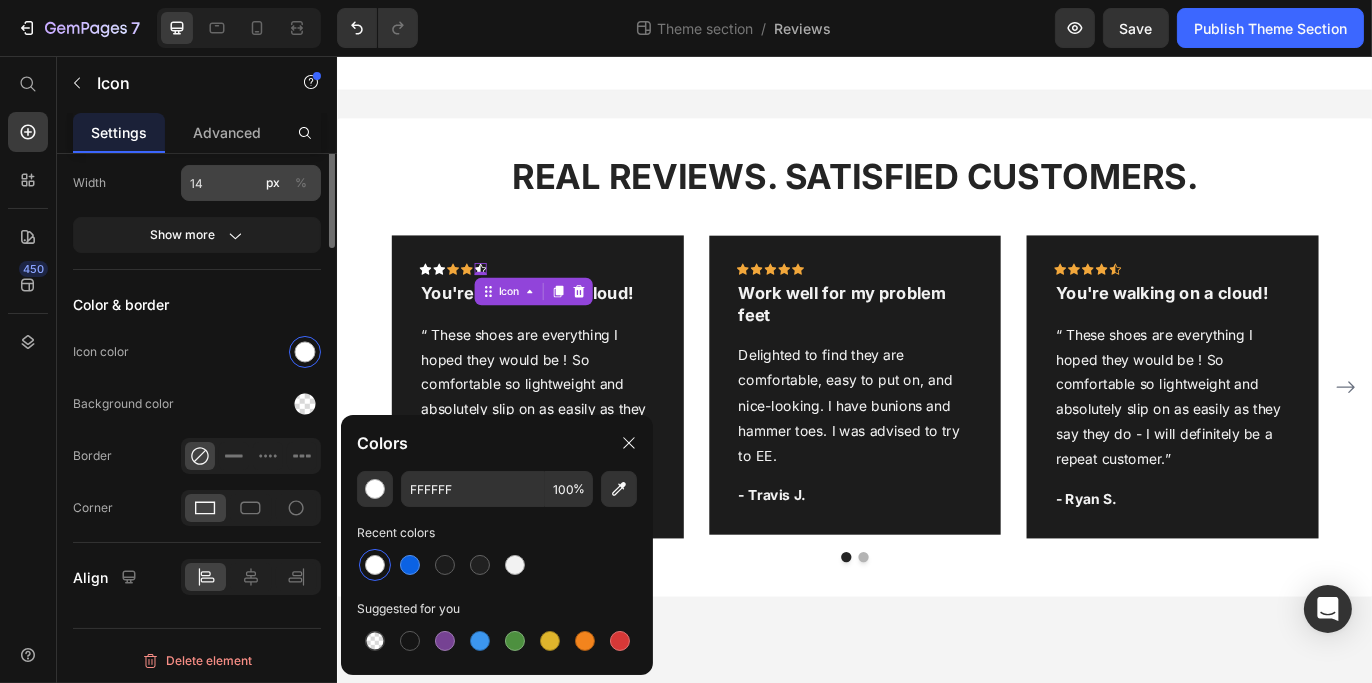 scroll, scrollTop: 0, scrollLeft: 0, axis: both 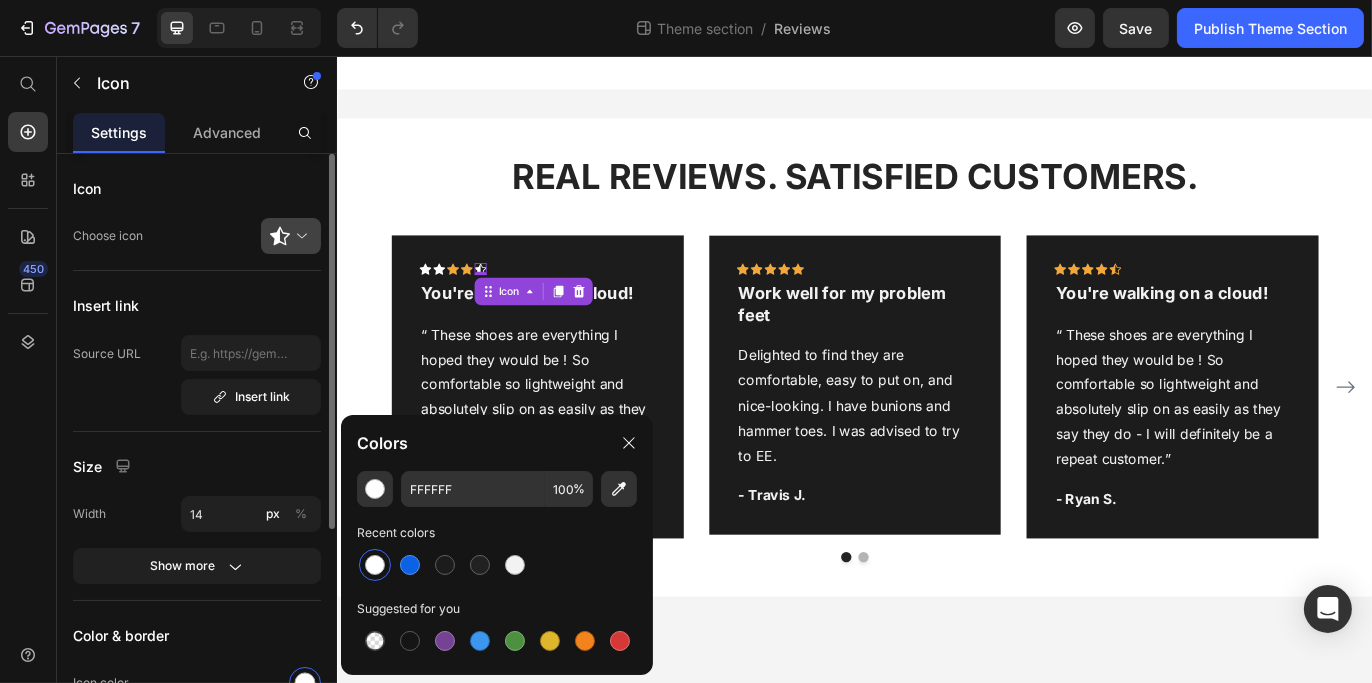 click at bounding box center (299, 236) 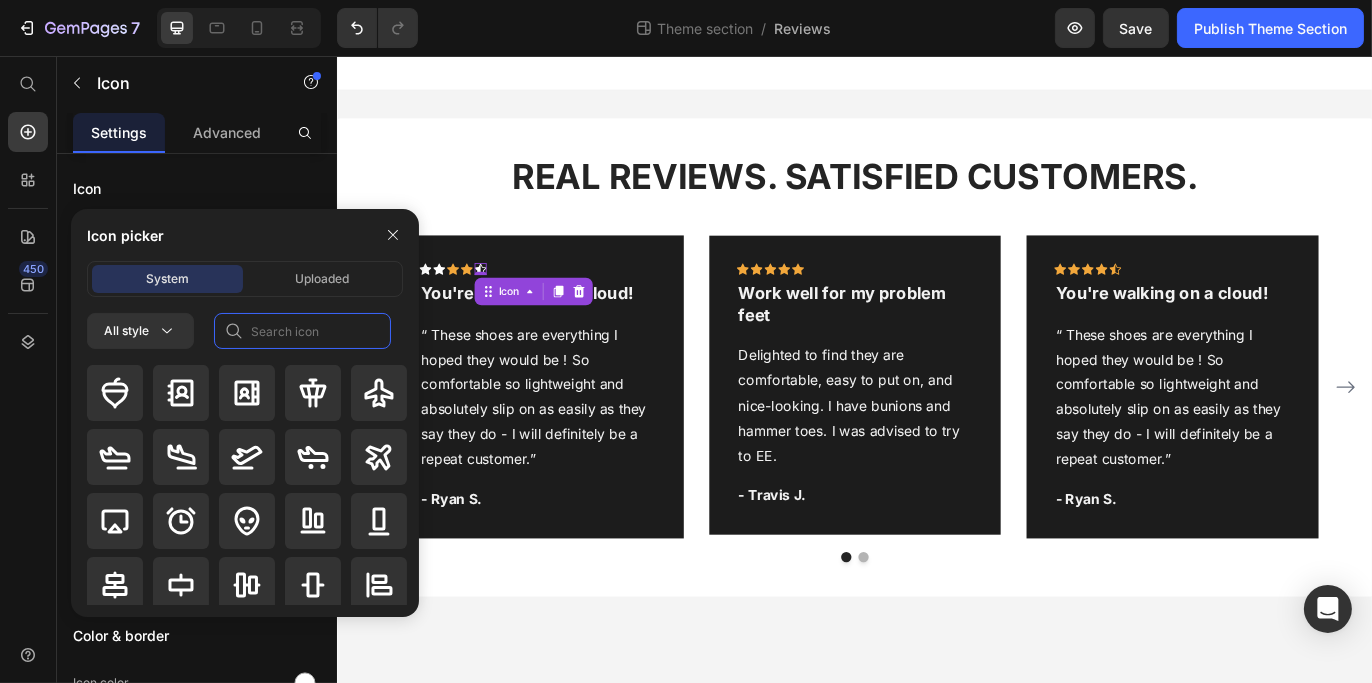 click 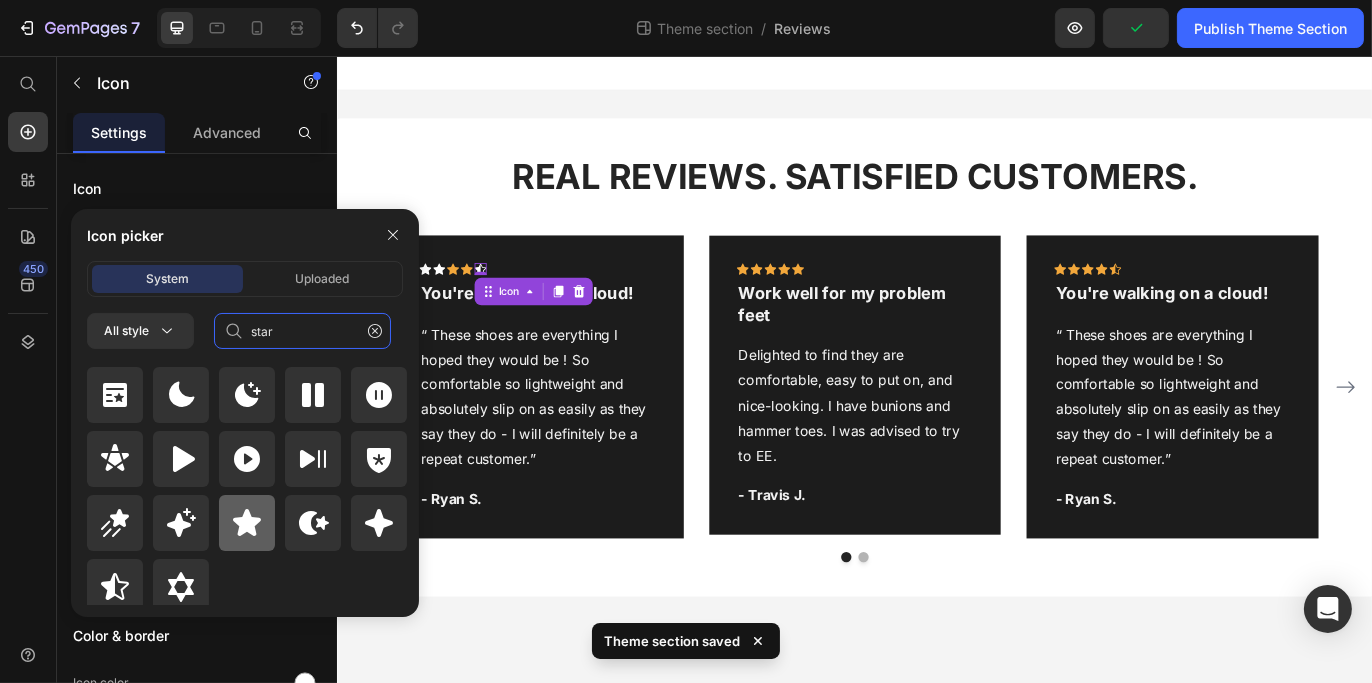 scroll, scrollTop: 872, scrollLeft: 0, axis: vertical 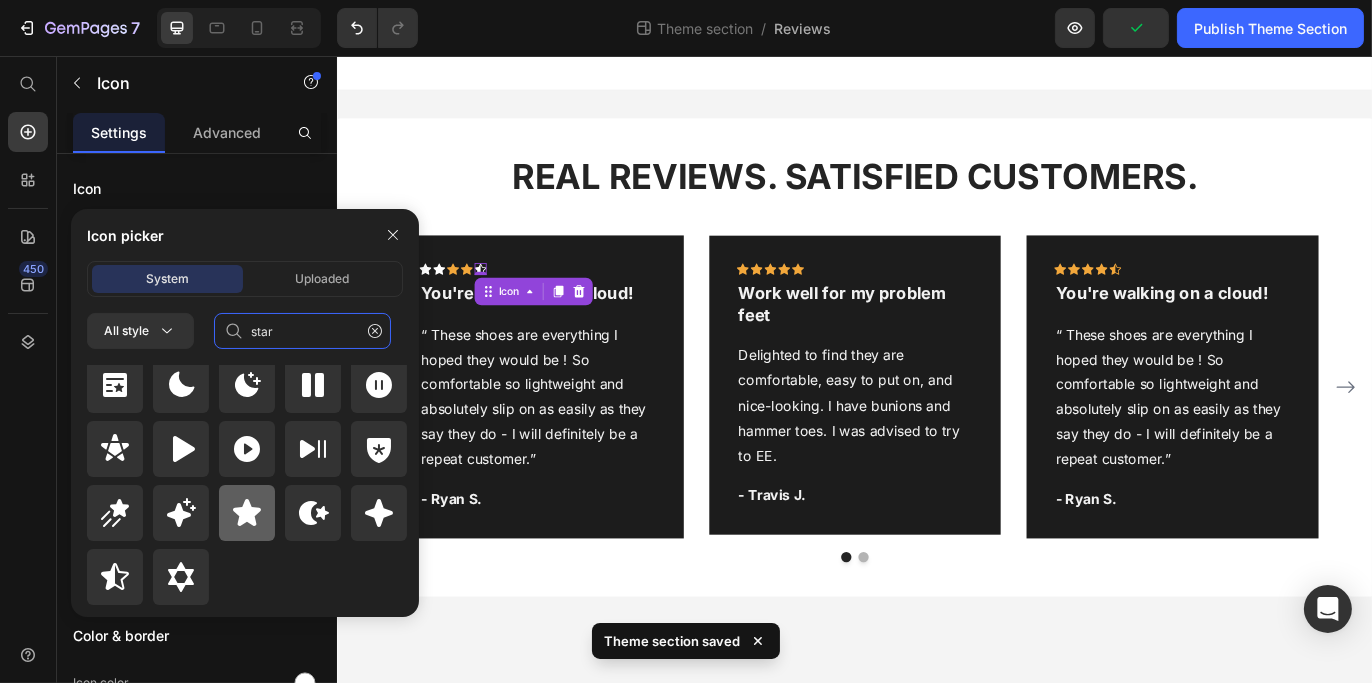 type on "star" 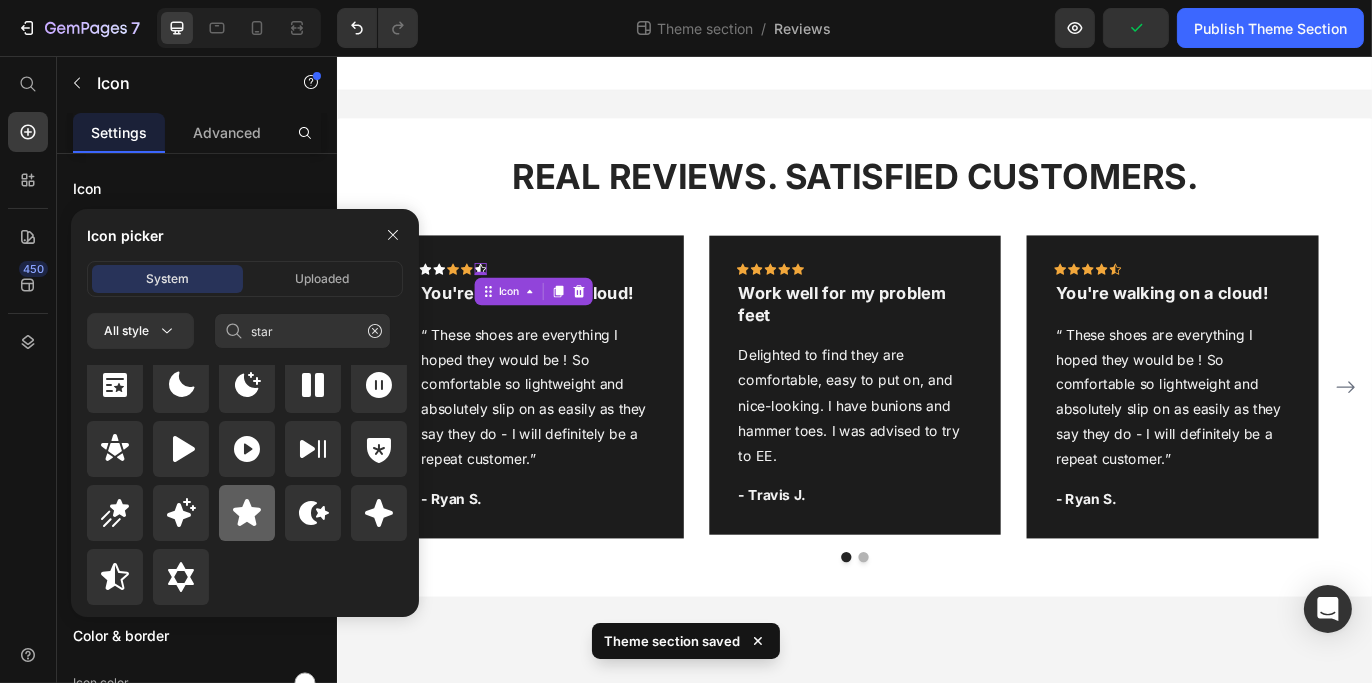 click 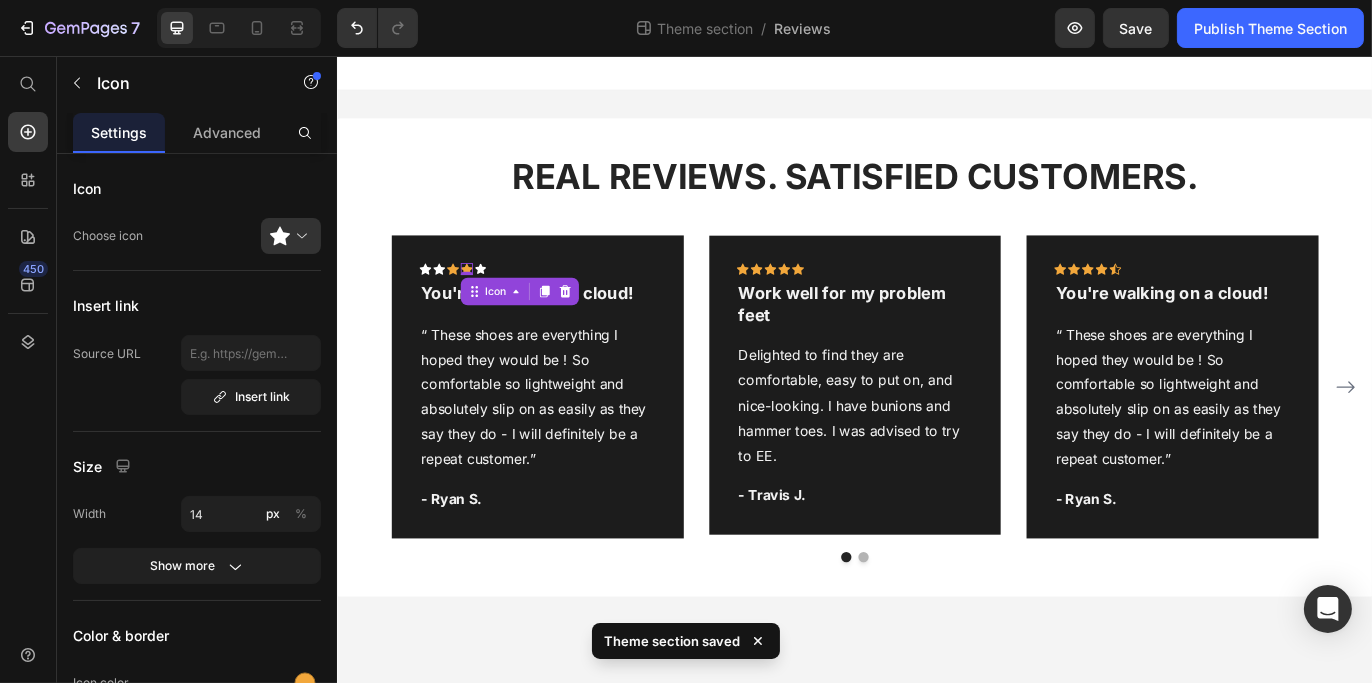 click on "Icon   0" at bounding box center [486, 303] 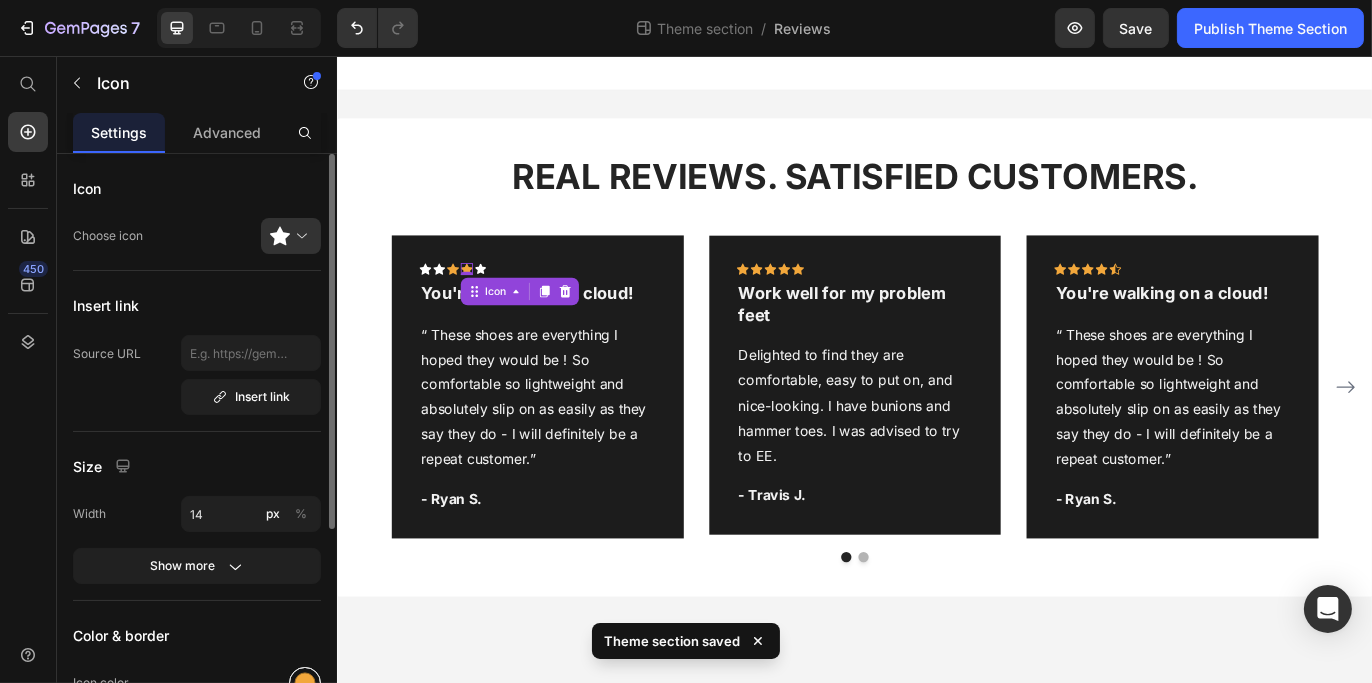 click at bounding box center [305, 683] 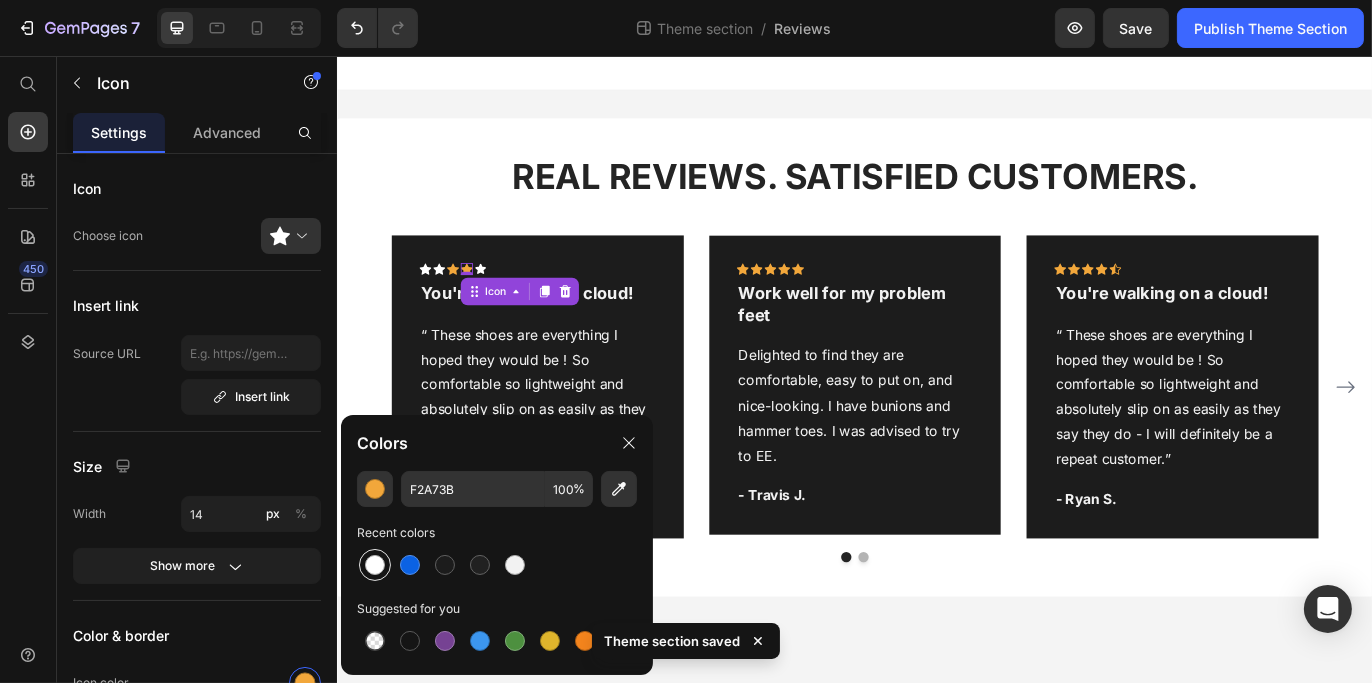 click at bounding box center (375, 565) 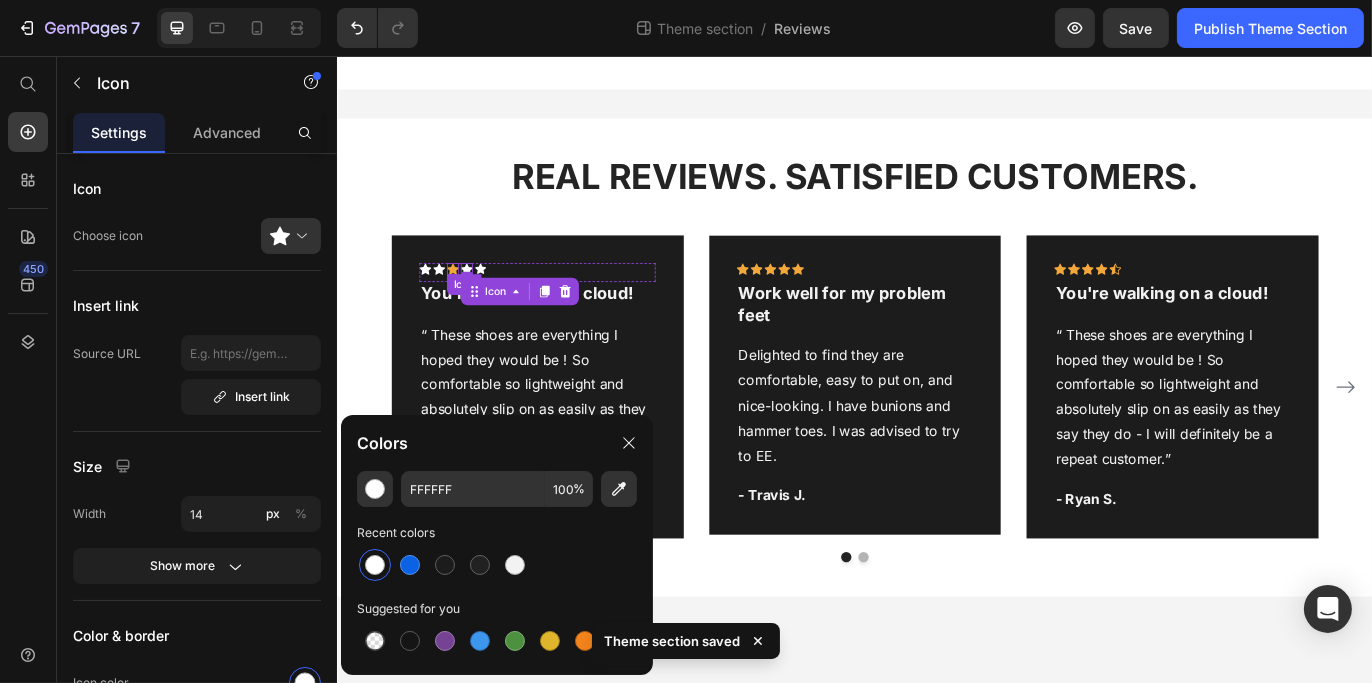 click 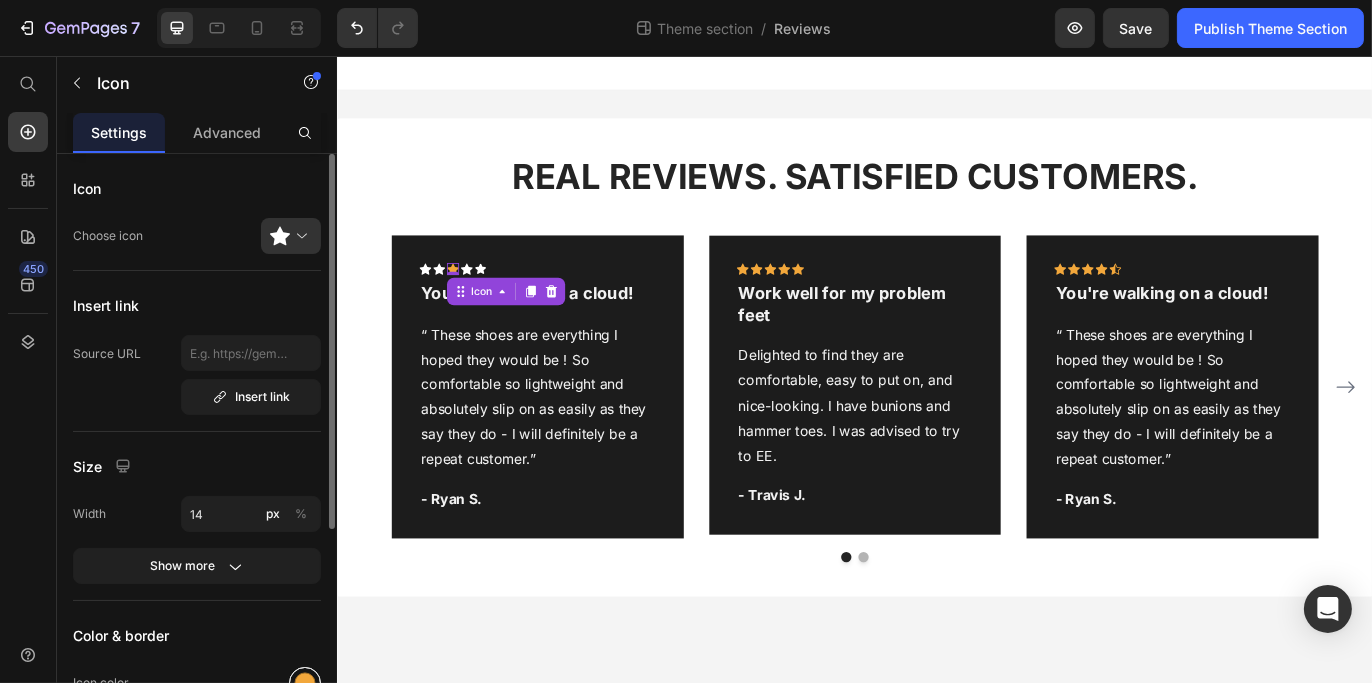 click at bounding box center [305, 683] 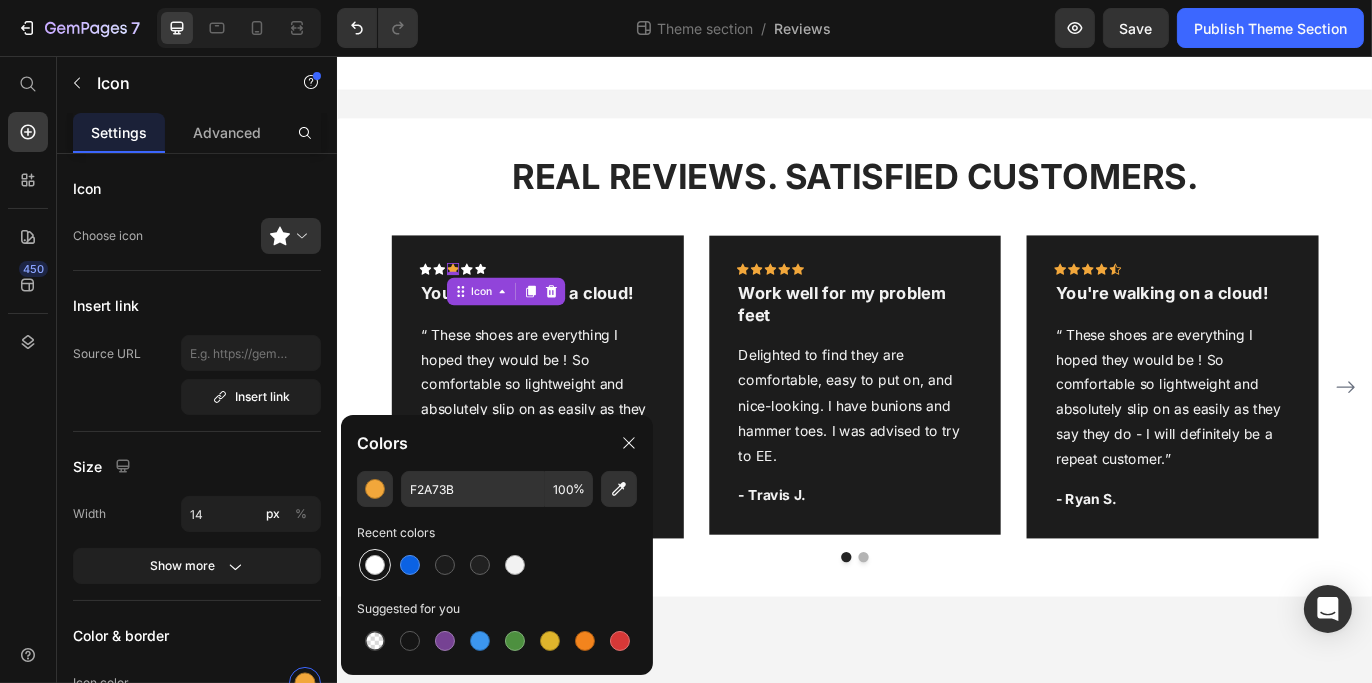 click at bounding box center (375, 565) 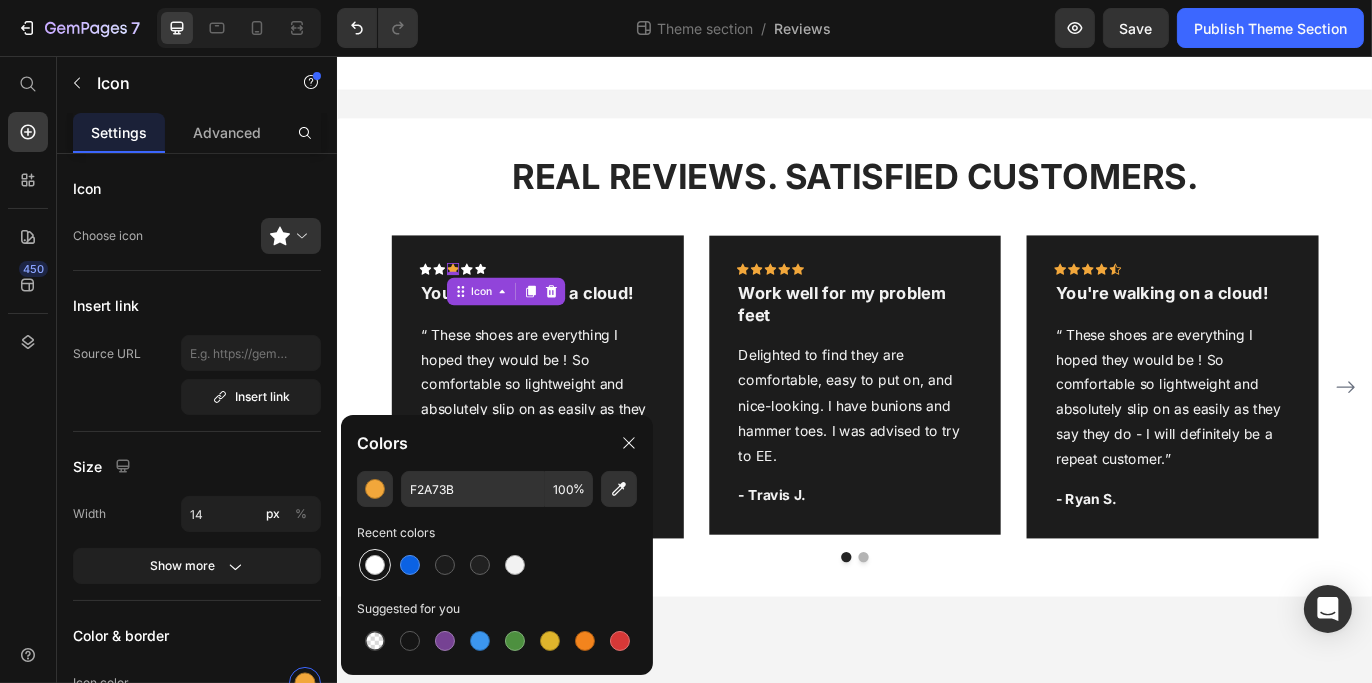 type on "FFFFFF" 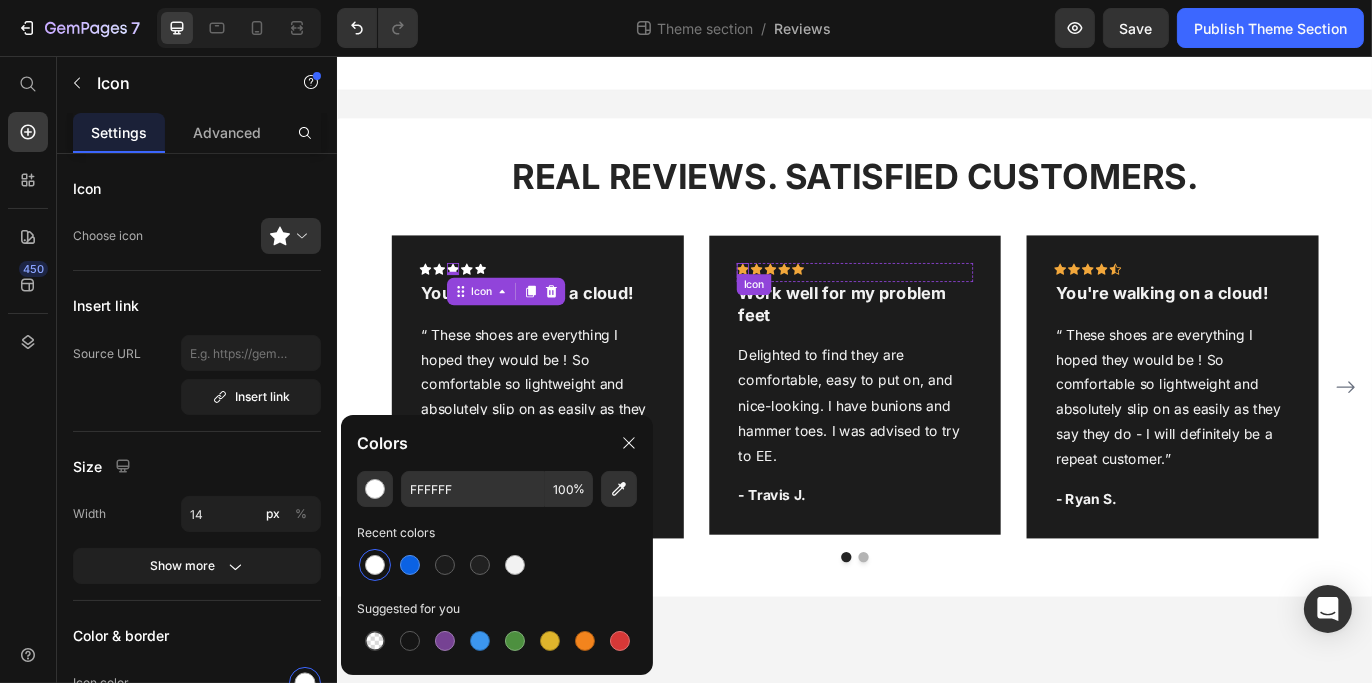 click 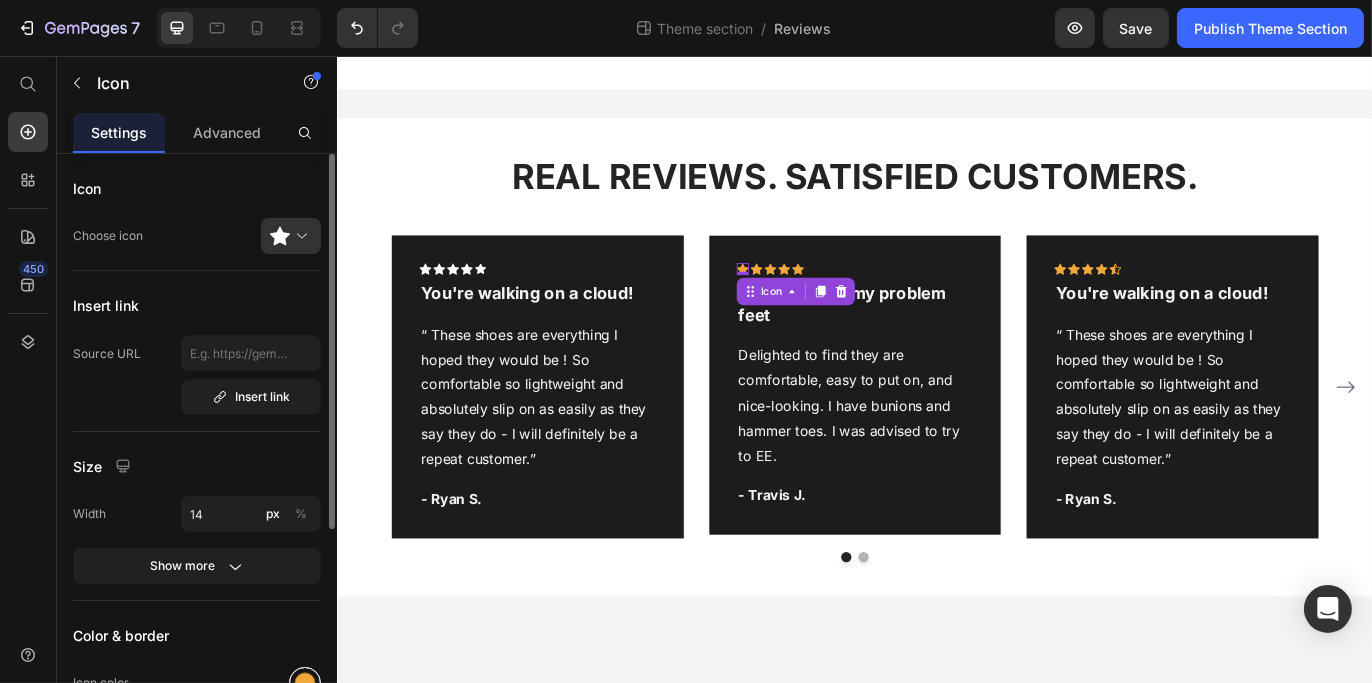 drag, startPoint x: 299, startPoint y: 673, endPoint x: 327, endPoint y: 605, distance: 73.53911 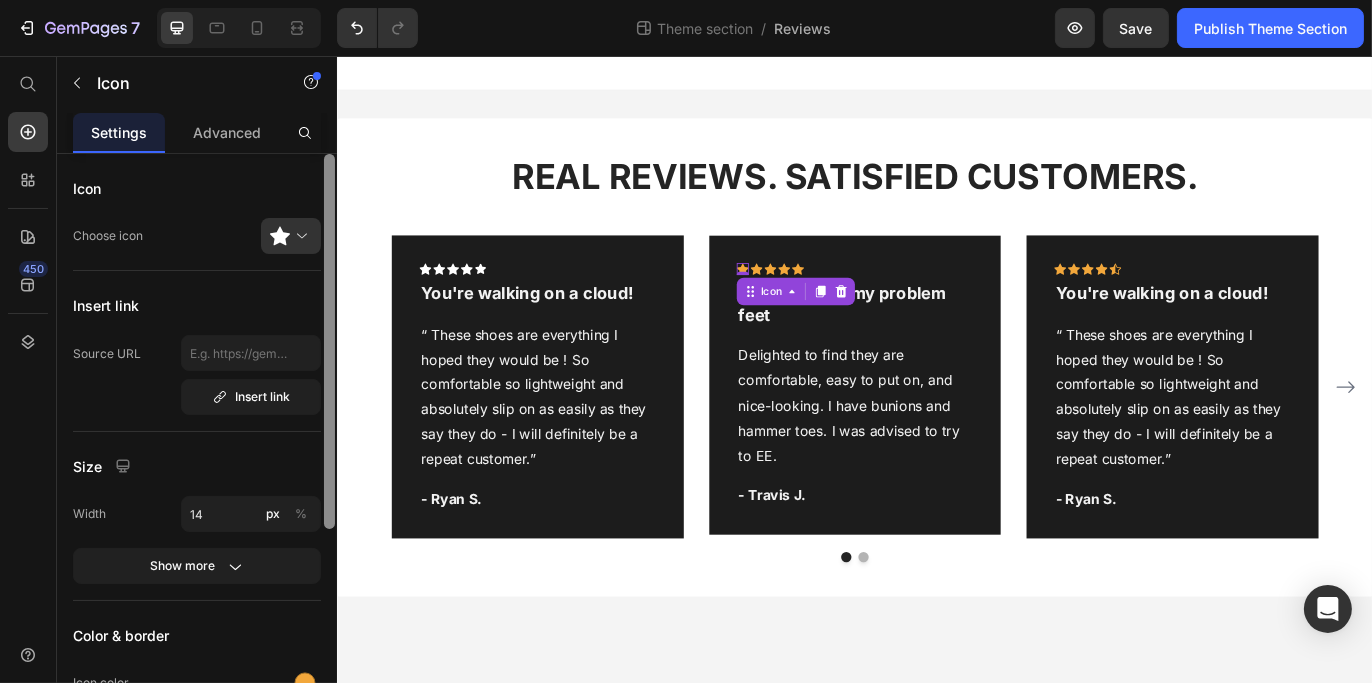 click at bounding box center (305, 683) 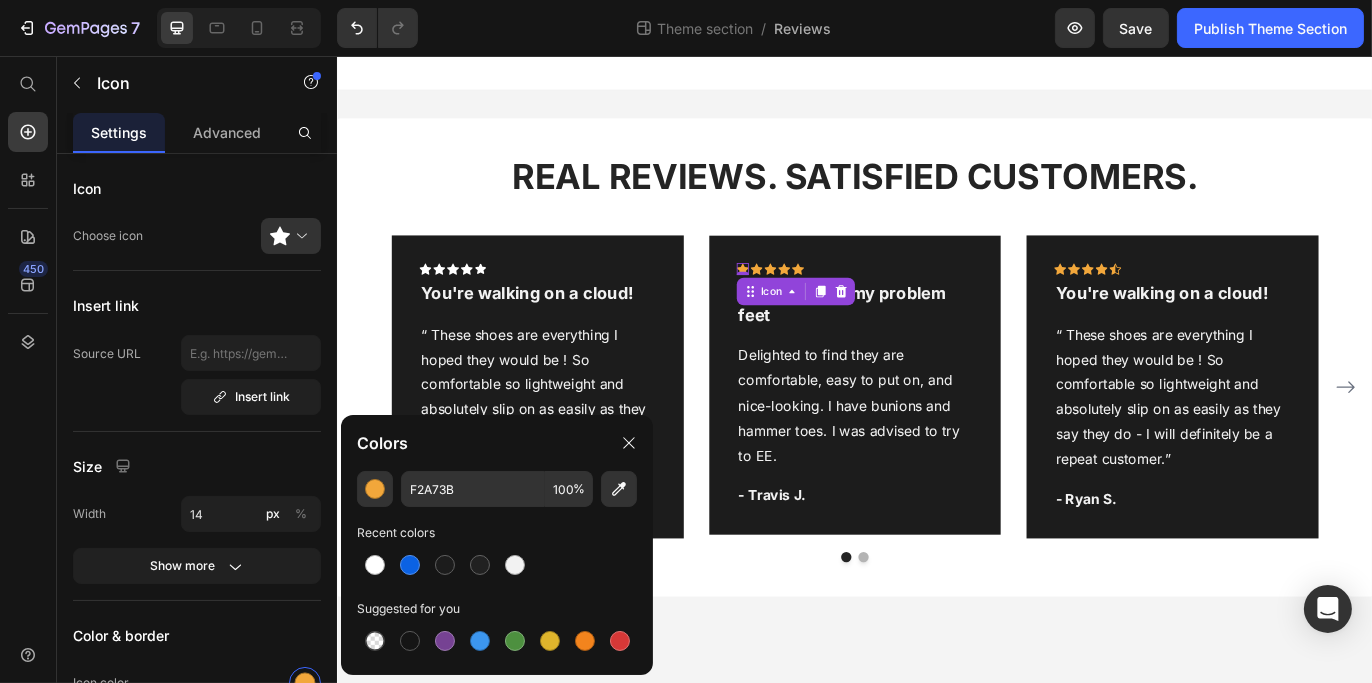 drag, startPoint x: 375, startPoint y: 571, endPoint x: 431, endPoint y: 532, distance: 68.24222 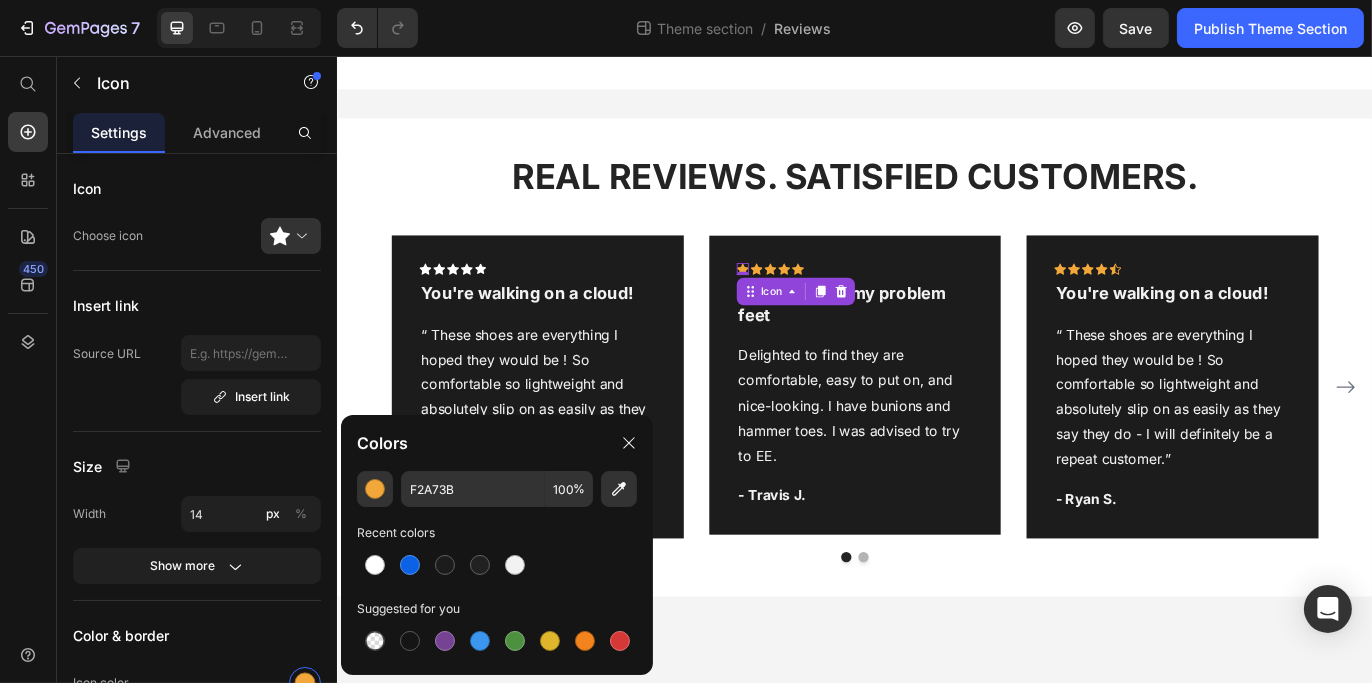 click at bounding box center [375, 565] 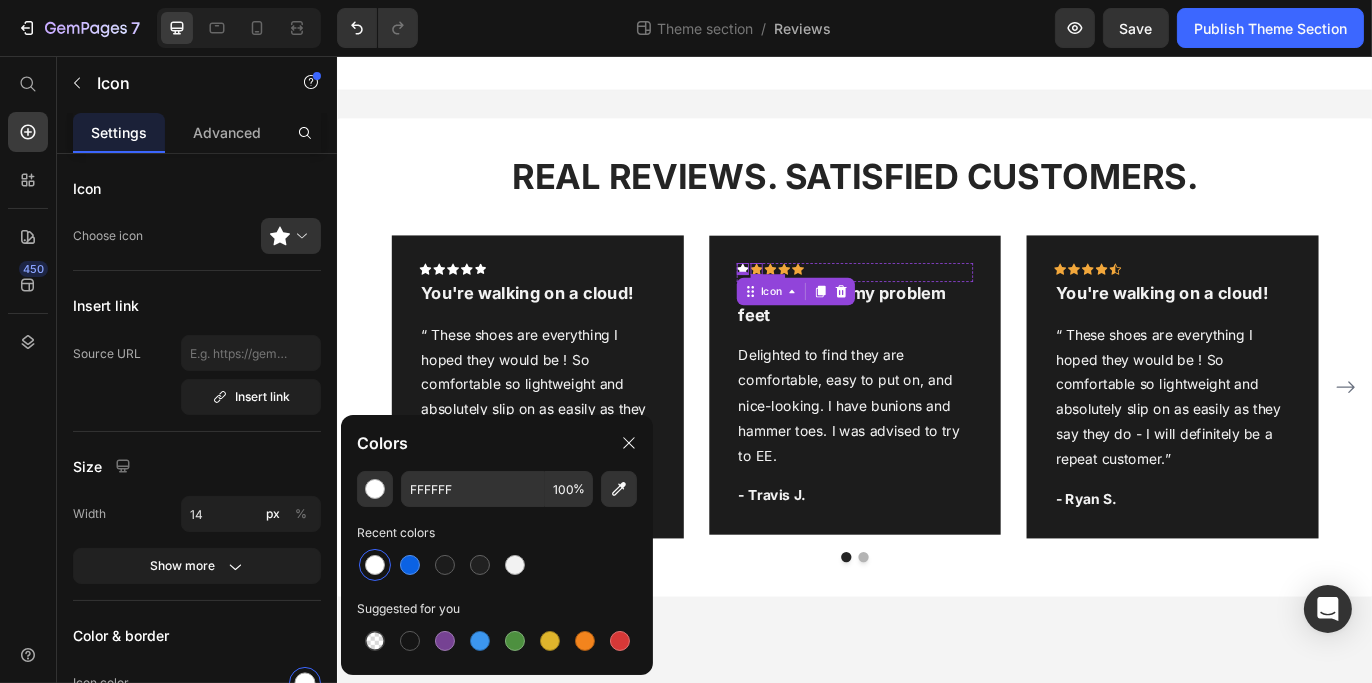 click on "Icon" at bounding box center [822, 303] 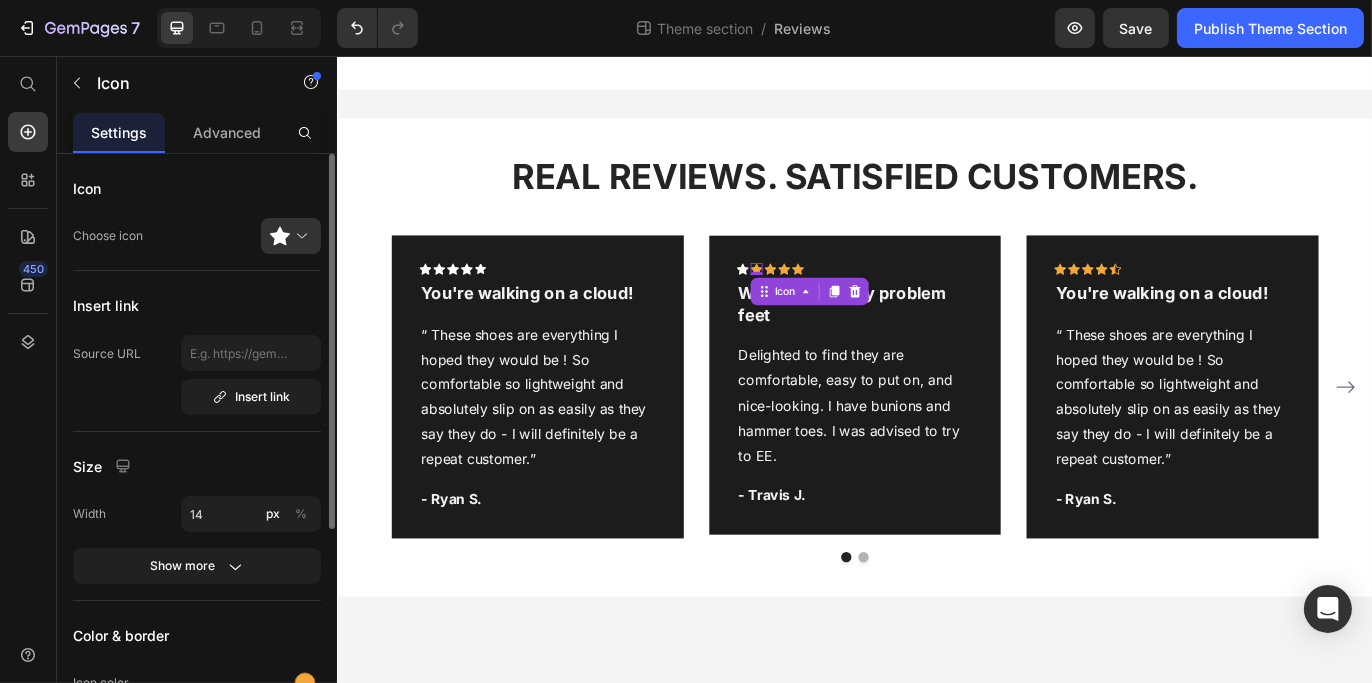 click on "Color & border Icon color Background color Border Corner" 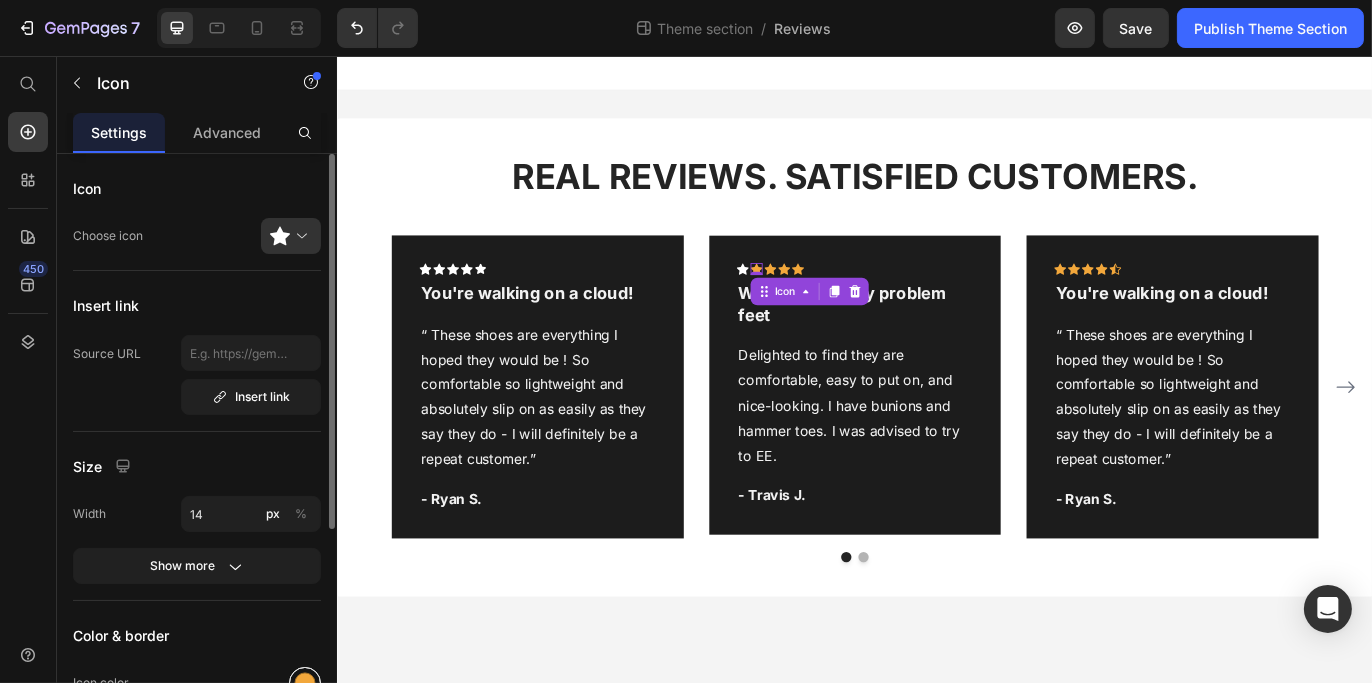 click at bounding box center [305, 683] 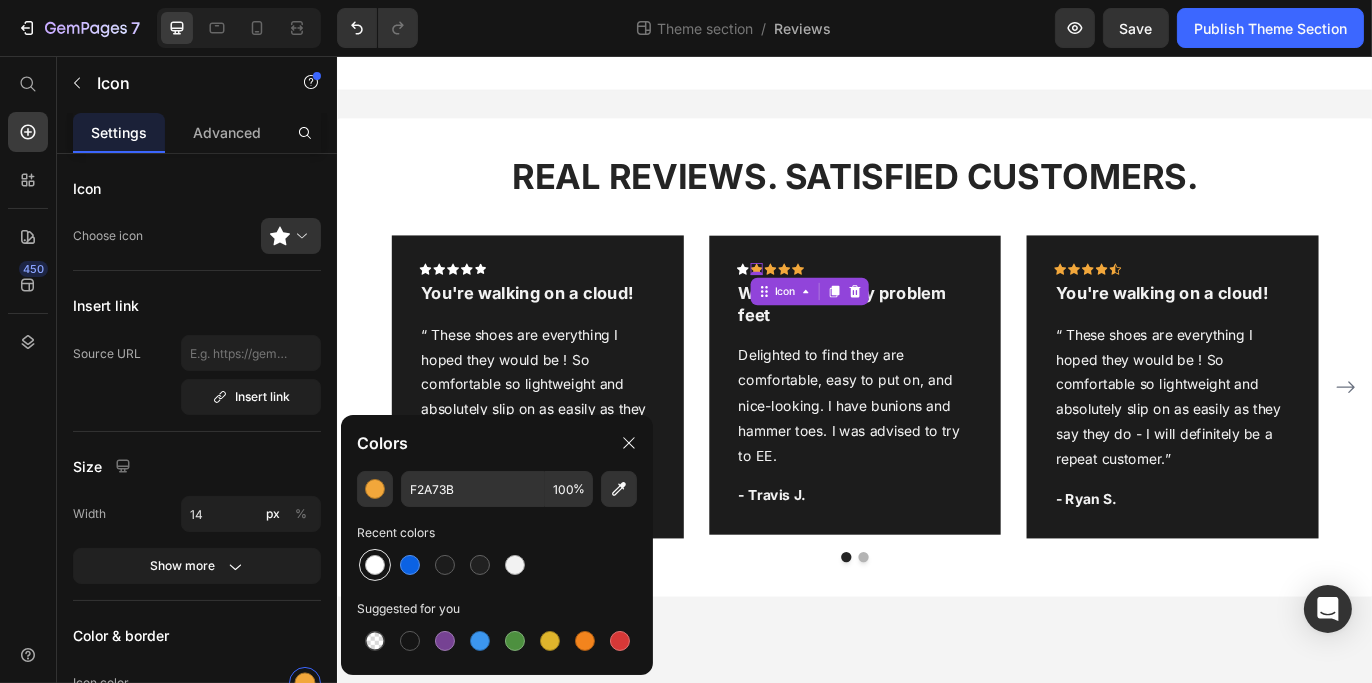 click at bounding box center [375, 565] 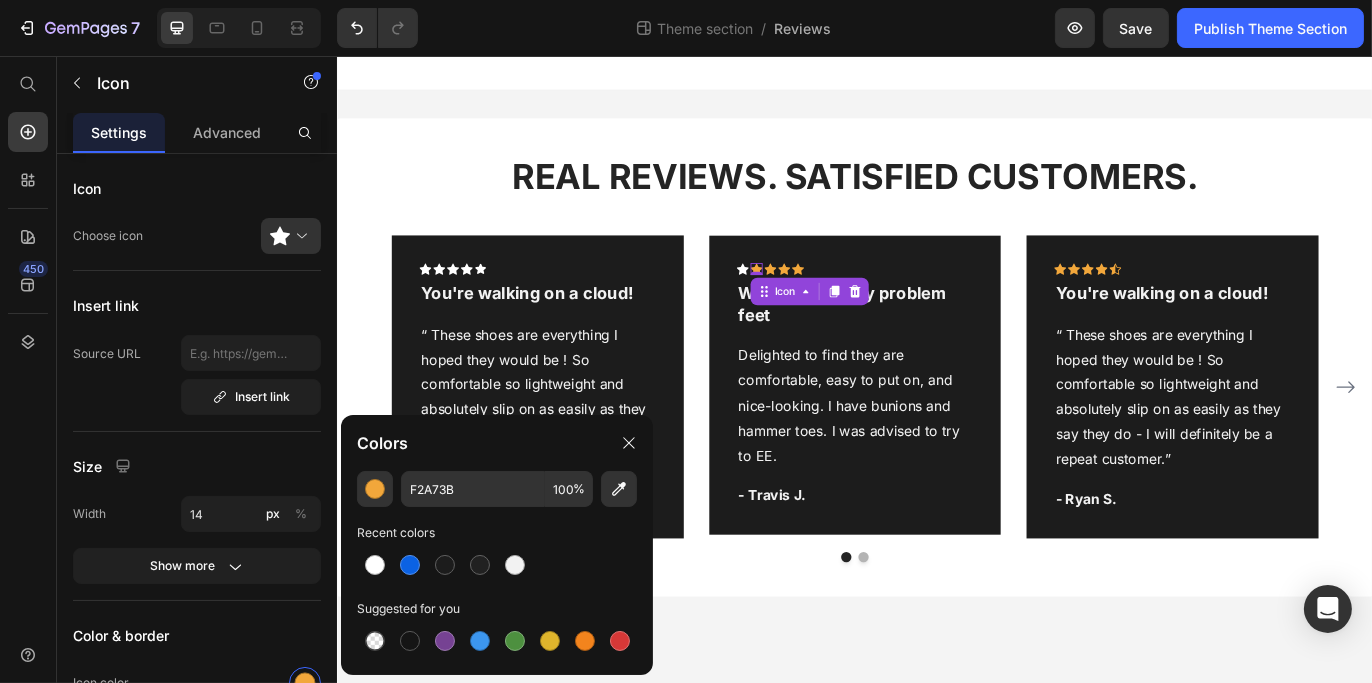 type on "FFFFFF" 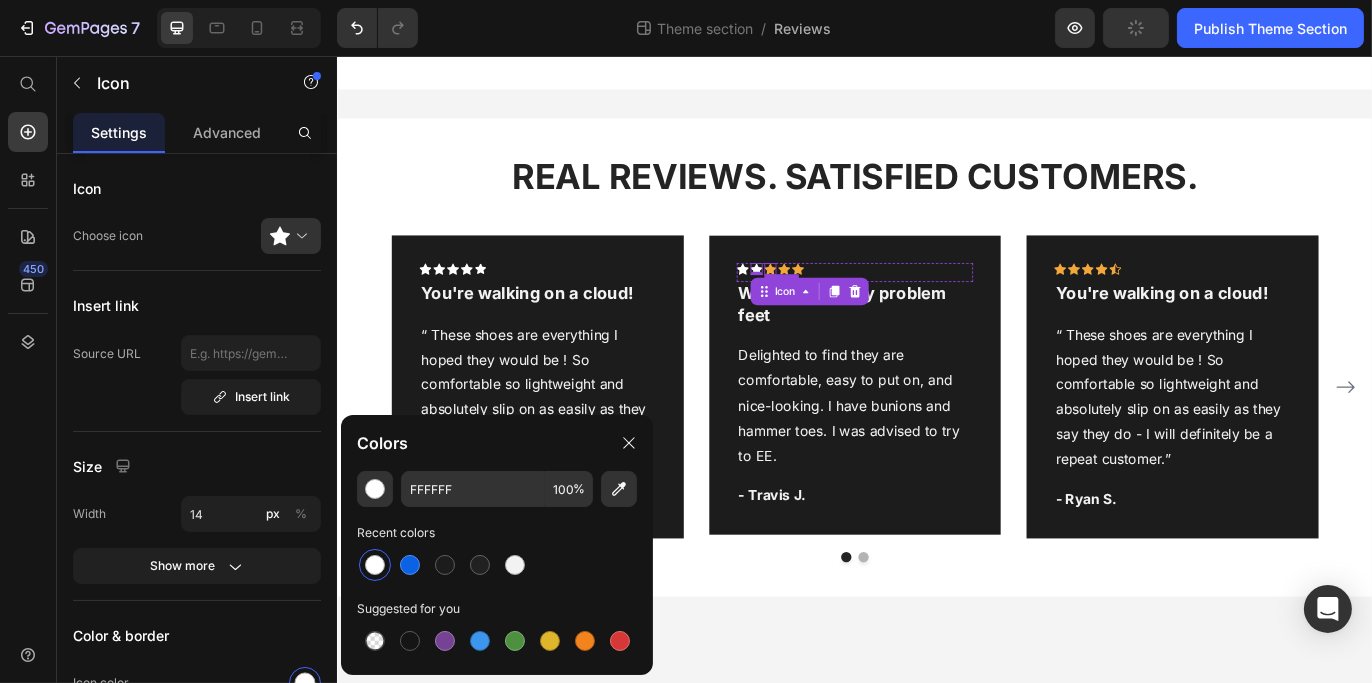 click 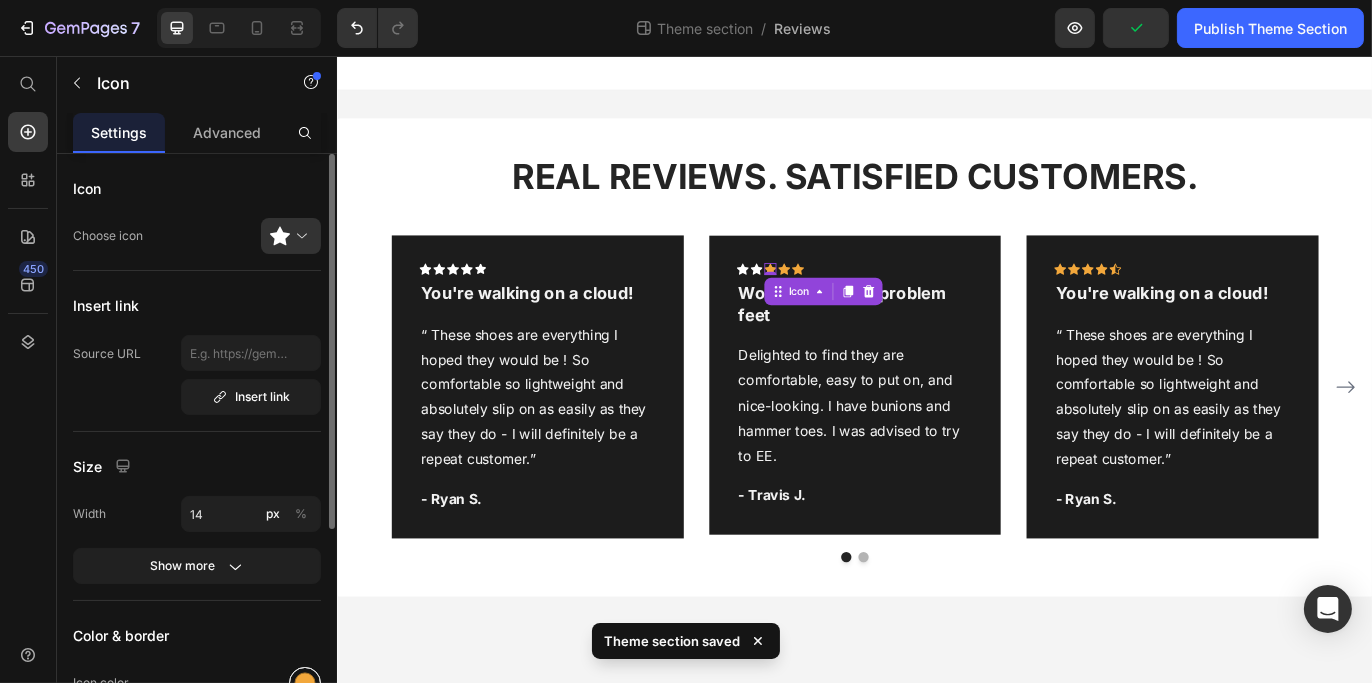 click at bounding box center (305, 683) 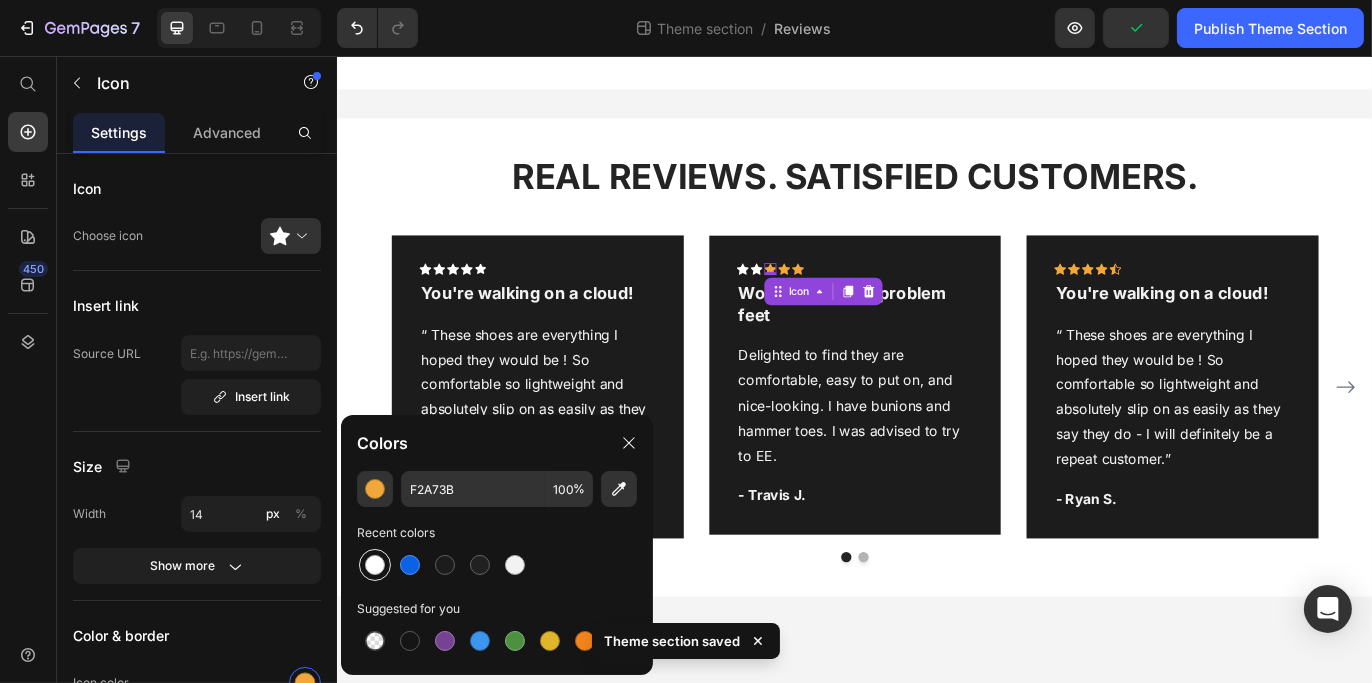 click at bounding box center (375, 565) 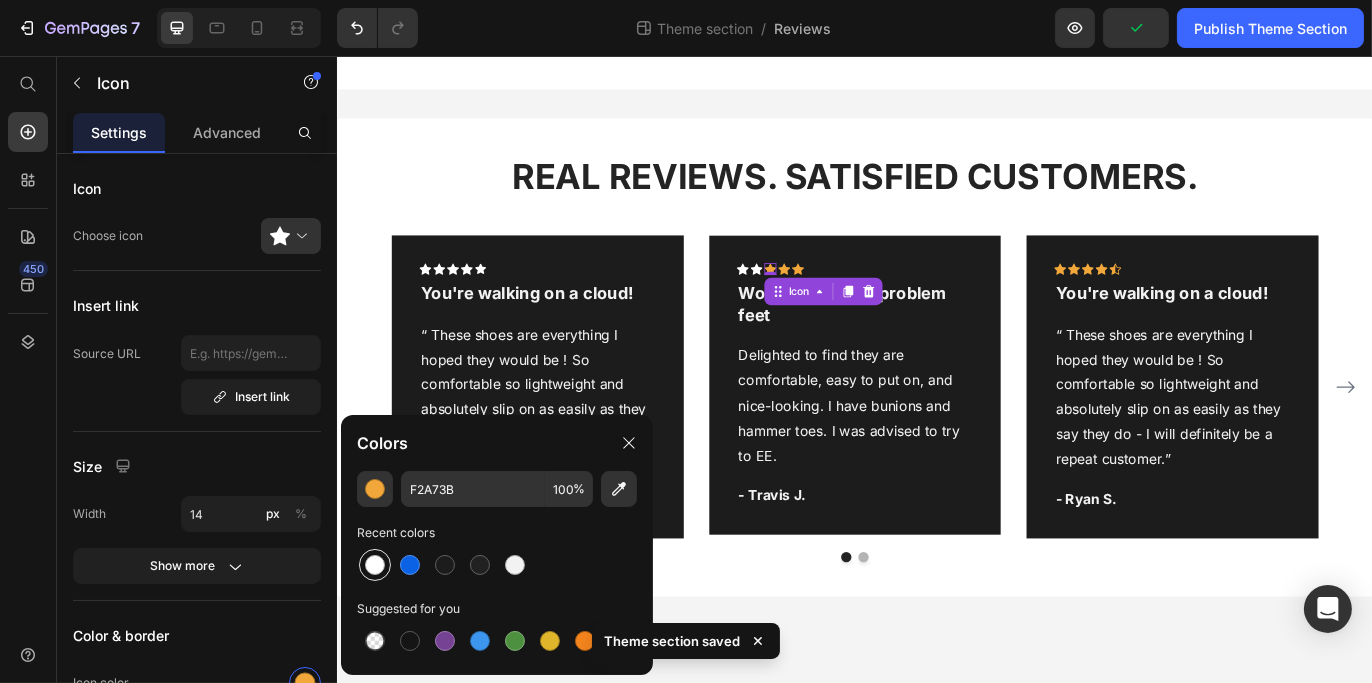 type on "FFFFFF" 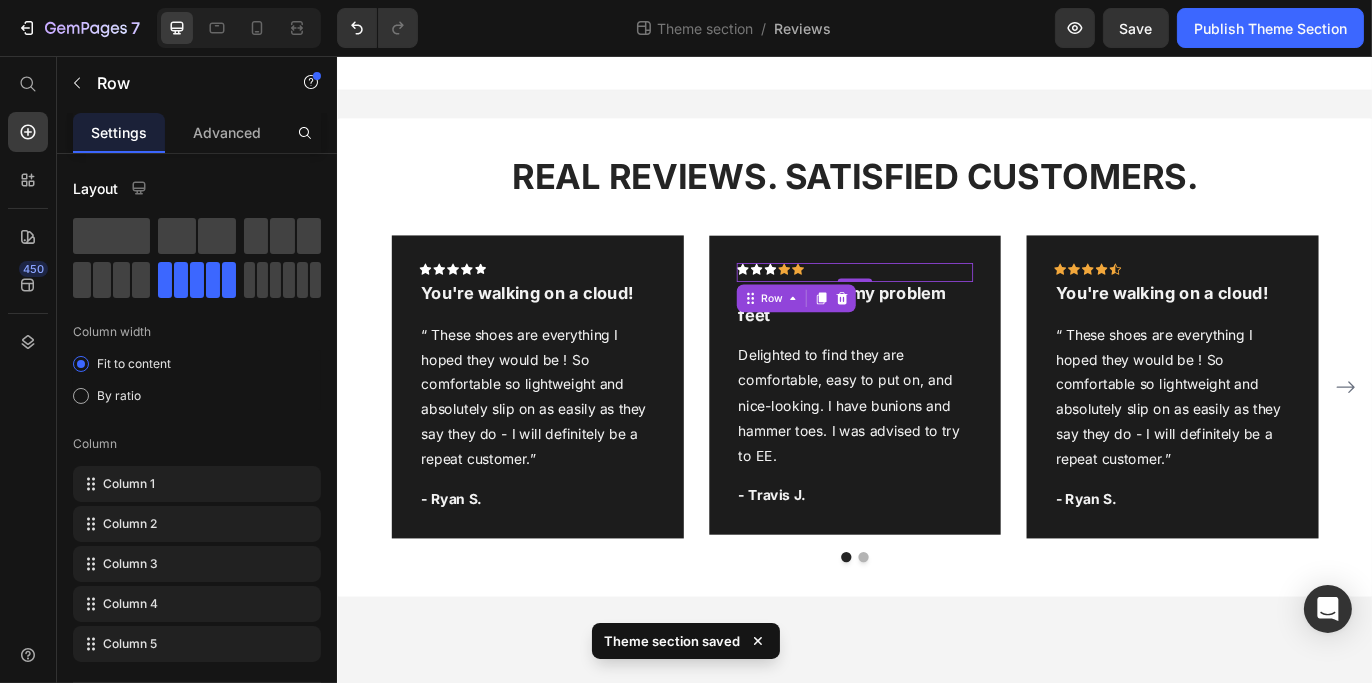 click on "Icon
Icon
Icon
Icon
Icon Row   0" at bounding box center [936, 307] 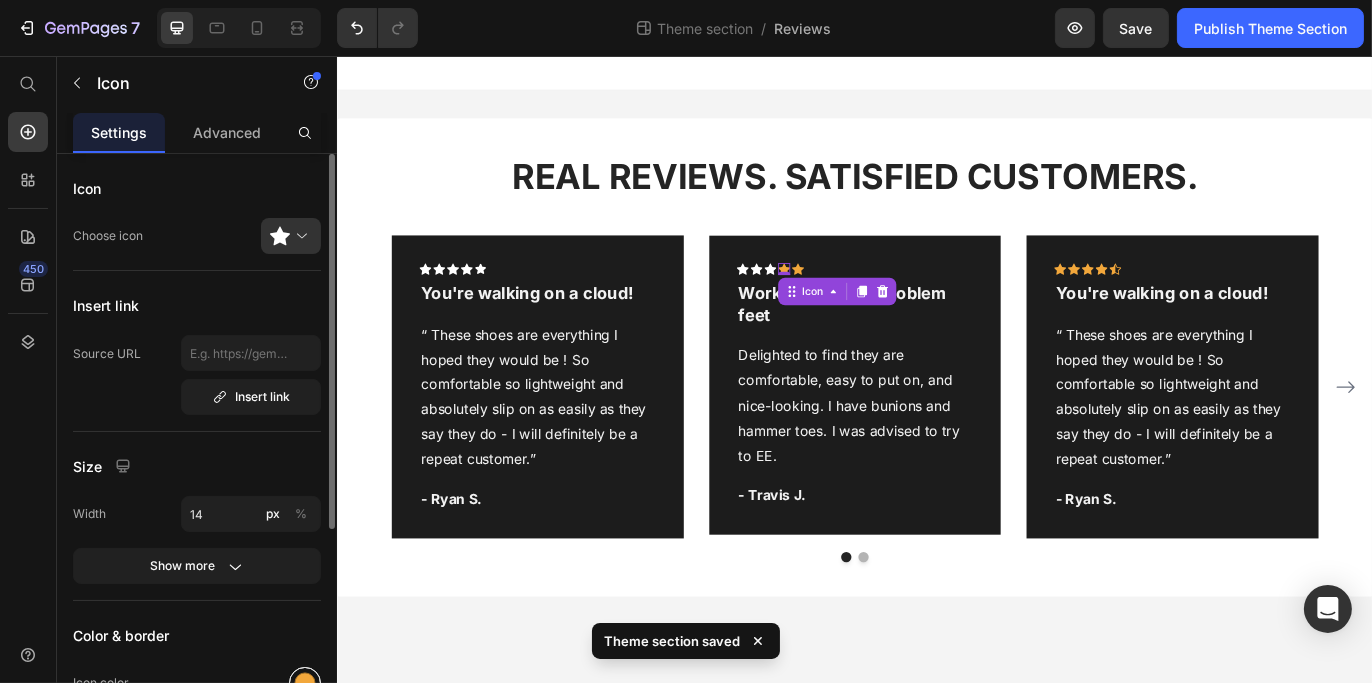 click at bounding box center [305, 683] 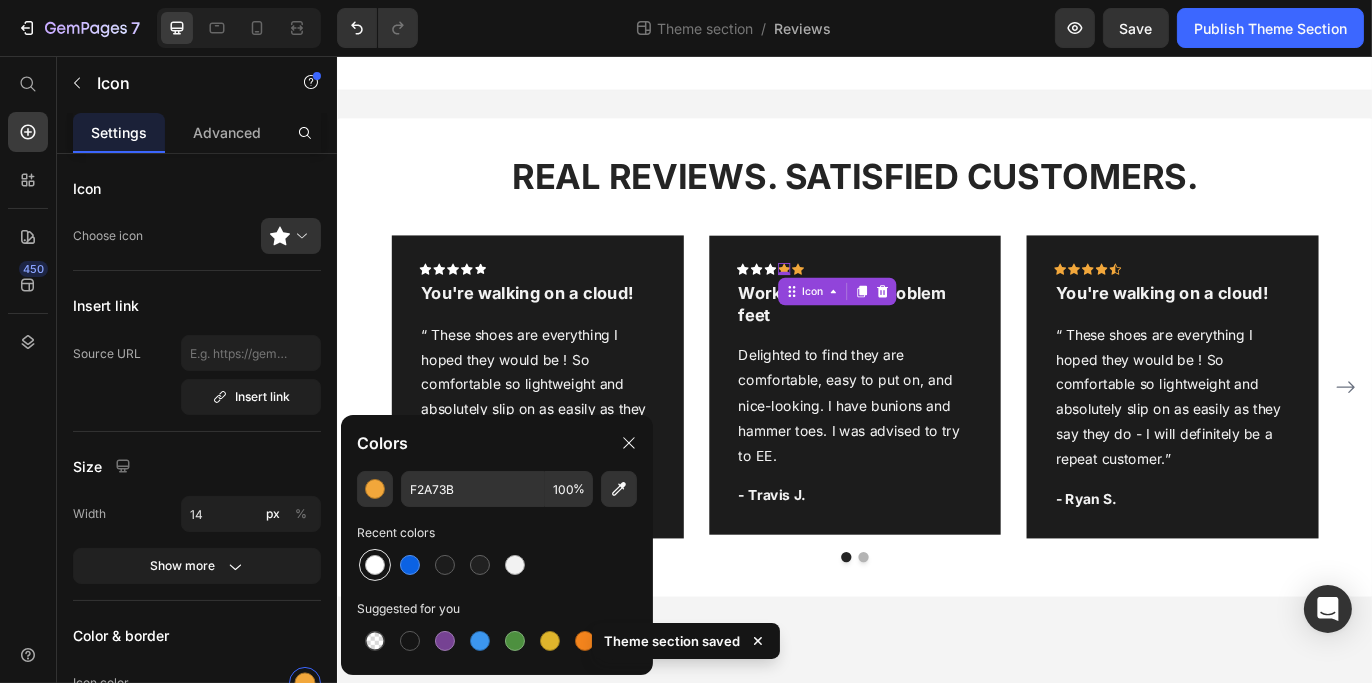 click at bounding box center (375, 565) 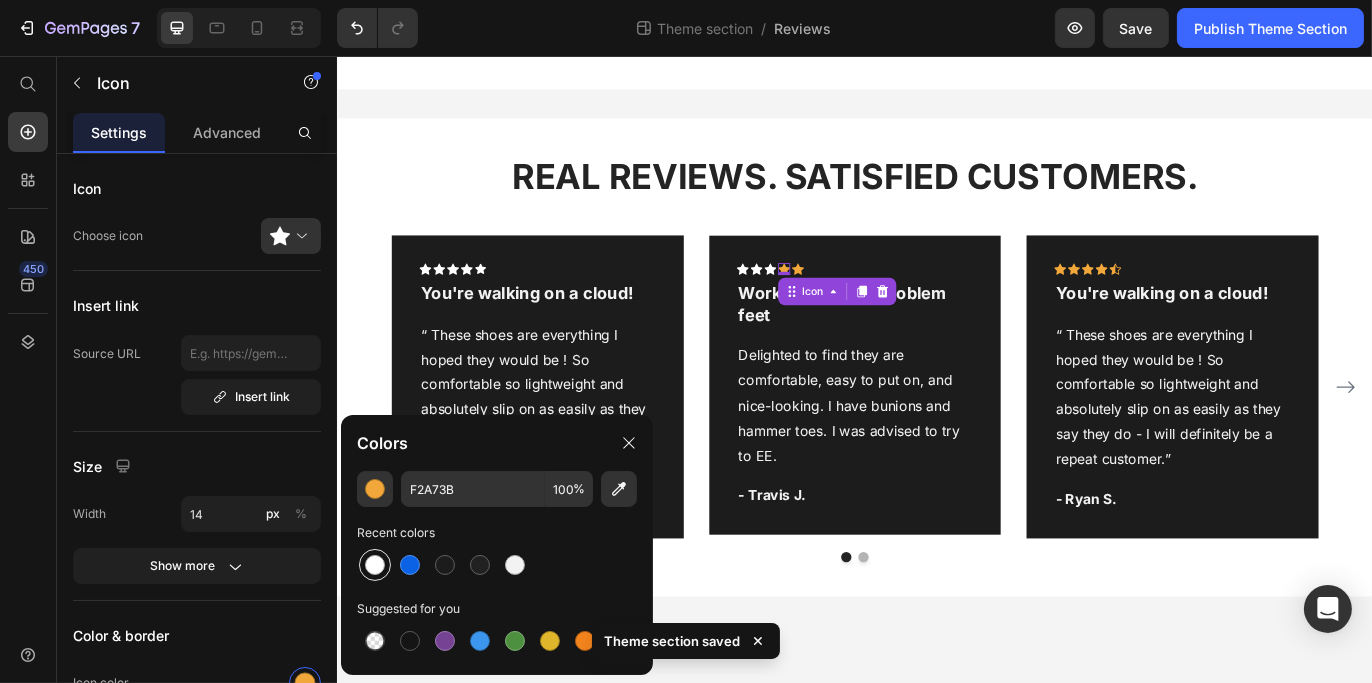 type on "FFFFFF" 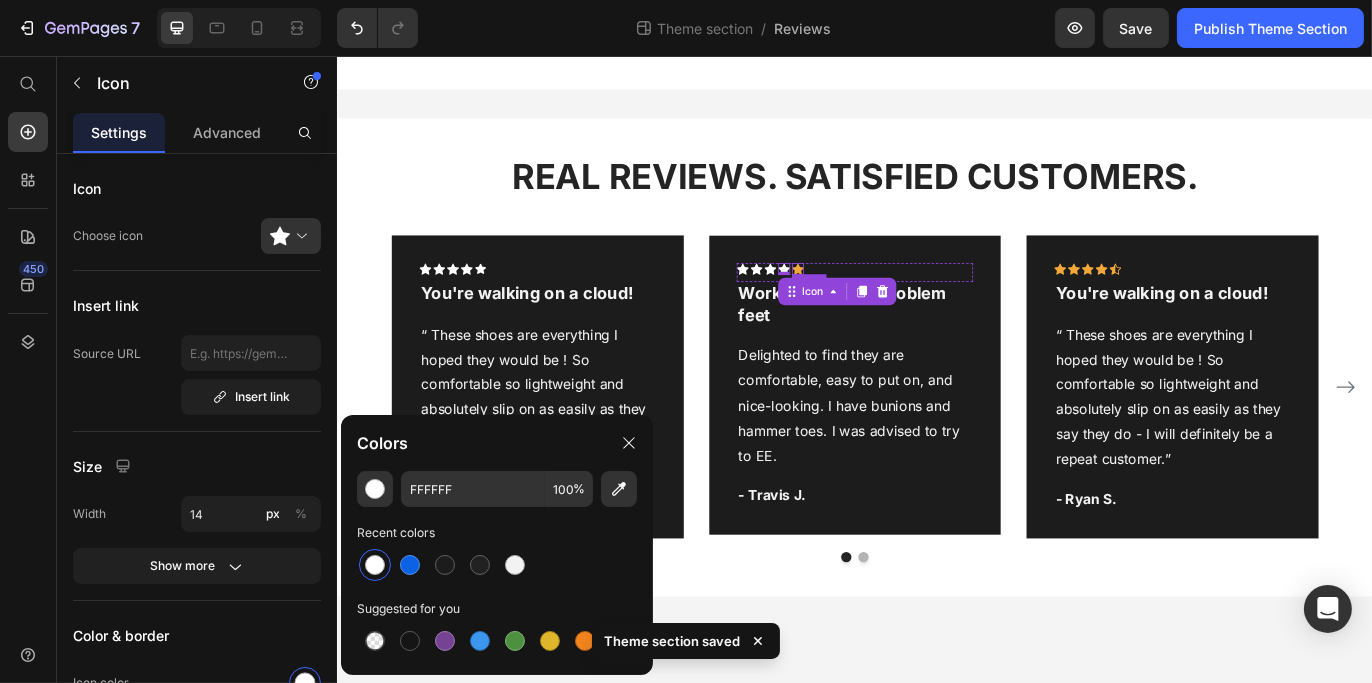 click 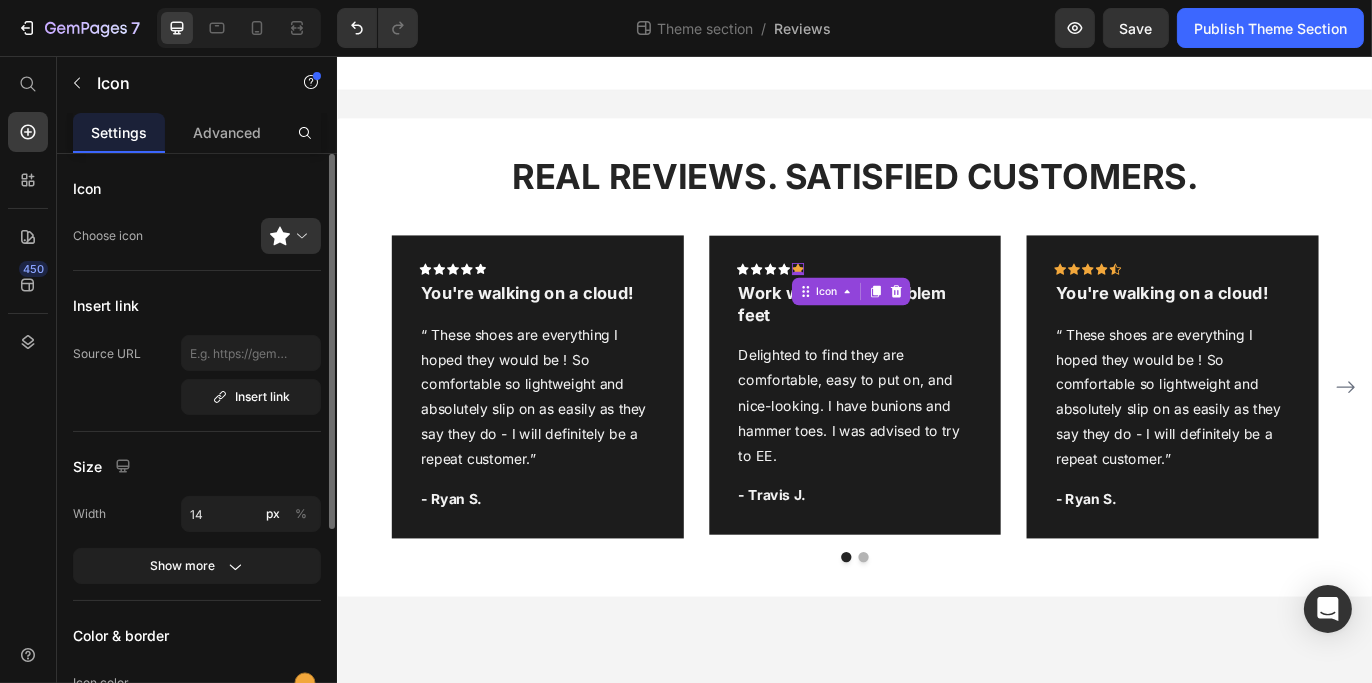 drag, startPoint x: 296, startPoint y: 670, endPoint x: 315, endPoint y: 642, distance: 33.83785 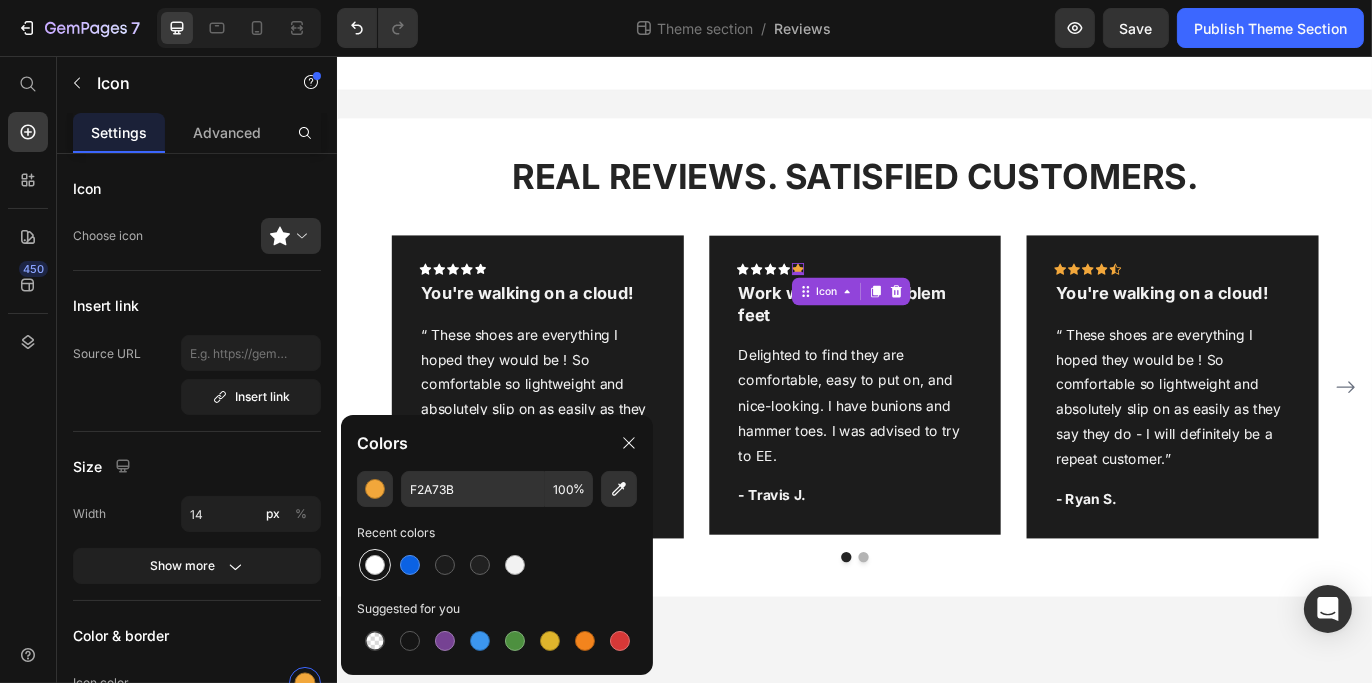click at bounding box center [375, 565] 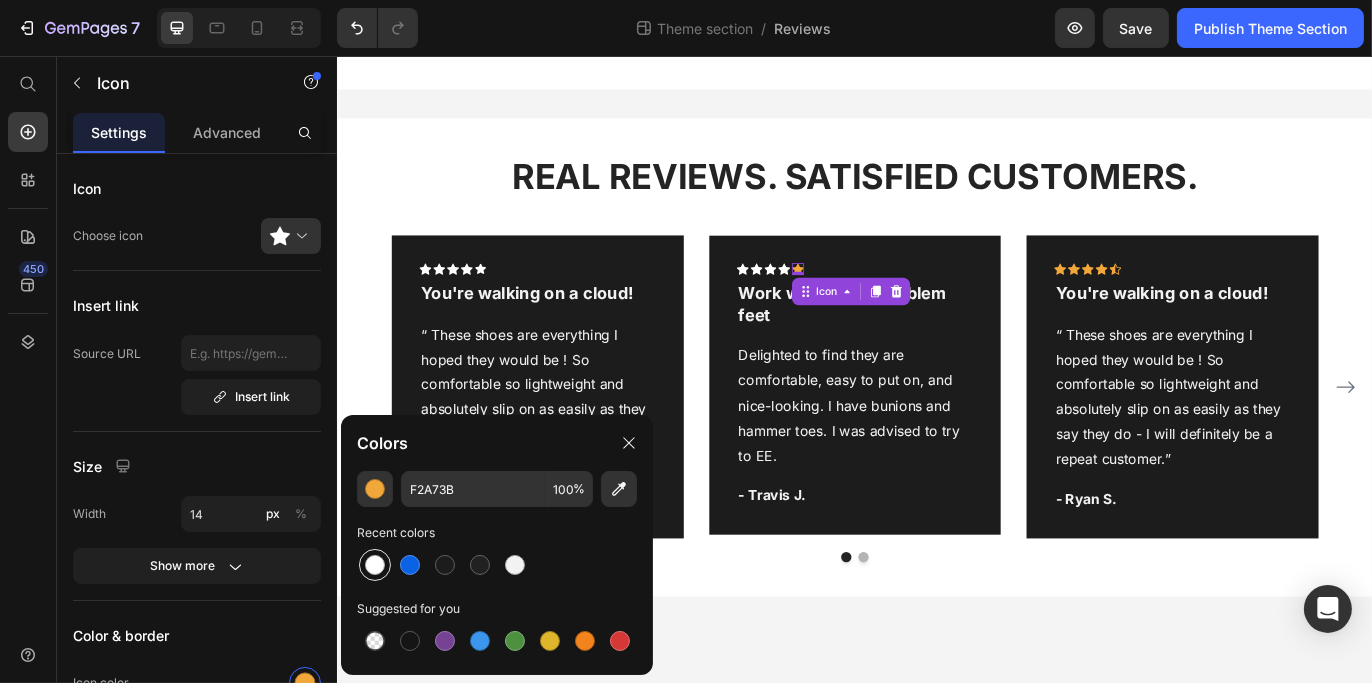 type on "FFFFFF" 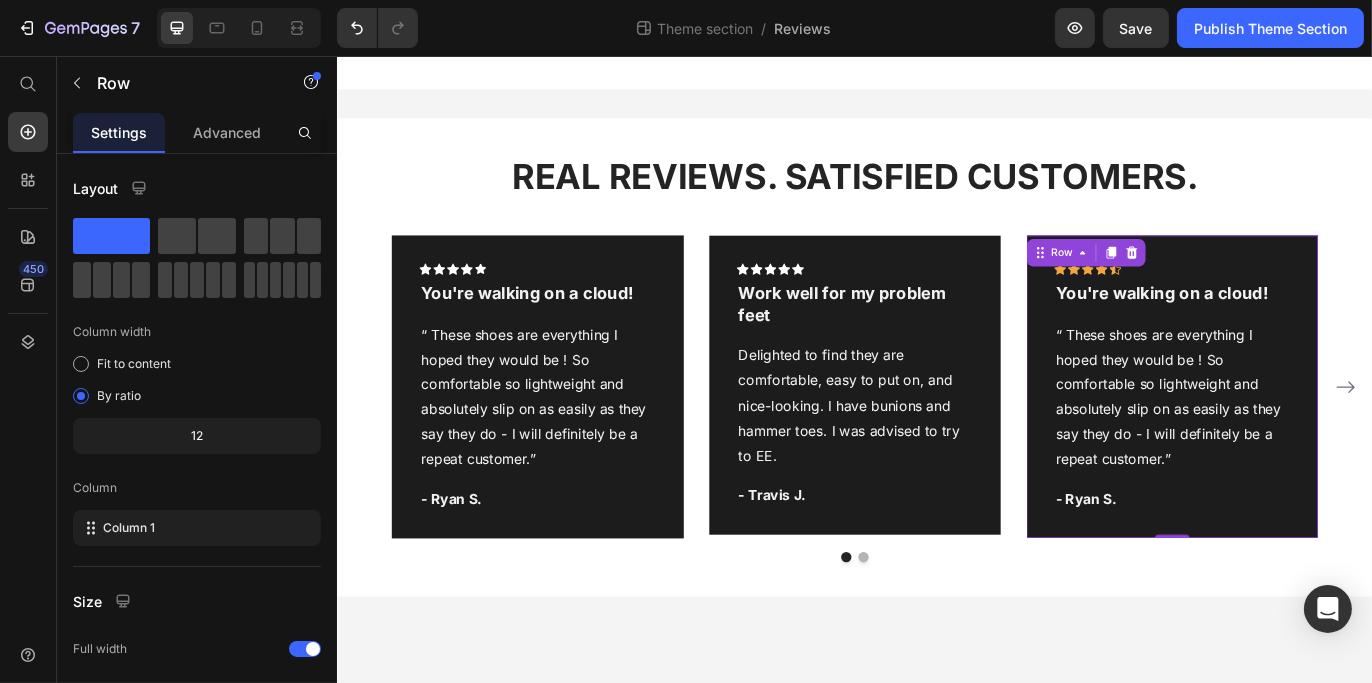 click on "Icon
Icon
Icon
Icon
Icon Row You're walking on a cloud! Text block “ These shoes are everything I hoped they would be ! So comfortable so lightweight and absolutely slip on as easily as they say they do - I will definitely be a repeat customer.” Text block - Ryan S. Text block Row   0" at bounding box center [1304, 439] 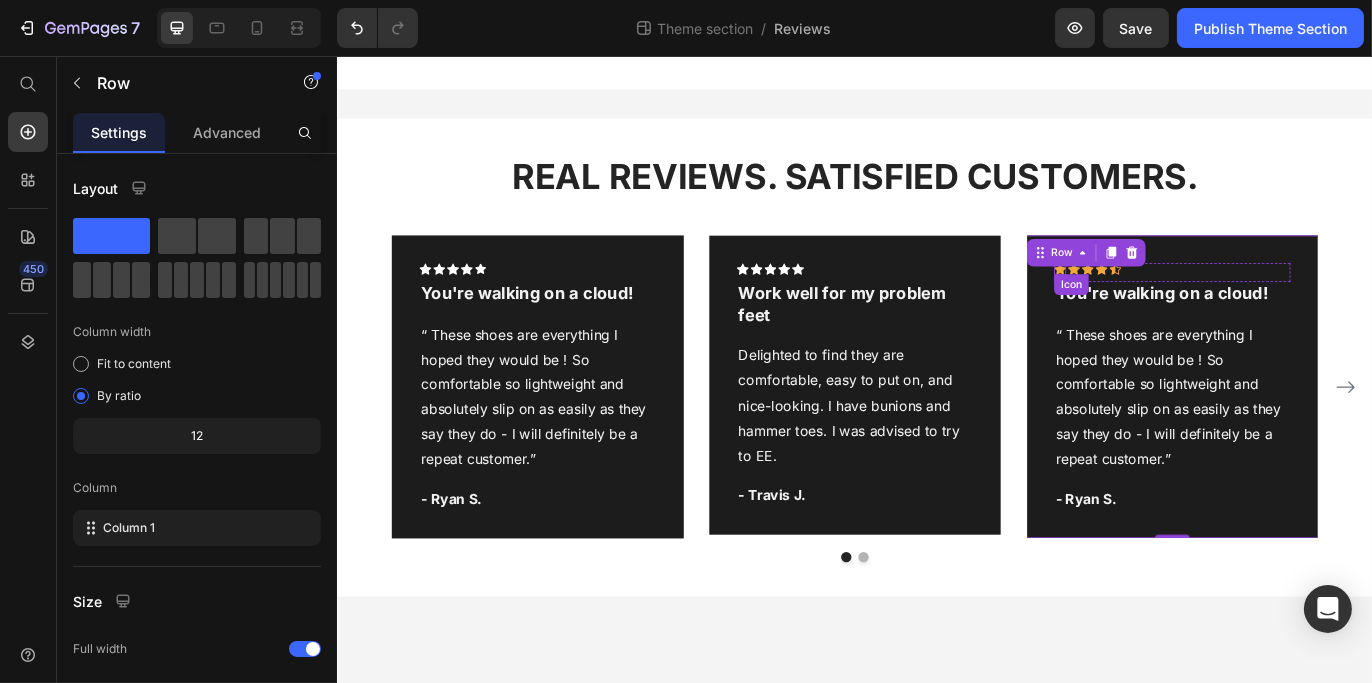click on "Icon" at bounding box center [1174, 303] 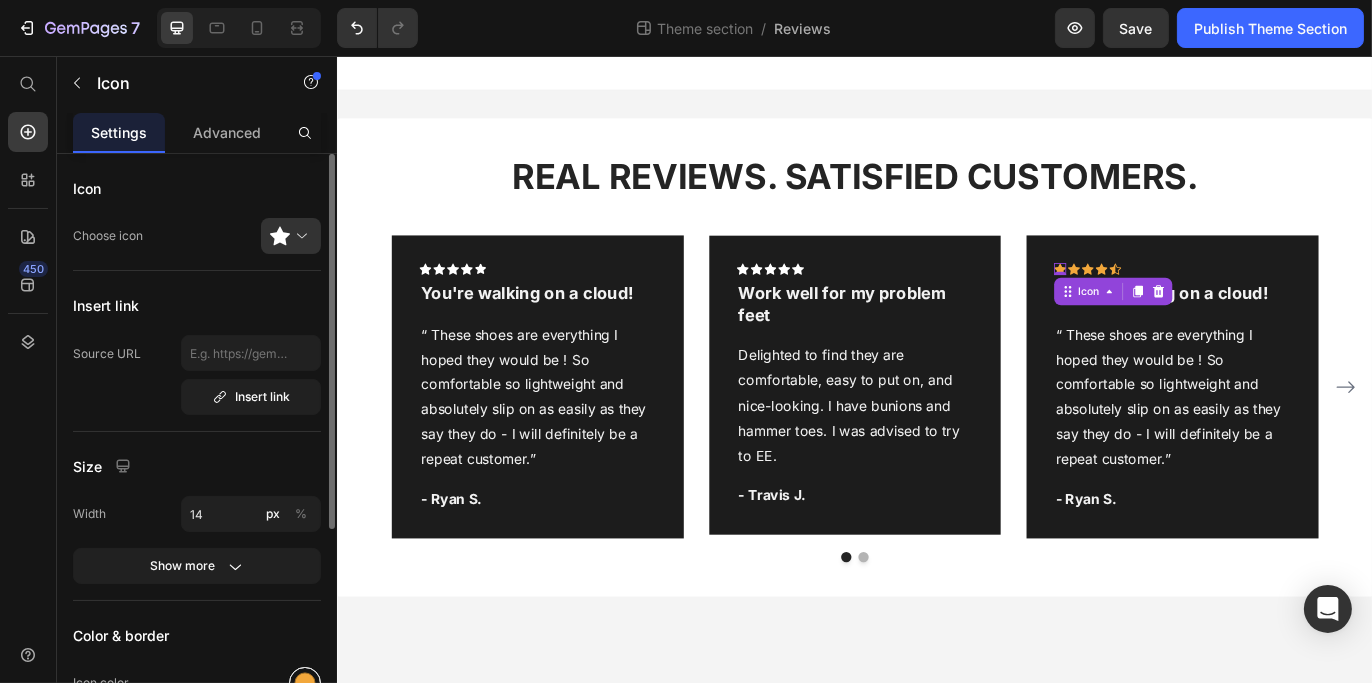 click at bounding box center (305, 683) 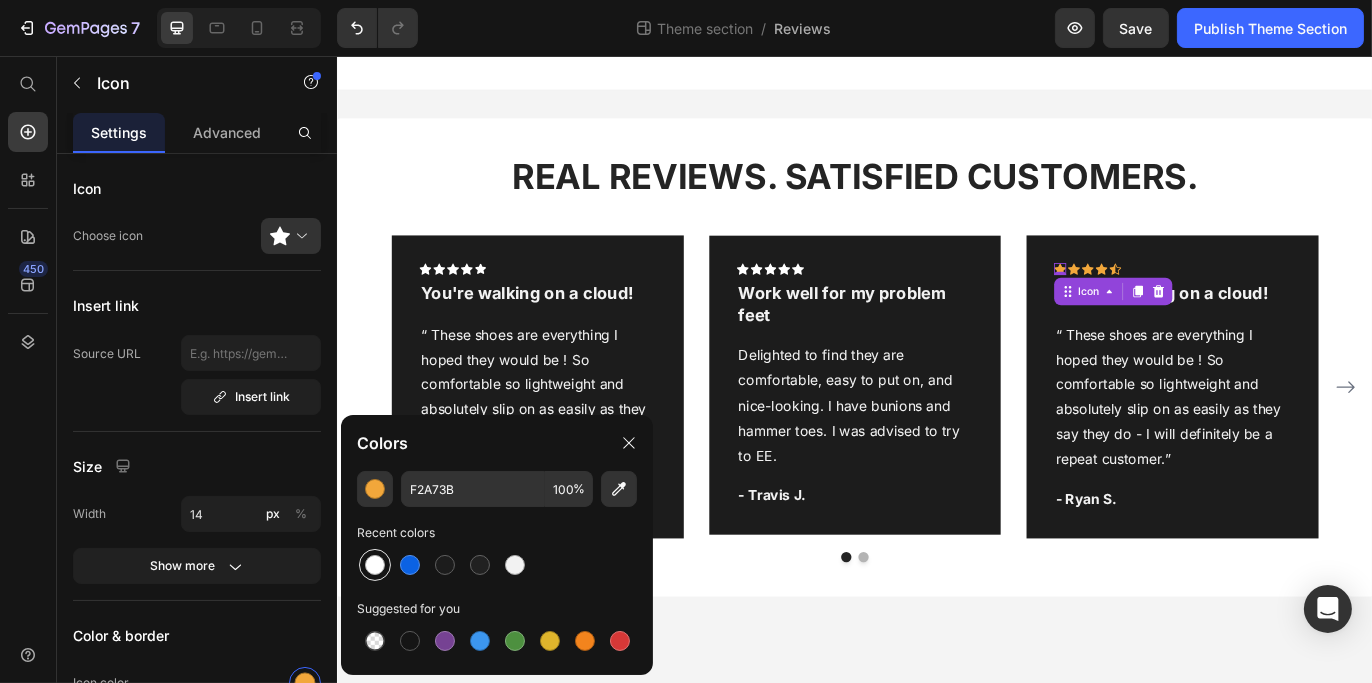 click at bounding box center (375, 565) 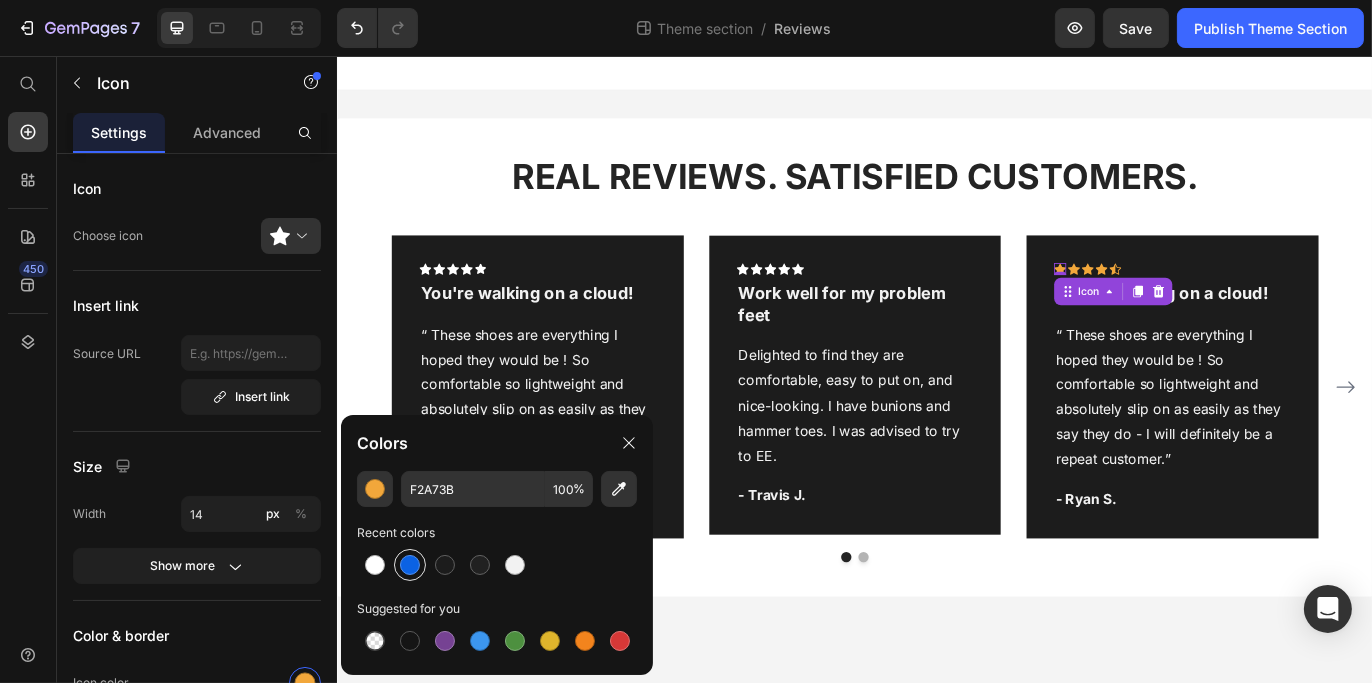 type on "FFFFFF" 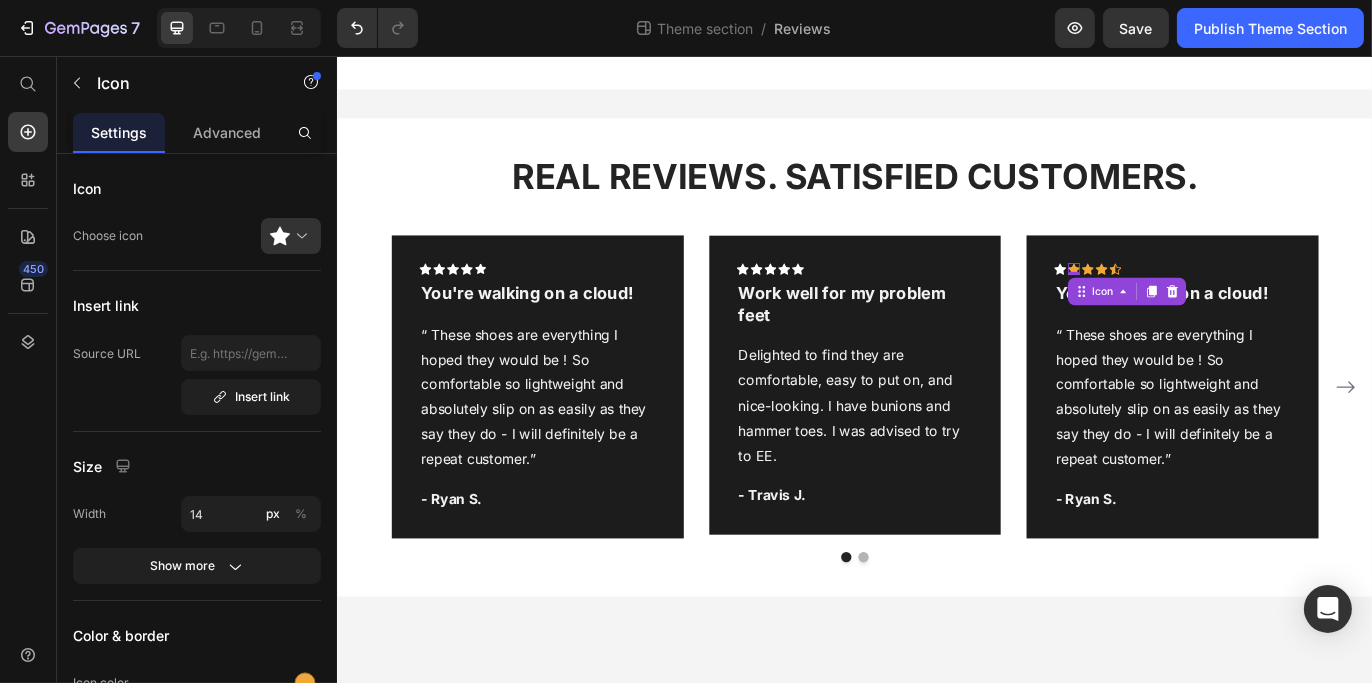 click on "Icon   0" at bounding box center (1190, 303) 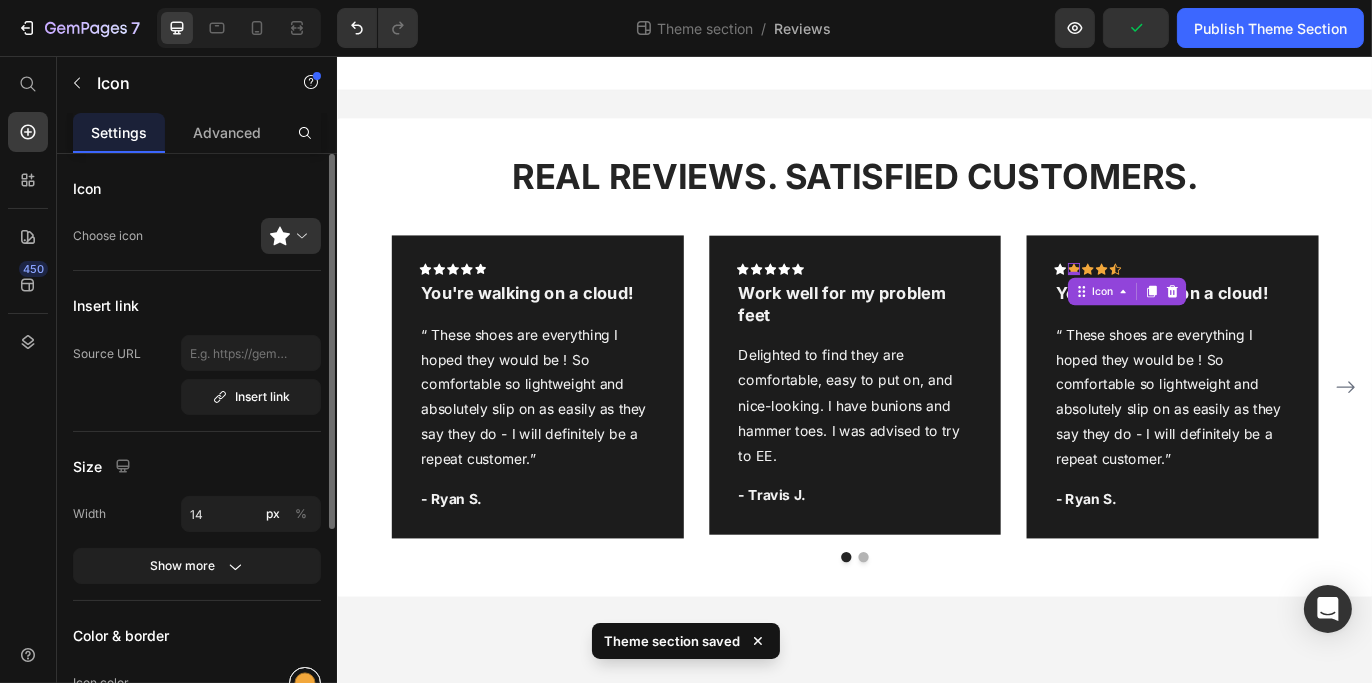click at bounding box center (305, 683) 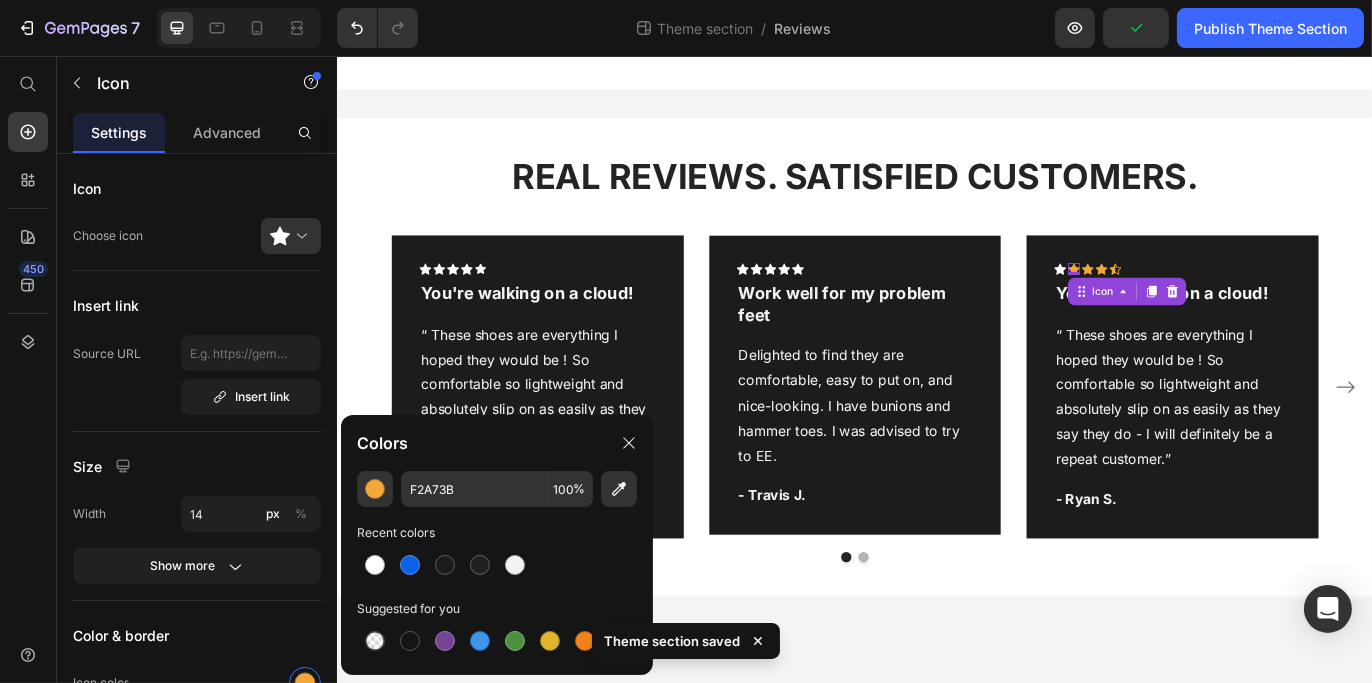 drag, startPoint x: 364, startPoint y: 563, endPoint x: 460, endPoint y: 514, distance: 107.78219 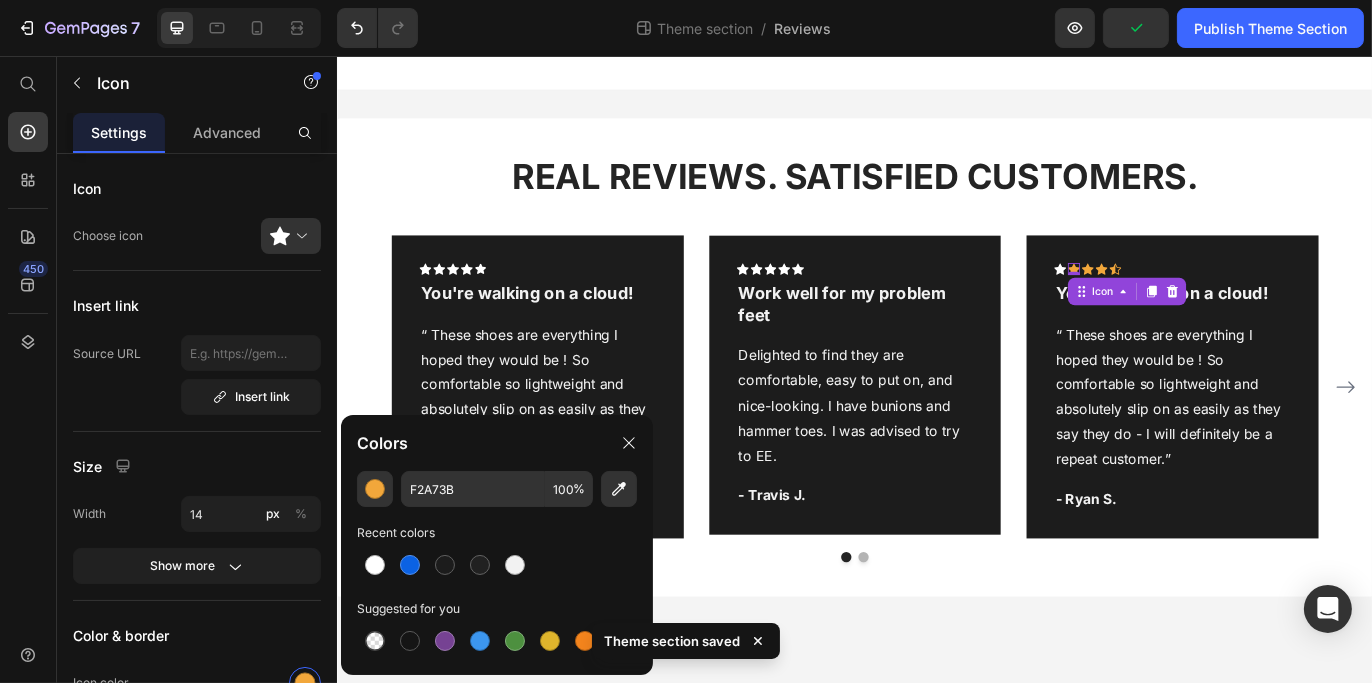 click at bounding box center (375, 565) 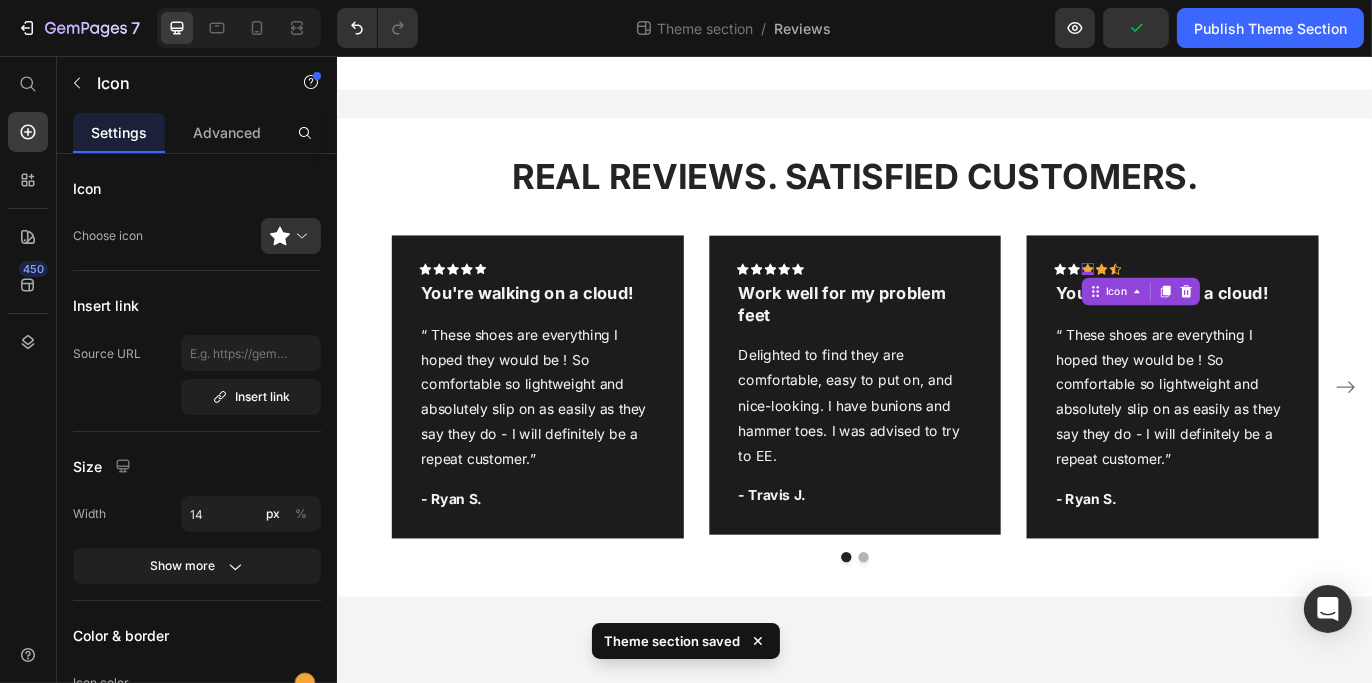 click on "Icon   0" at bounding box center (1206, 303) 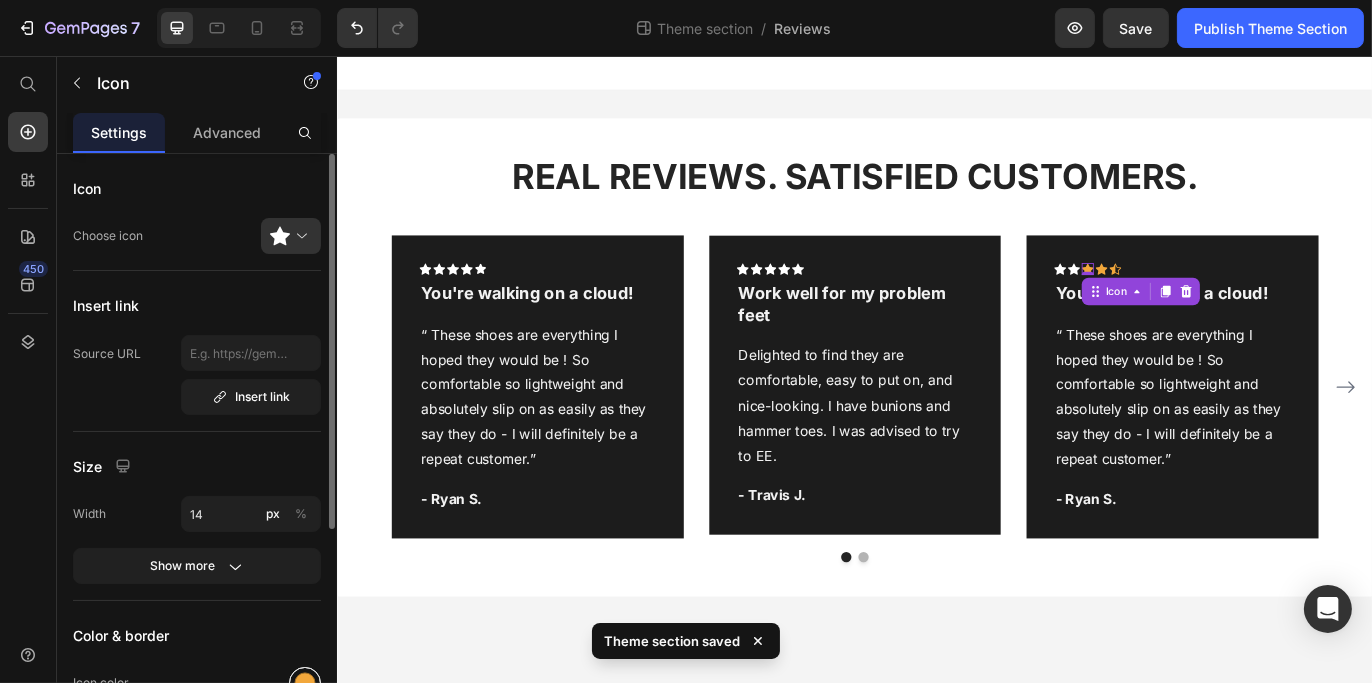 click at bounding box center [305, 683] 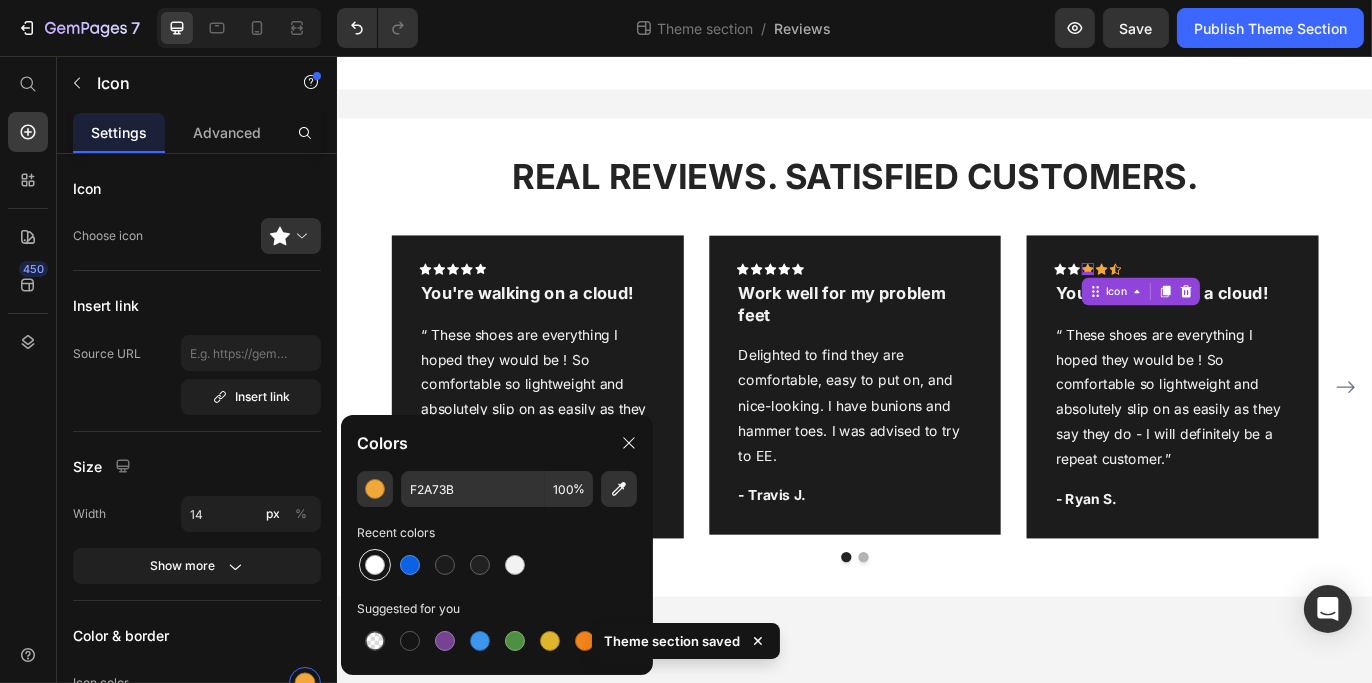 click at bounding box center [375, 565] 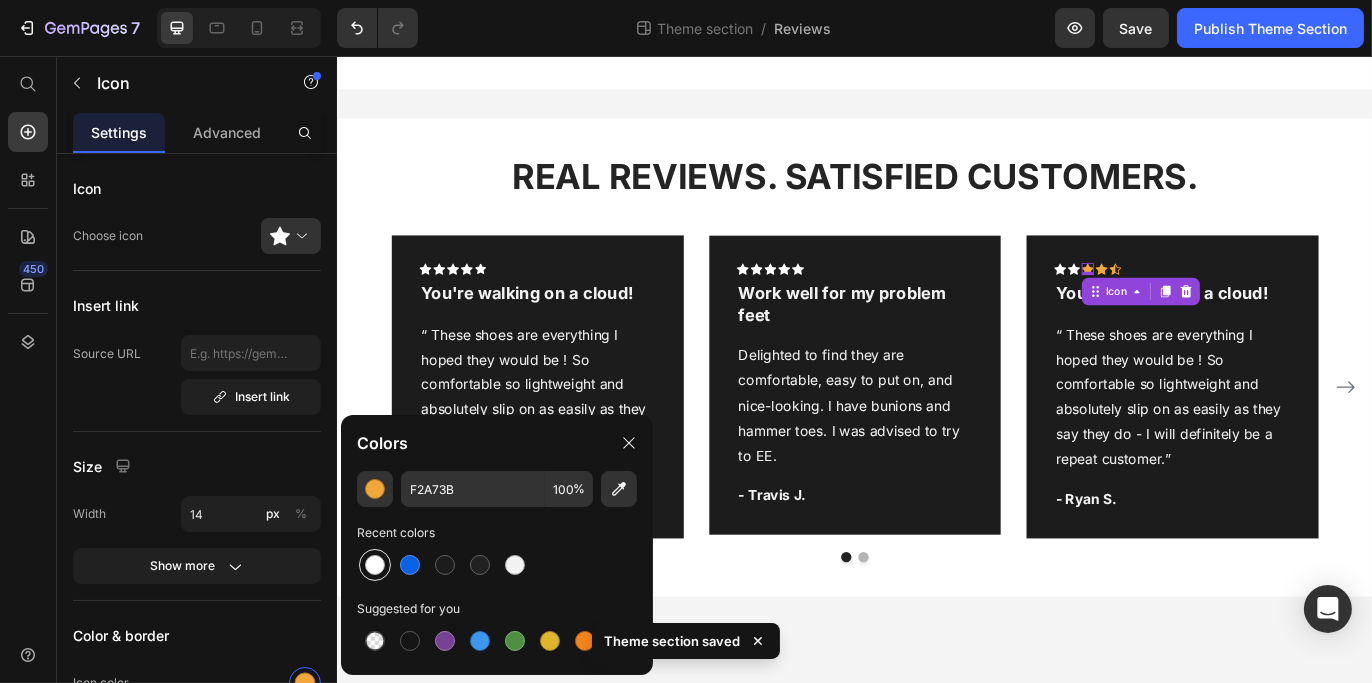 type on "FFFFFF" 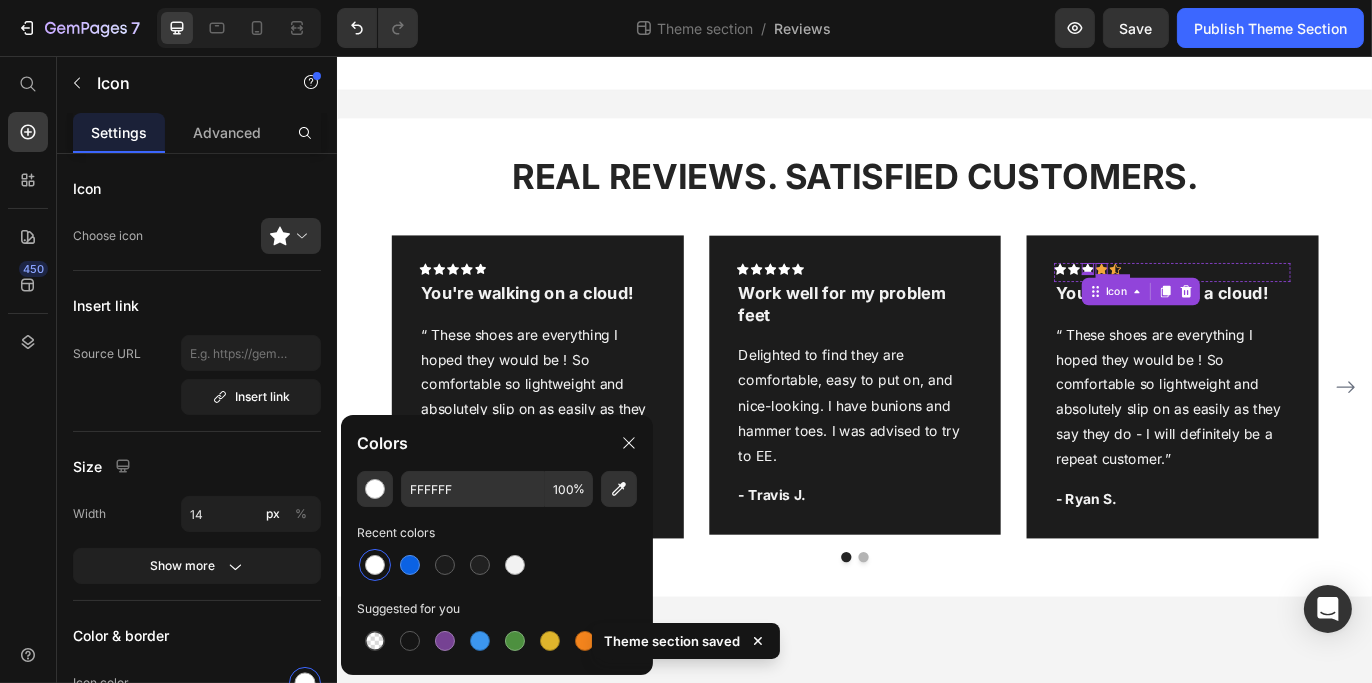click 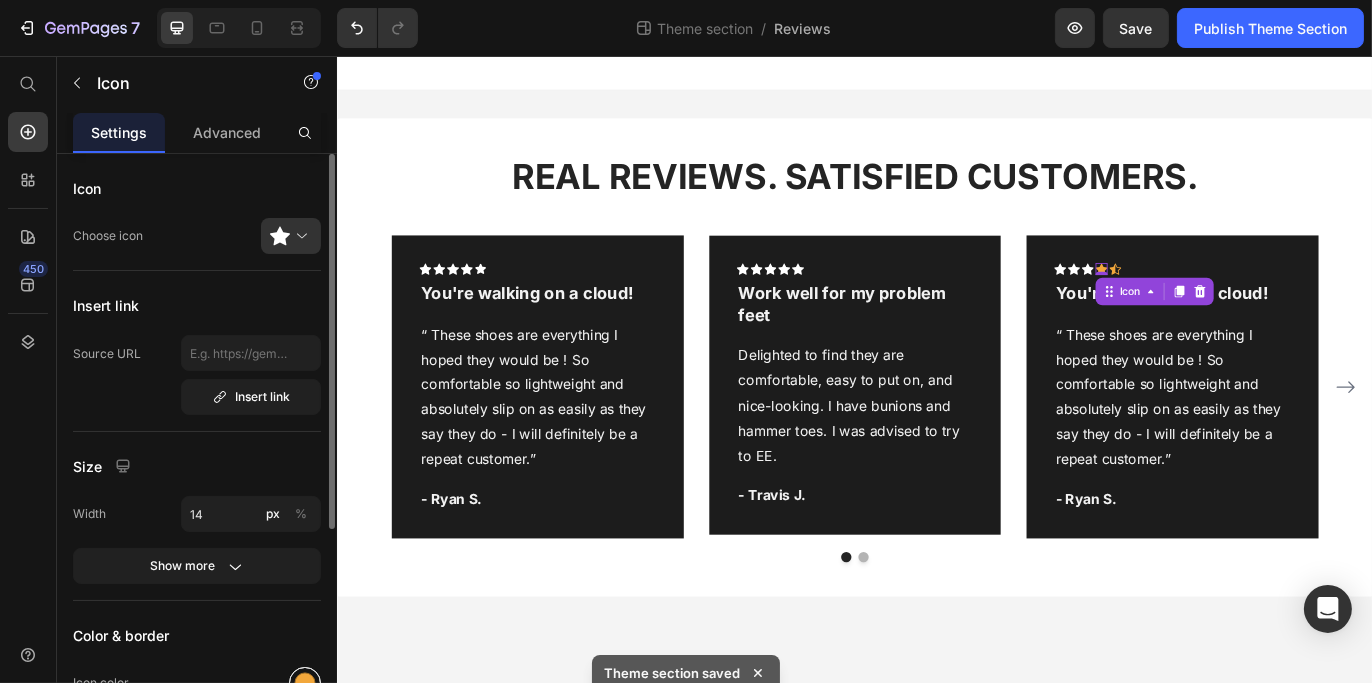 click at bounding box center [305, 683] 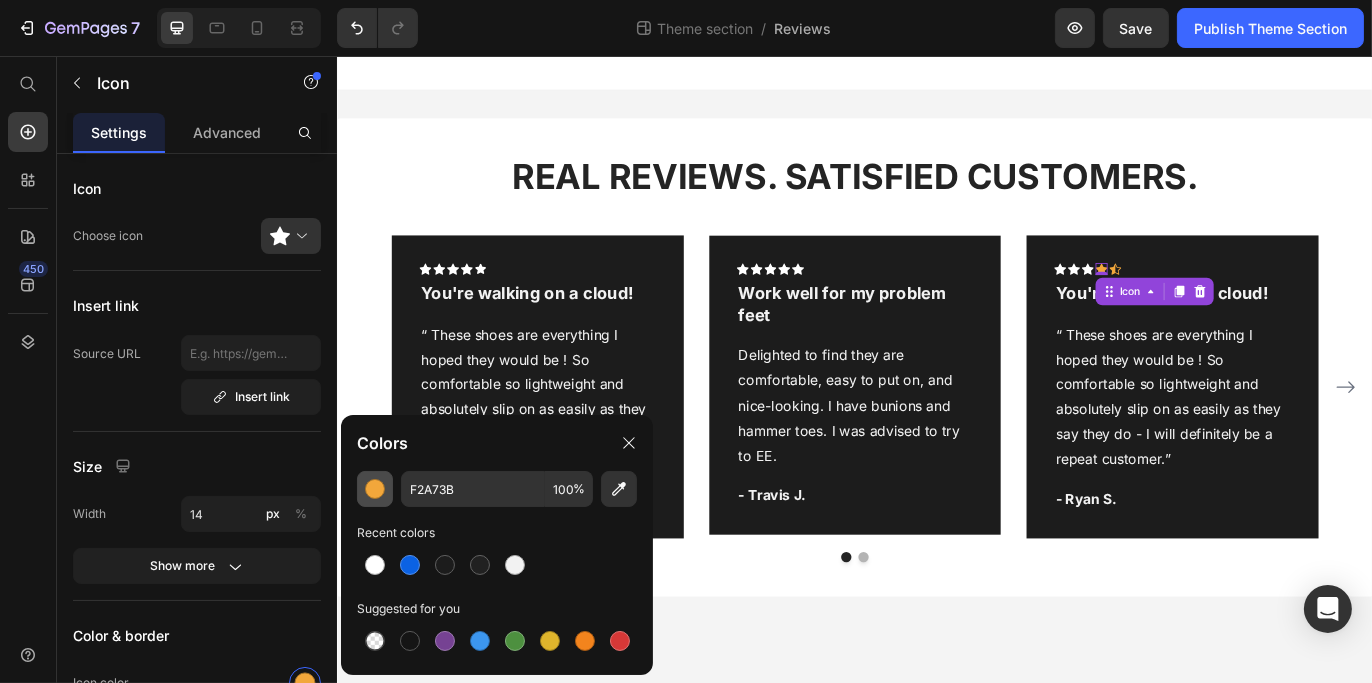 click at bounding box center [375, 489] 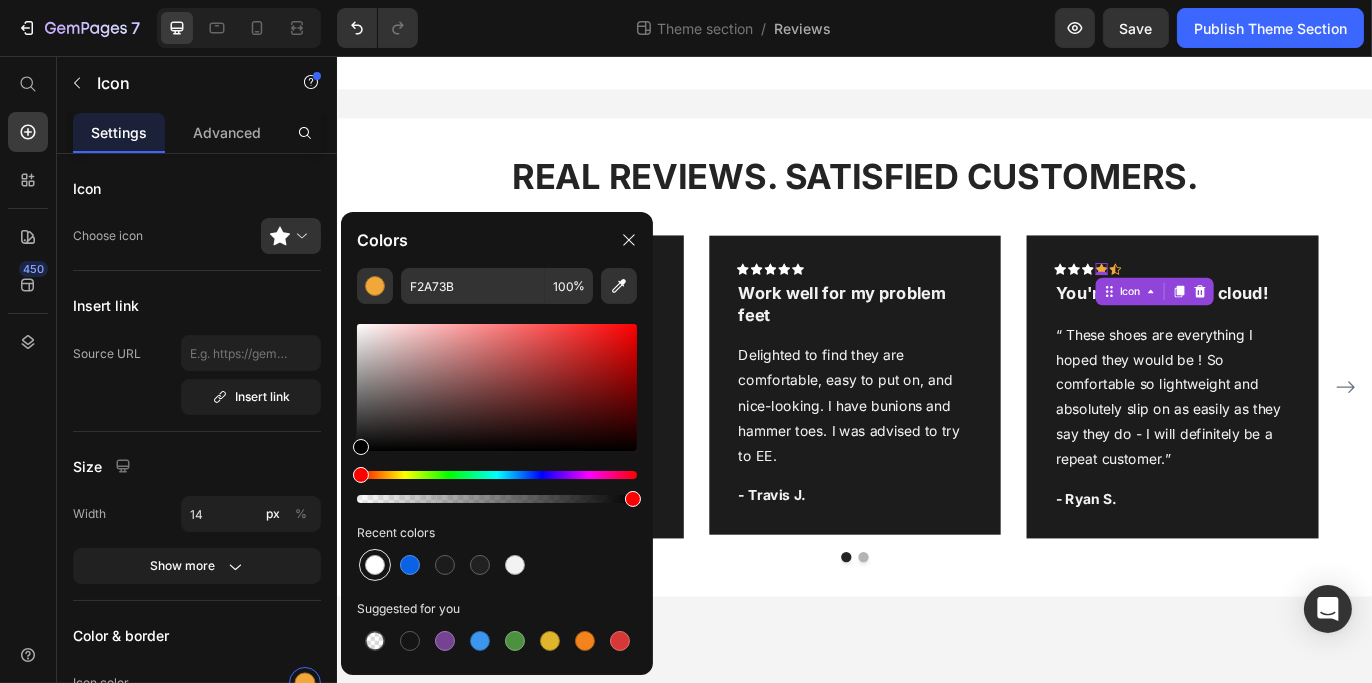 click at bounding box center [375, 565] 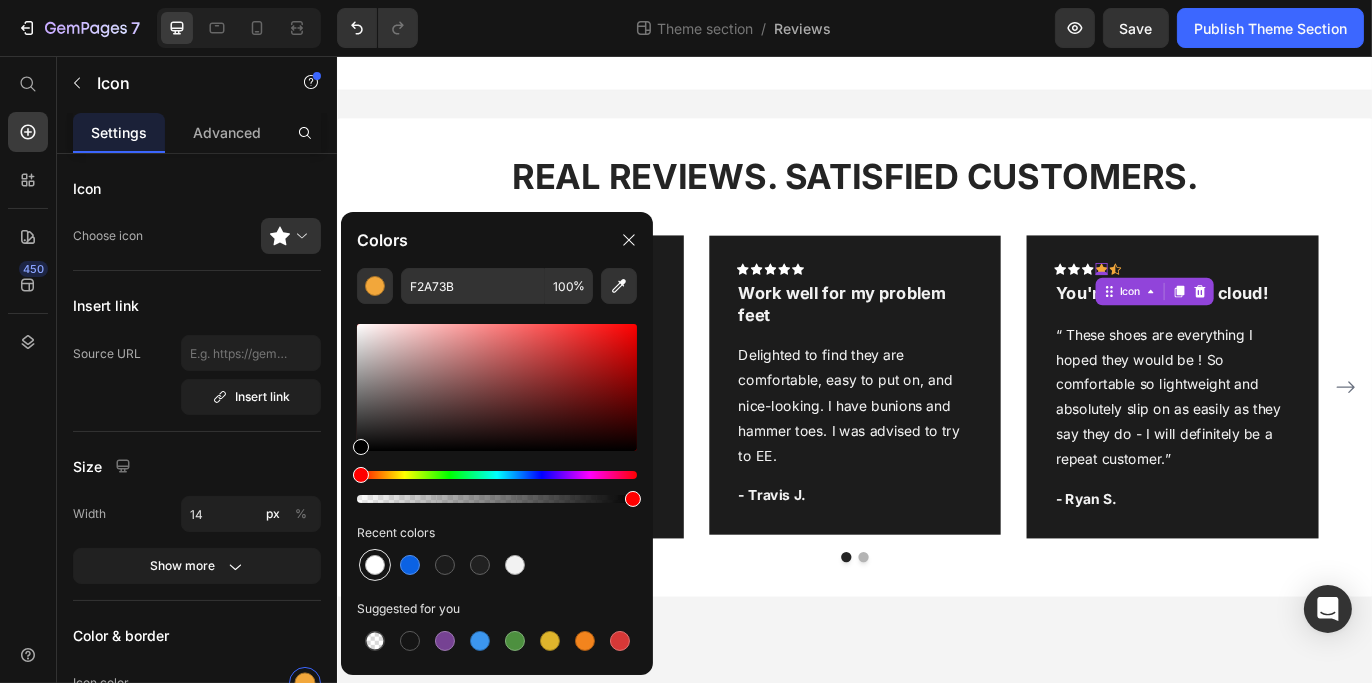 type on "FFFFFF" 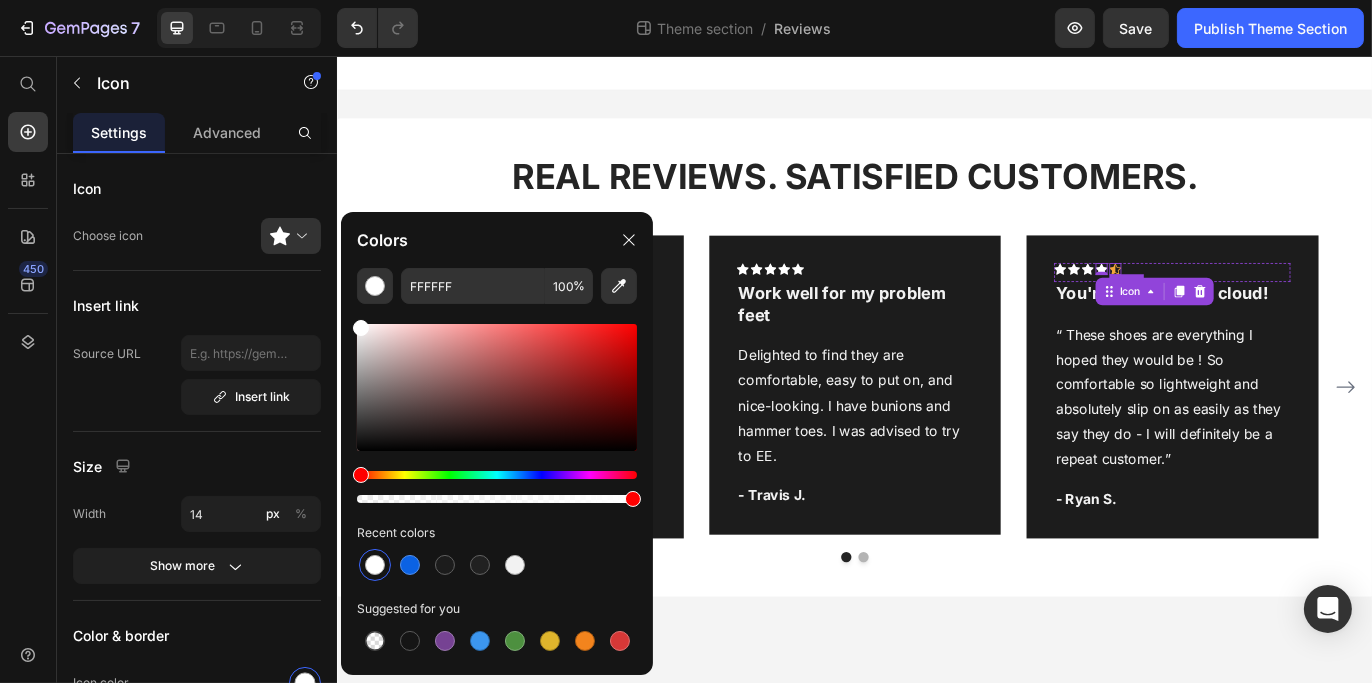 click 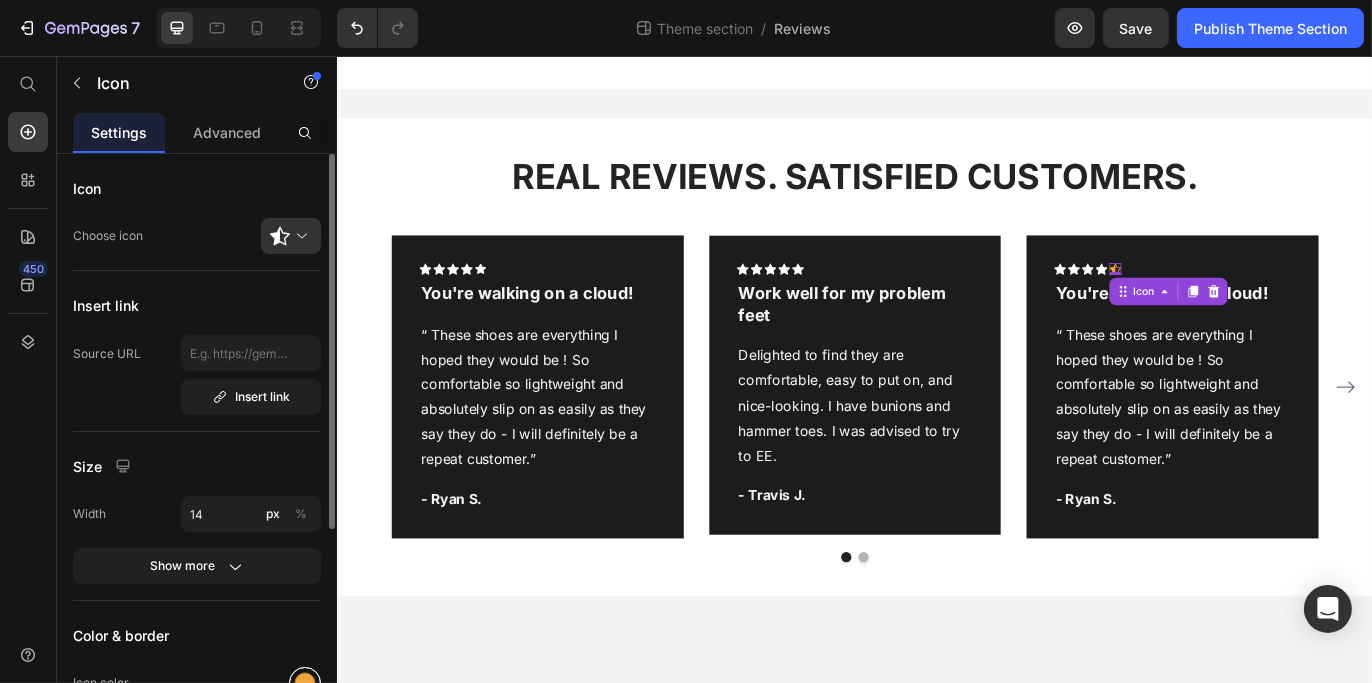 click at bounding box center [305, 683] 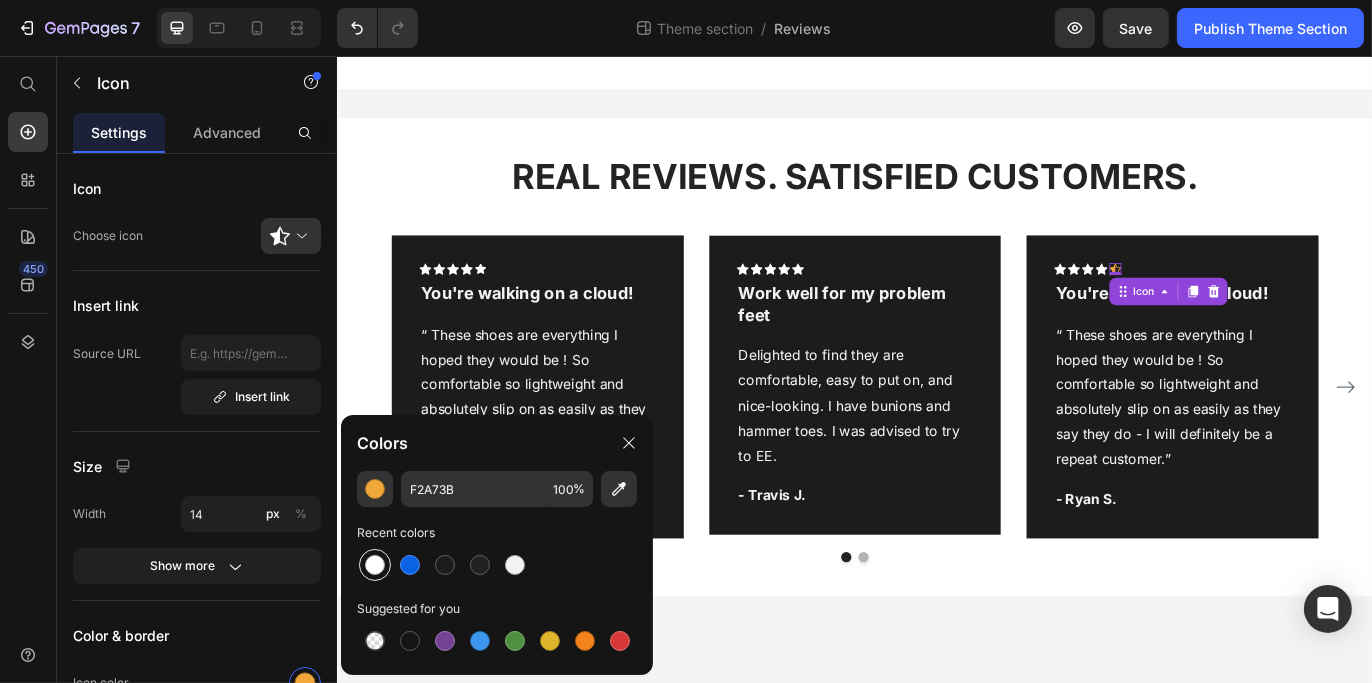 click at bounding box center [375, 565] 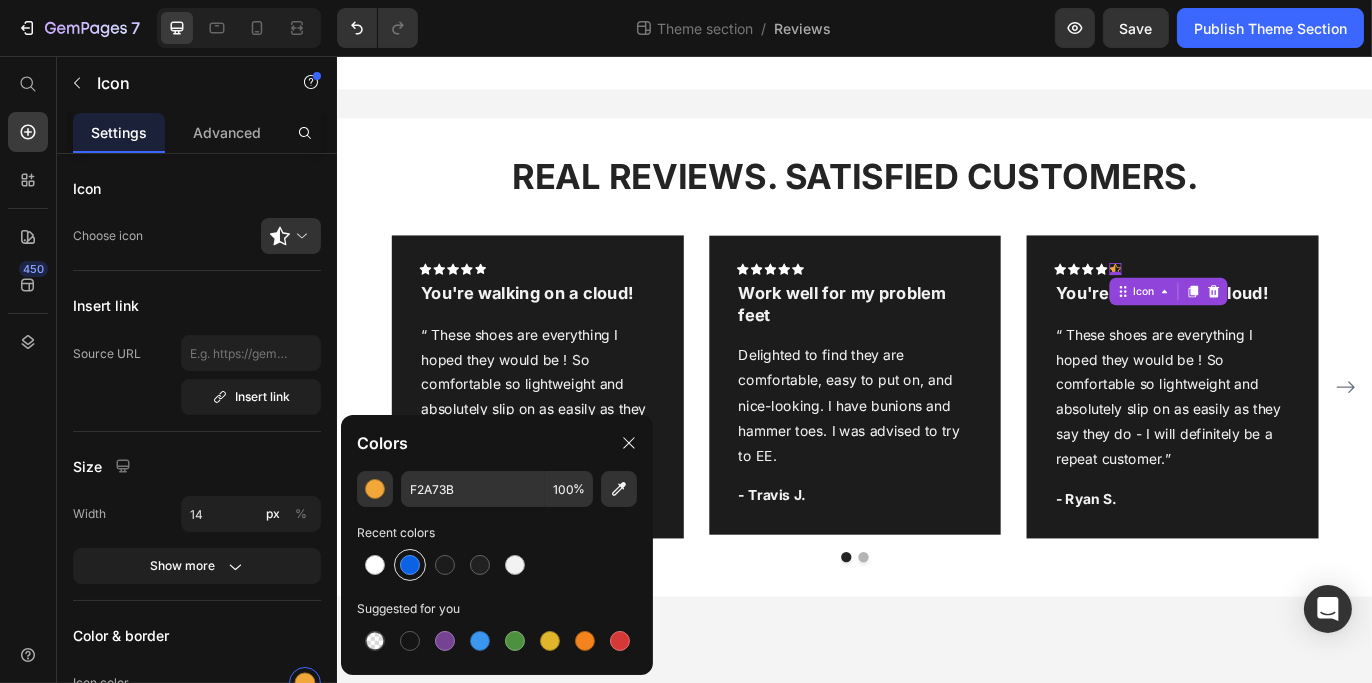type on "FFFFFF" 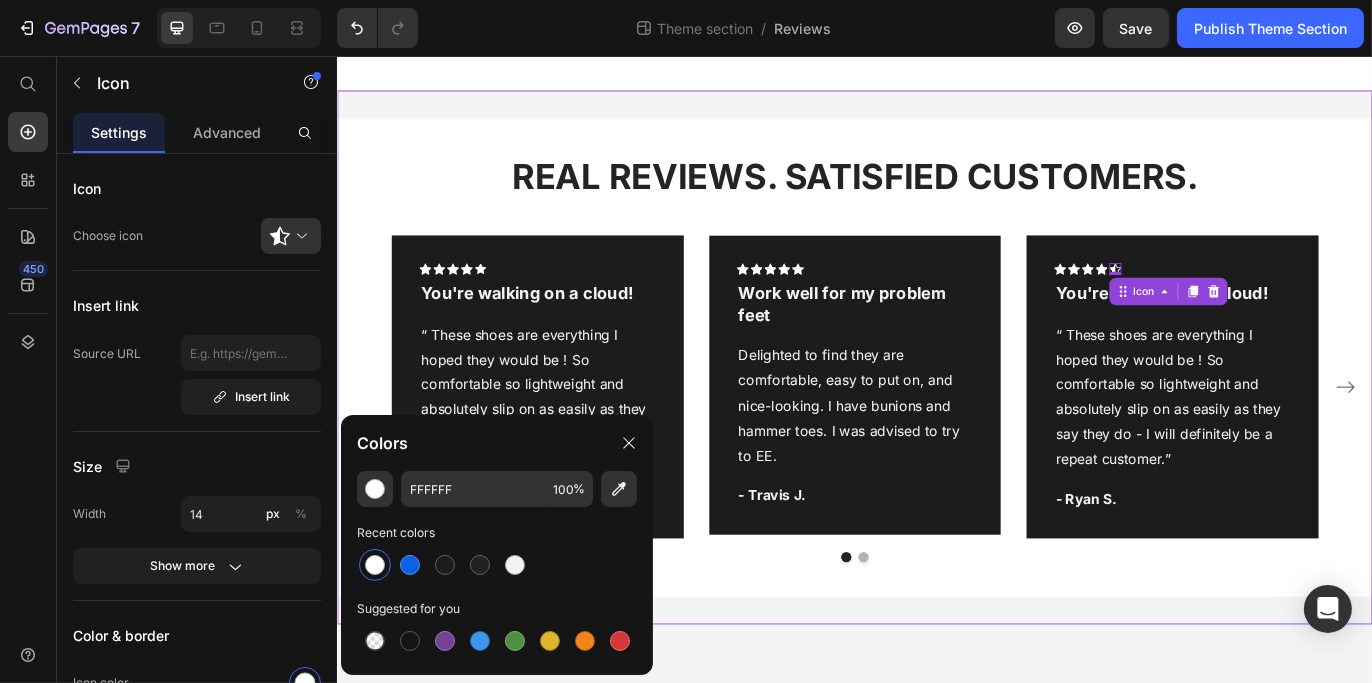 click on "REAL REVIEWS. SATISFIED CUSTOMERS. Heading
Icon
Icon
Icon
Icon
Icon Row You're walking on a cloud! Text block “ These shoes are everything I hoped they would be ! So comfortable so lightweight and absolutely slip on as easily as they say they do - I will definitely be a repeat customer.” Text block - Ryan S. Text block Row
Icon
Icon
Icon
Icon
Icon Row Work well for my problem feet Text block "Delighted to find they are comfortable, easy to put on, and nice-looking. I have bunions and hammer toes. I was advised to try to EE." Text block - Travis J. Text block Row
Icon
Icon
Icon
Icon
Icon   0 Row You're walking on a cloud! Text block Text block - Ryan S. Text block Row
Icon
Icon
Icon
Icon Icon" at bounding box center (936, 405) 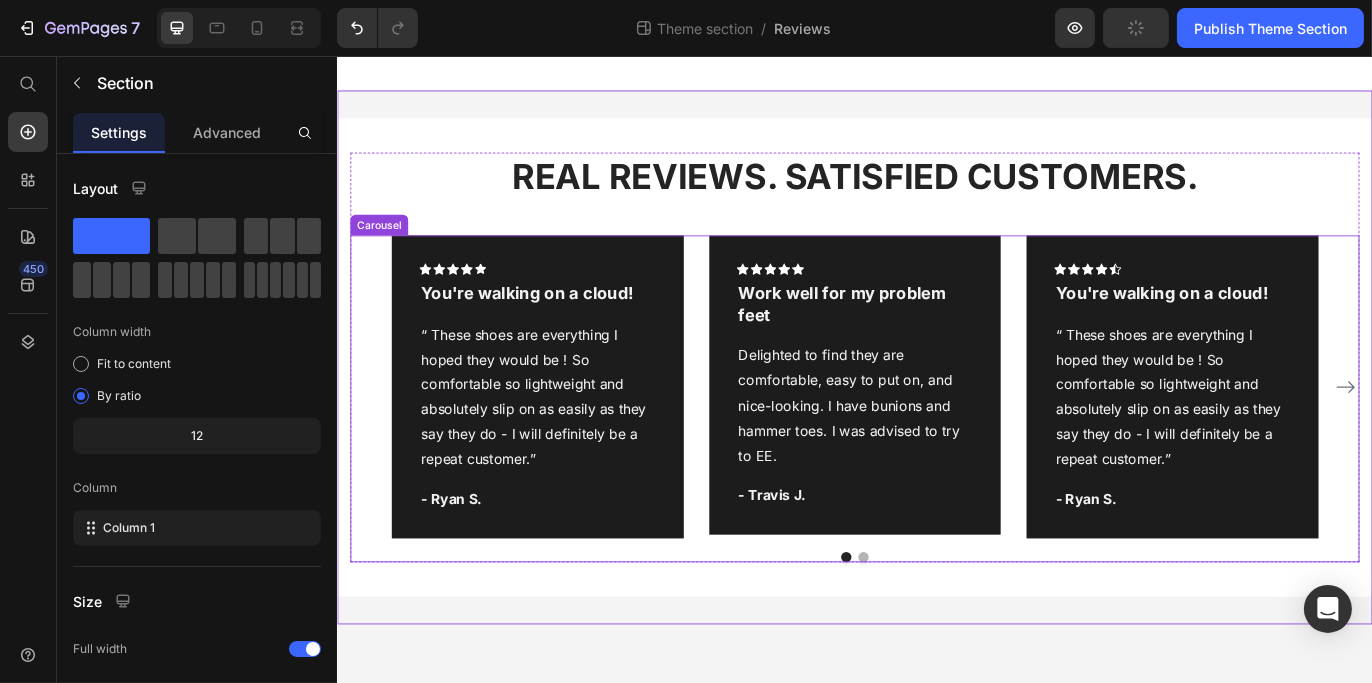 click 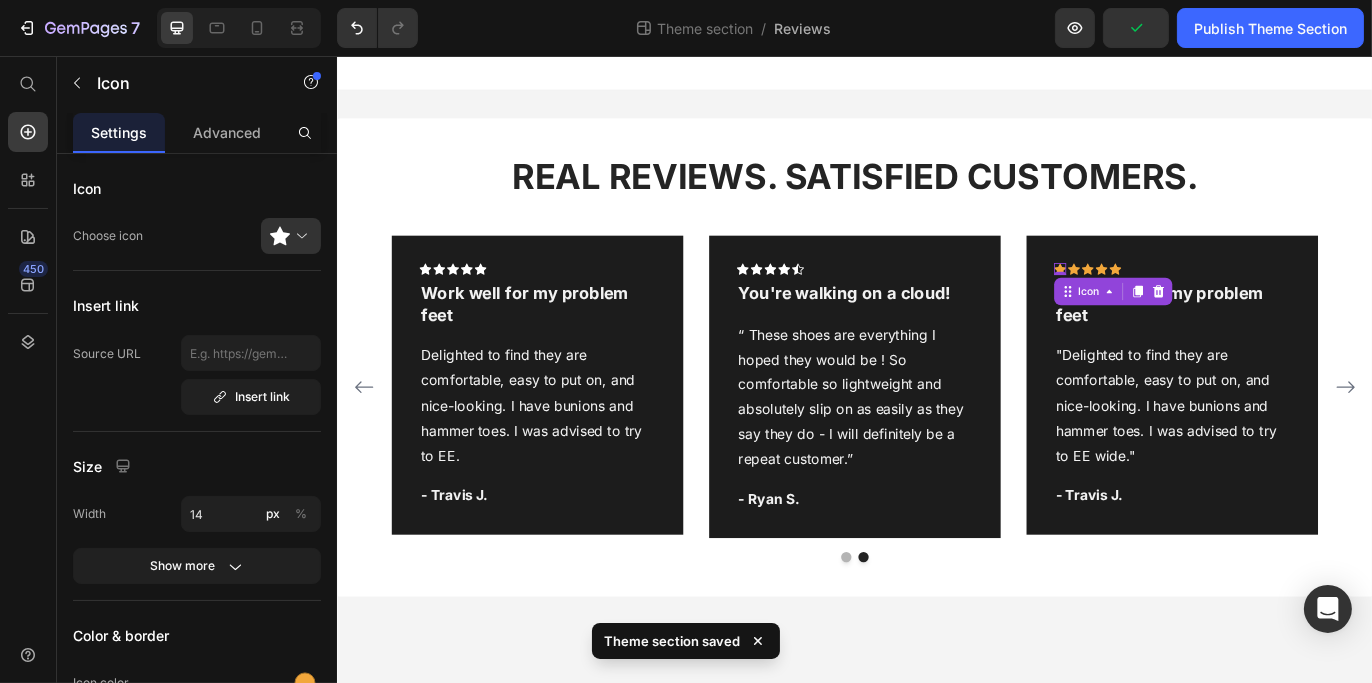 click on "Icon   0" at bounding box center (1174, 303) 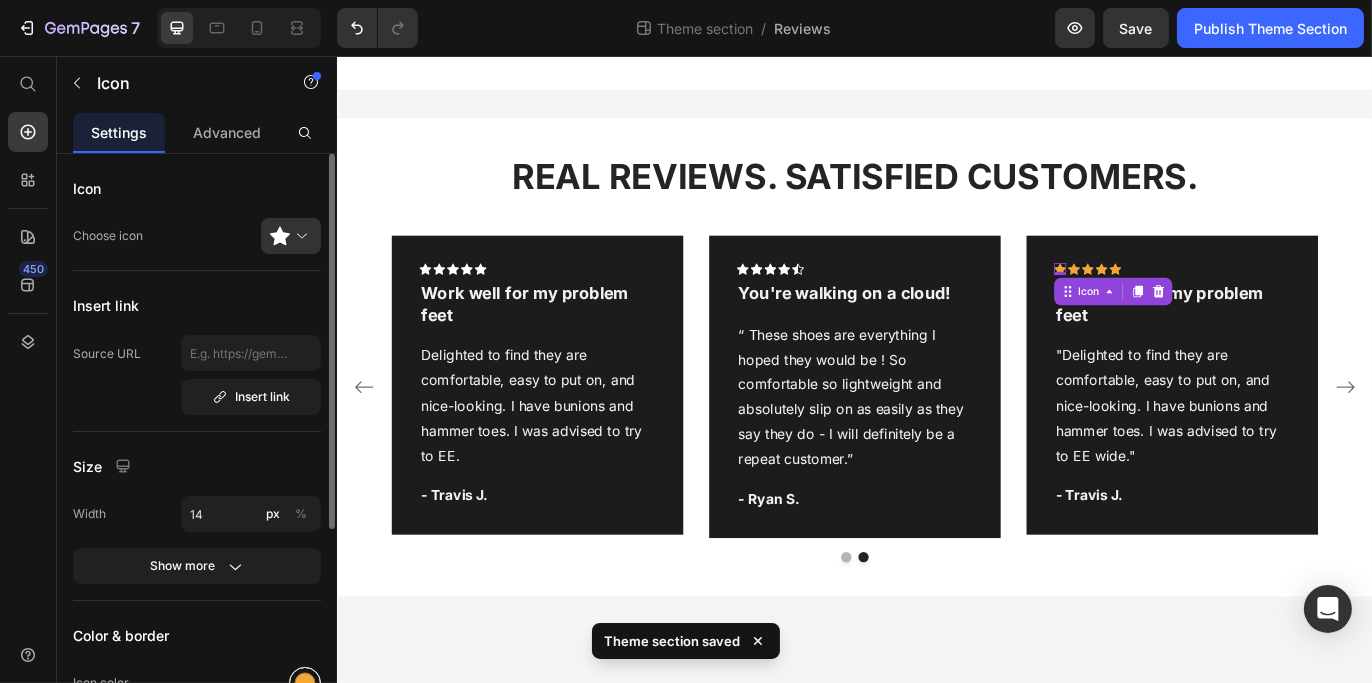 click at bounding box center [305, 683] 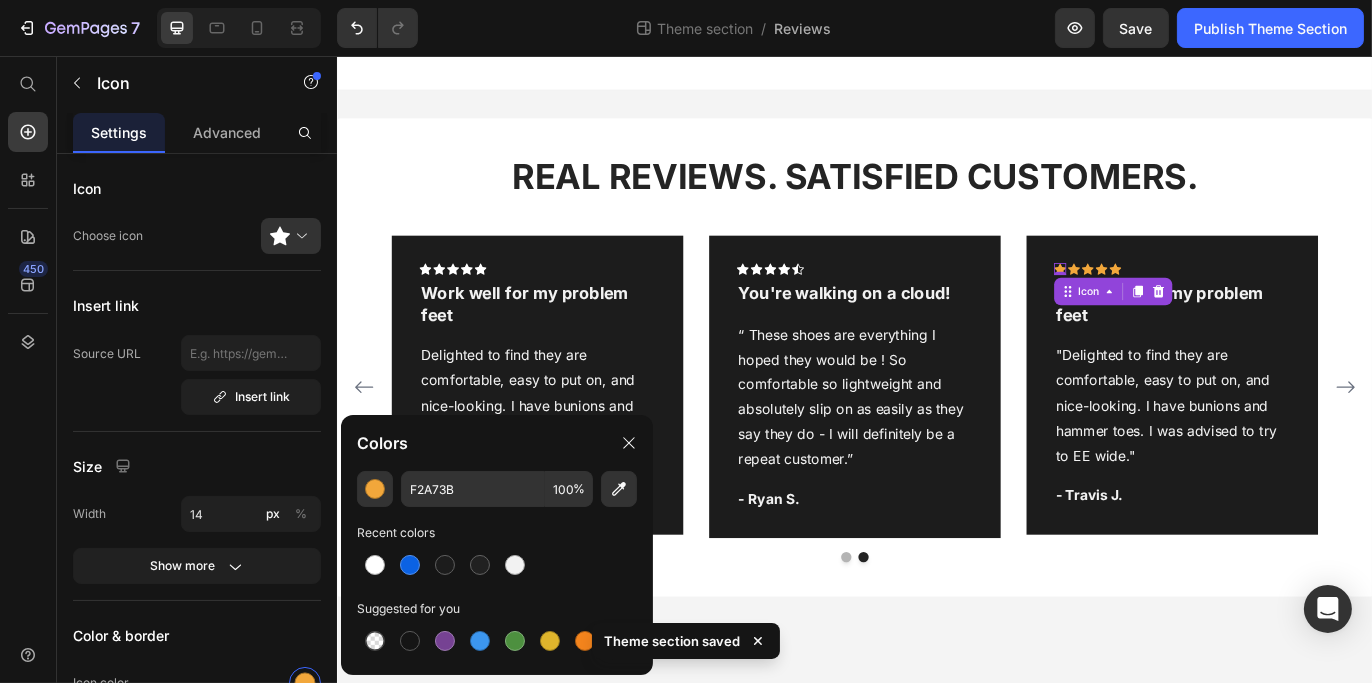 click at bounding box center (375, 565) 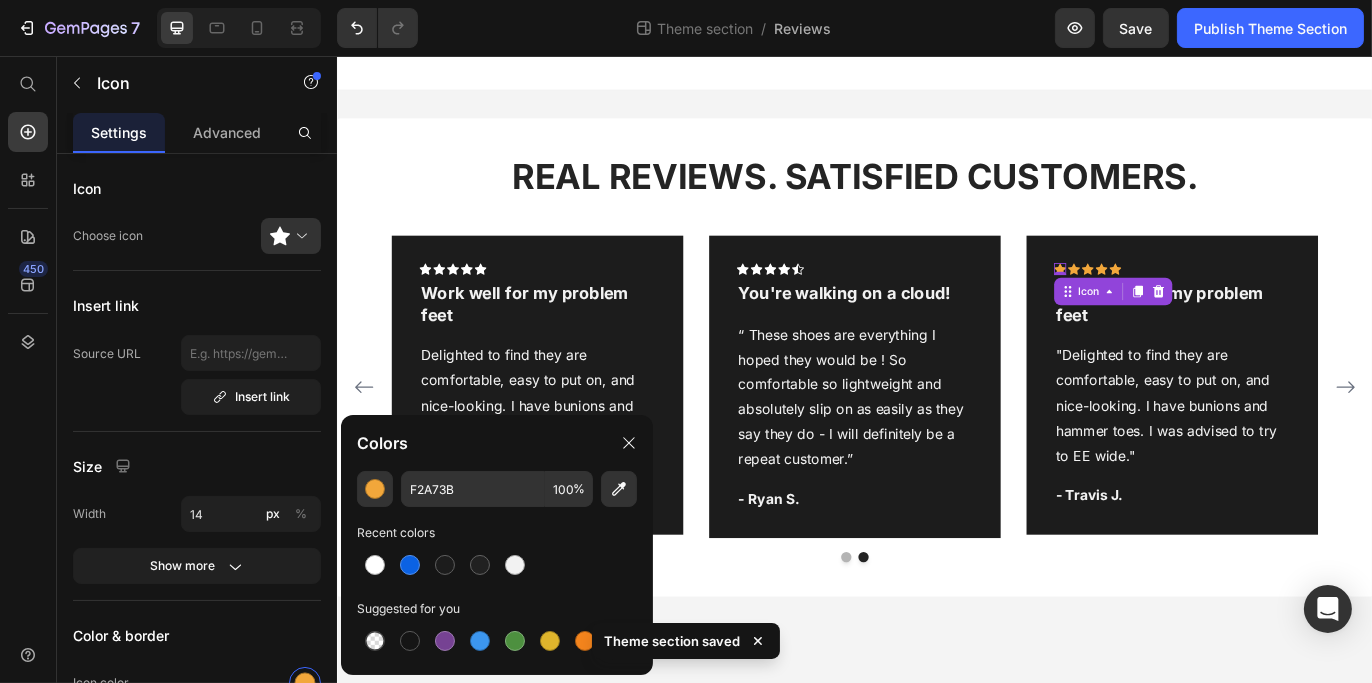 type on "FFFFFF" 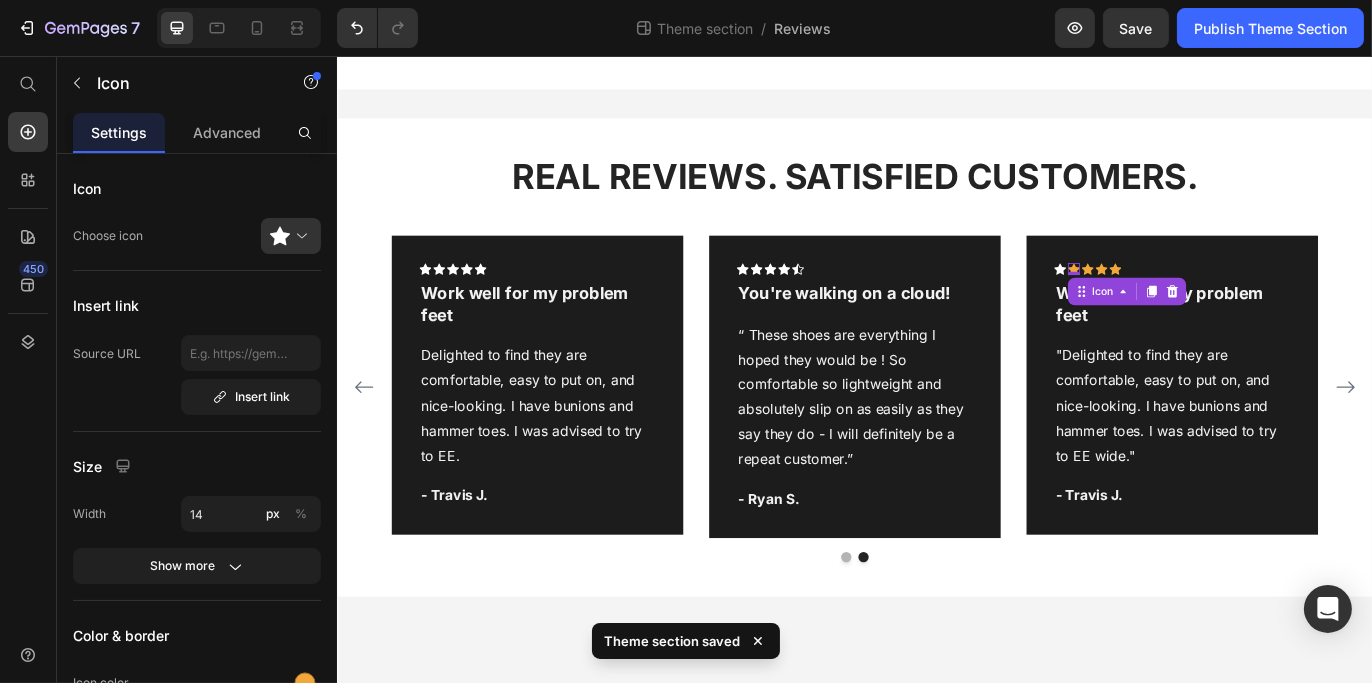 click 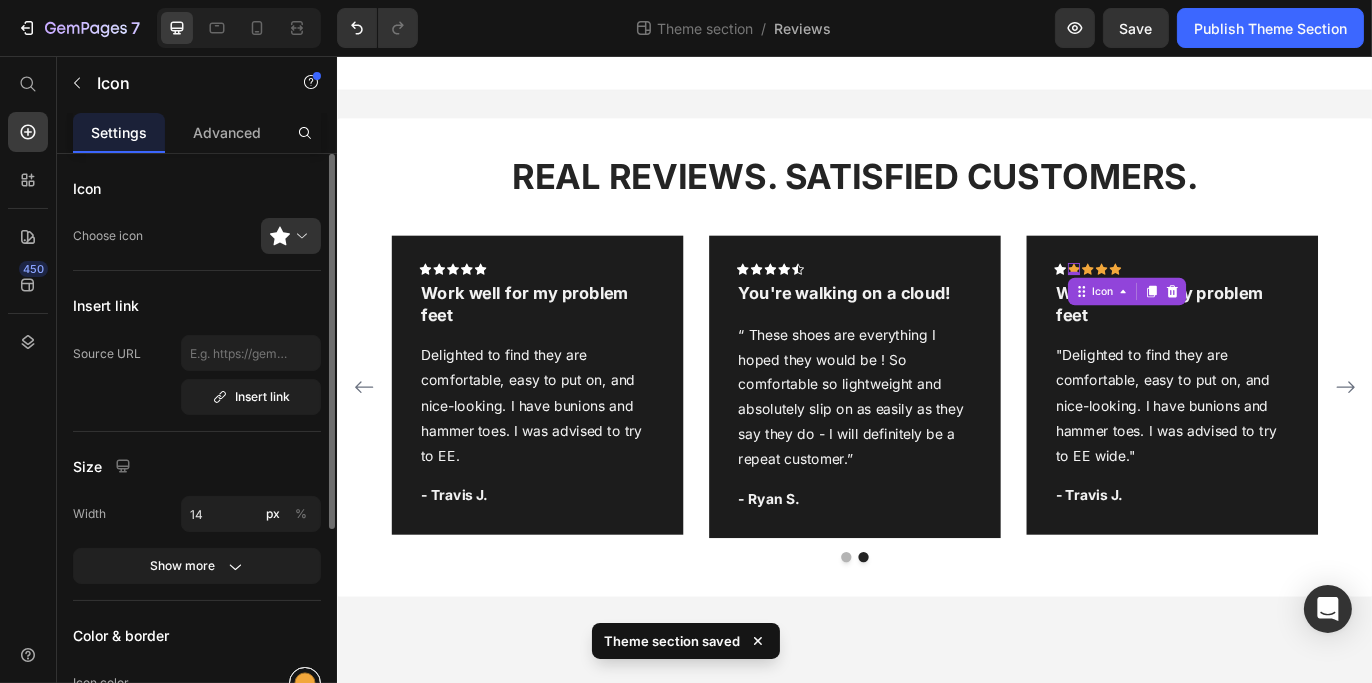 click at bounding box center [305, 683] 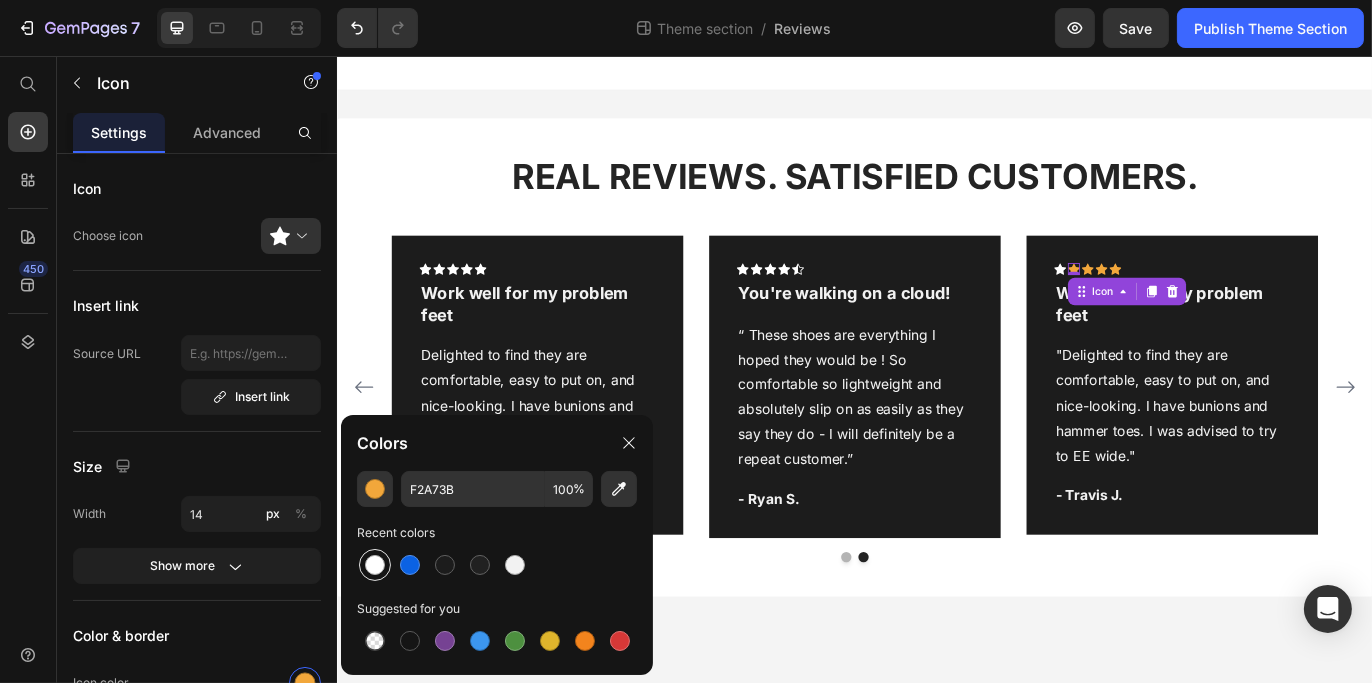 drag, startPoint x: 367, startPoint y: 565, endPoint x: 390, endPoint y: 550, distance: 27.45906 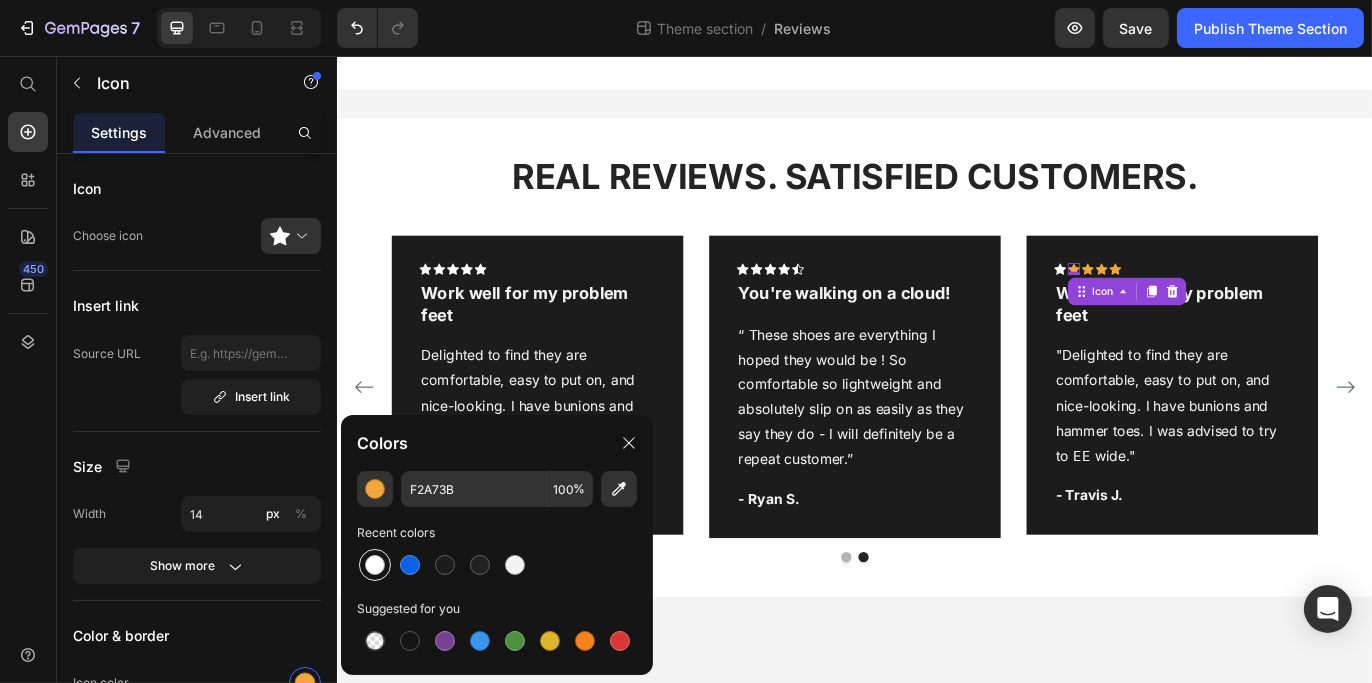 click at bounding box center [375, 565] 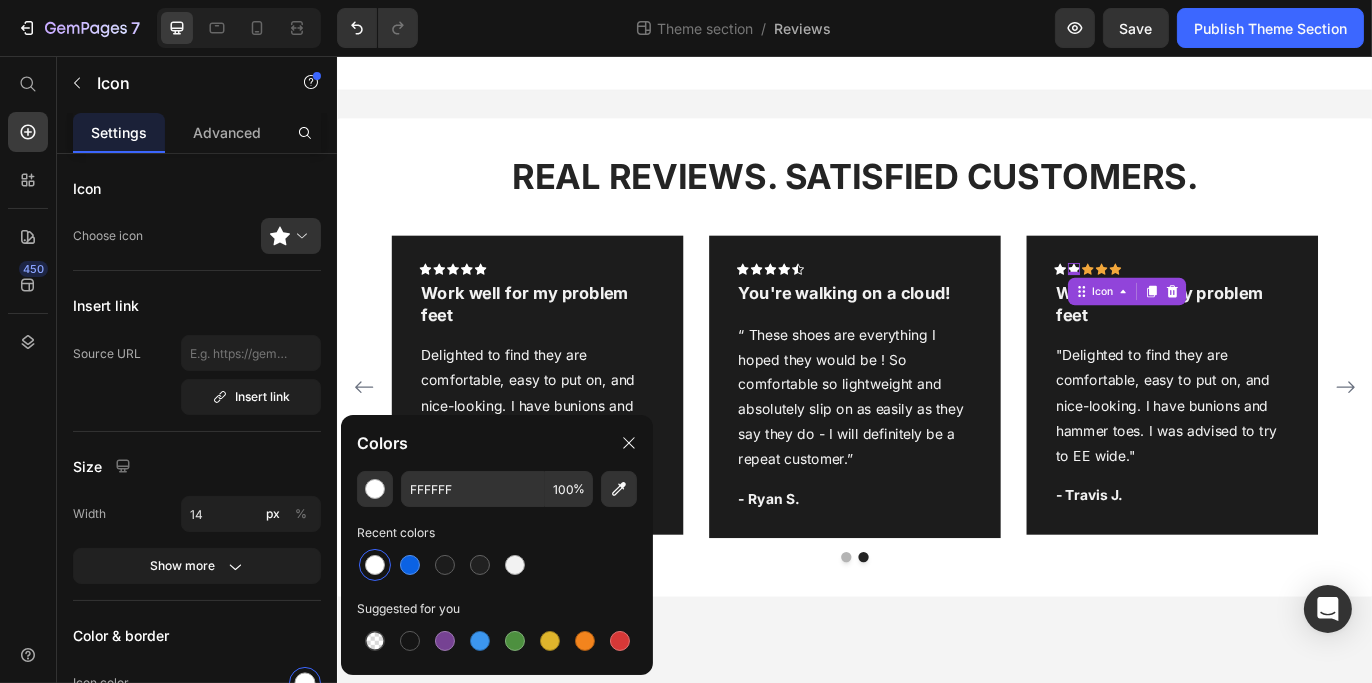 click on "0" at bounding box center (1190, 310) 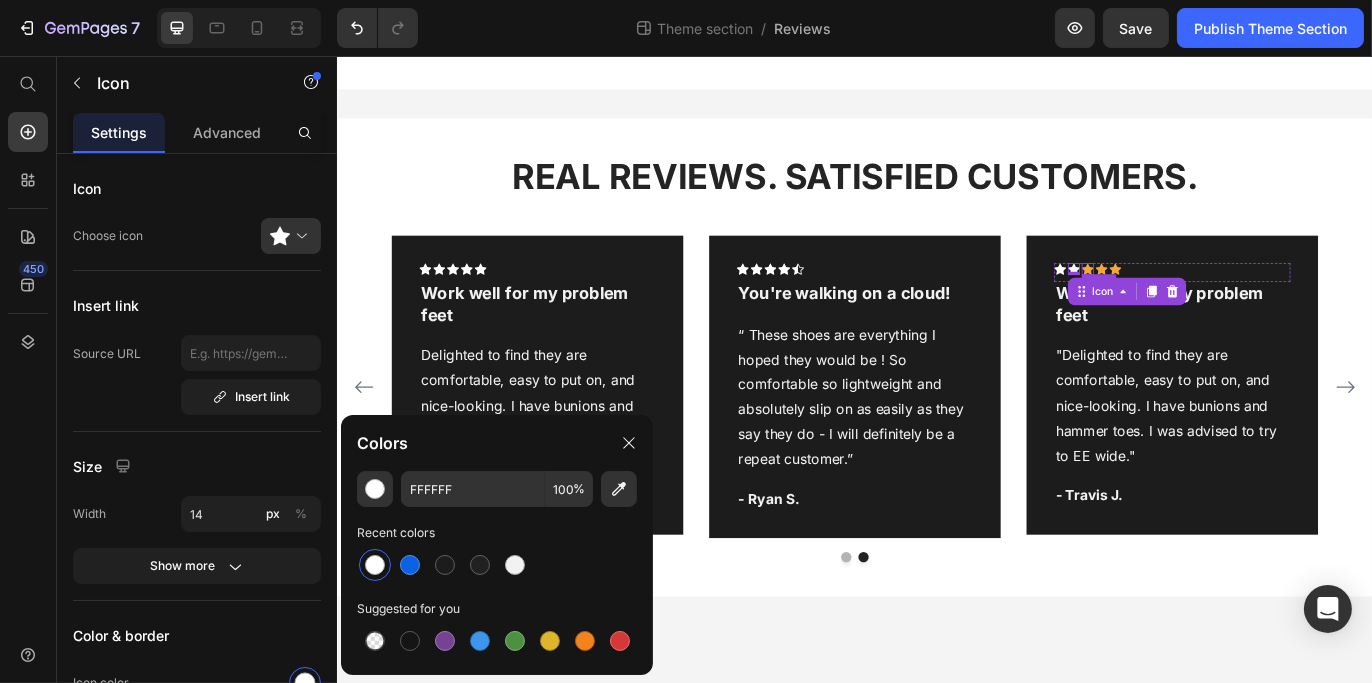 click 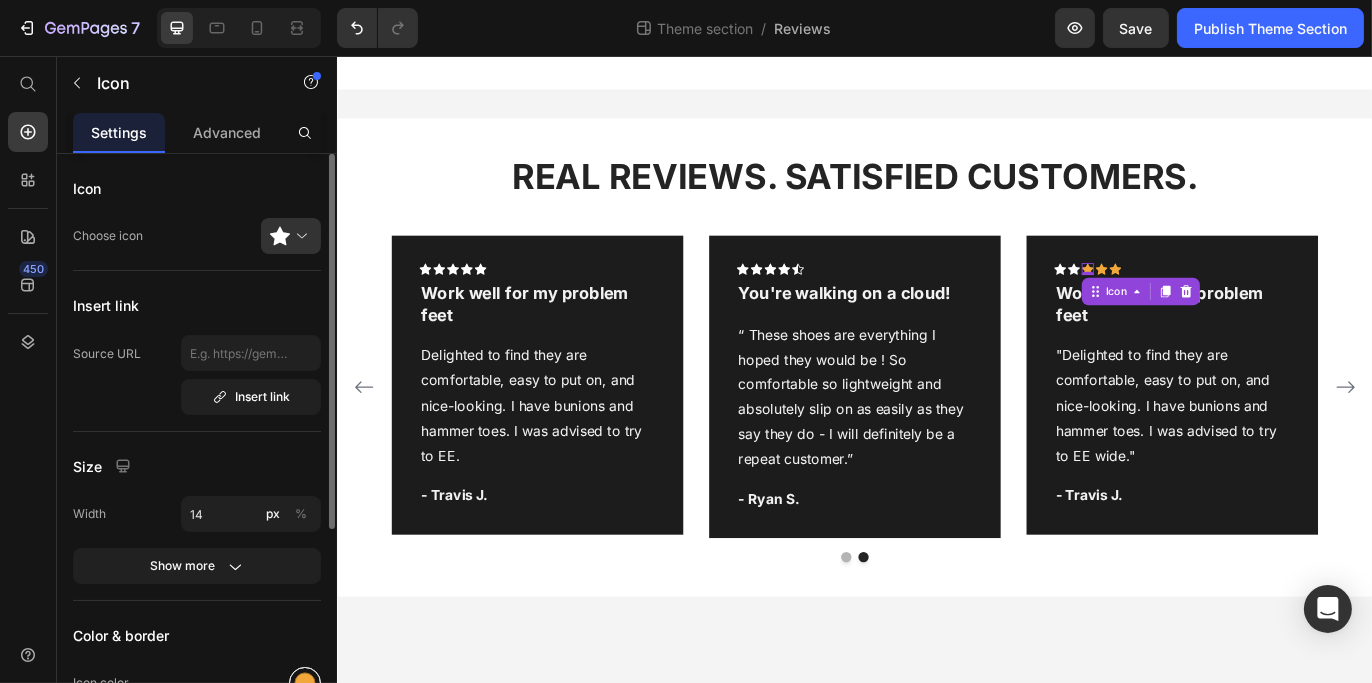 click at bounding box center (305, 683) 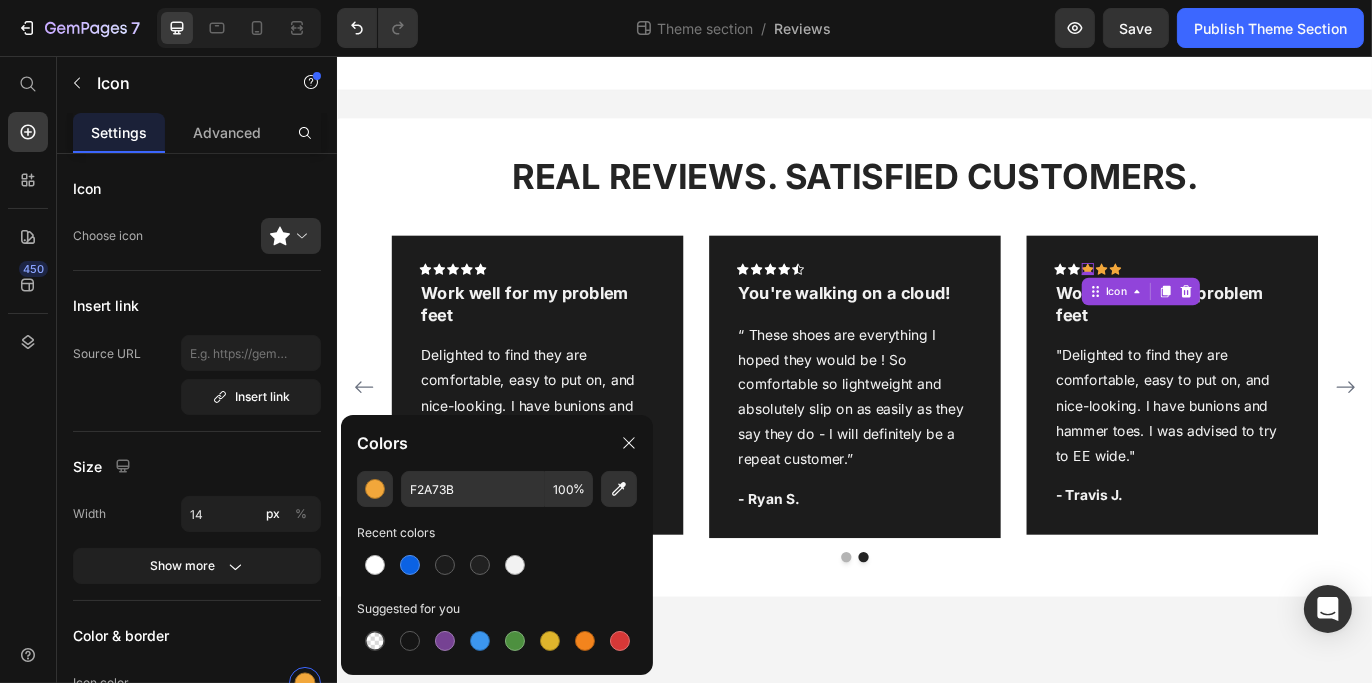 click at bounding box center (375, 565) 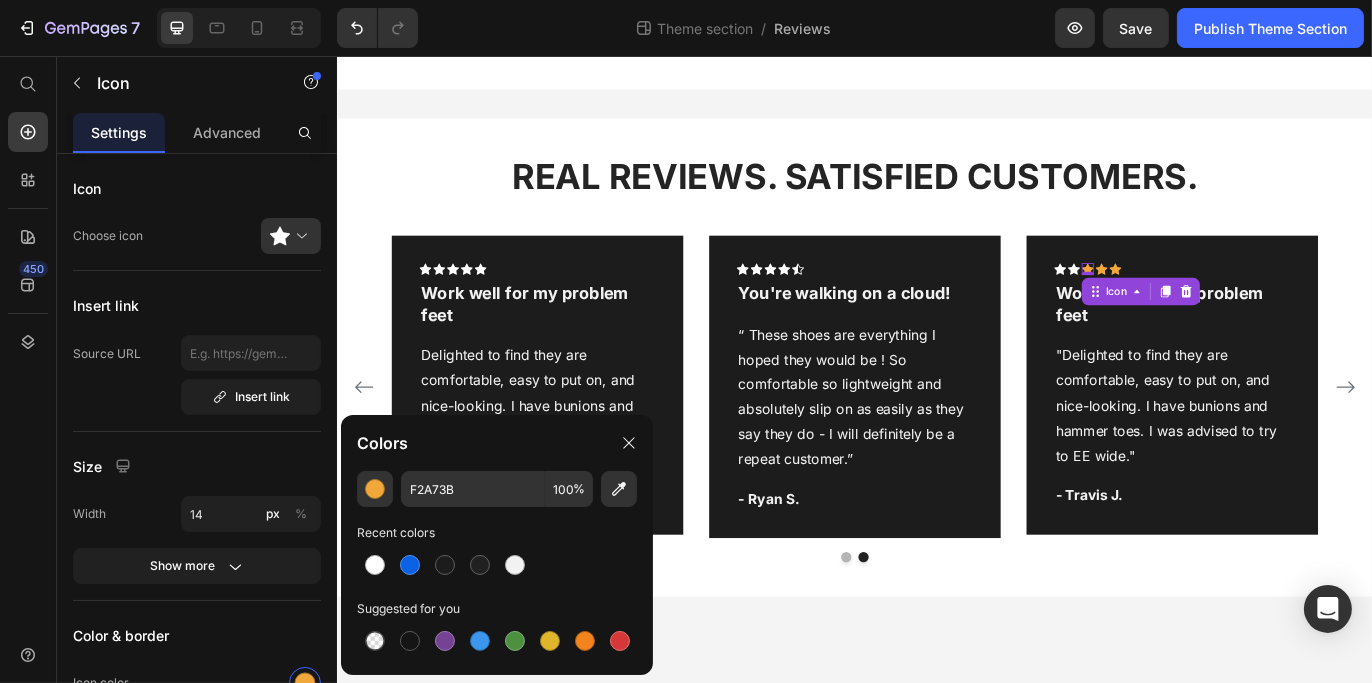 type on "FFFFFF" 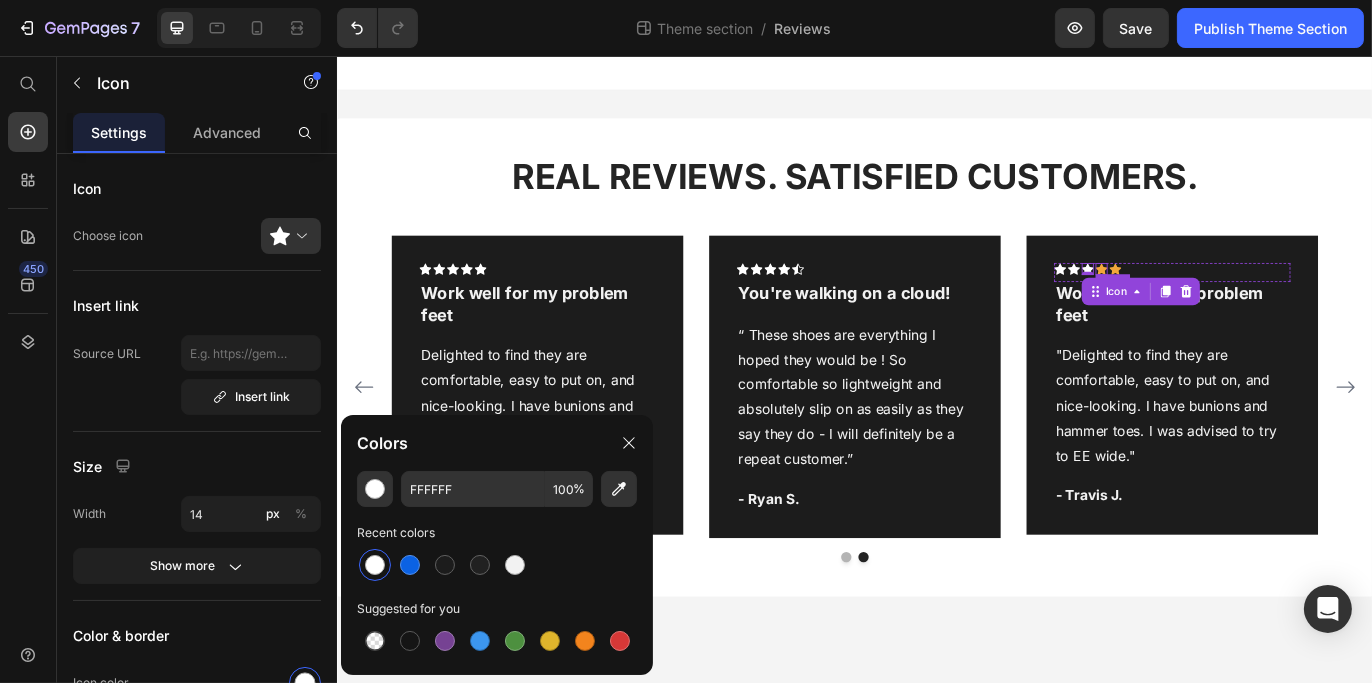 click 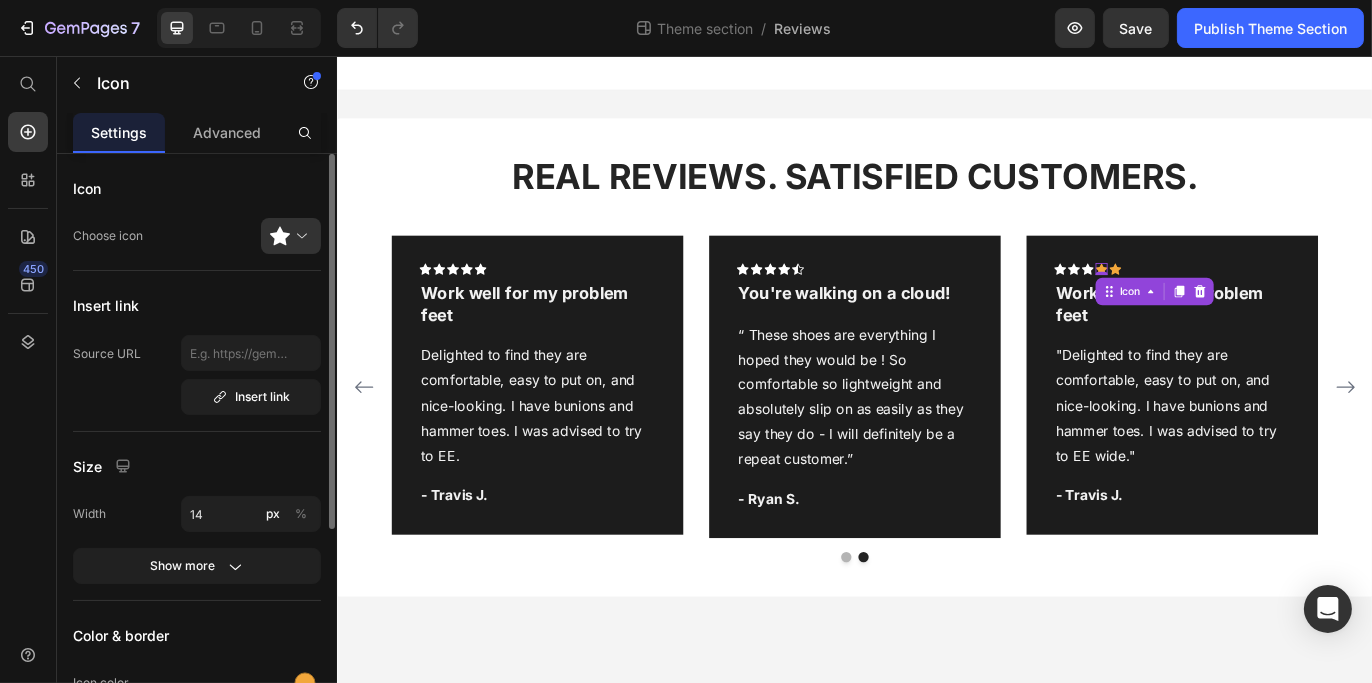 drag, startPoint x: 315, startPoint y: 660, endPoint x: 310, endPoint y: 669, distance: 10.29563 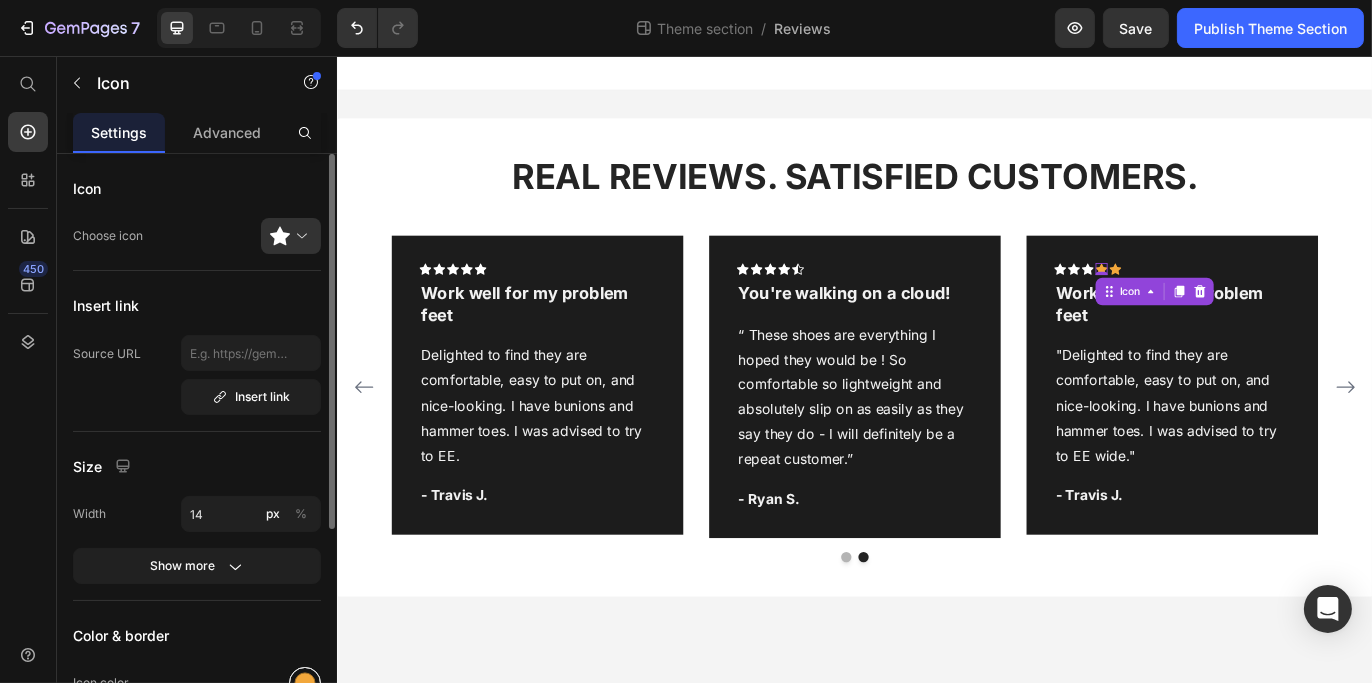 click at bounding box center (305, 683) 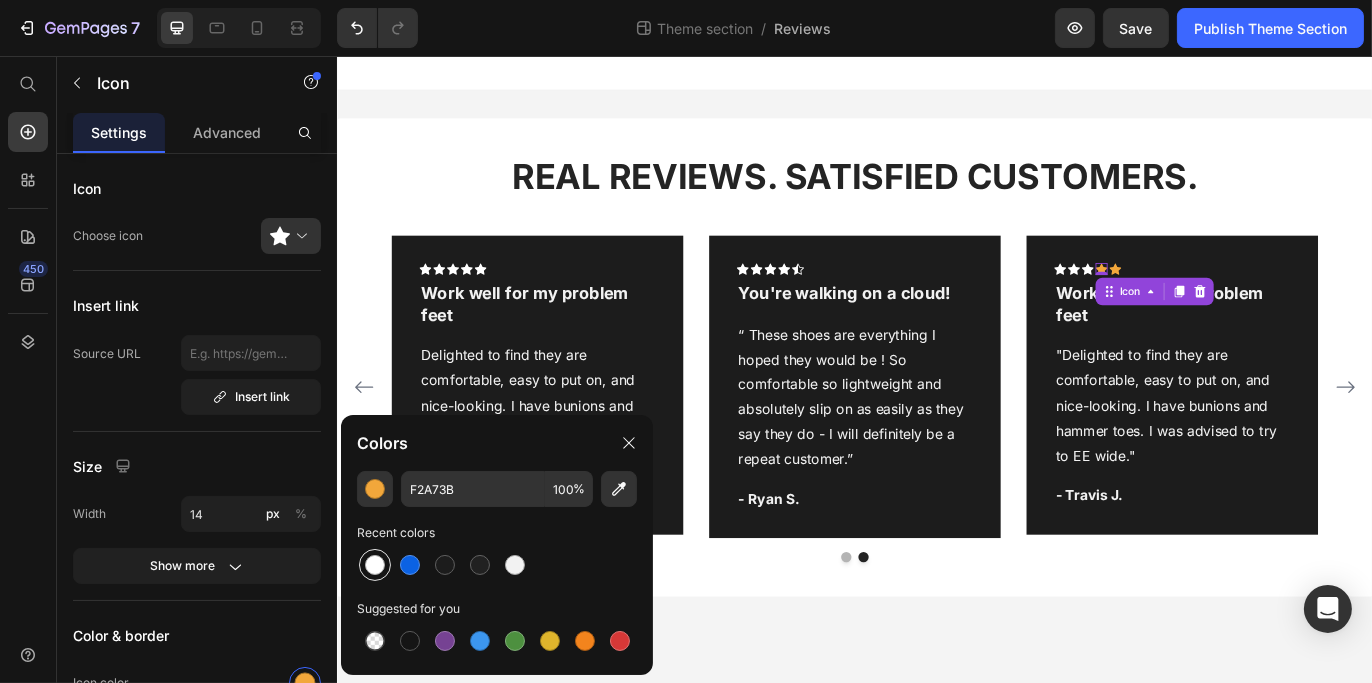 click at bounding box center [375, 565] 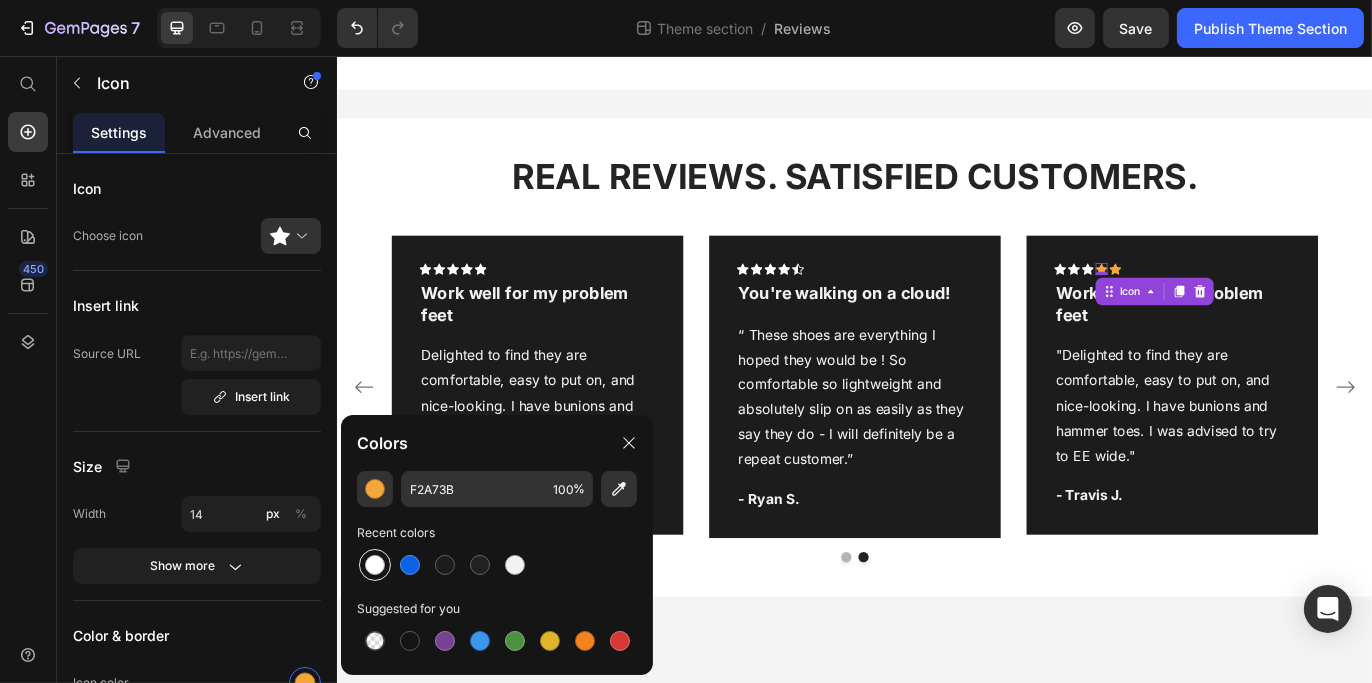 type on "FFFFFF" 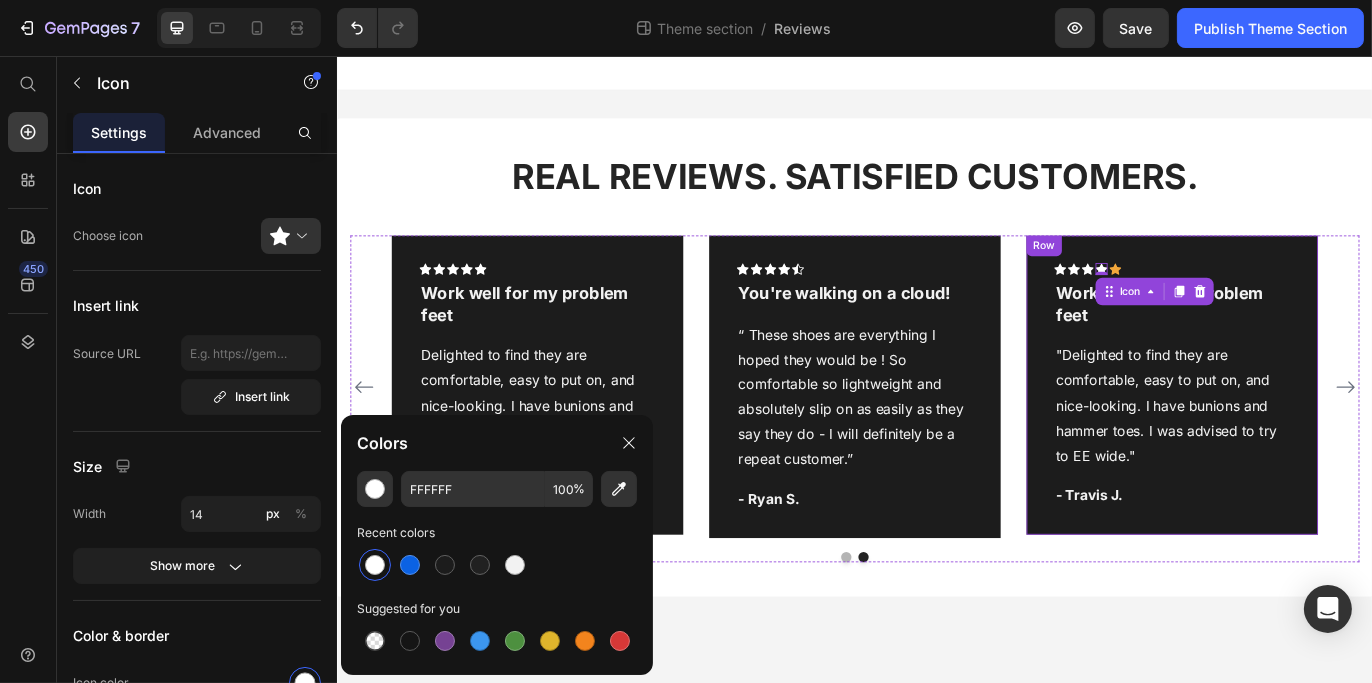 click on "Icon
Icon
Icon
Icon   0
Icon Row Work well for my problem feet Text block "Delighted to find they are comfortable, easy to put on, and nice-looking. I have bunions and hammer toes. I was advised to try to EE wide." Text block - Travis J. Text block Row" at bounding box center (1304, 437) 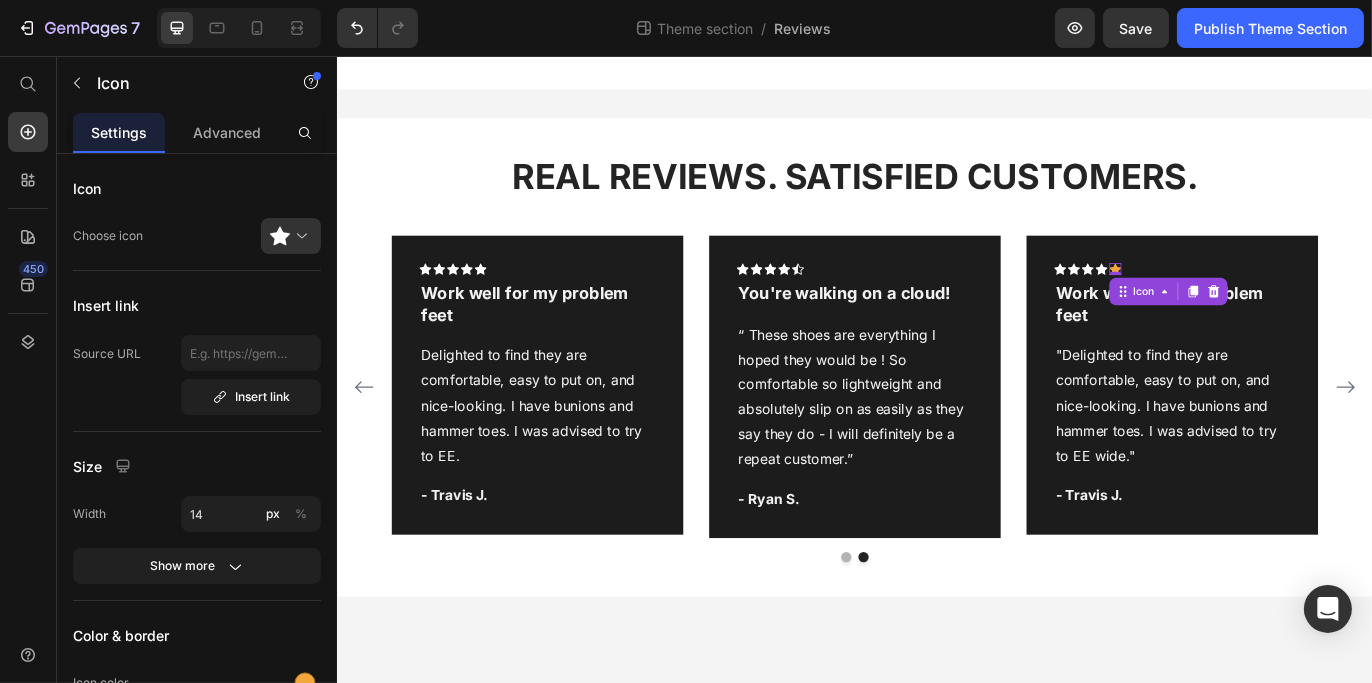 click 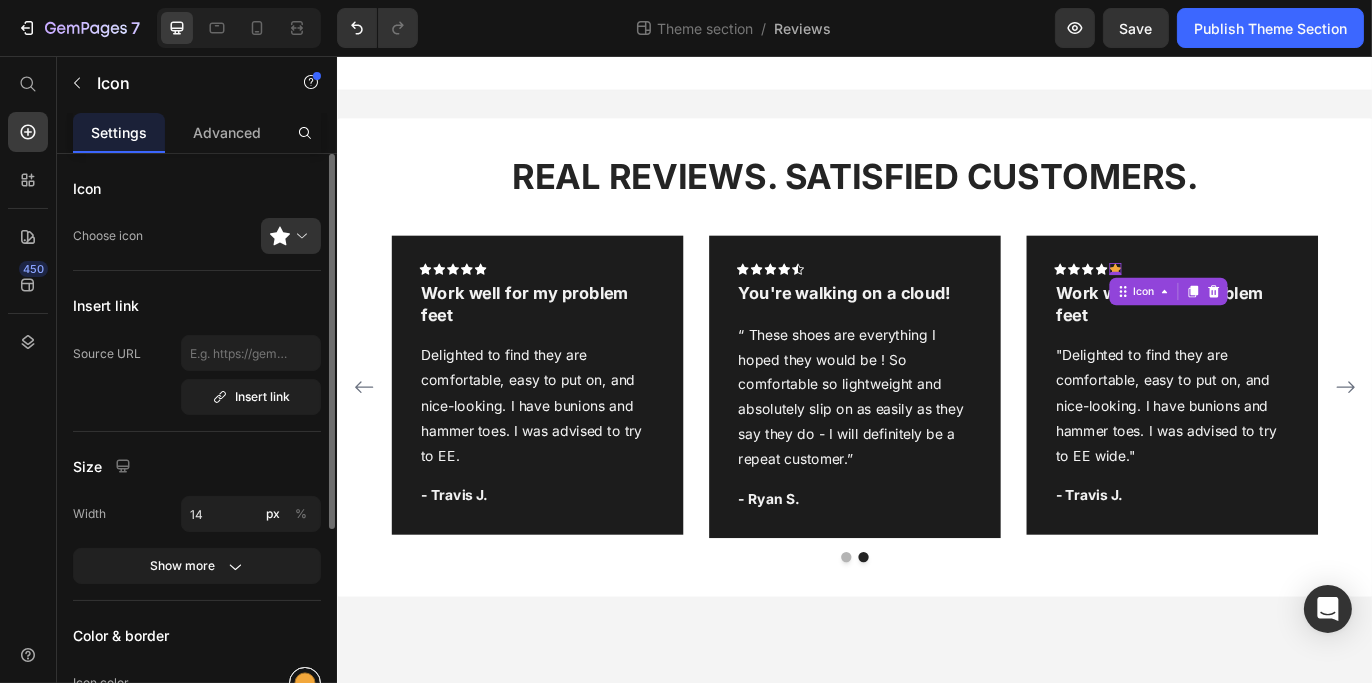click at bounding box center (305, 683) 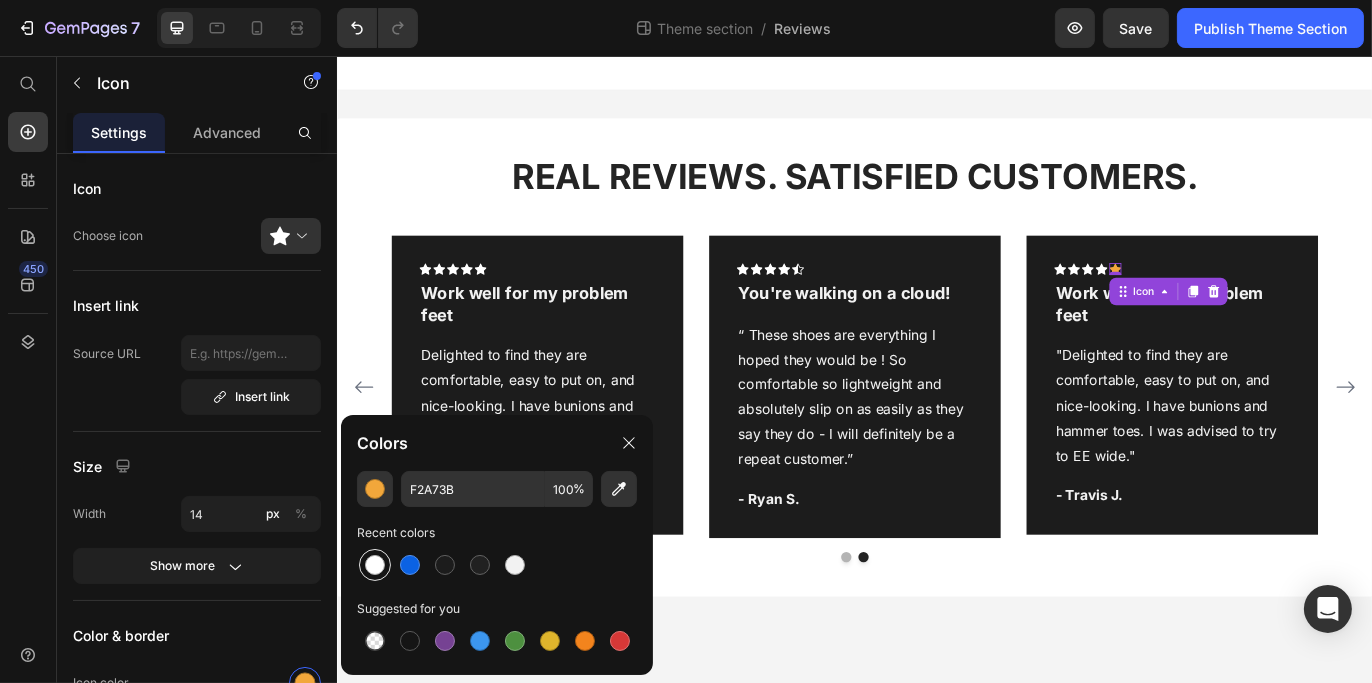 click at bounding box center (375, 565) 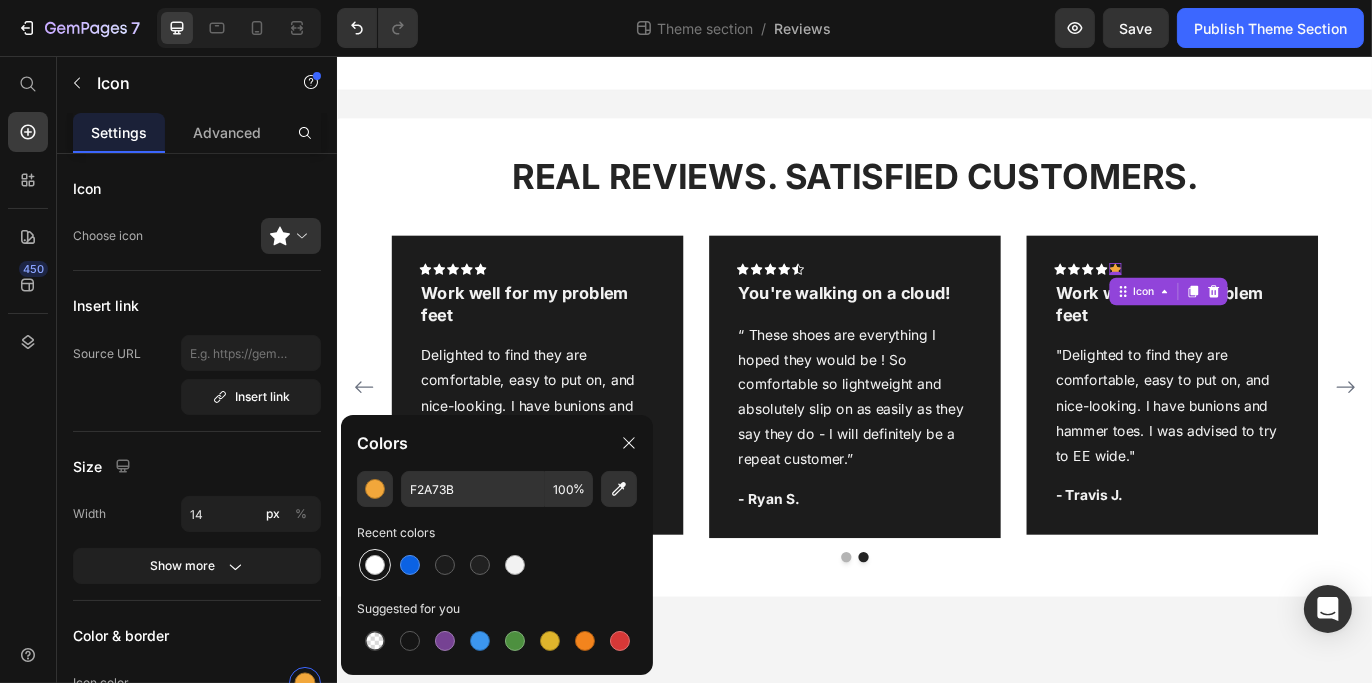 type on "FFFFFF" 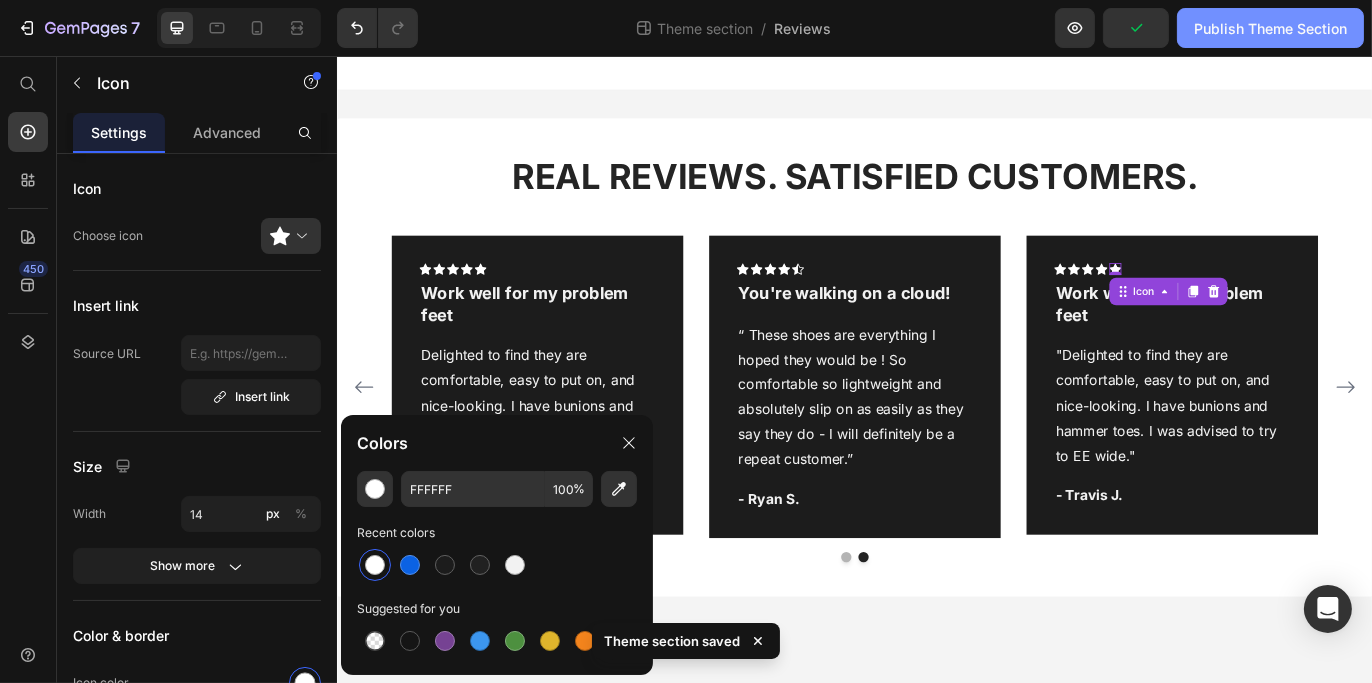 click on "Publish Theme Section" at bounding box center [1270, 28] 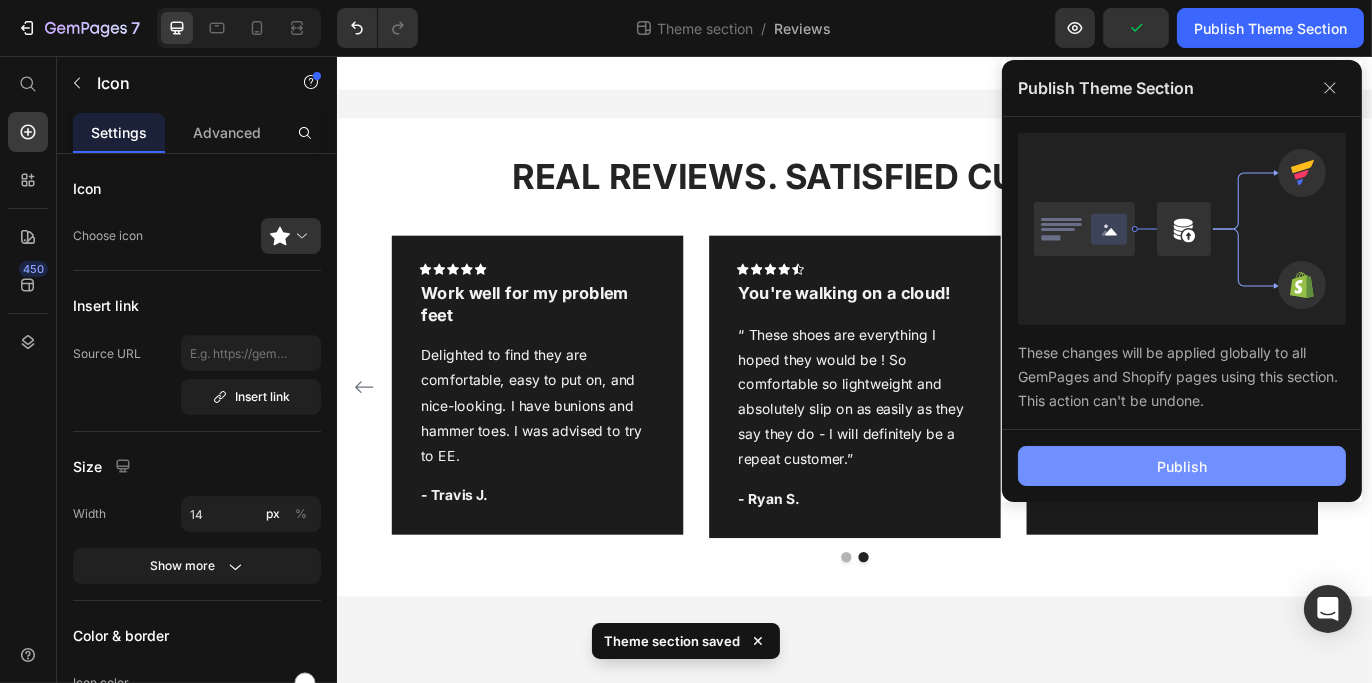 click on "Publish" 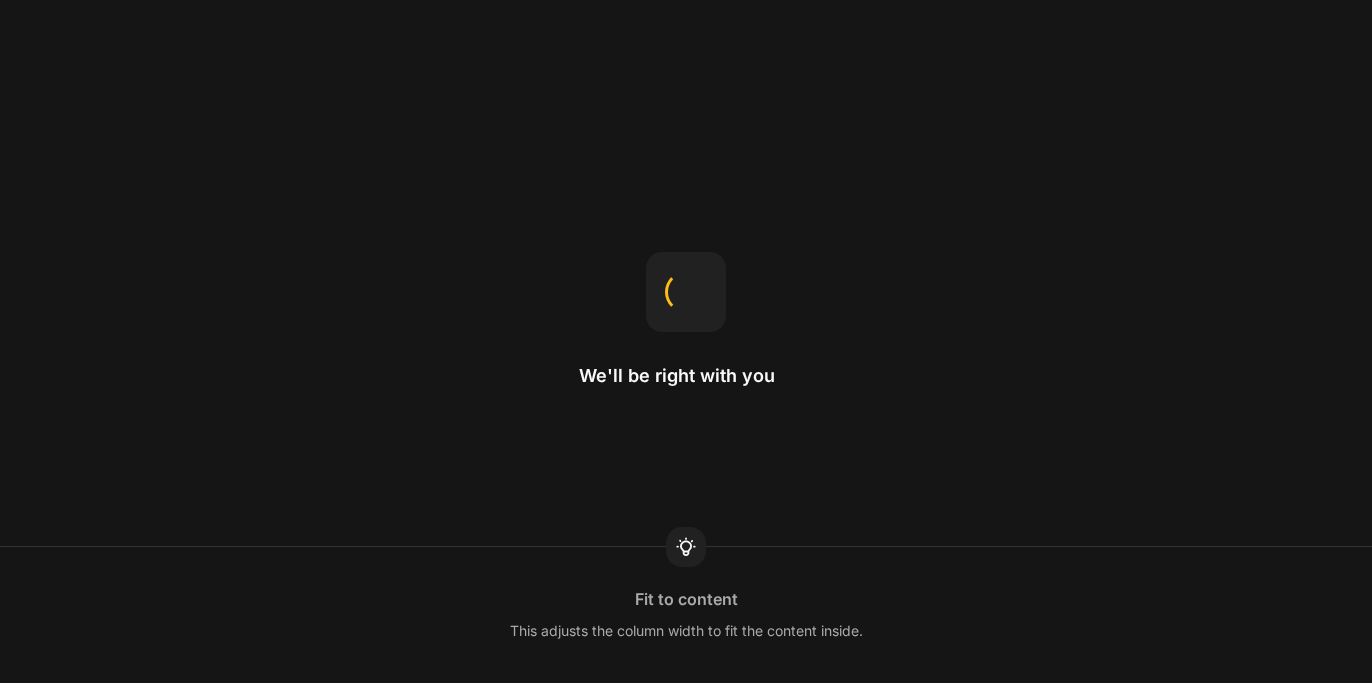 scroll, scrollTop: 0, scrollLeft: 0, axis: both 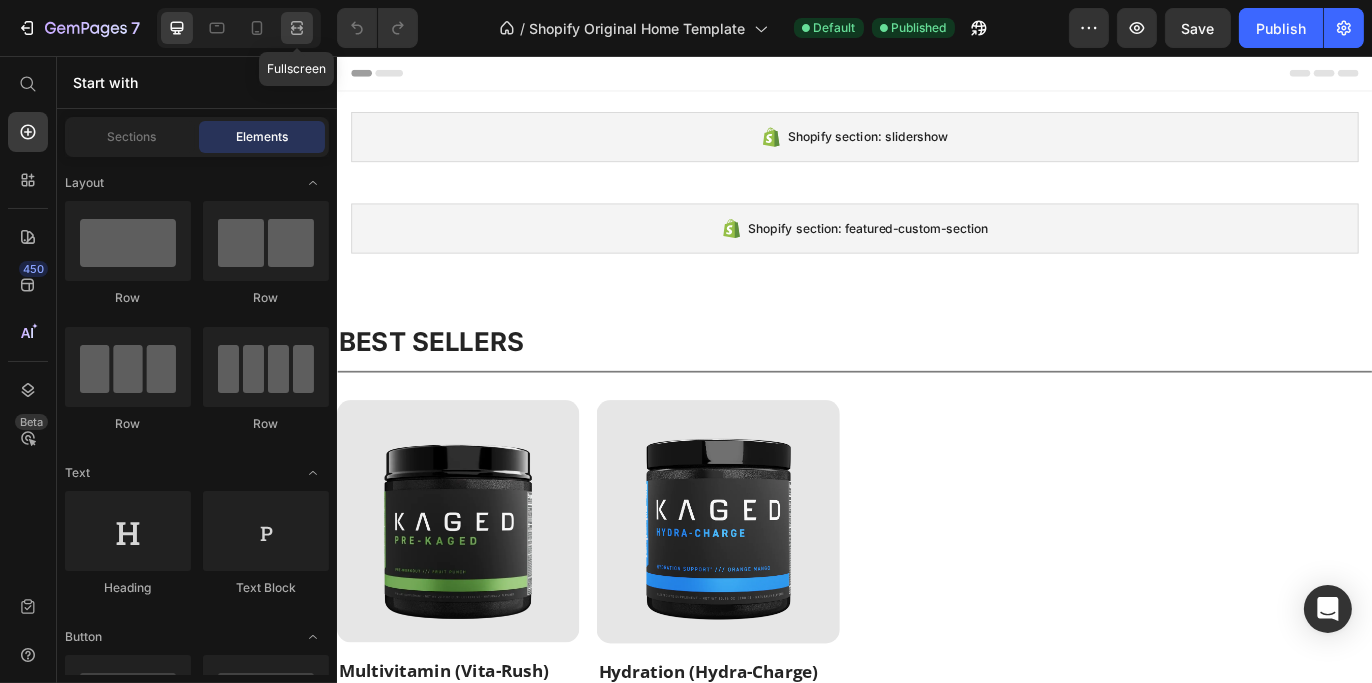 click 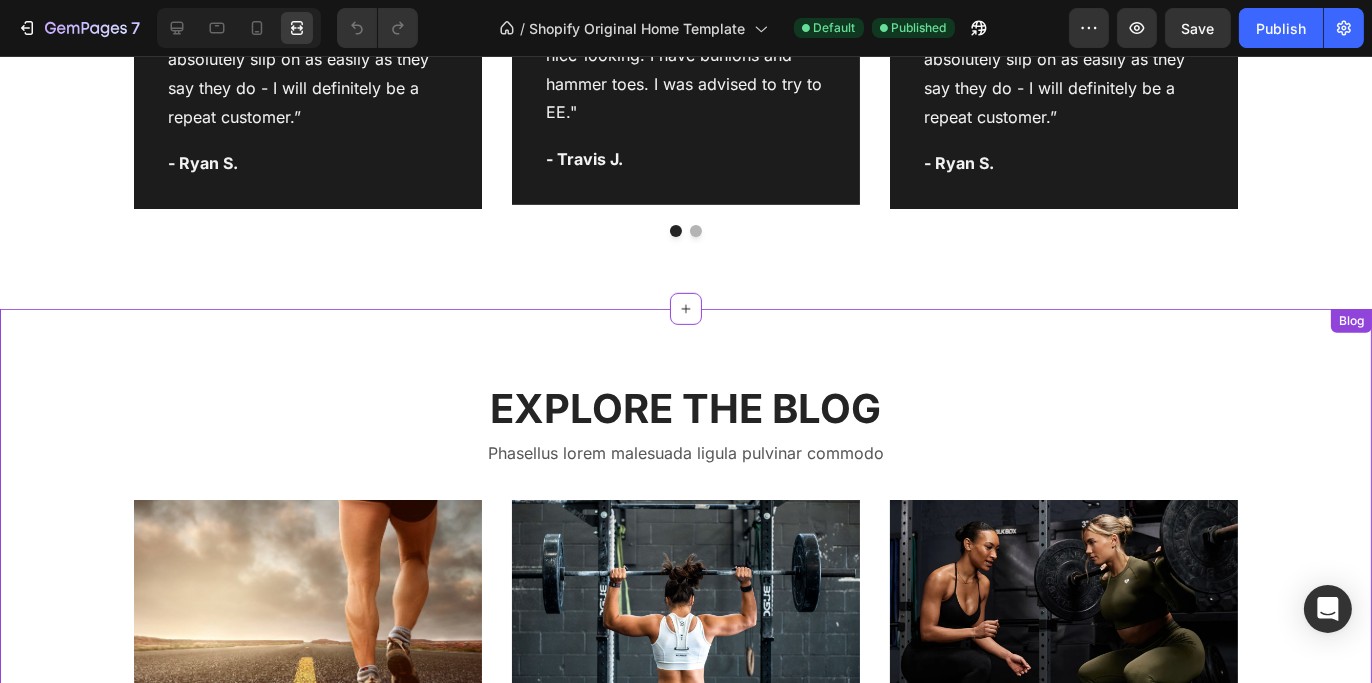 scroll, scrollTop: 1700, scrollLeft: 0, axis: vertical 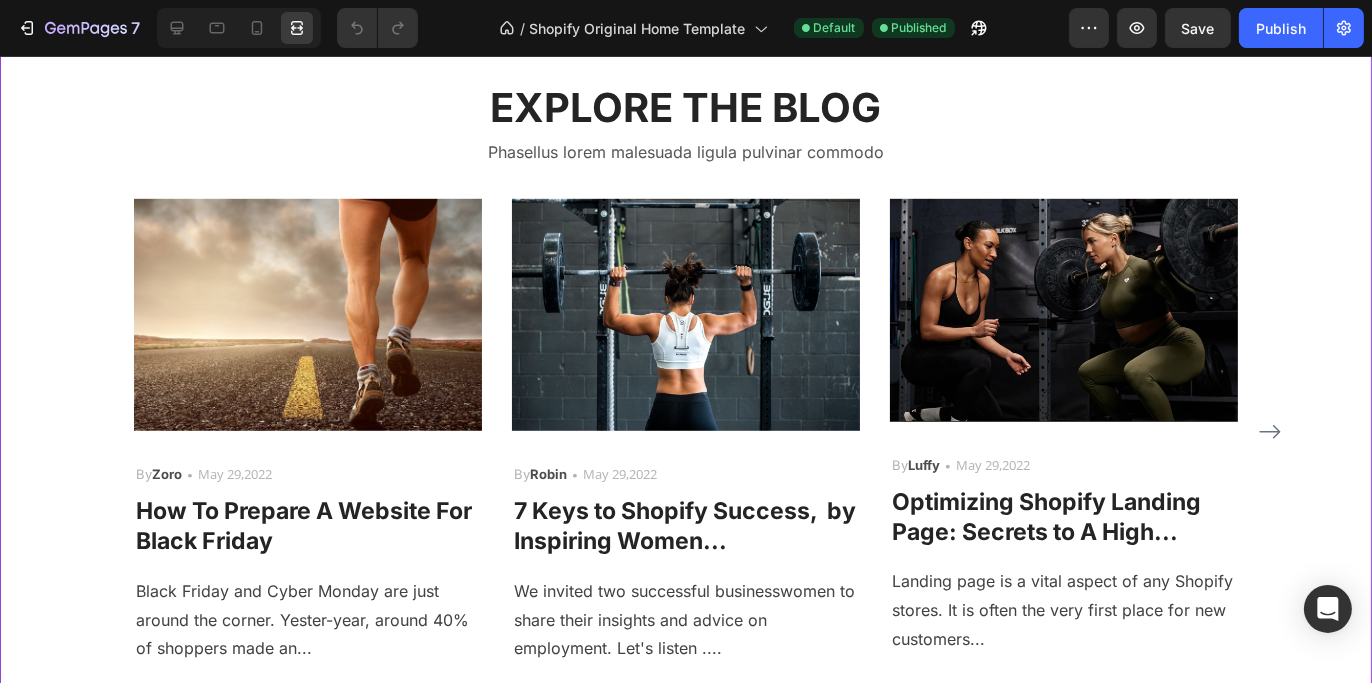 click at bounding box center [1064, 310] 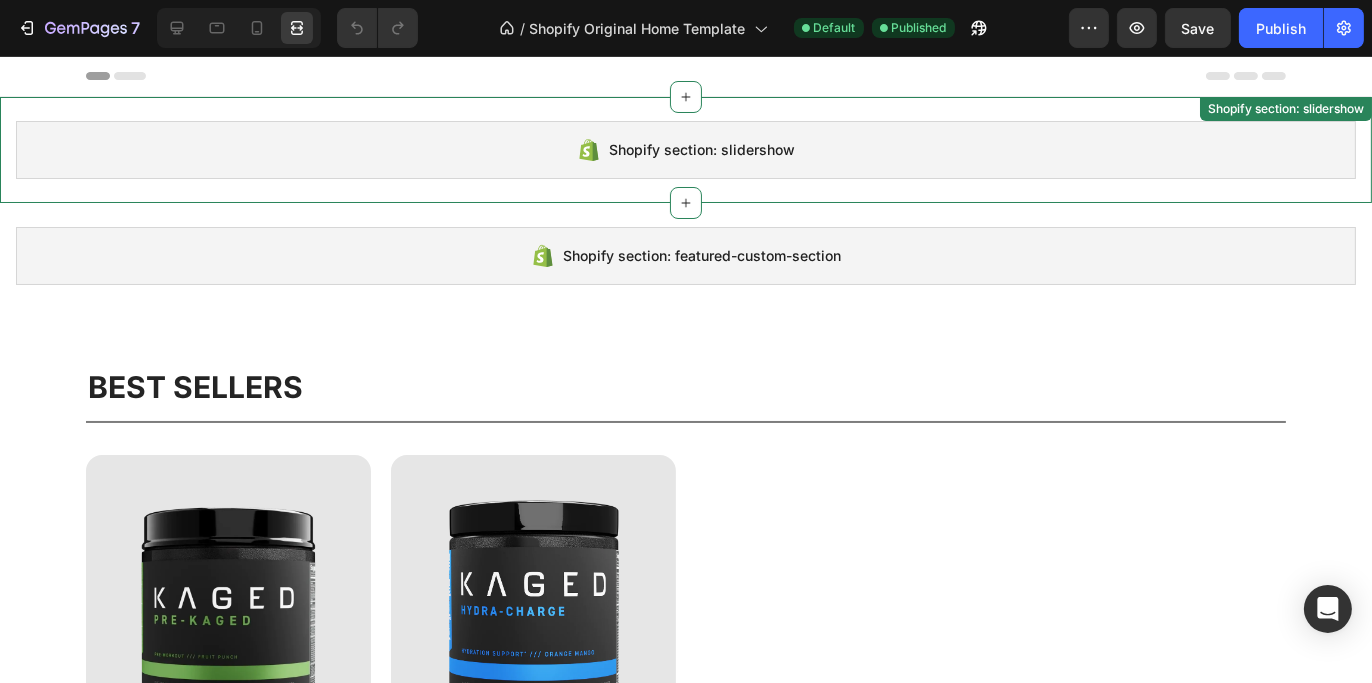 scroll, scrollTop: 200, scrollLeft: 0, axis: vertical 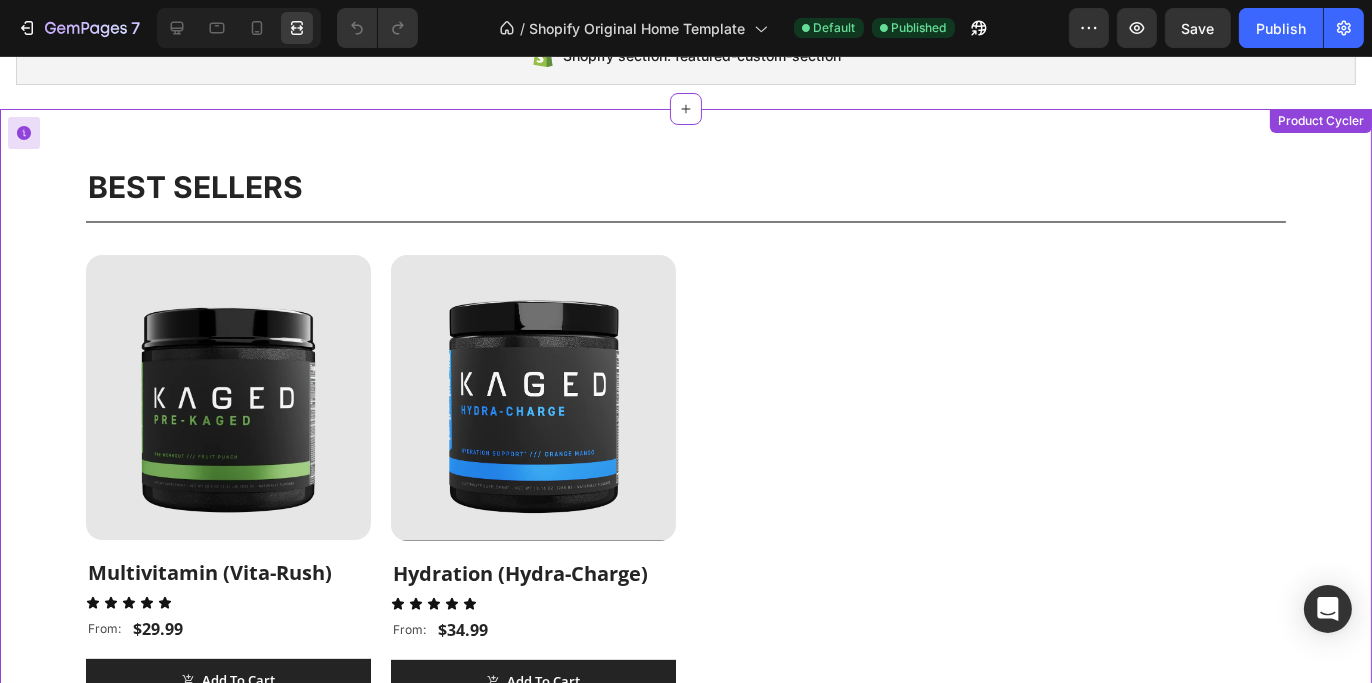 click on "BEST SELLERS" at bounding box center (686, 187) 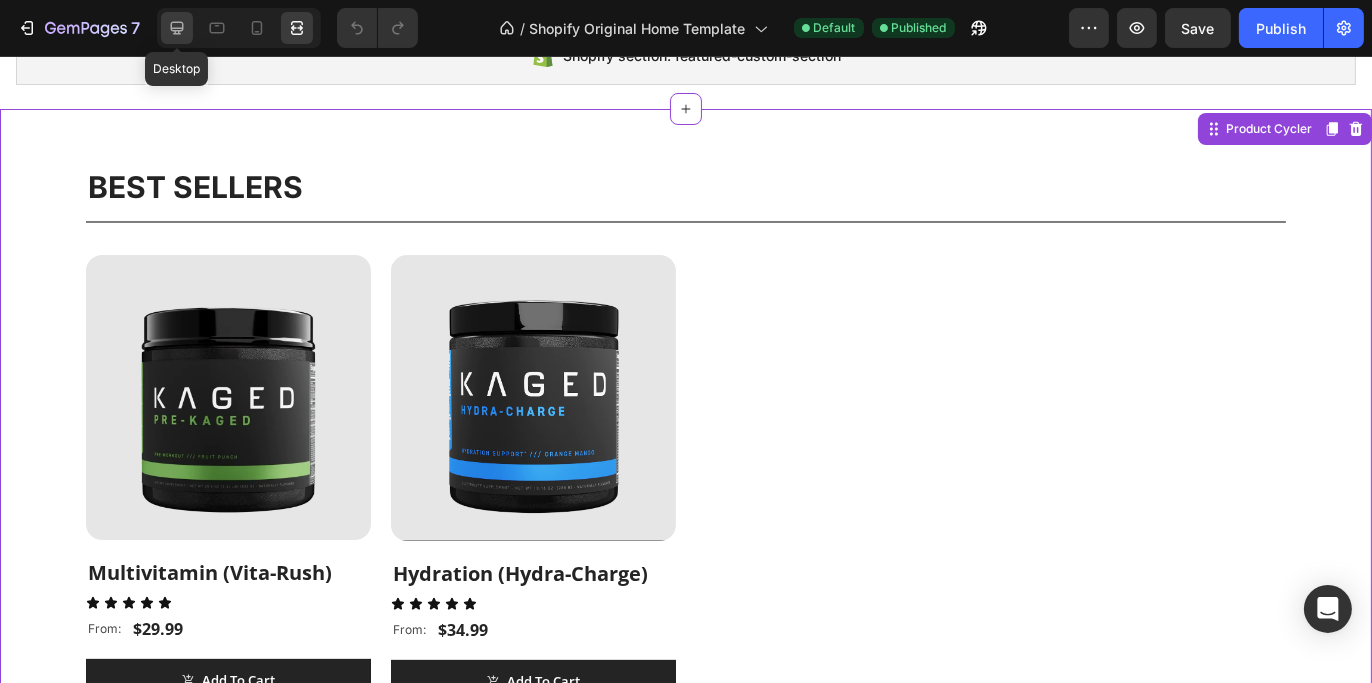 click 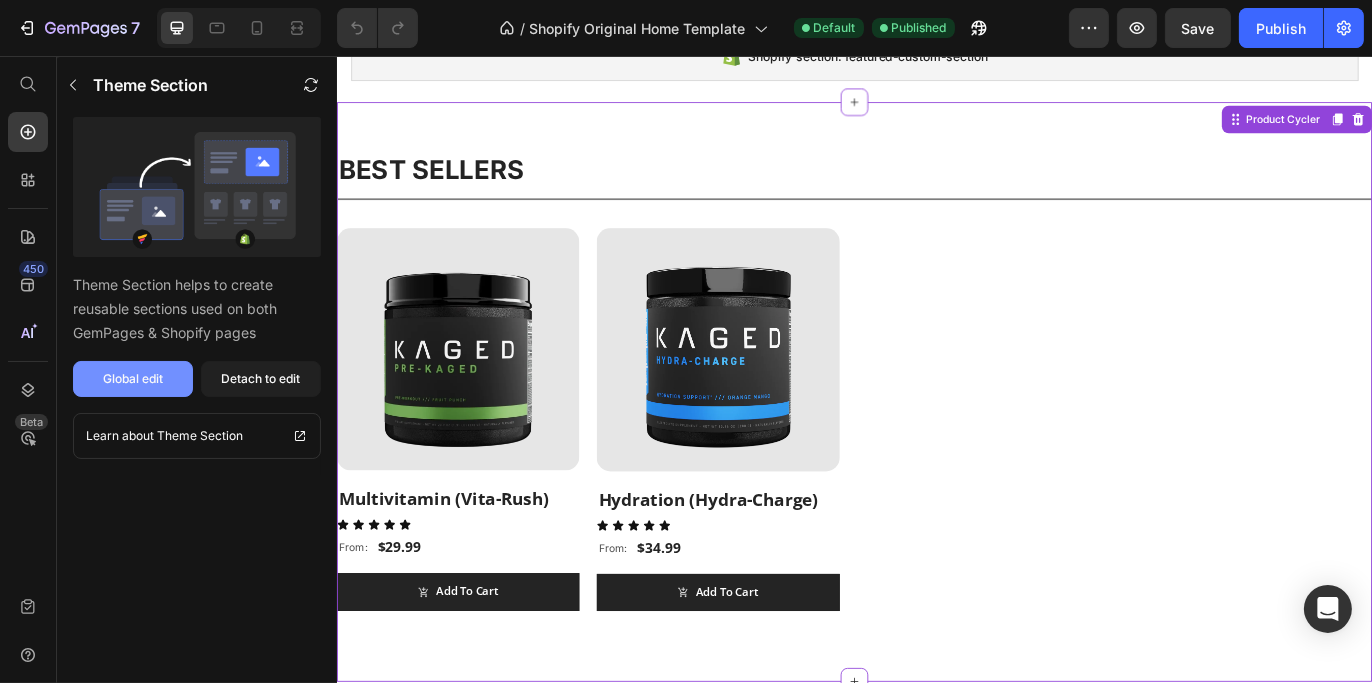 click on "Global edit" at bounding box center [133, 379] 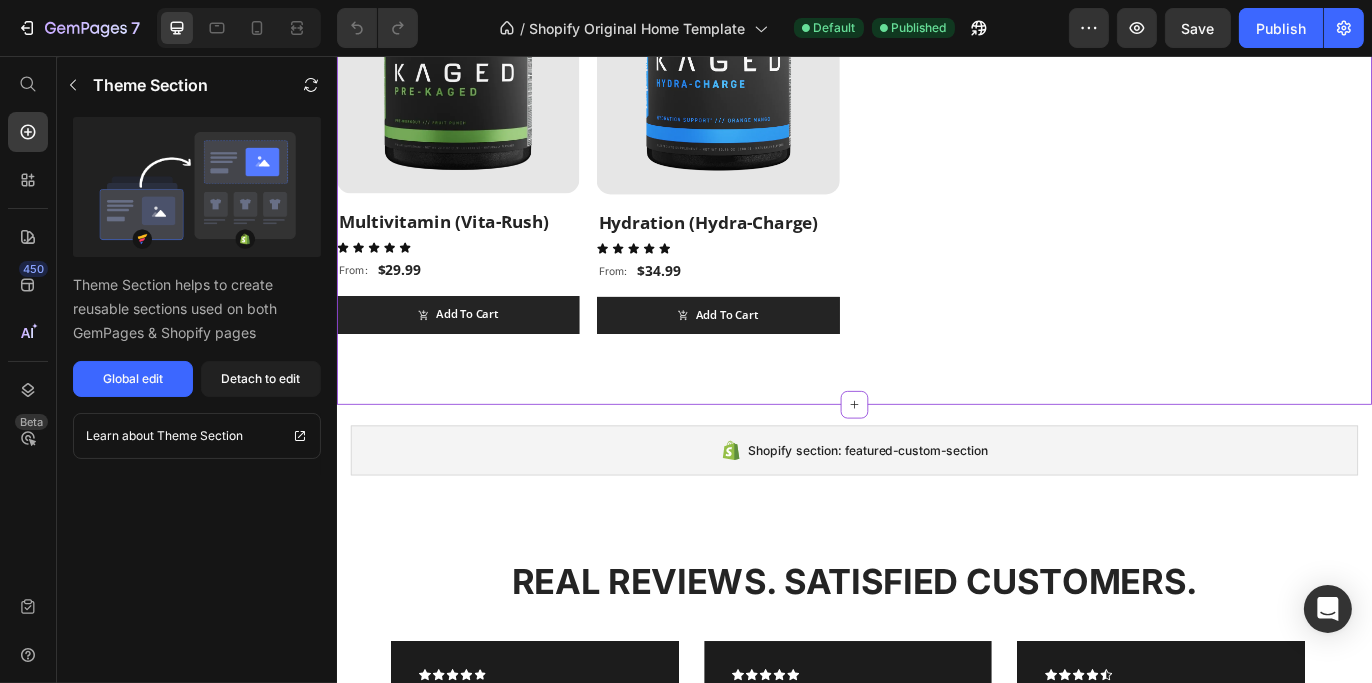 scroll, scrollTop: 600, scrollLeft: 0, axis: vertical 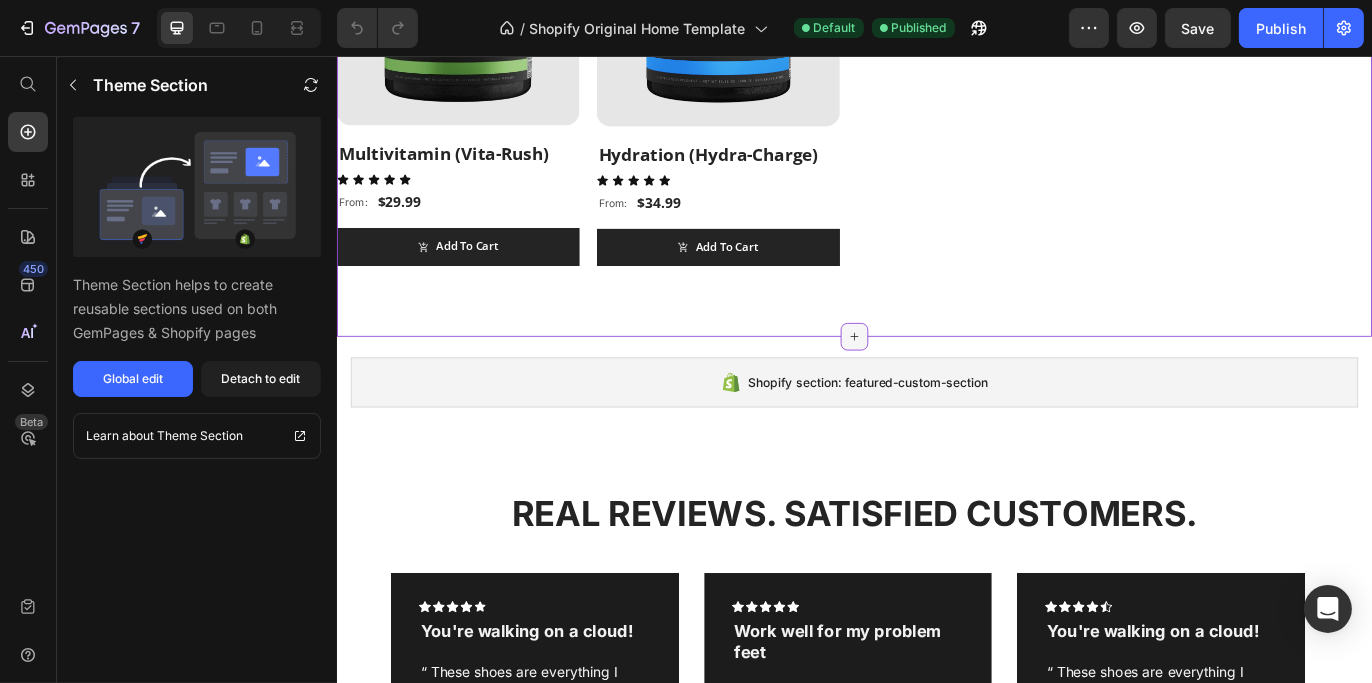 click at bounding box center [936, 381] 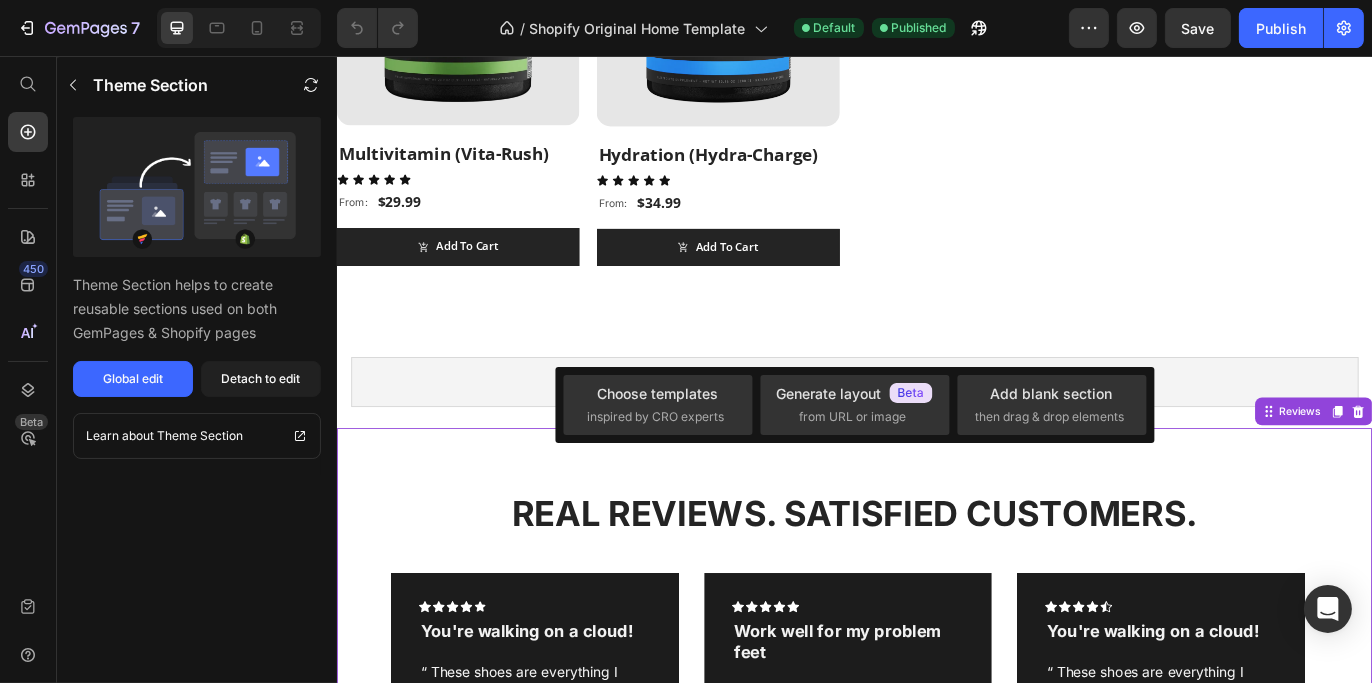 click on "REAL REVIEWS. SATISFIED CUSTOMERS. Heading
Icon
Icon
Icon
Icon
Icon Row You're walking on a cloud! Text block “ These shoes are everything I hoped they would be ! So comfortable so lightweight and absolutely slip on as easily as they say they do - I will definitely be a repeat customer.” Text block - Ryan S. Text block Row
Icon
Icon
Icon
Icon
Icon Row Work well for my problem feet Text block "Delighted to find they are comfortable, easy to put on, and nice-looking. I have bunions and hammer toes. I was advised to try to EE." Text block - Travis J. Text block Row
Icon
Icon
Icon
Icon
Icon Row You're walking on a cloud! Text block Text block - Ryan S. Text block Row
Icon
Icon
Icon
Icon Icon Row" at bounding box center (936, 796) 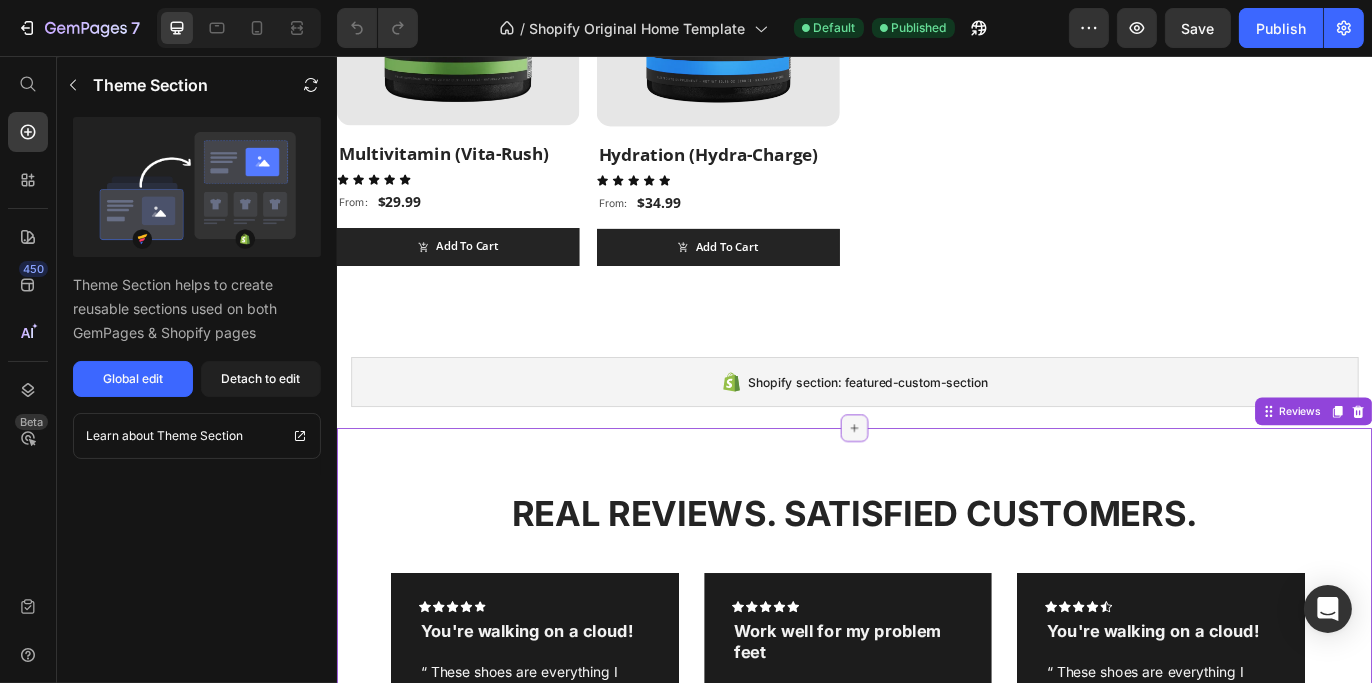 click 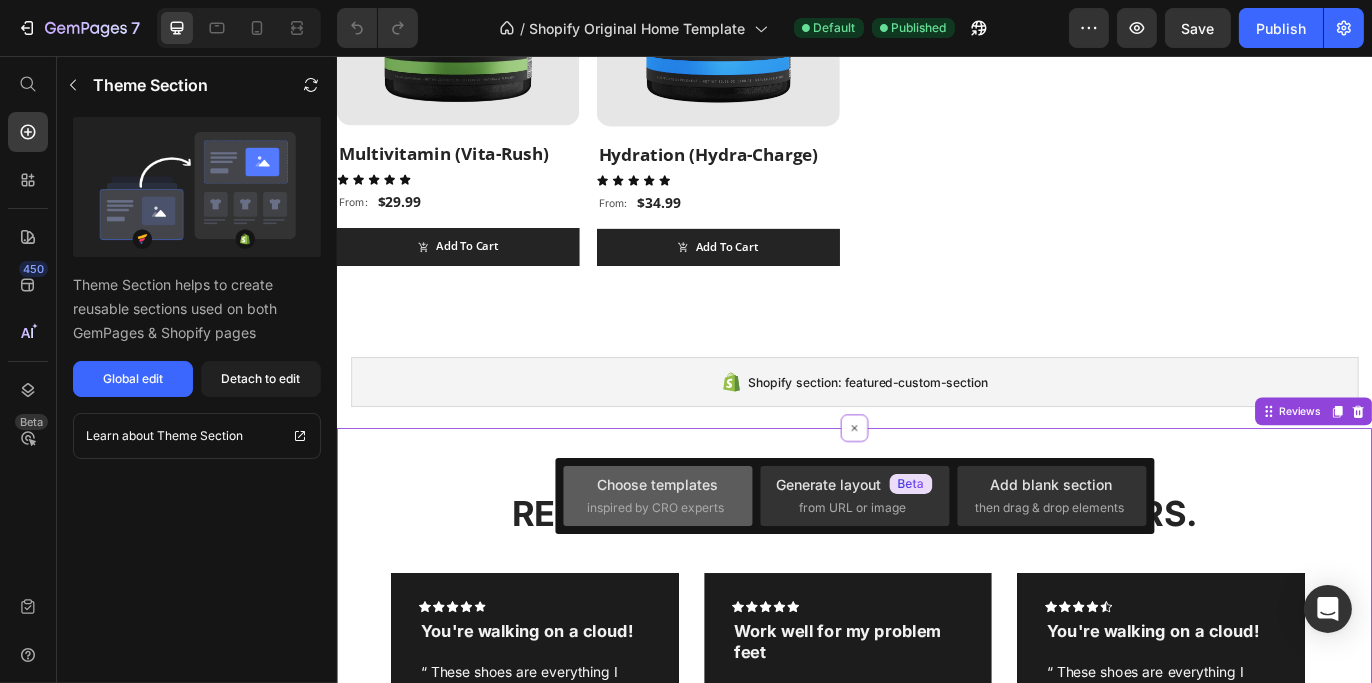 click on "Choose templates" at bounding box center [657, 484] 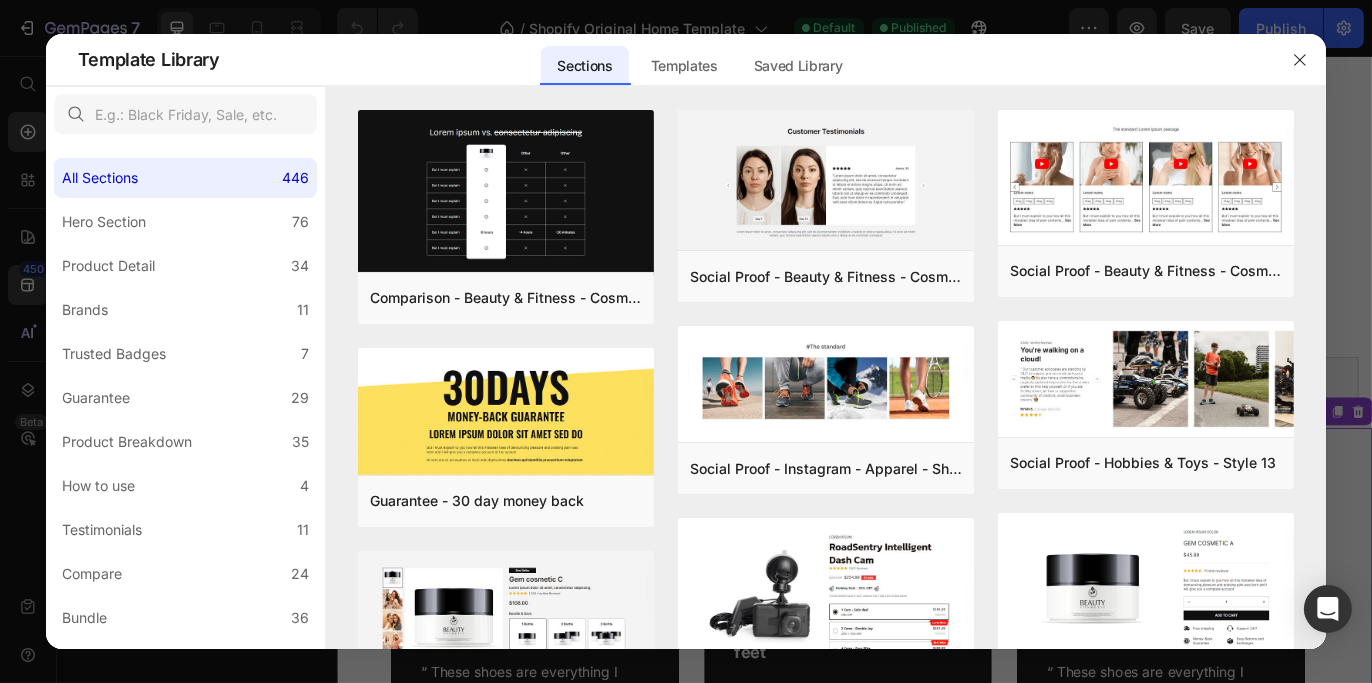 click at bounding box center [686, 341] 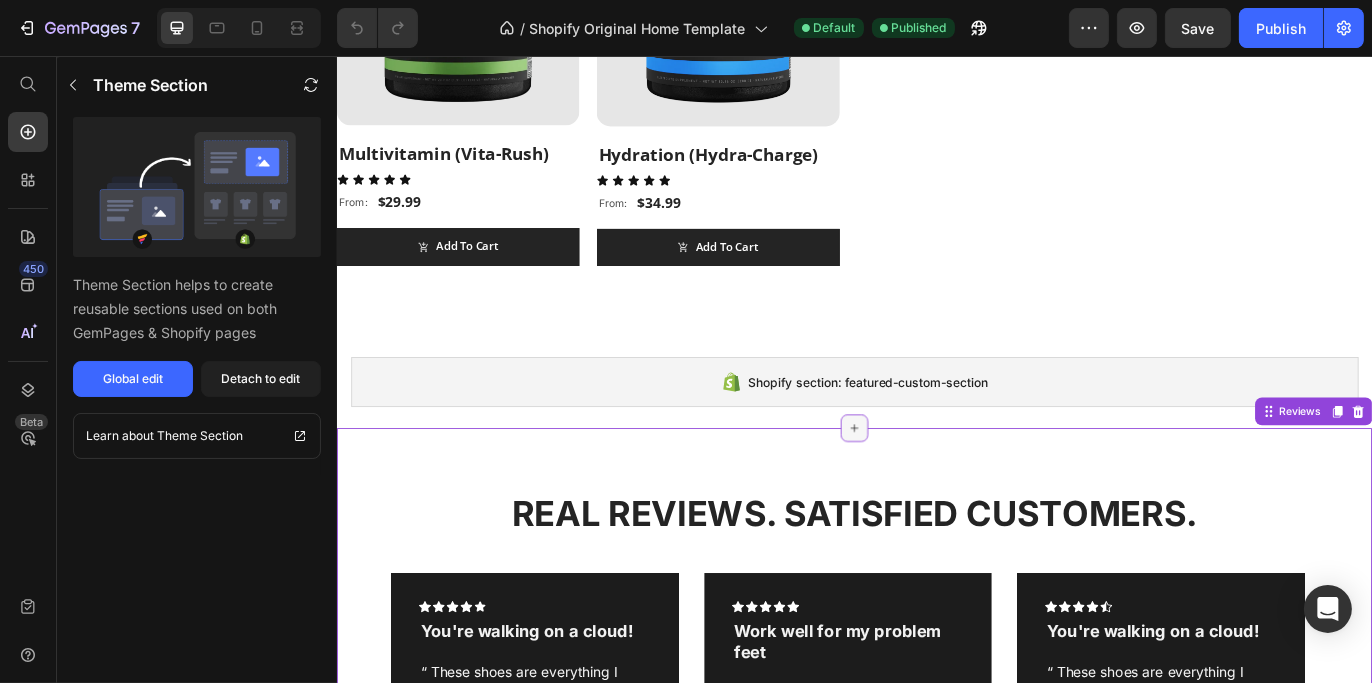 click at bounding box center (936, 487) 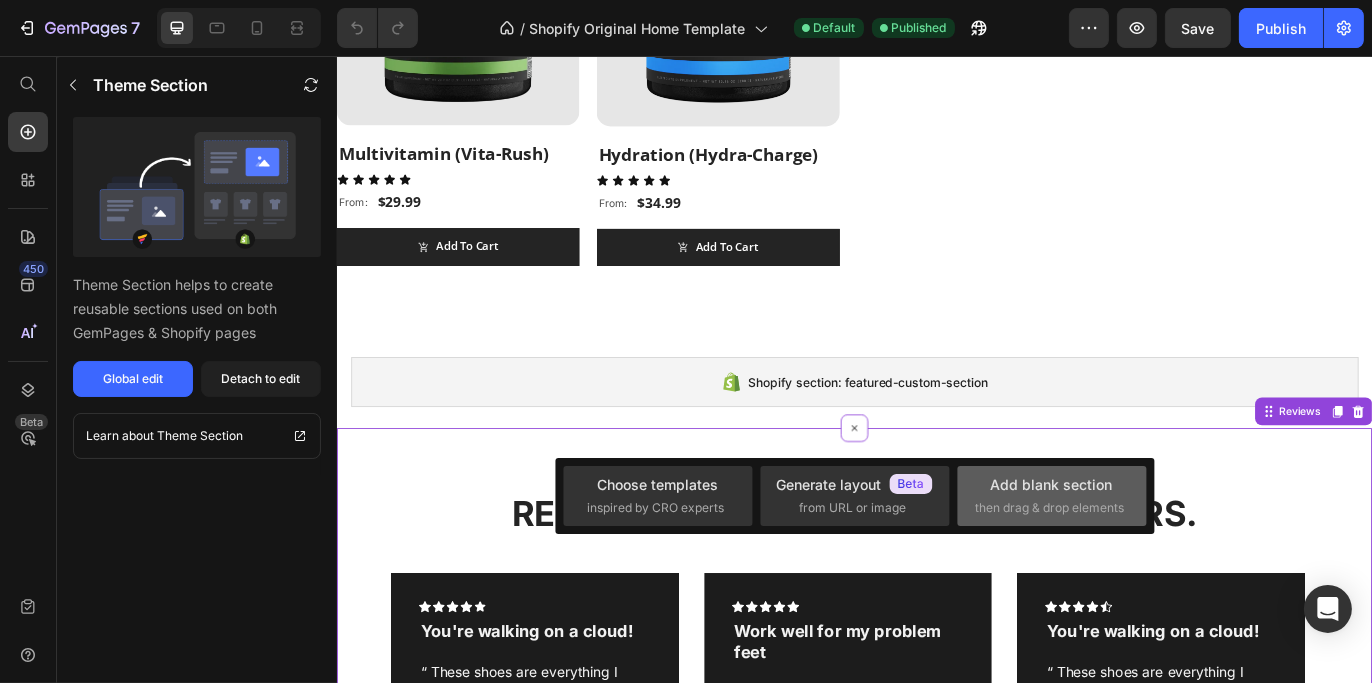 click on "Add blank section" at bounding box center (1052, 484) 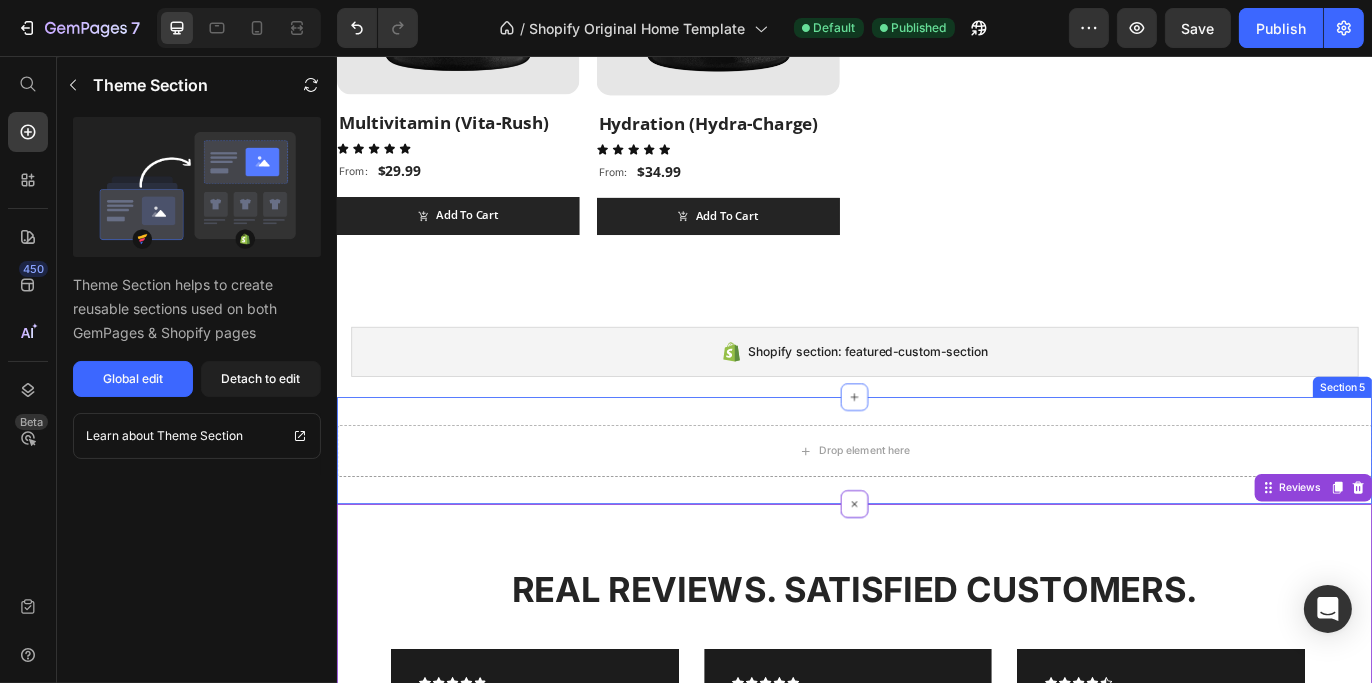 scroll, scrollTop: 800, scrollLeft: 0, axis: vertical 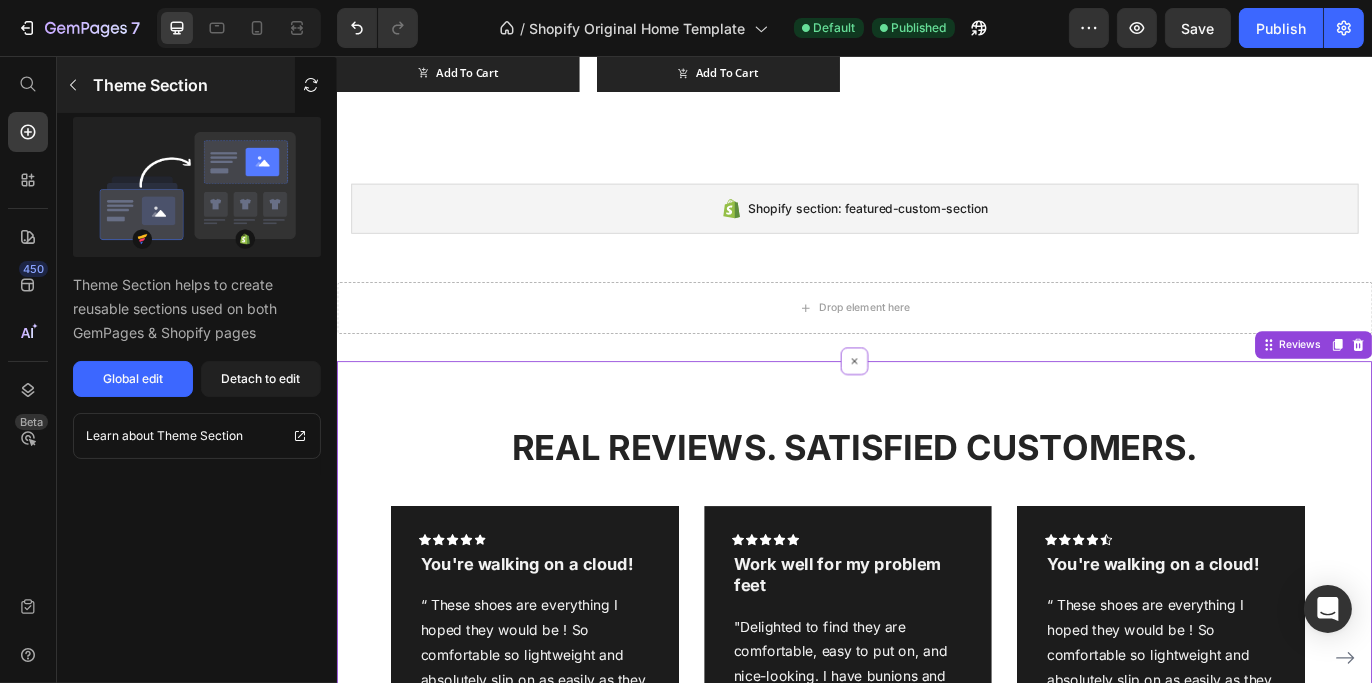 click 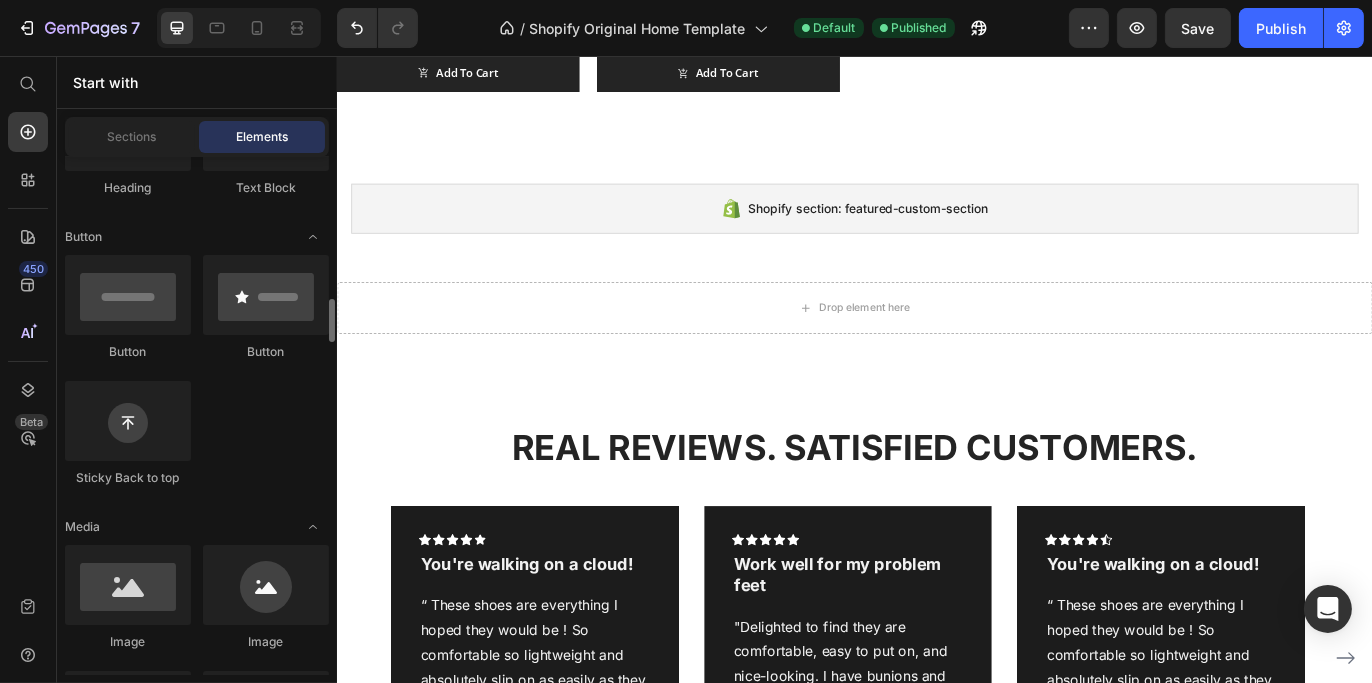 scroll, scrollTop: 800, scrollLeft: 0, axis: vertical 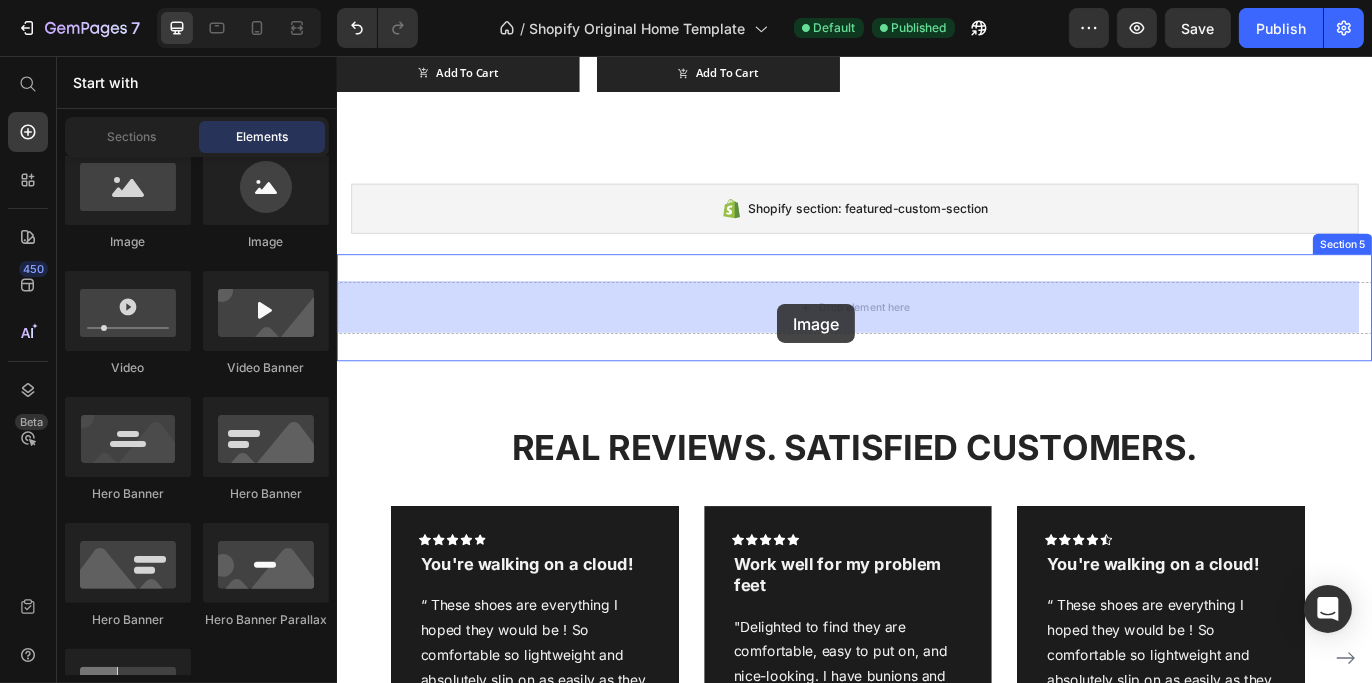 drag, startPoint x: 526, startPoint y: 272, endPoint x: 846, endPoint y: 344, distance: 328 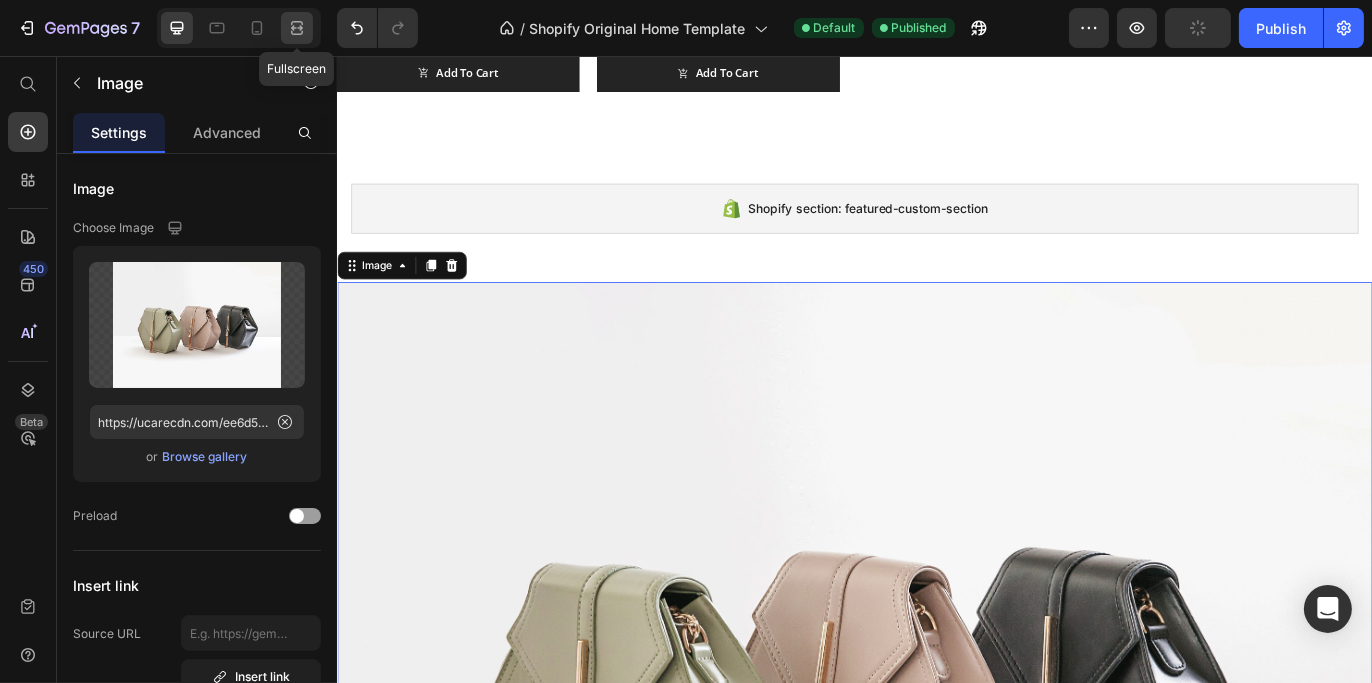 click 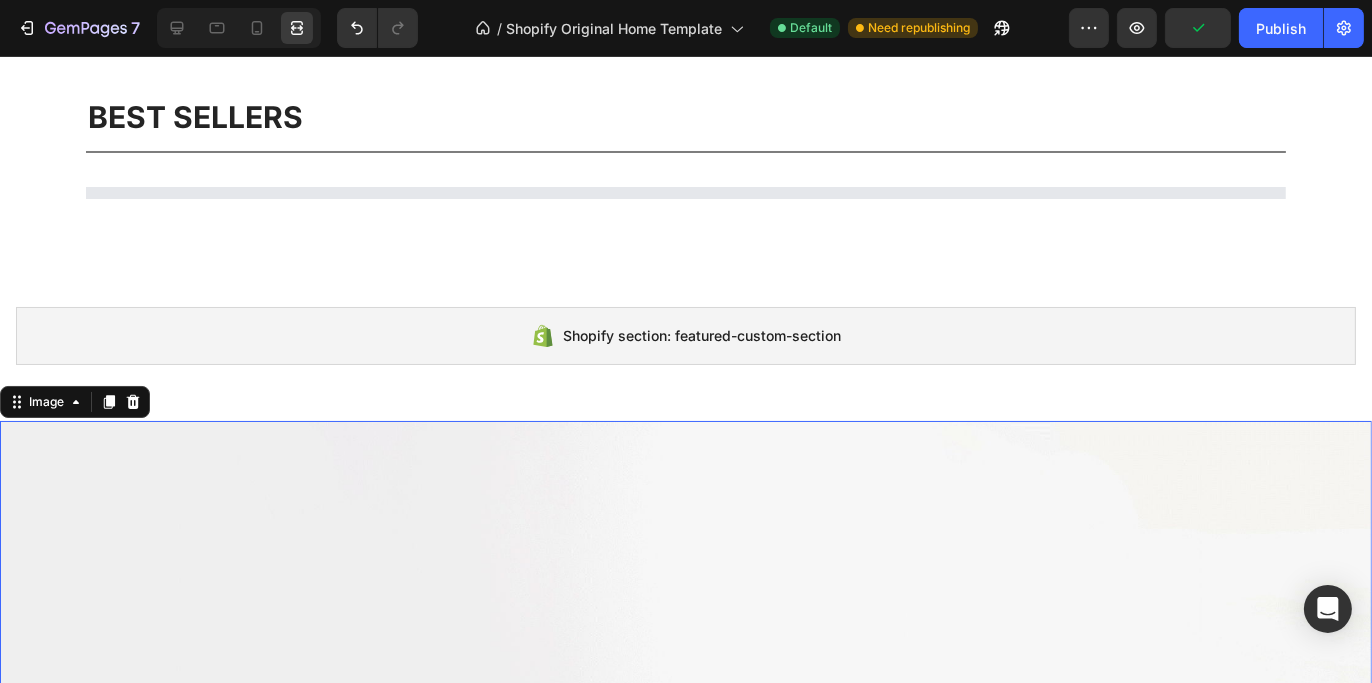scroll, scrollTop: 267, scrollLeft: 0, axis: vertical 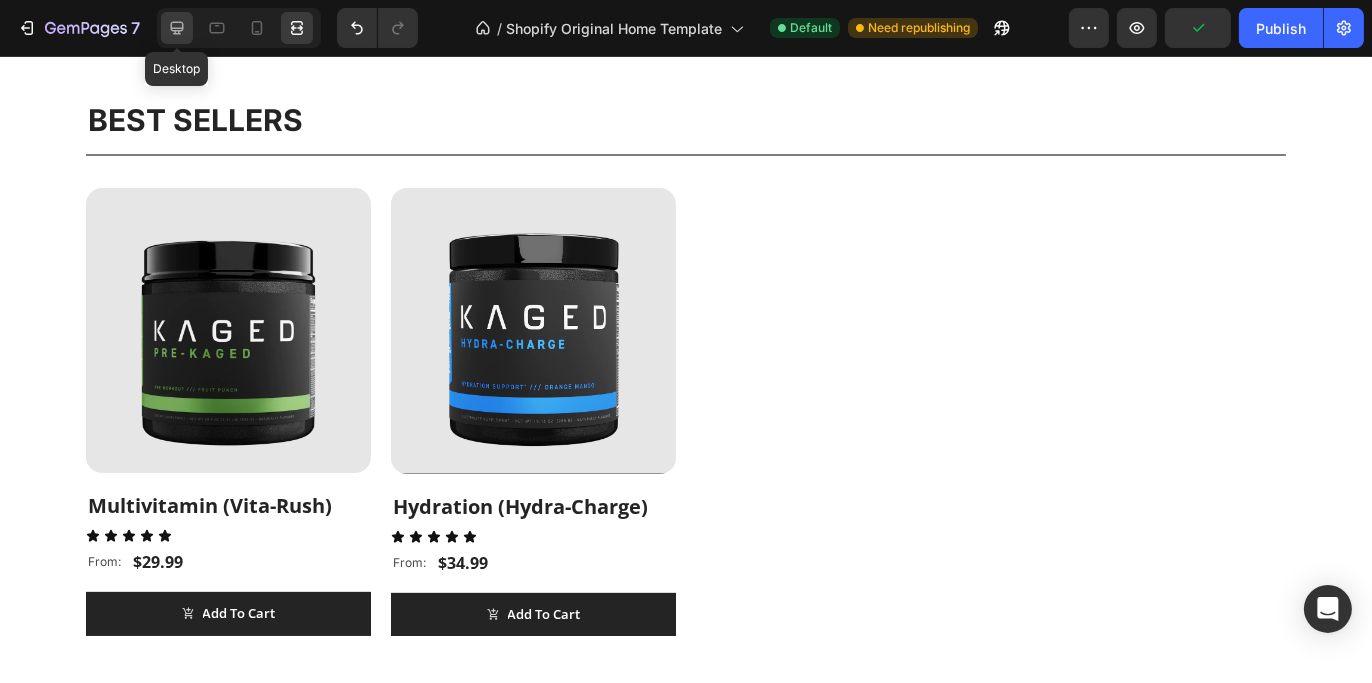 click 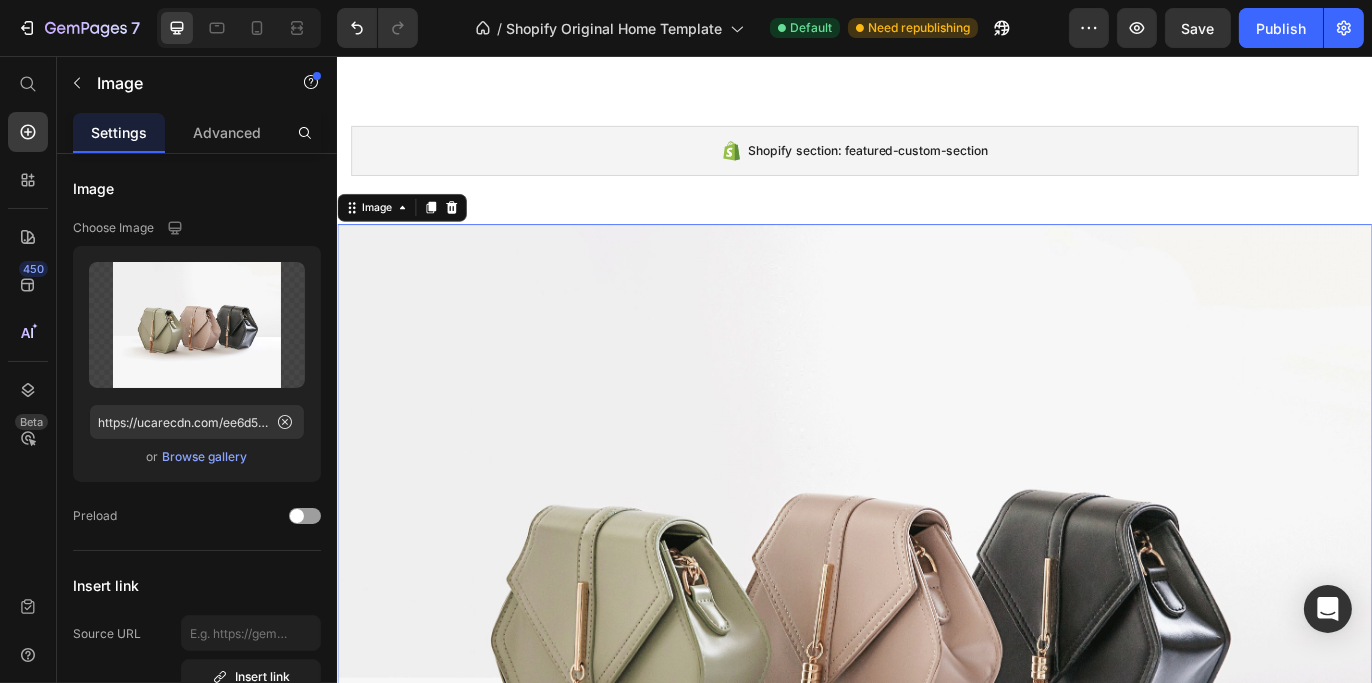 scroll, scrollTop: 1067, scrollLeft: 0, axis: vertical 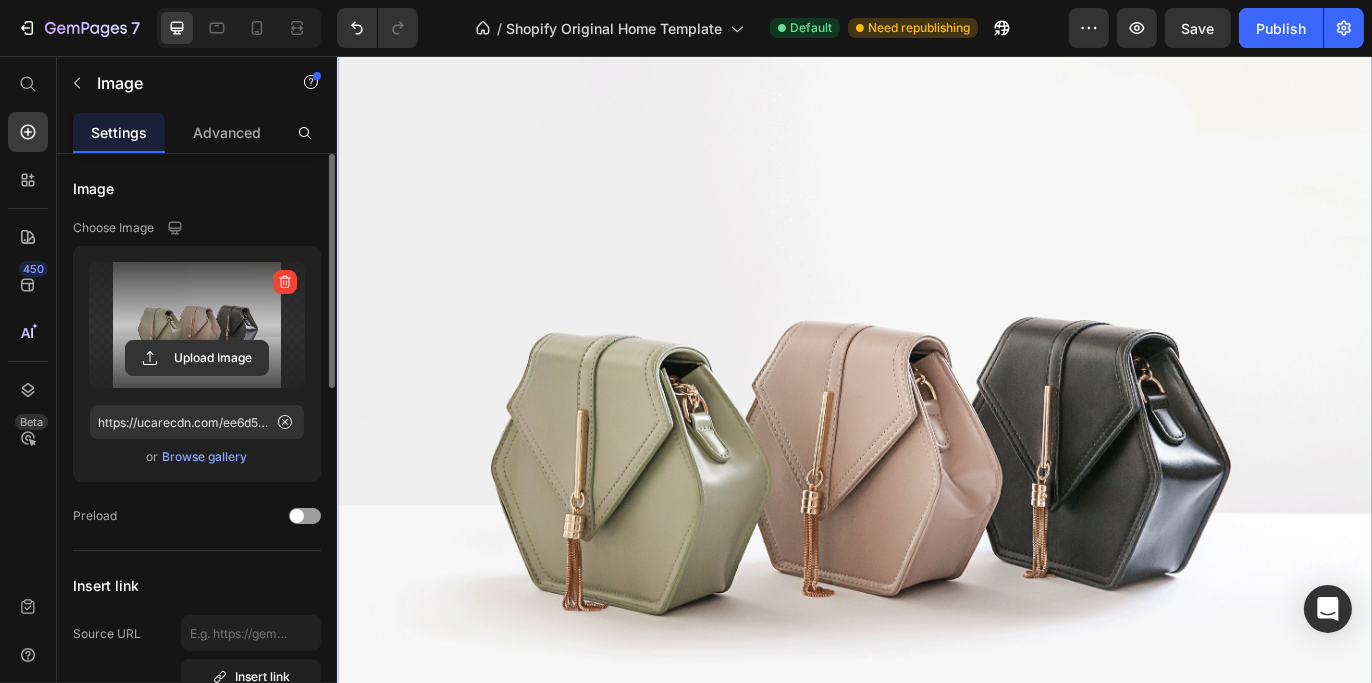 click at bounding box center [197, 325] 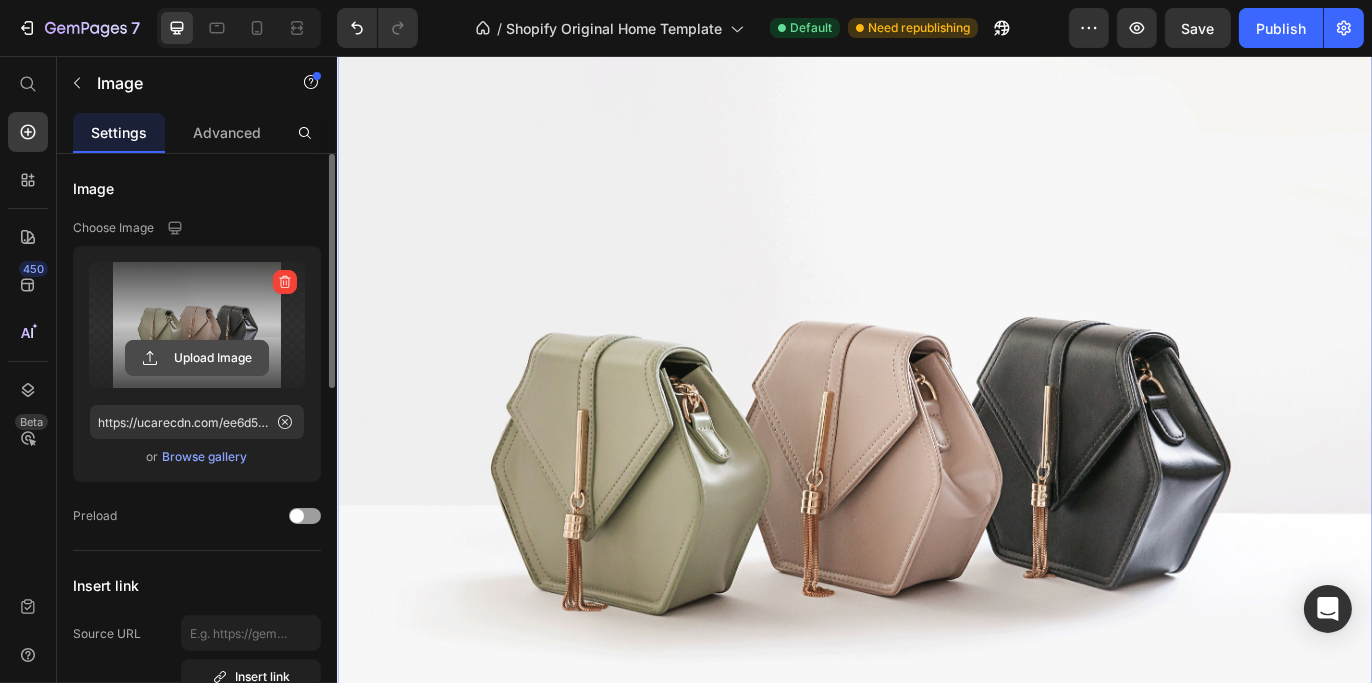 click 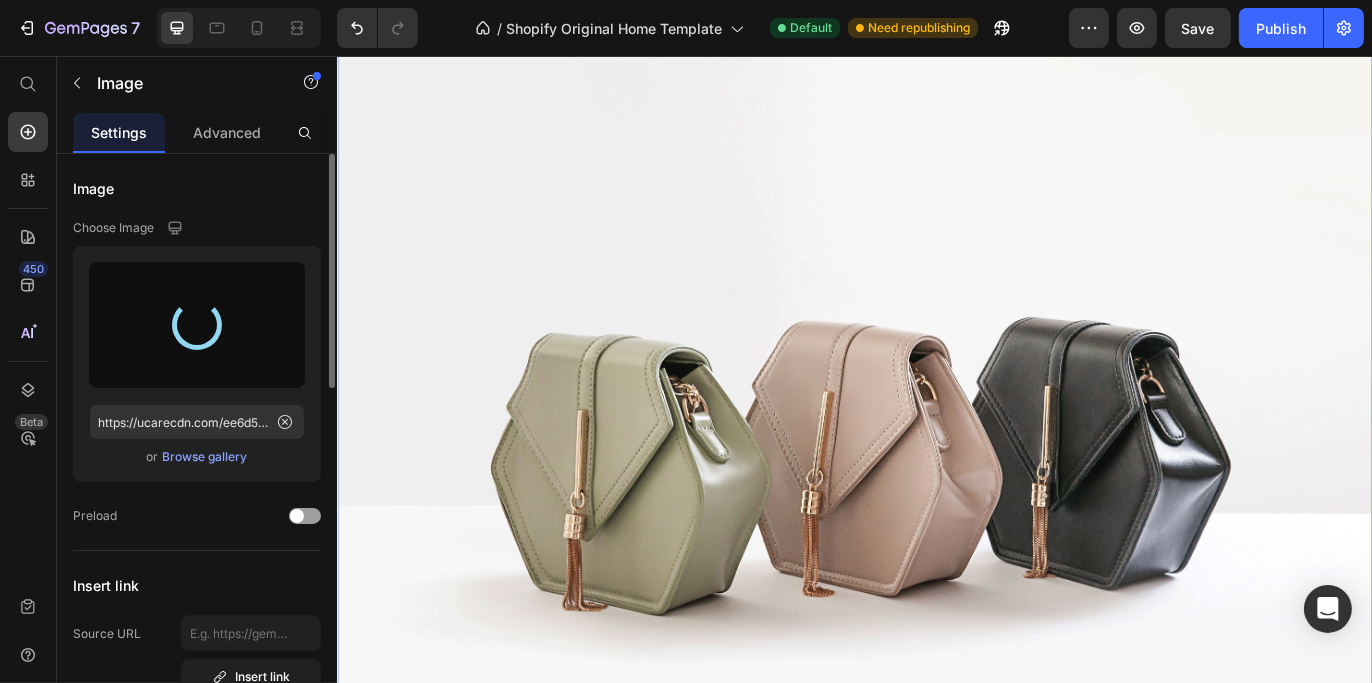 type on "https://cdn.shopify.com/s/files/1/0673/2139/7326/files/gempages_574705649821156196-53f14b5c-3bc0-44b2-ae90-e7987ee4a753.png" 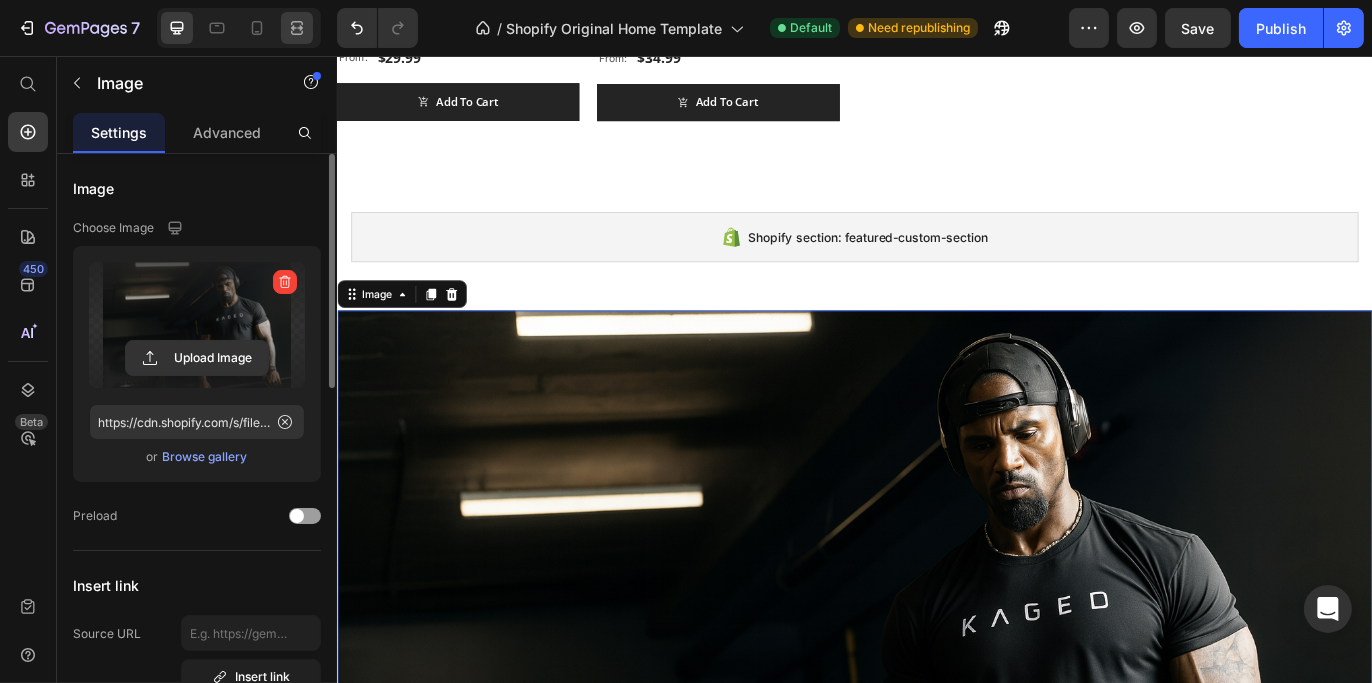 click 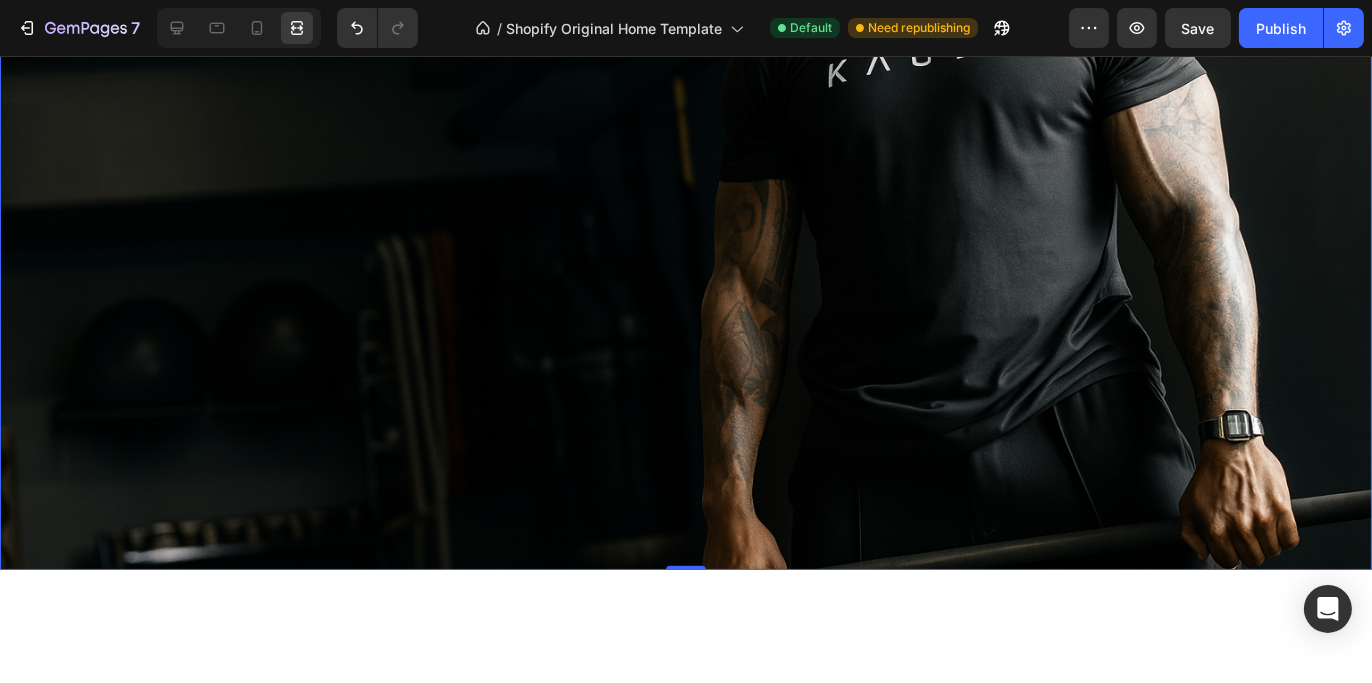 scroll, scrollTop: 1067, scrollLeft: 0, axis: vertical 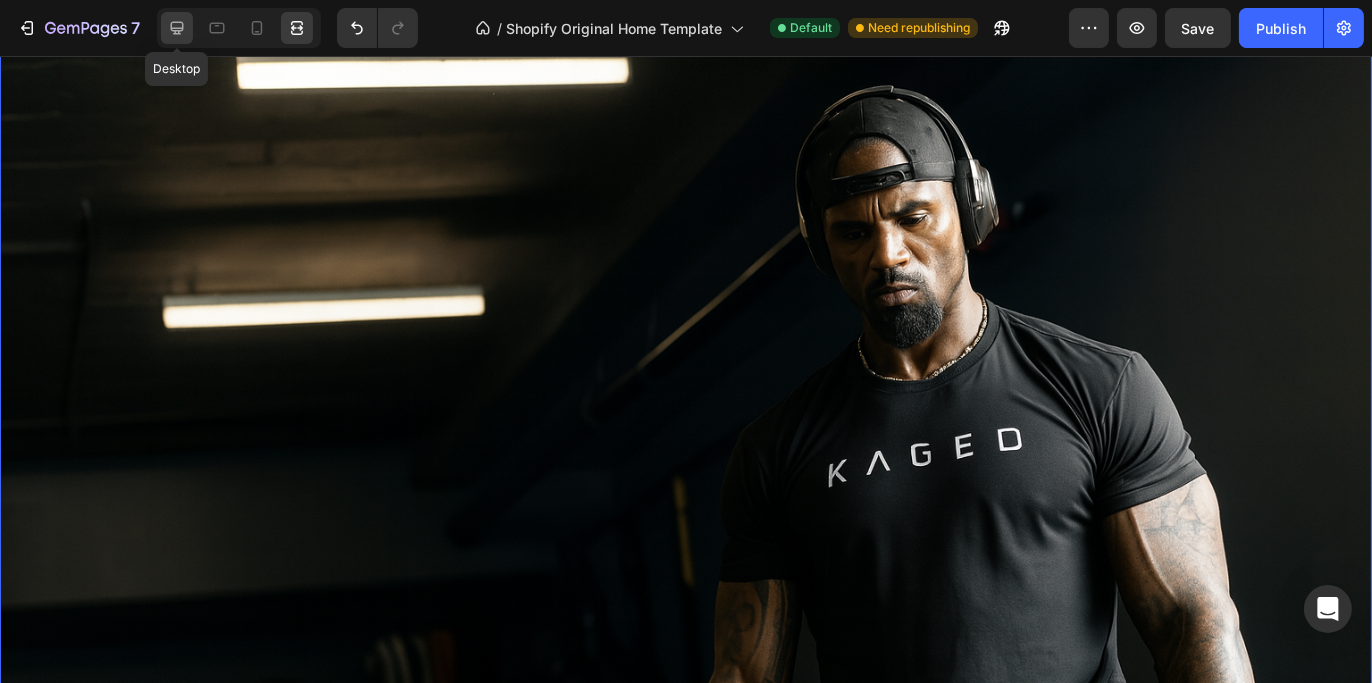 click 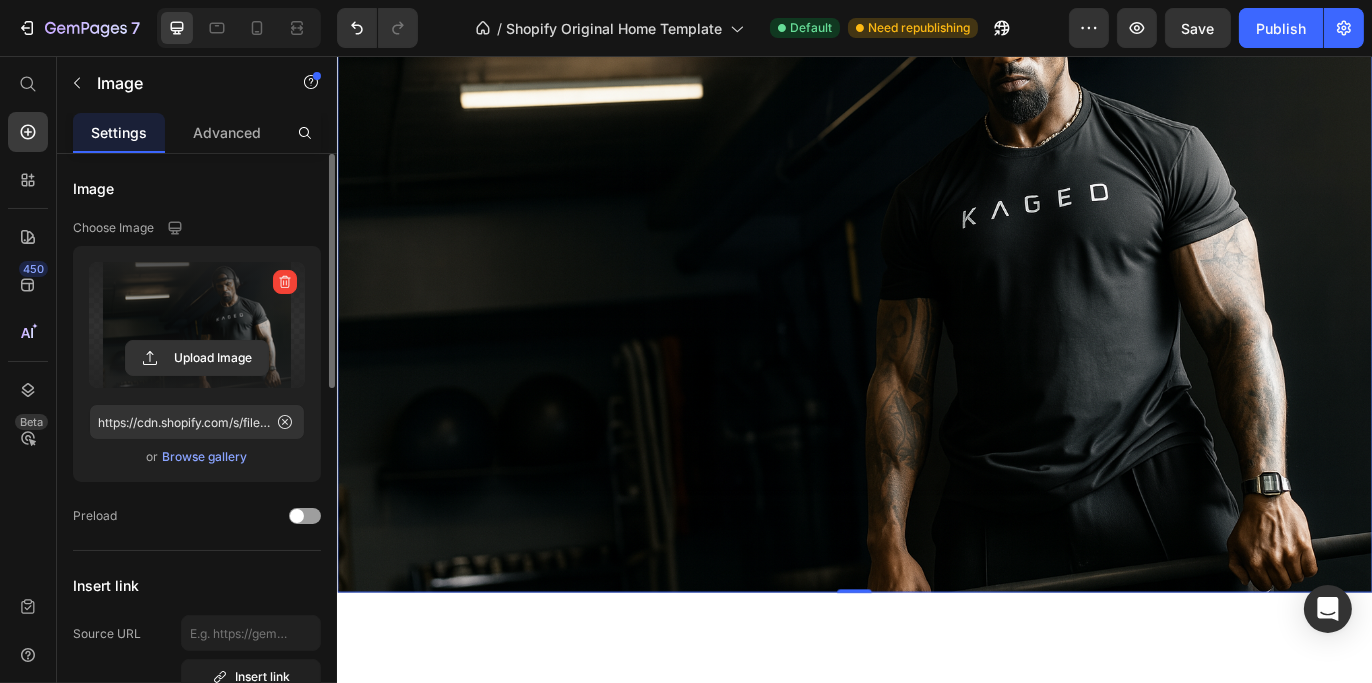 scroll, scrollTop: 1264, scrollLeft: 0, axis: vertical 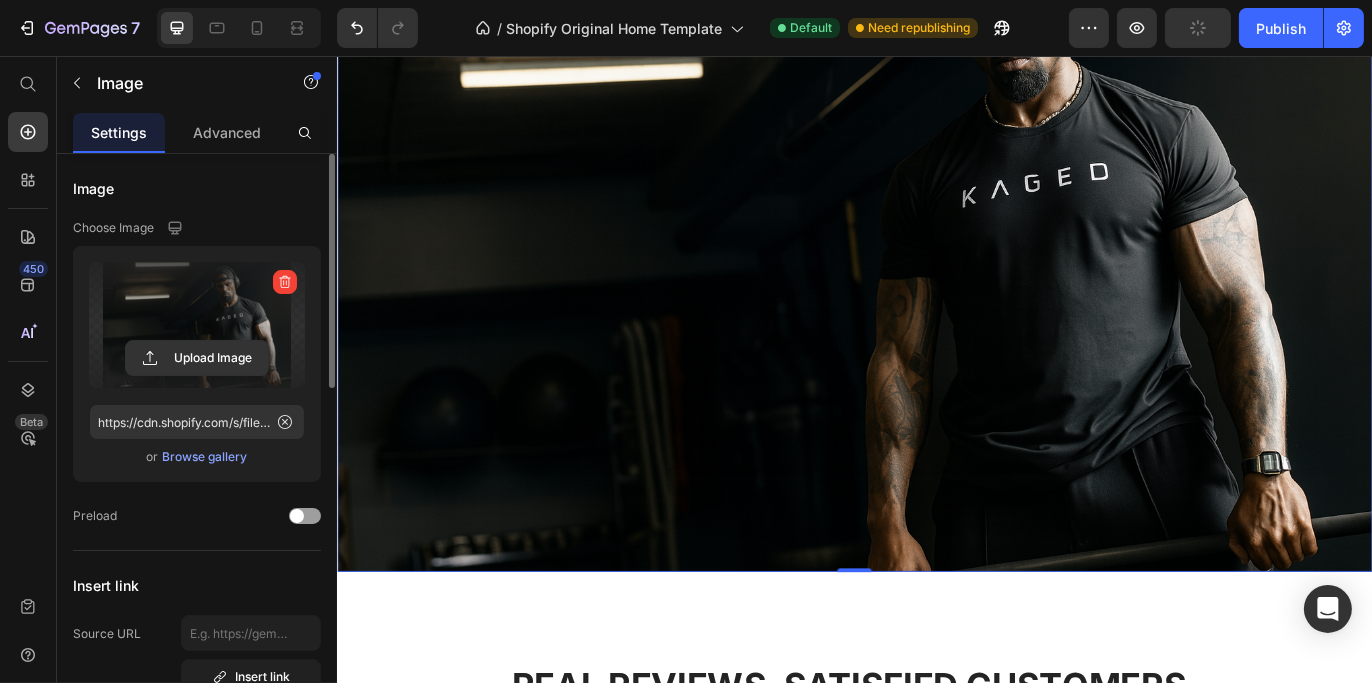 click at bounding box center (936, 254) 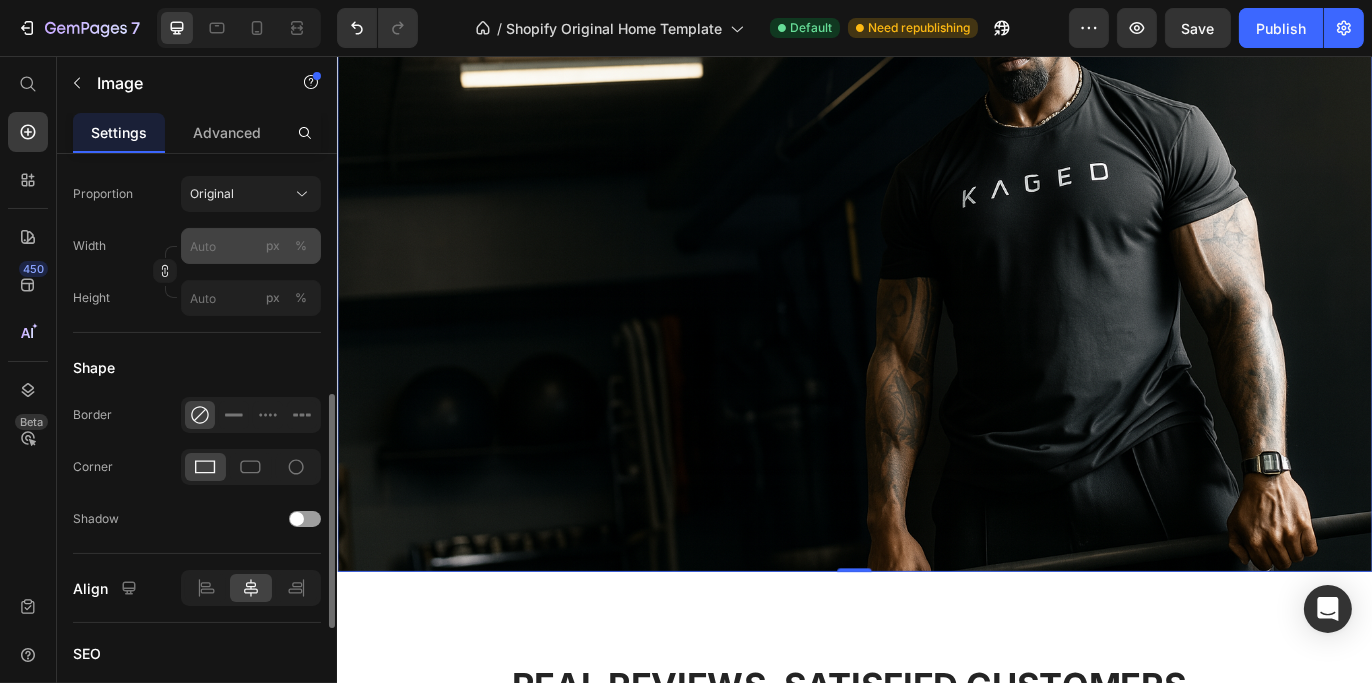 scroll, scrollTop: 400, scrollLeft: 0, axis: vertical 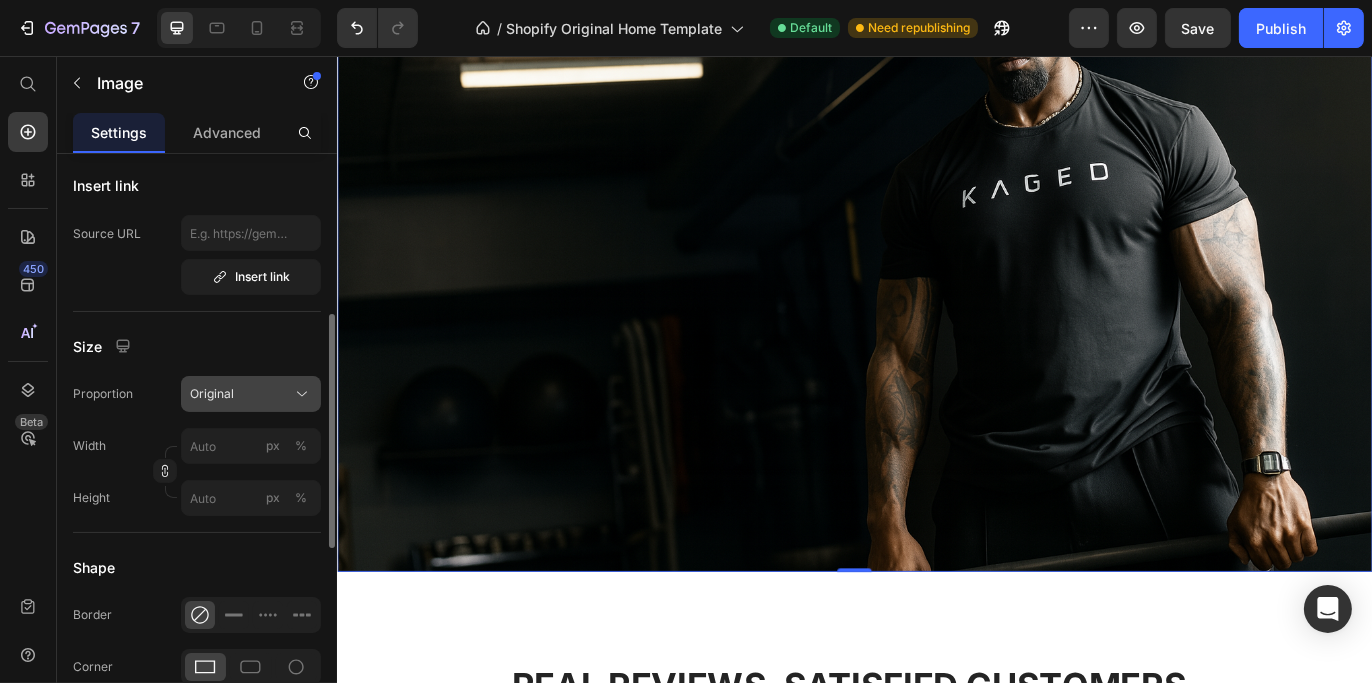 click on "Original" at bounding box center (212, 394) 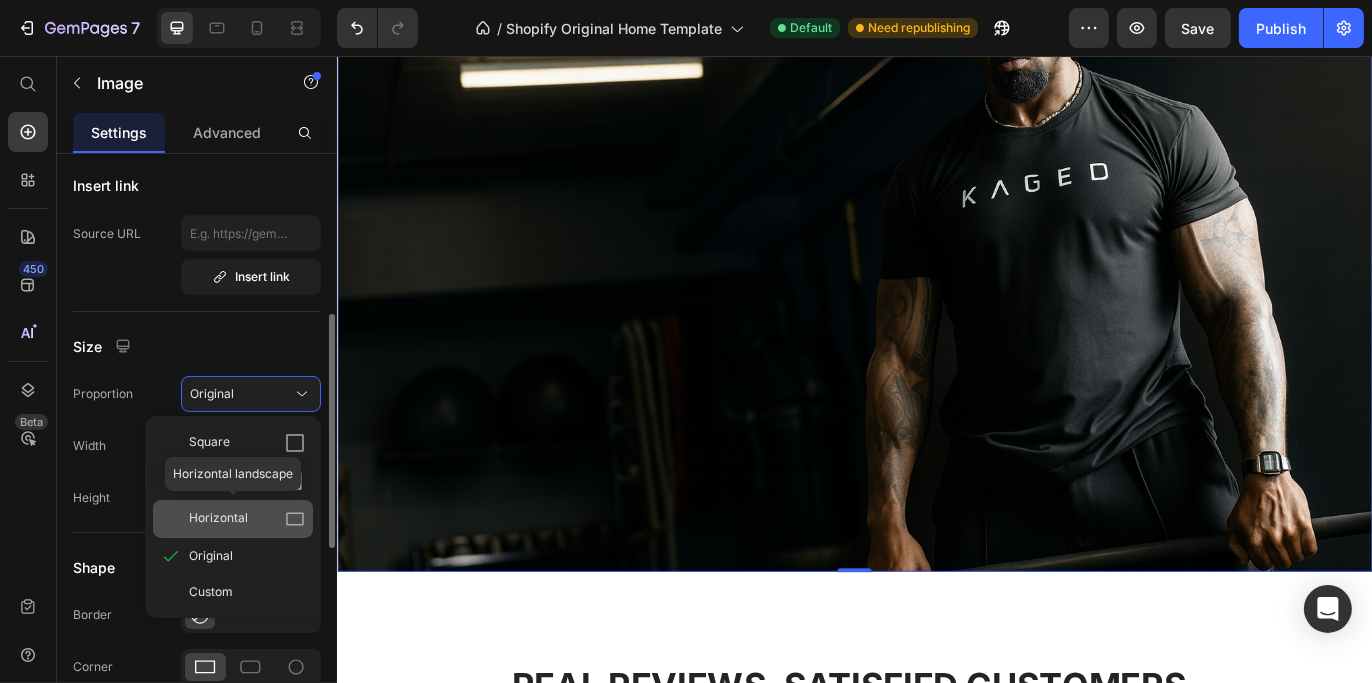 click on "Horizontal" at bounding box center [218, 519] 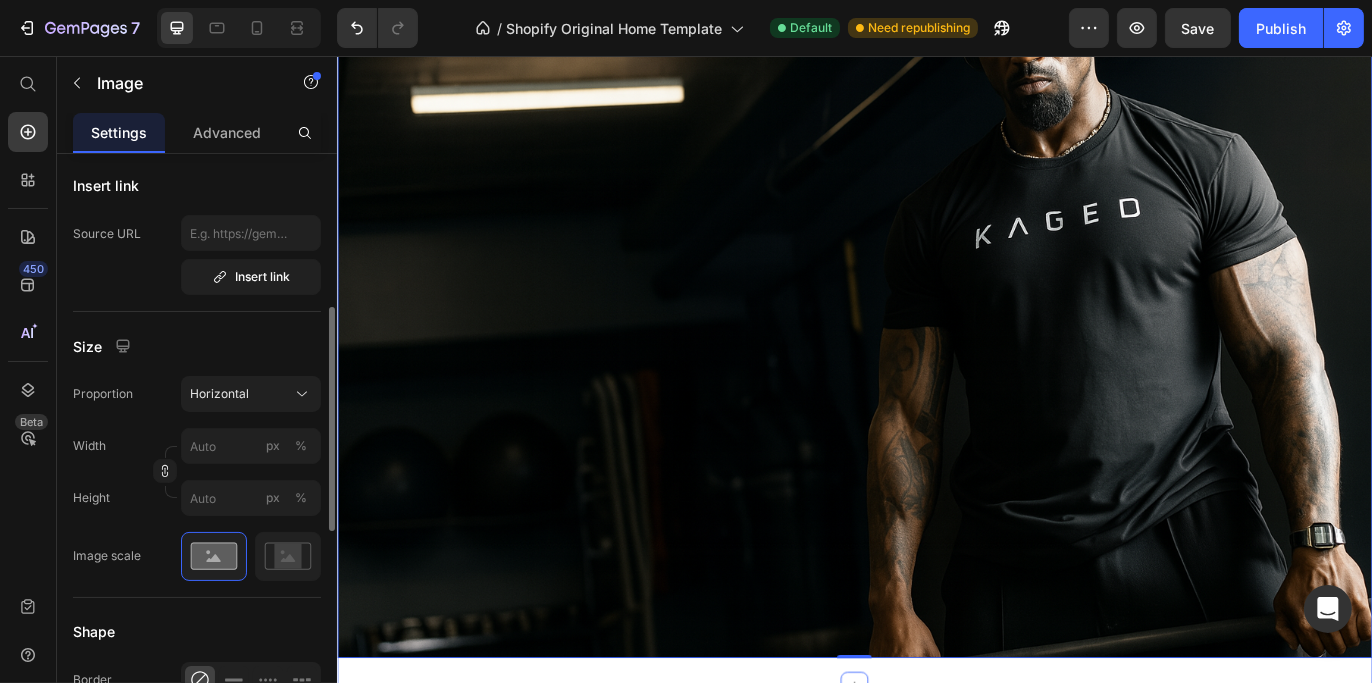click on "Image   0 Section 5" at bounding box center (936, 304) 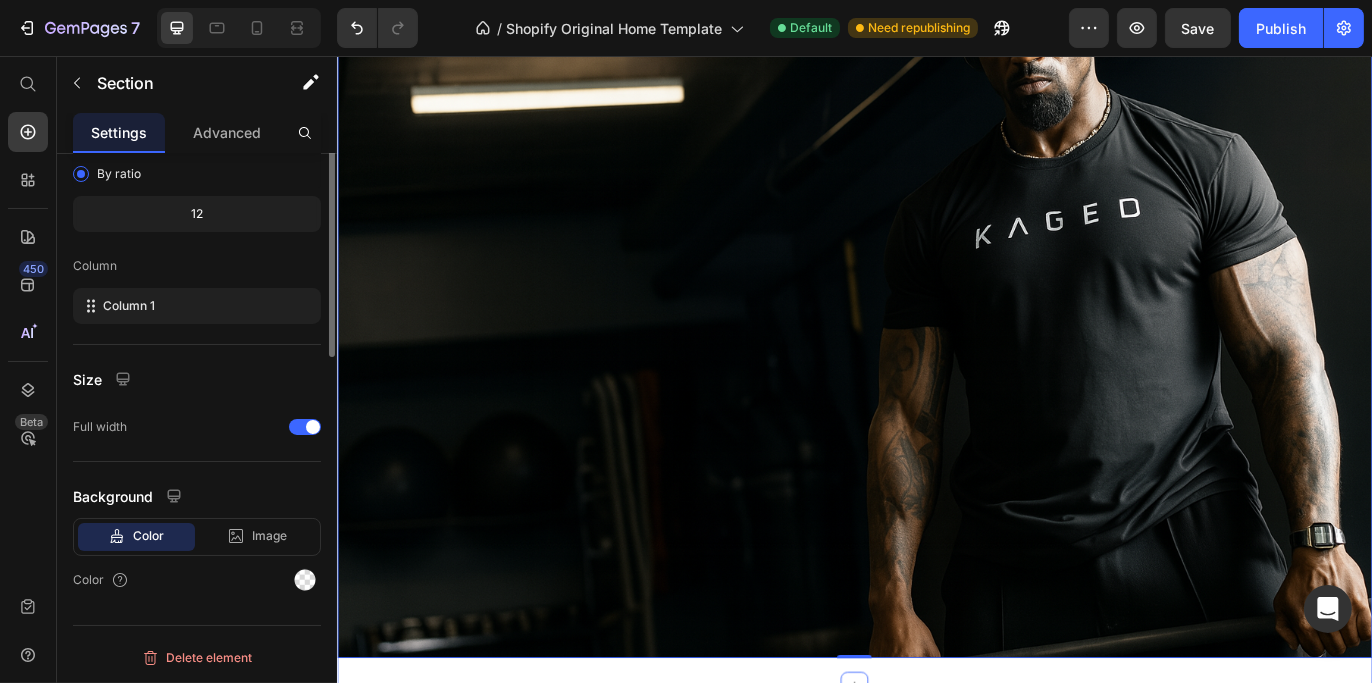 scroll, scrollTop: 0, scrollLeft: 0, axis: both 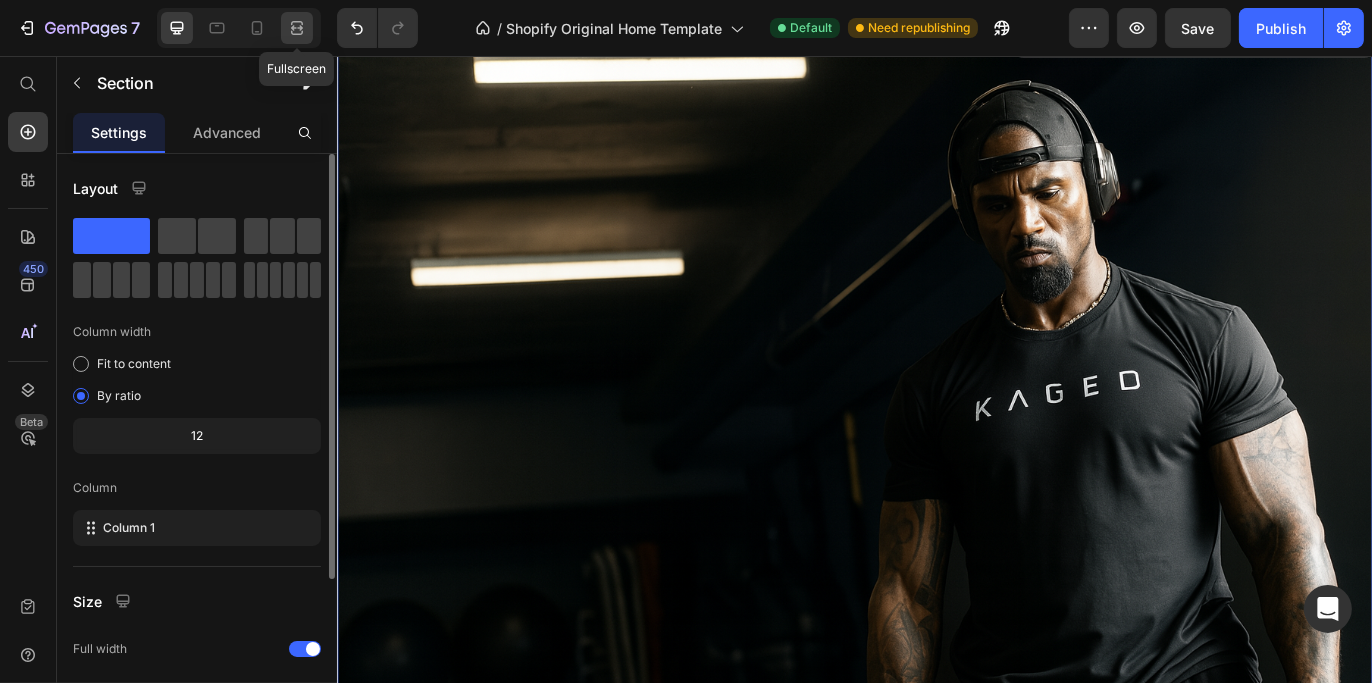 click 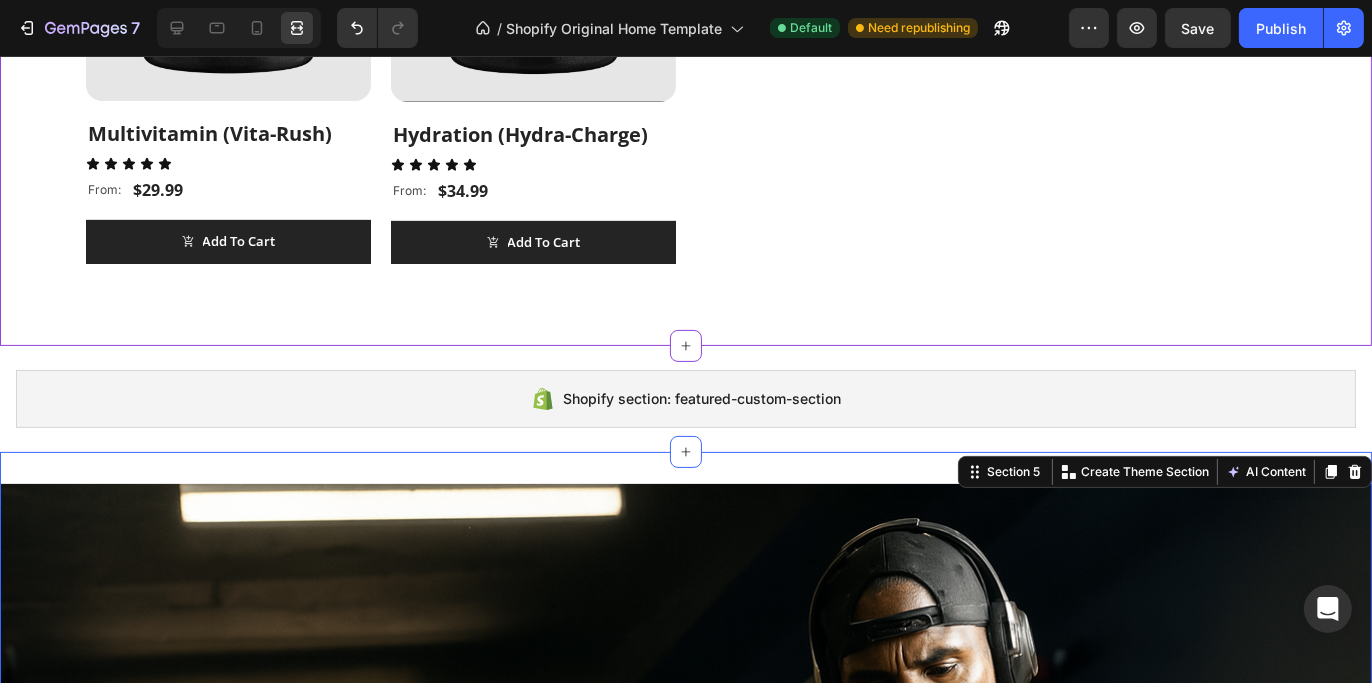 scroll, scrollTop: 900, scrollLeft: 0, axis: vertical 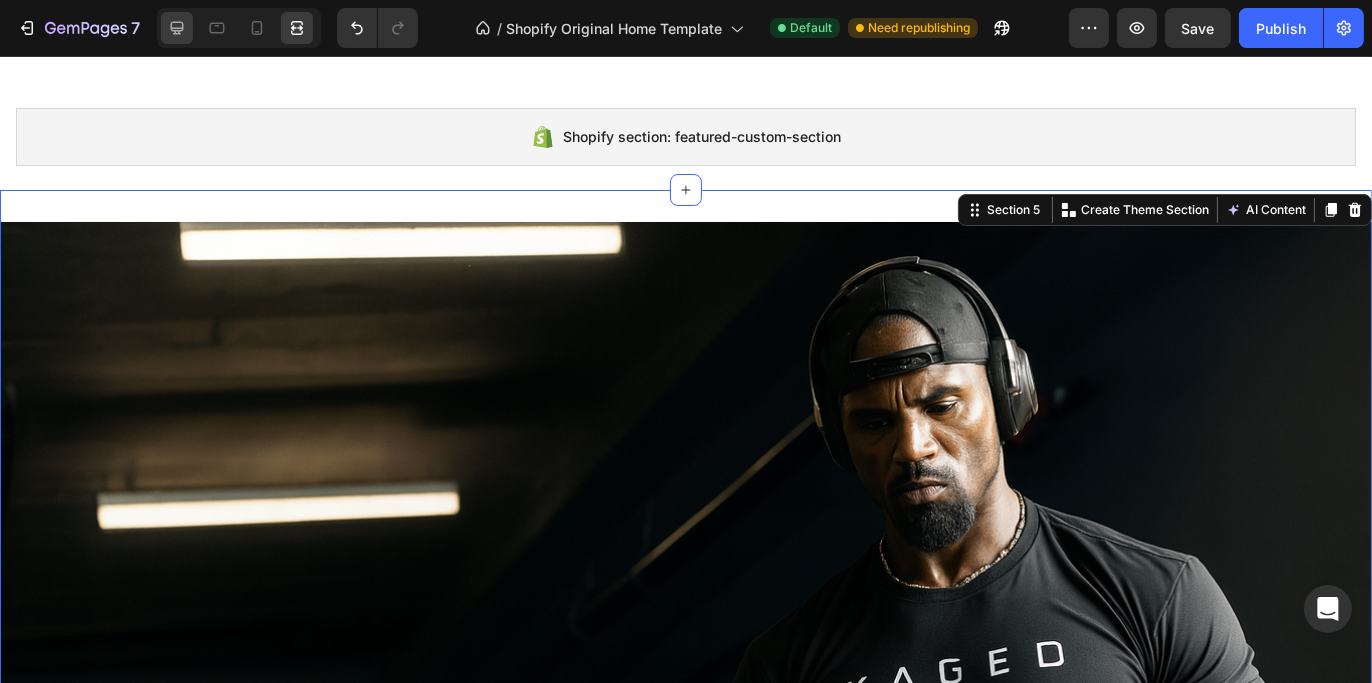 click 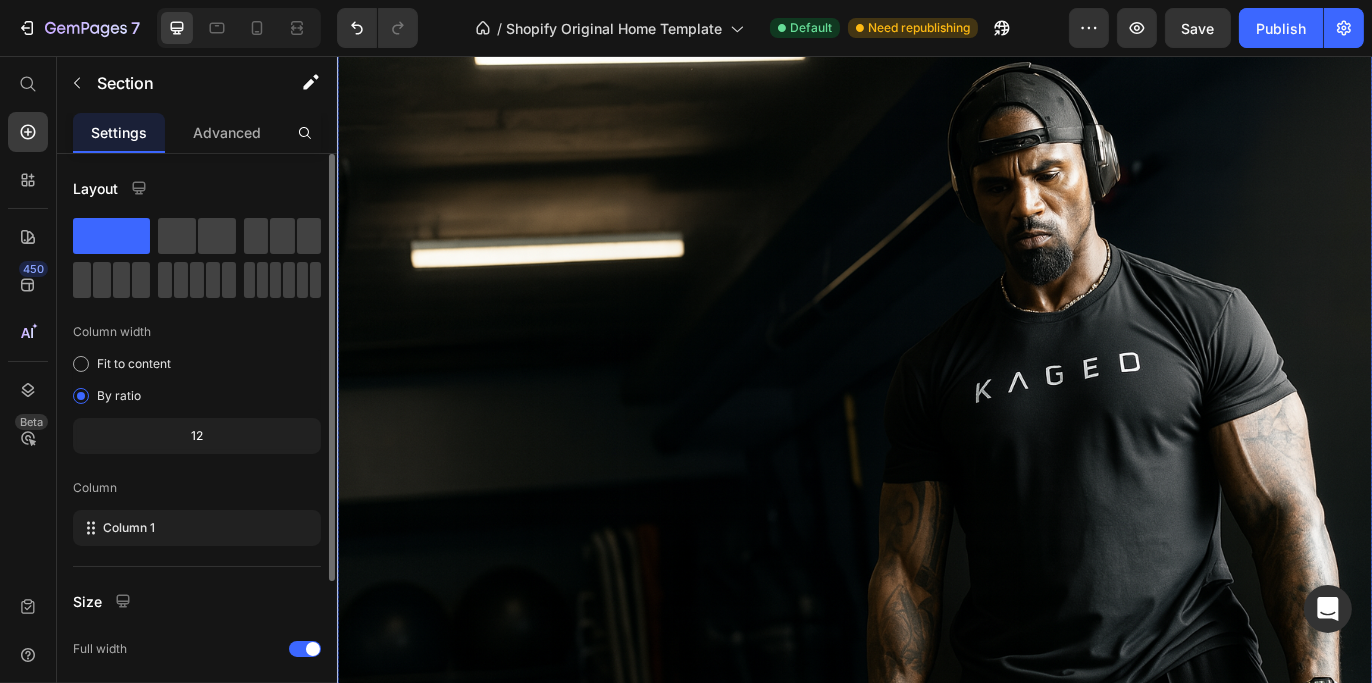 scroll, scrollTop: 1100, scrollLeft: 0, axis: vertical 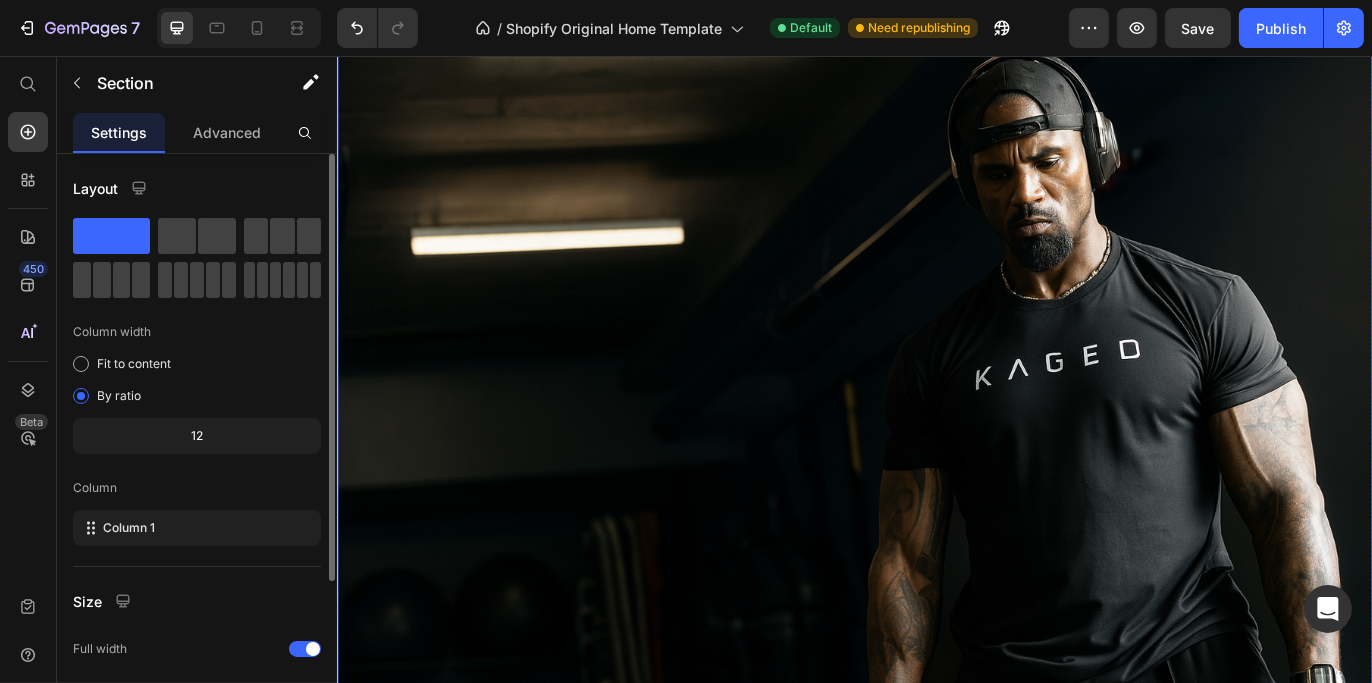 click at bounding box center (936, 468) 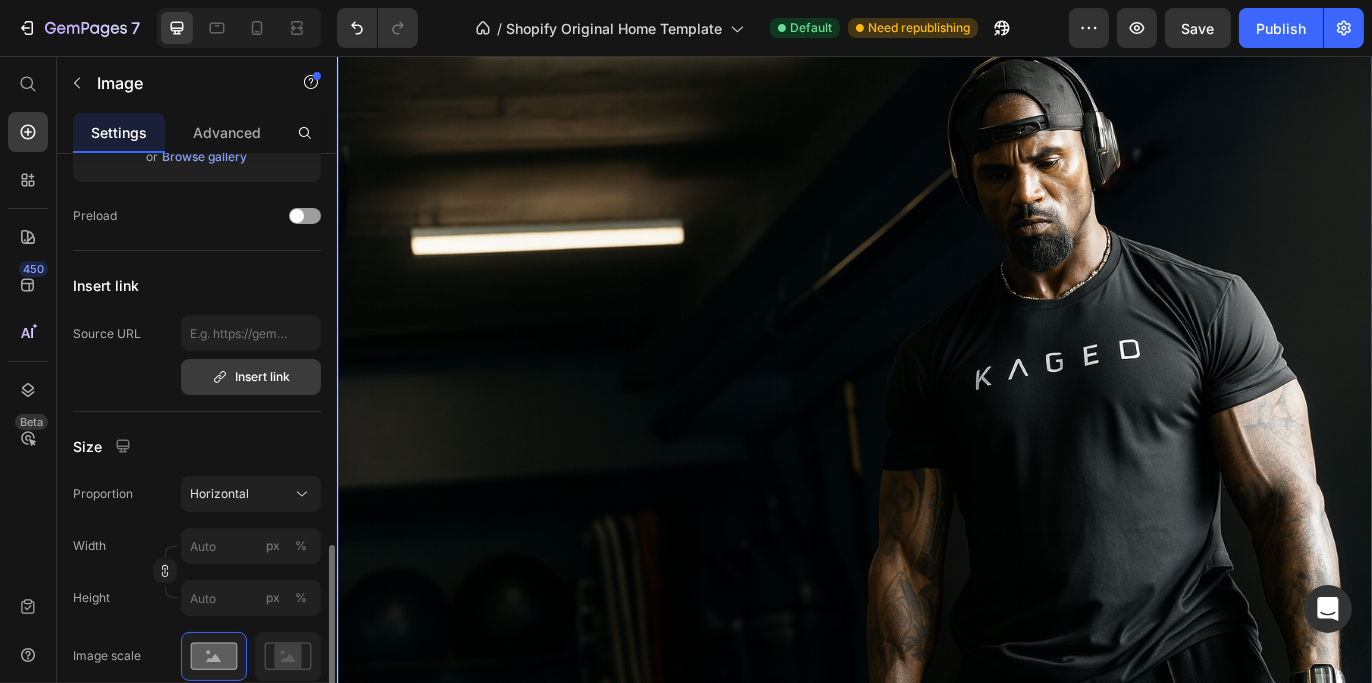 scroll, scrollTop: 500, scrollLeft: 0, axis: vertical 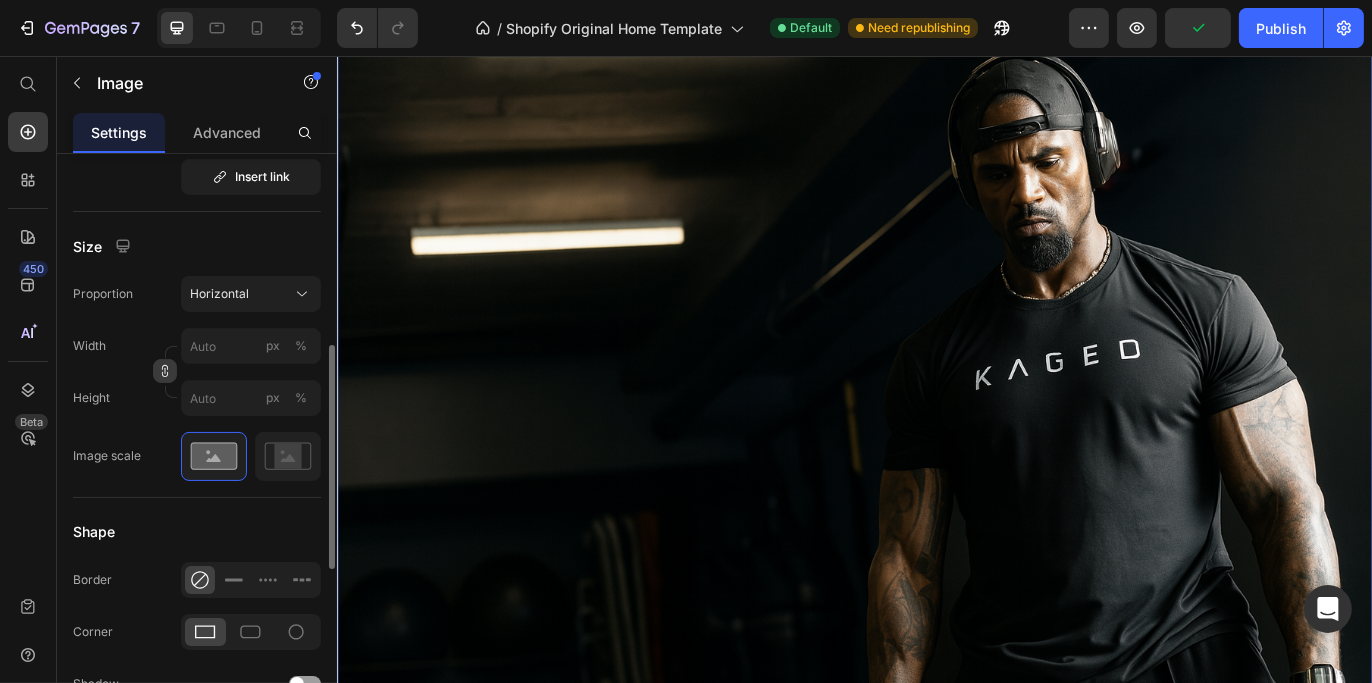 click 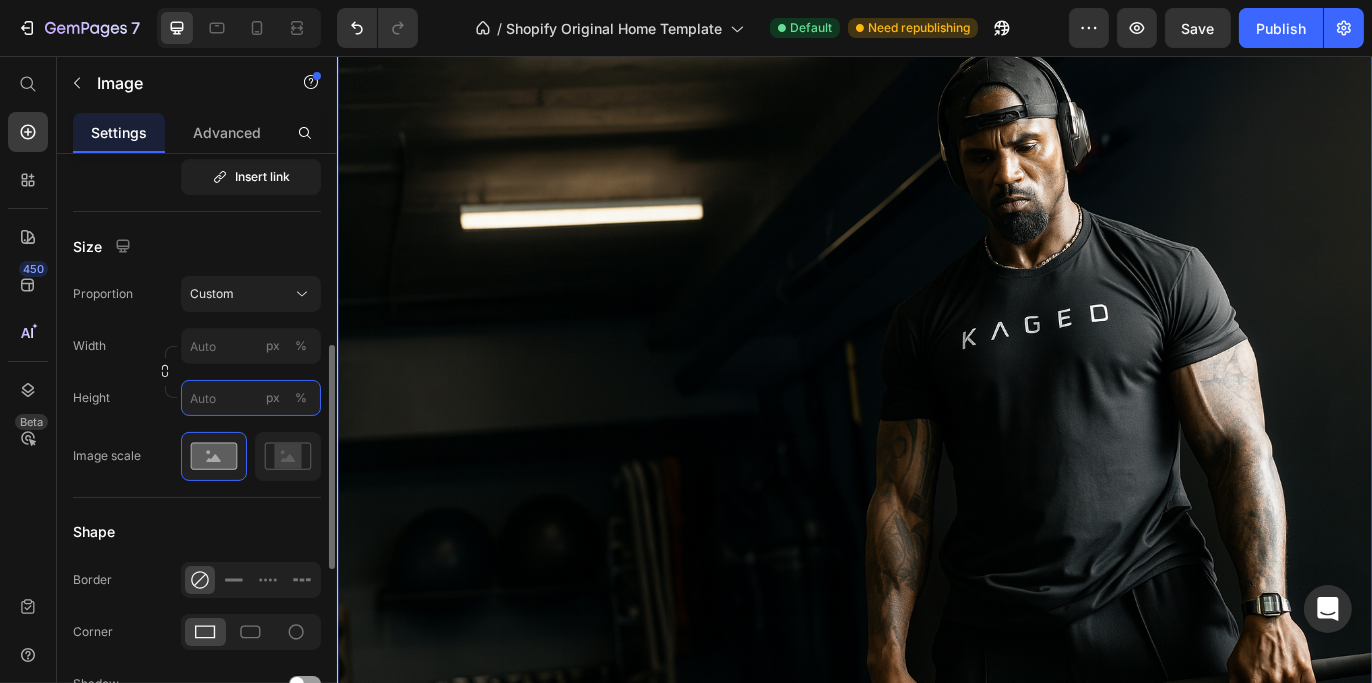 click on "px %" at bounding box center (251, 398) 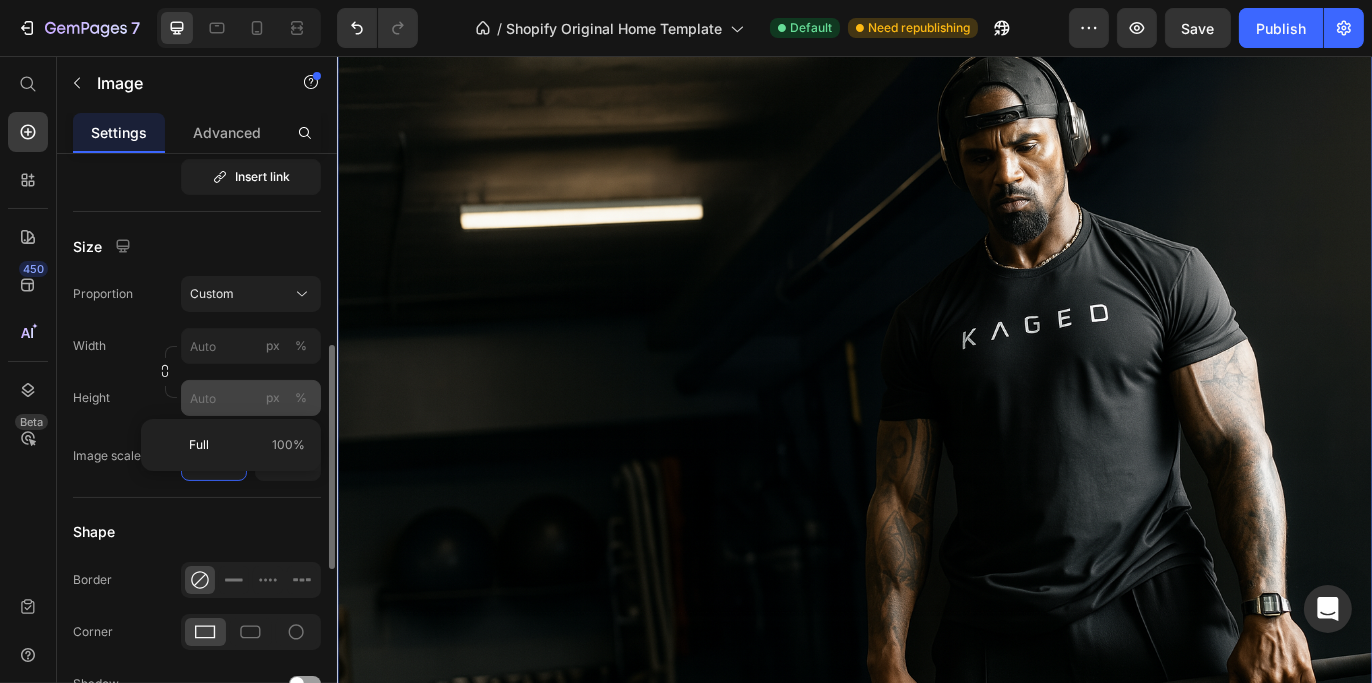 click on "%" at bounding box center (301, 398) 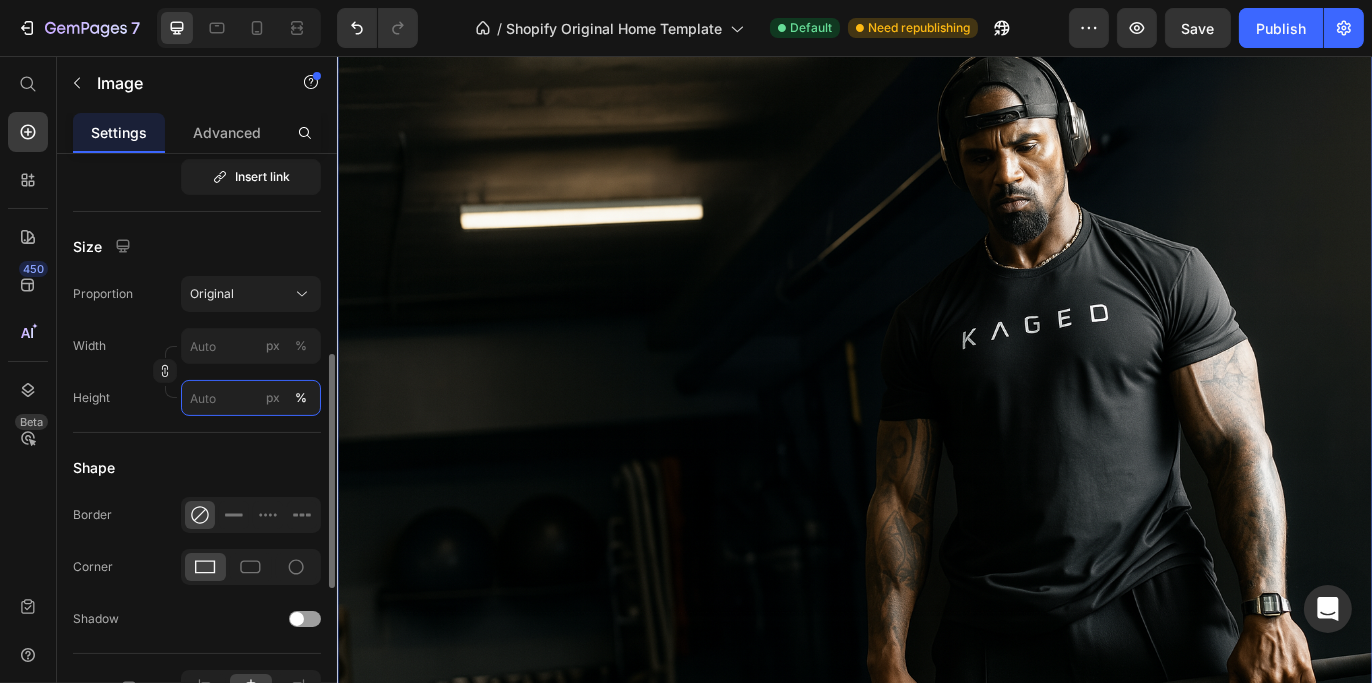 click on "px %" at bounding box center [251, 398] 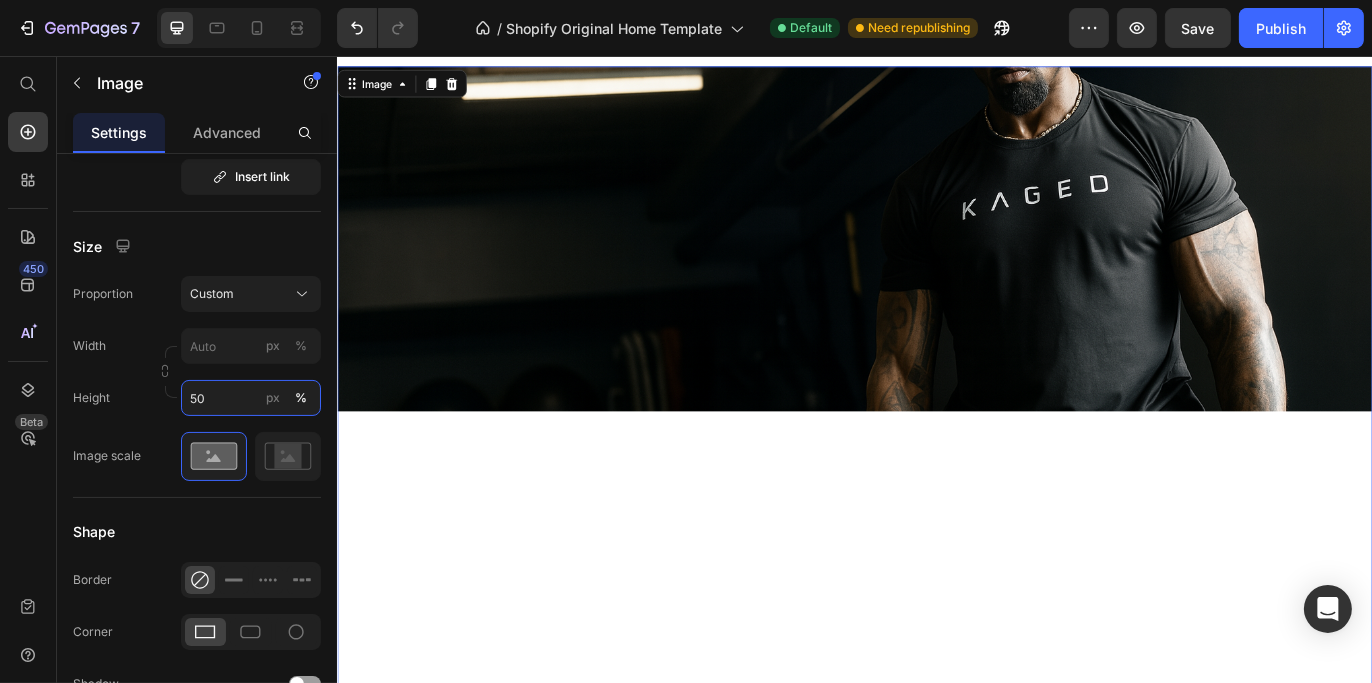 scroll, scrollTop: 1000, scrollLeft: 0, axis: vertical 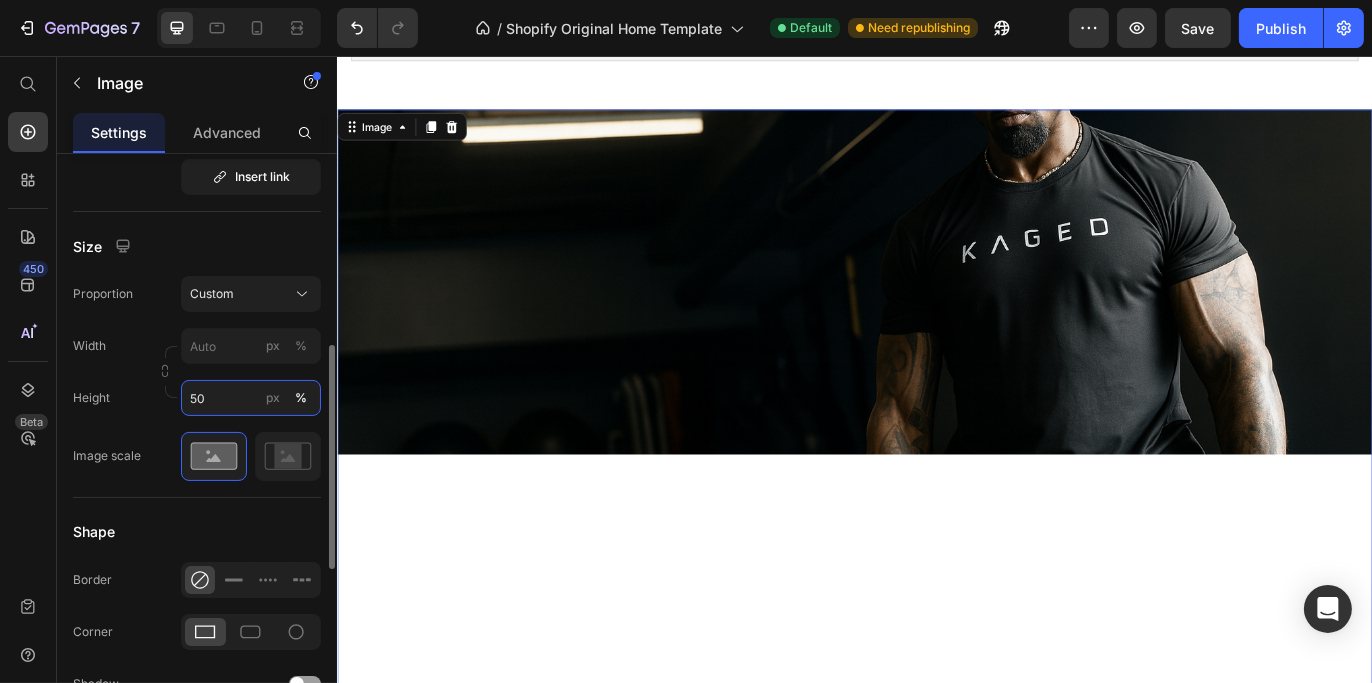 drag, startPoint x: 211, startPoint y: 385, endPoint x: 180, endPoint y: 388, distance: 31.144823 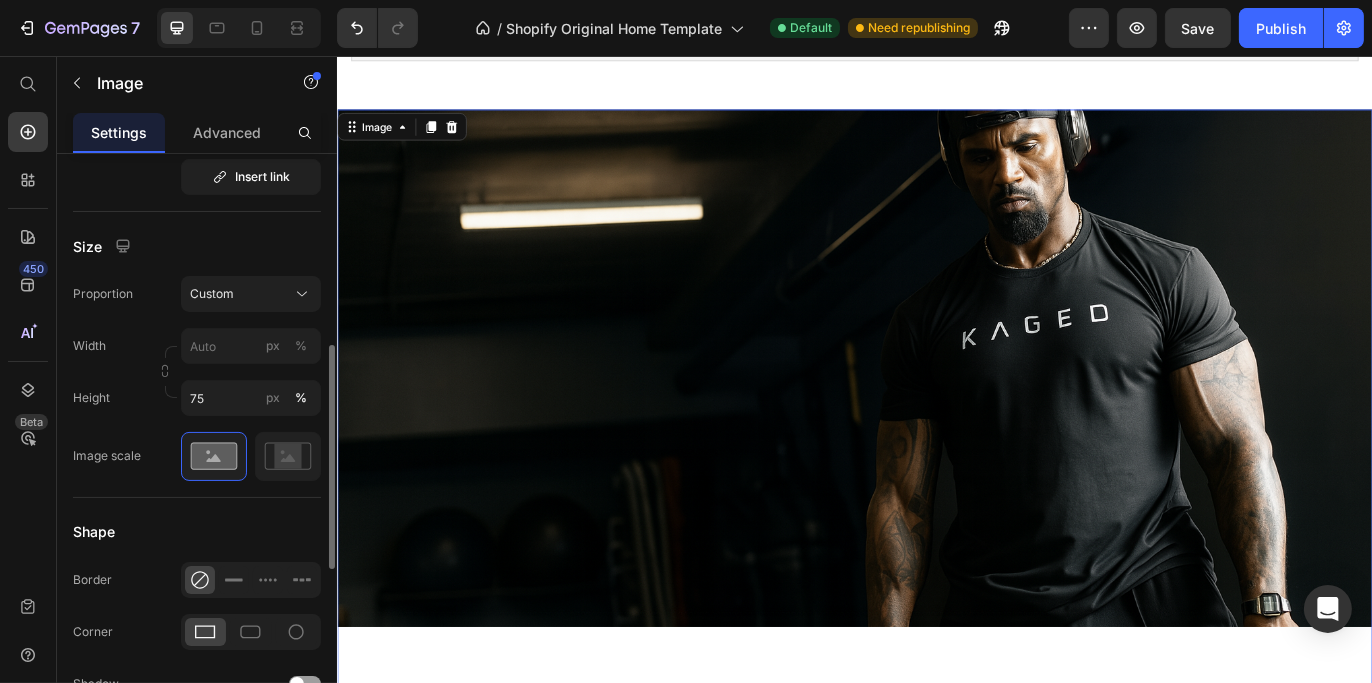 click on "Size" at bounding box center [197, 246] 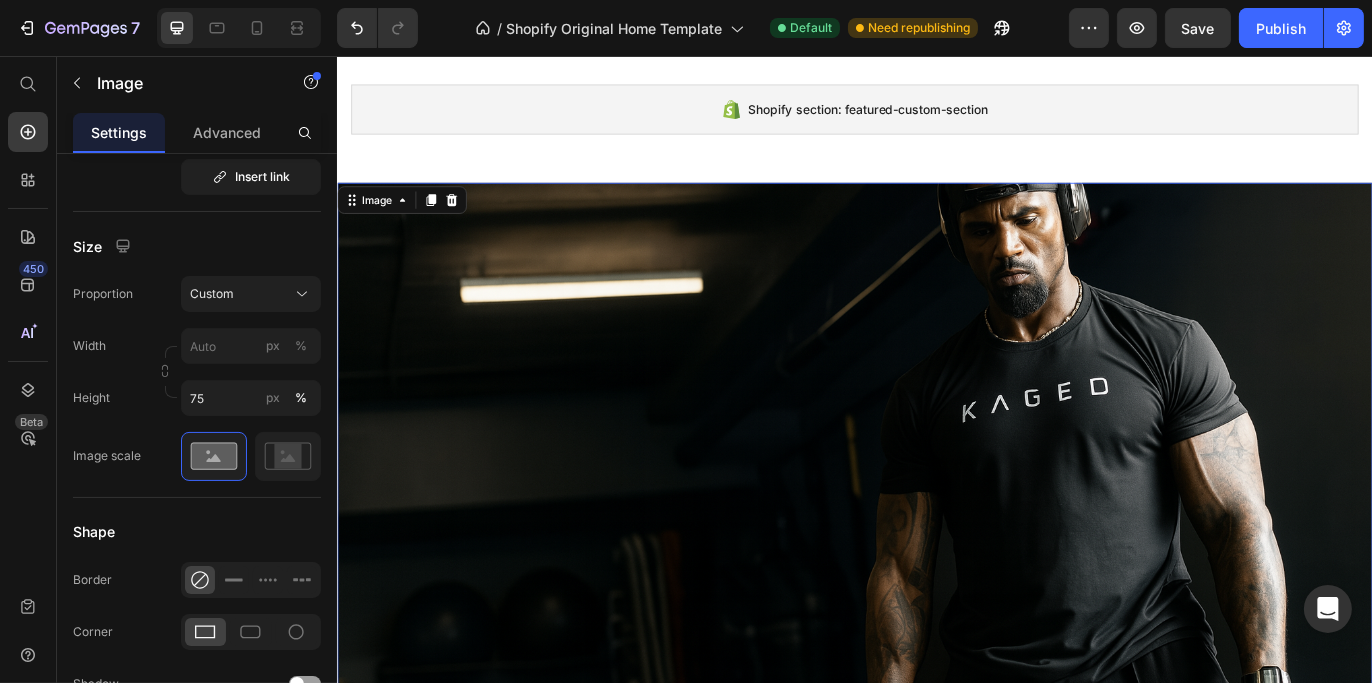 scroll, scrollTop: 900, scrollLeft: 0, axis: vertical 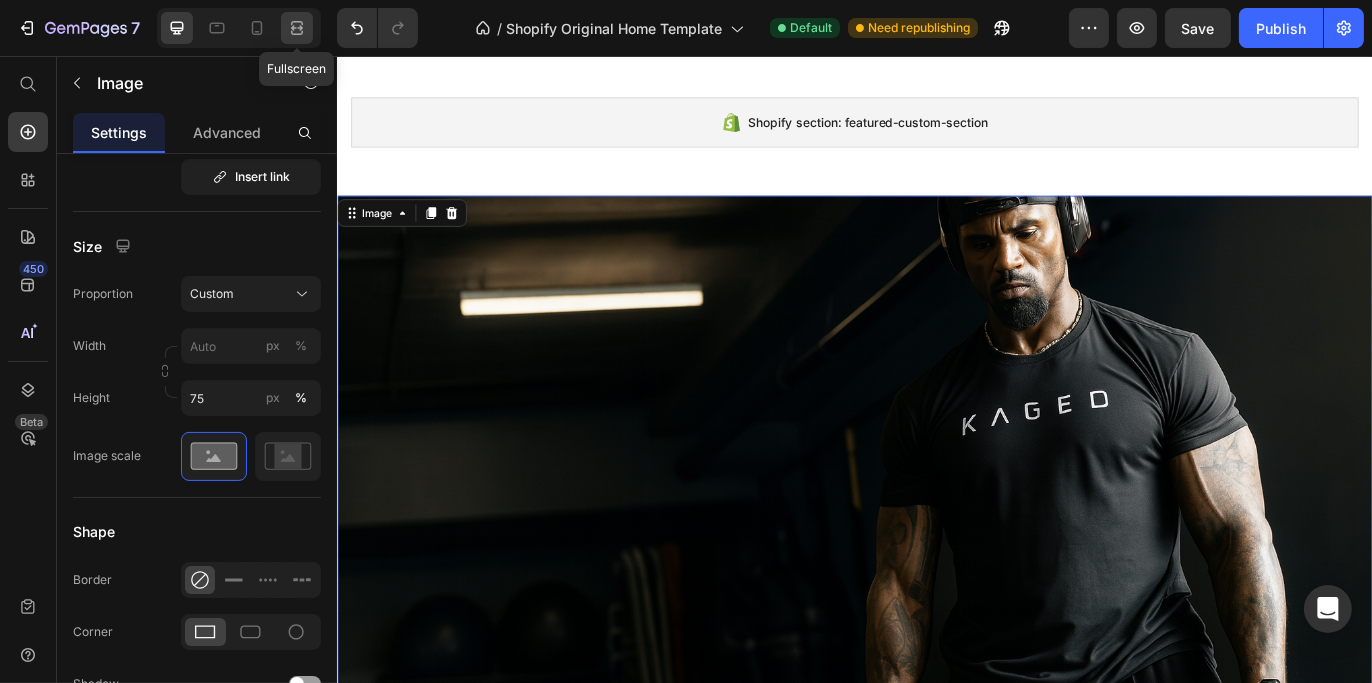 click 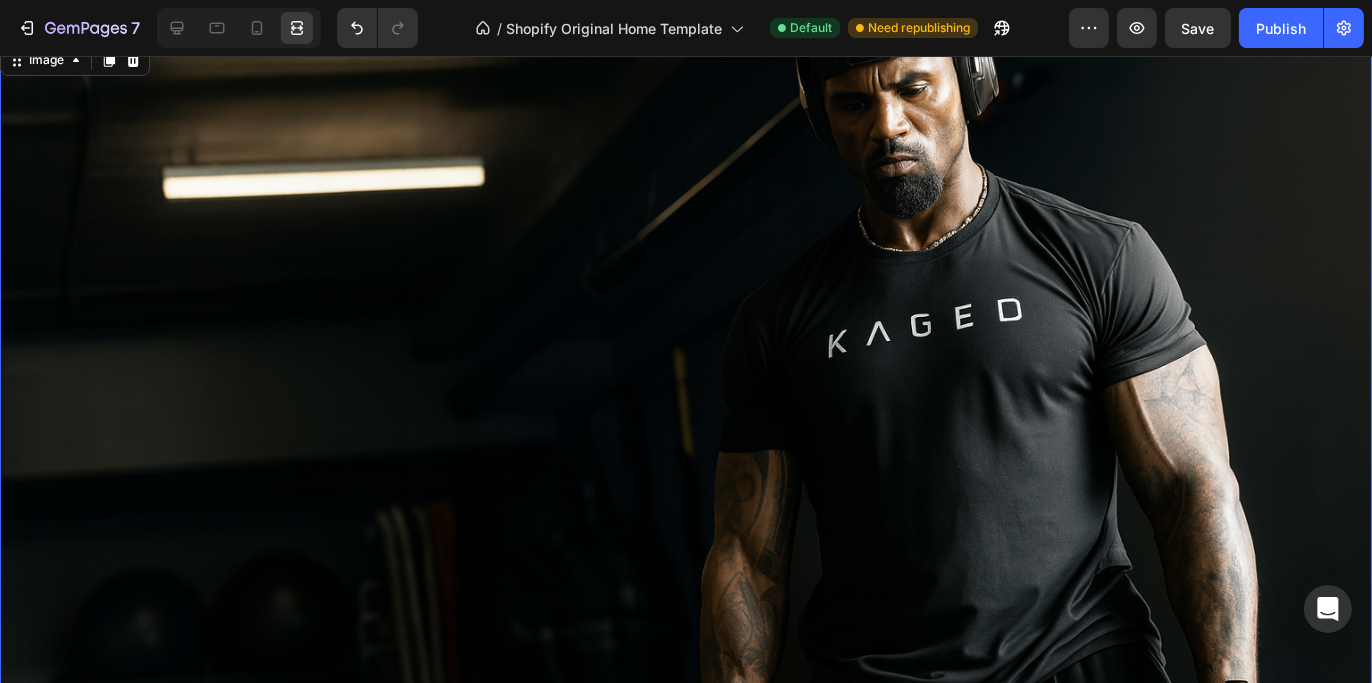 scroll, scrollTop: 1100, scrollLeft: 0, axis: vertical 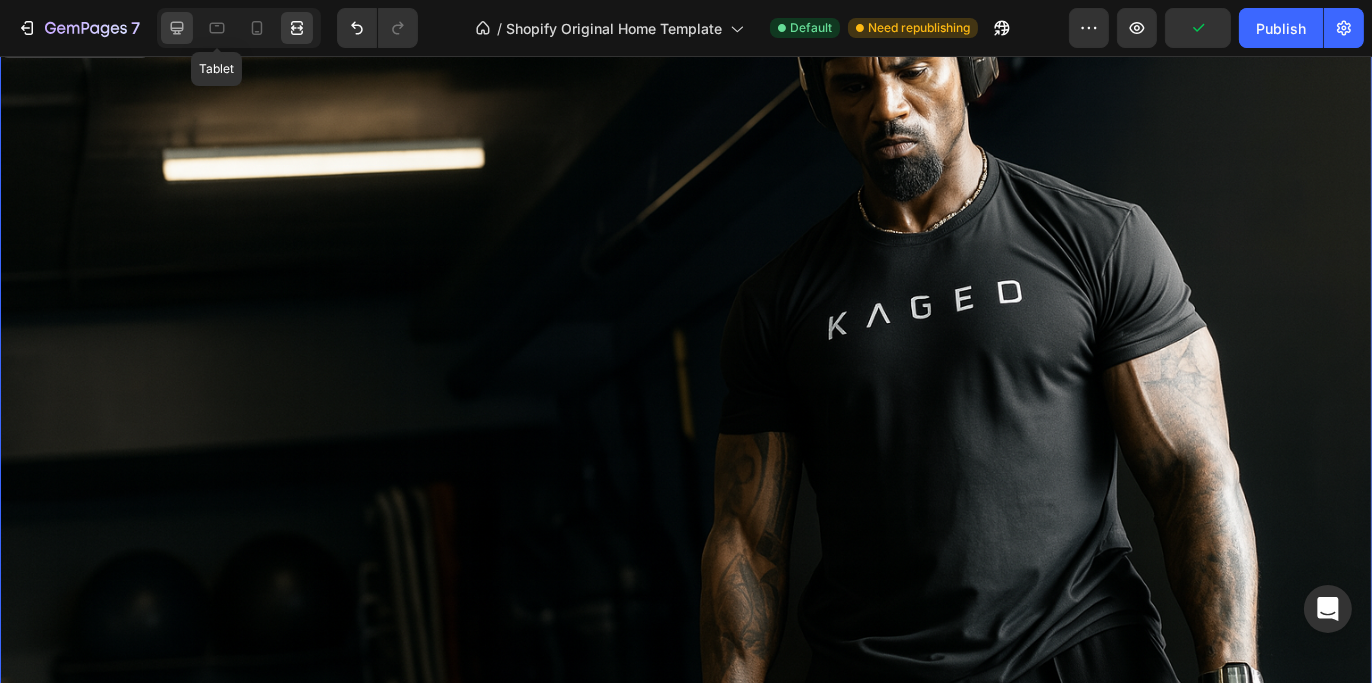 click 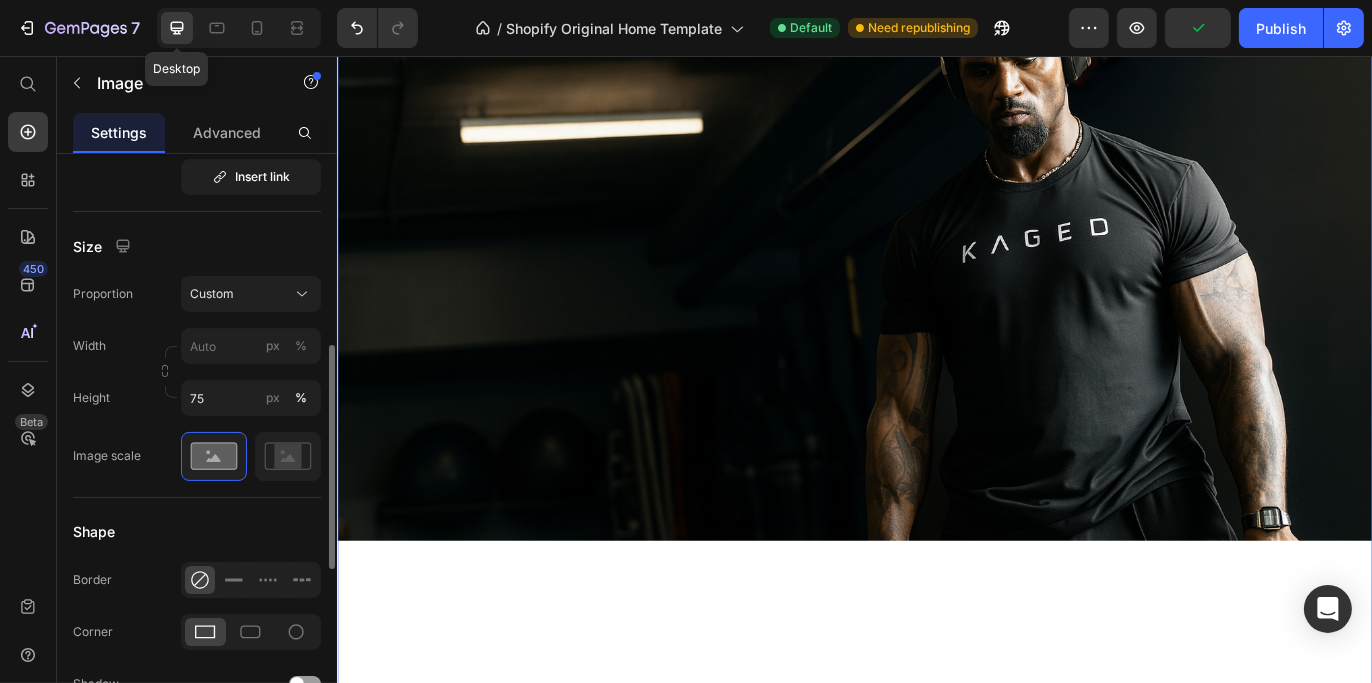 scroll, scrollTop: 1096, scrollLeft: 0, axis: vertical 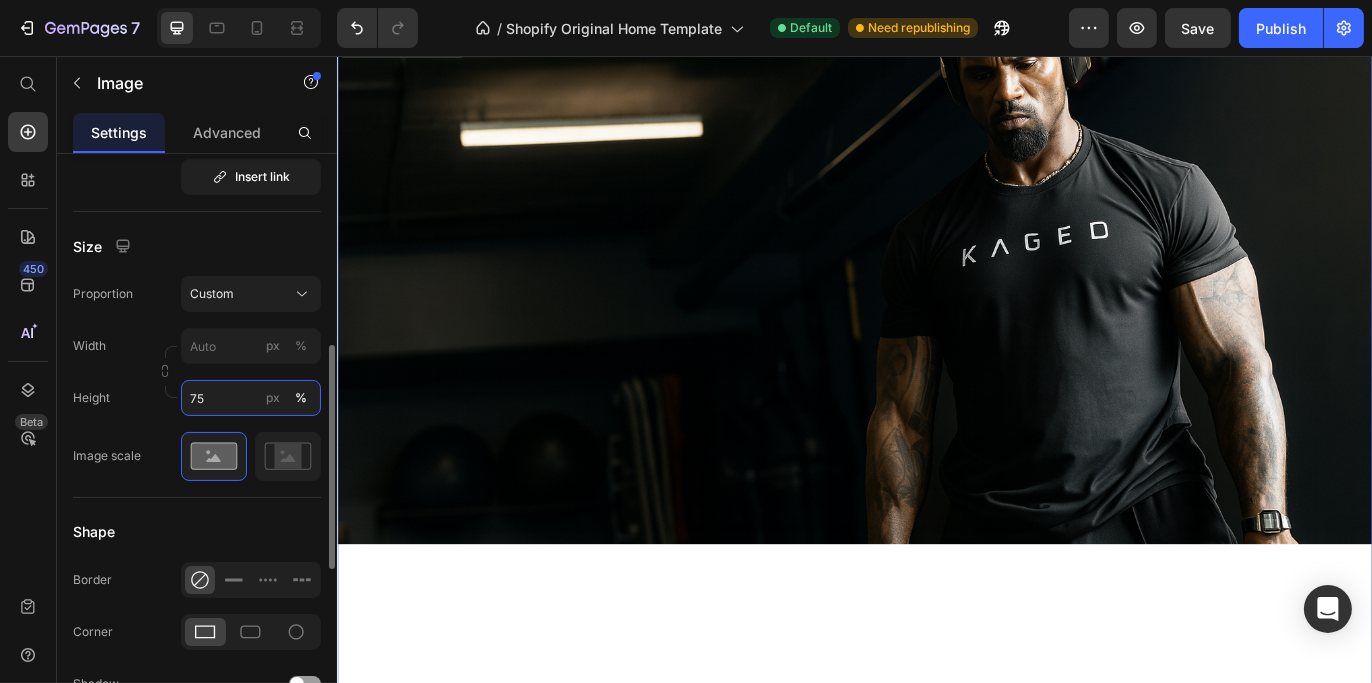 click on "75" at bounding box center (251, 398) 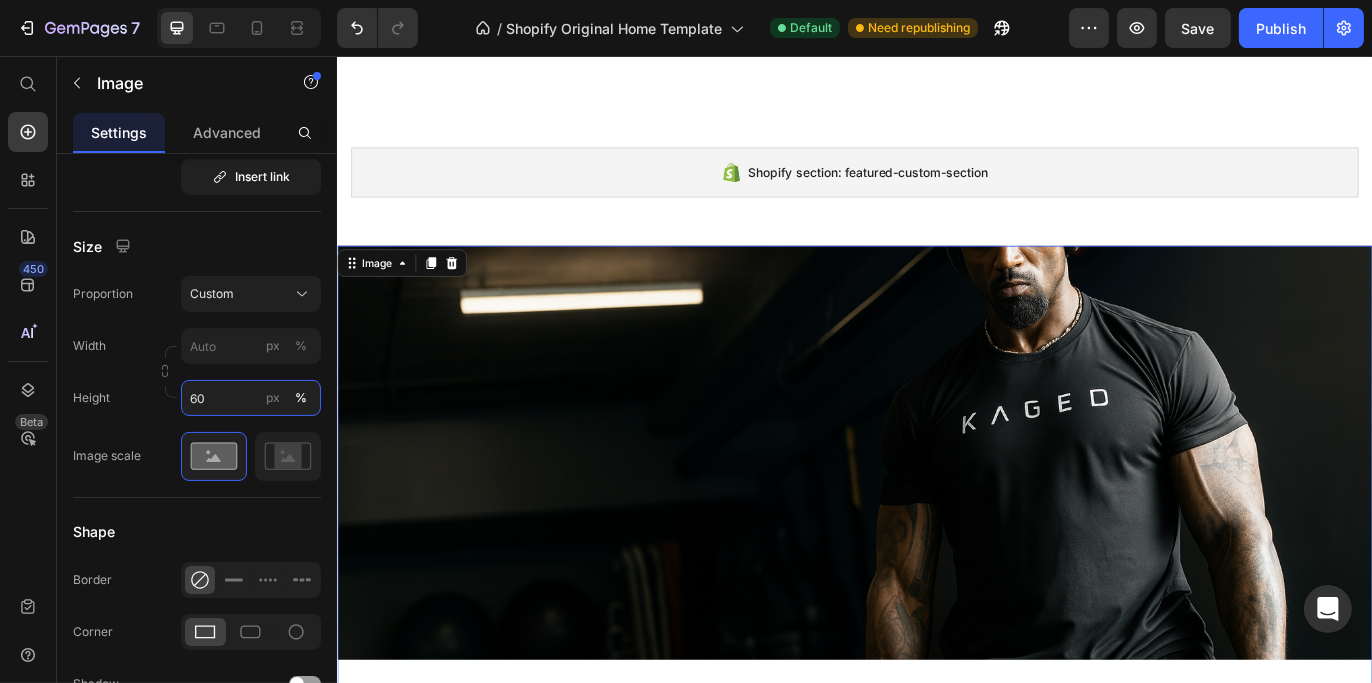 scroll, scrollTop: 796, scrollLeft: 0, axis: vertical 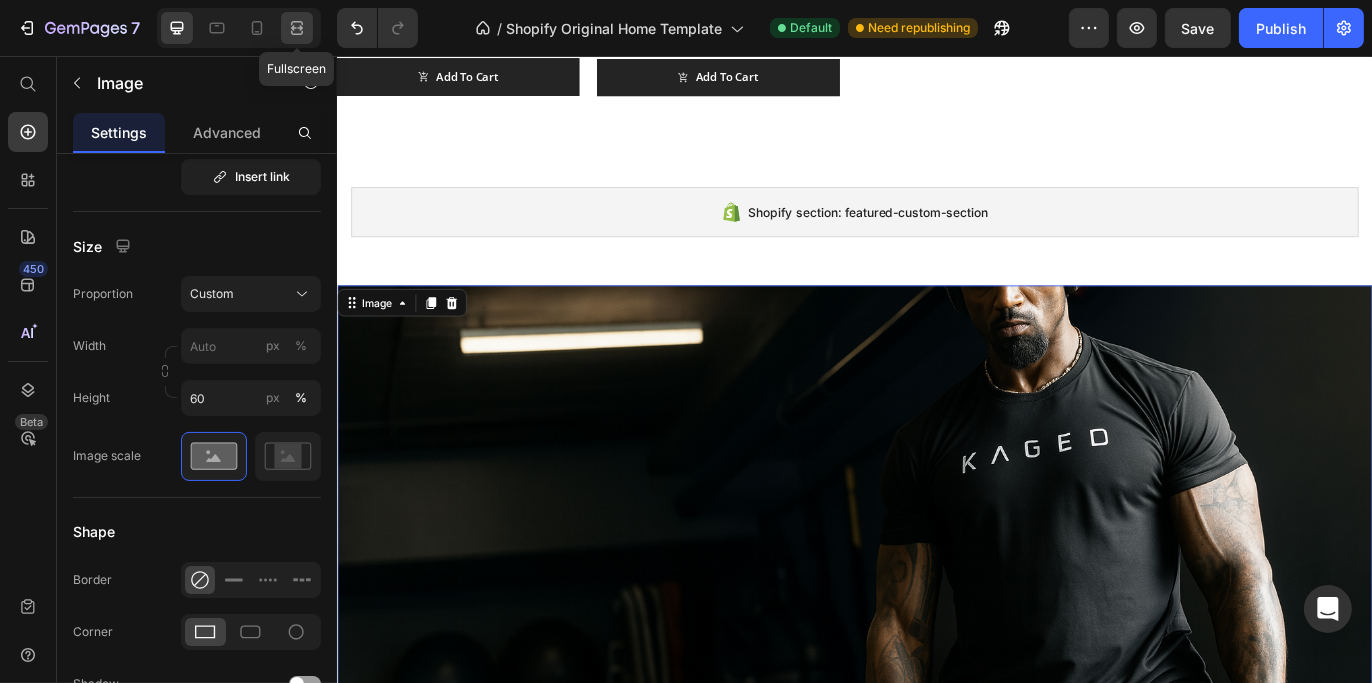 click 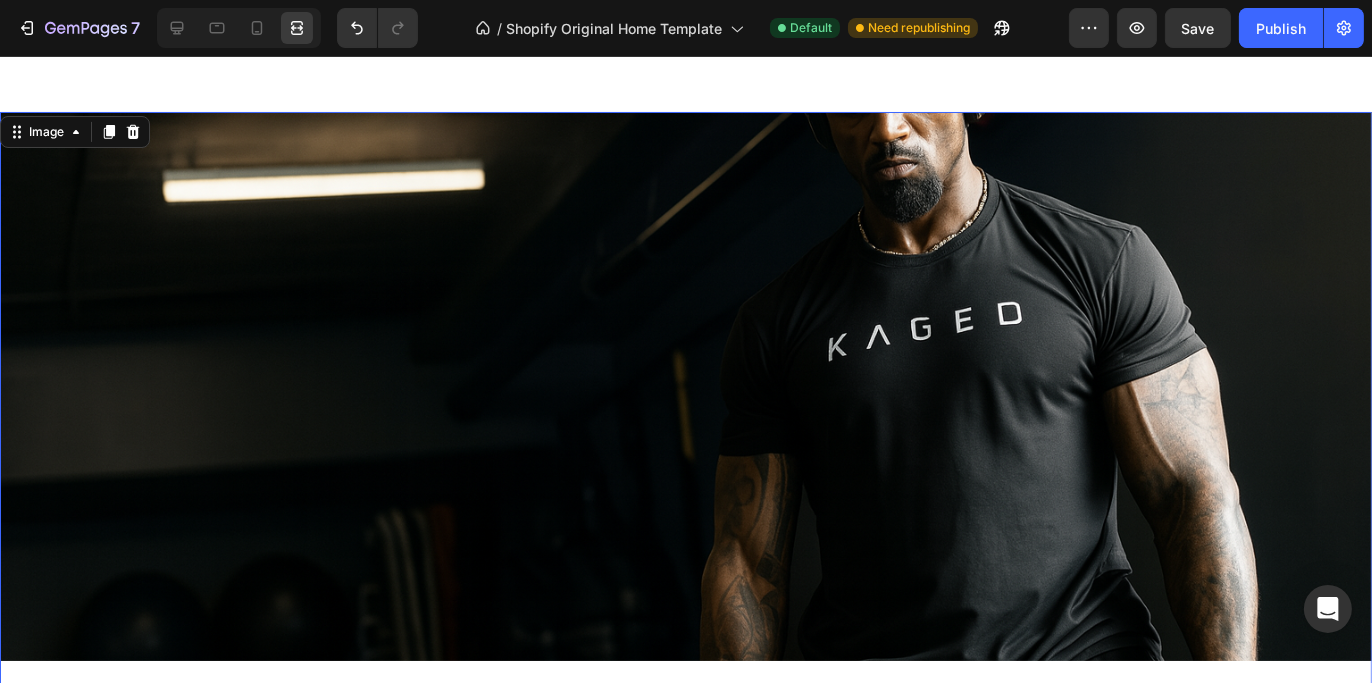 scroll, scrollTop: 996, scrollLeft: 0, axis: vertical 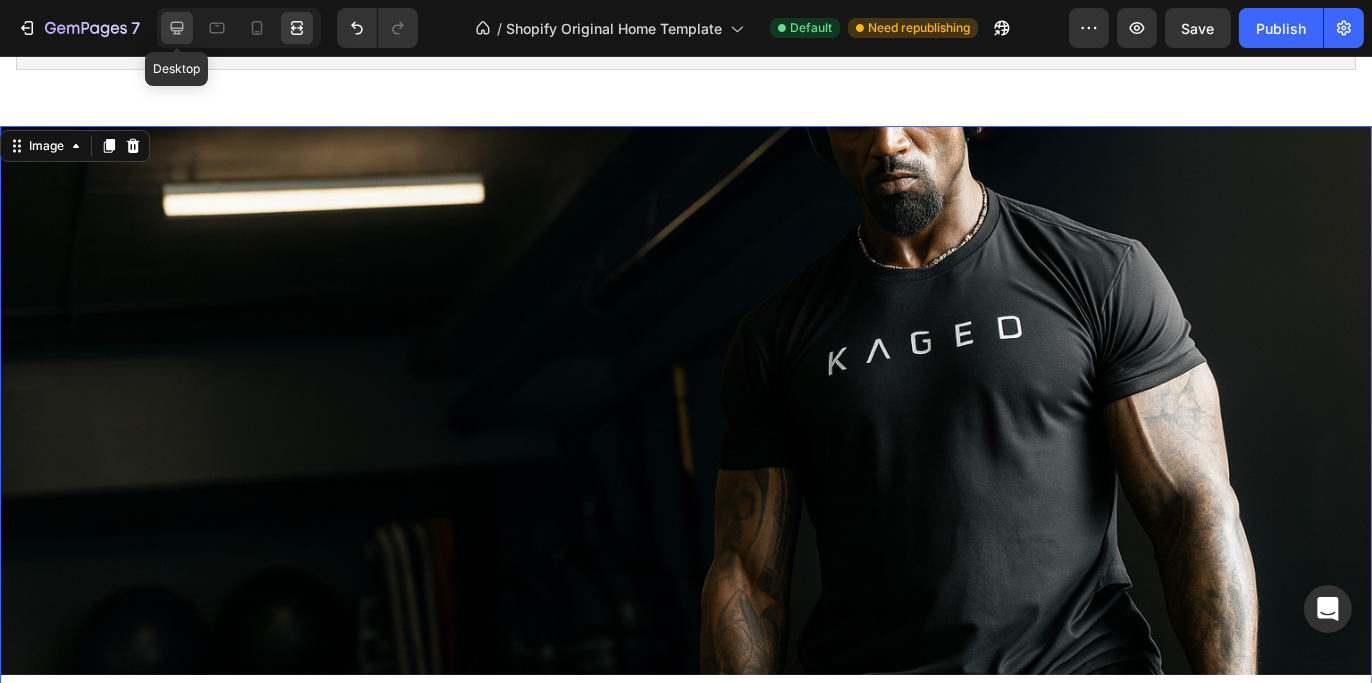 click 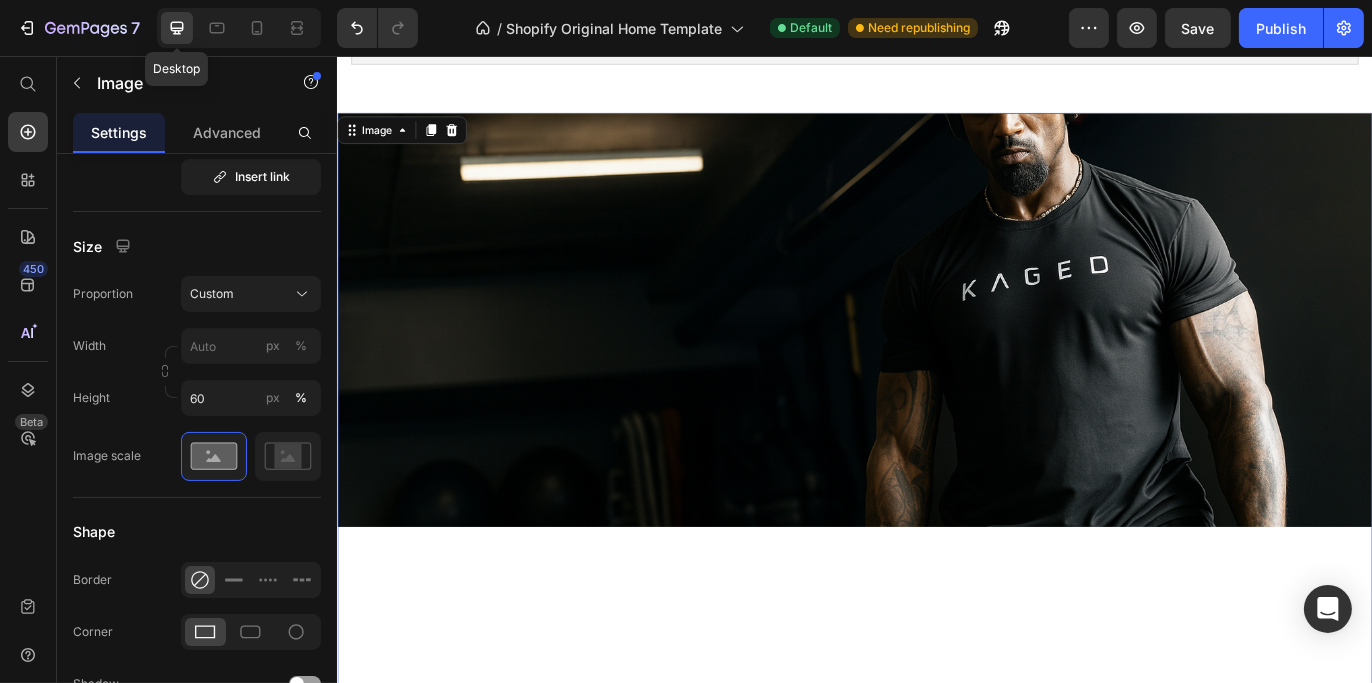 scroll, scrollTop: 992, scrollLeft: 0, axis: vertical 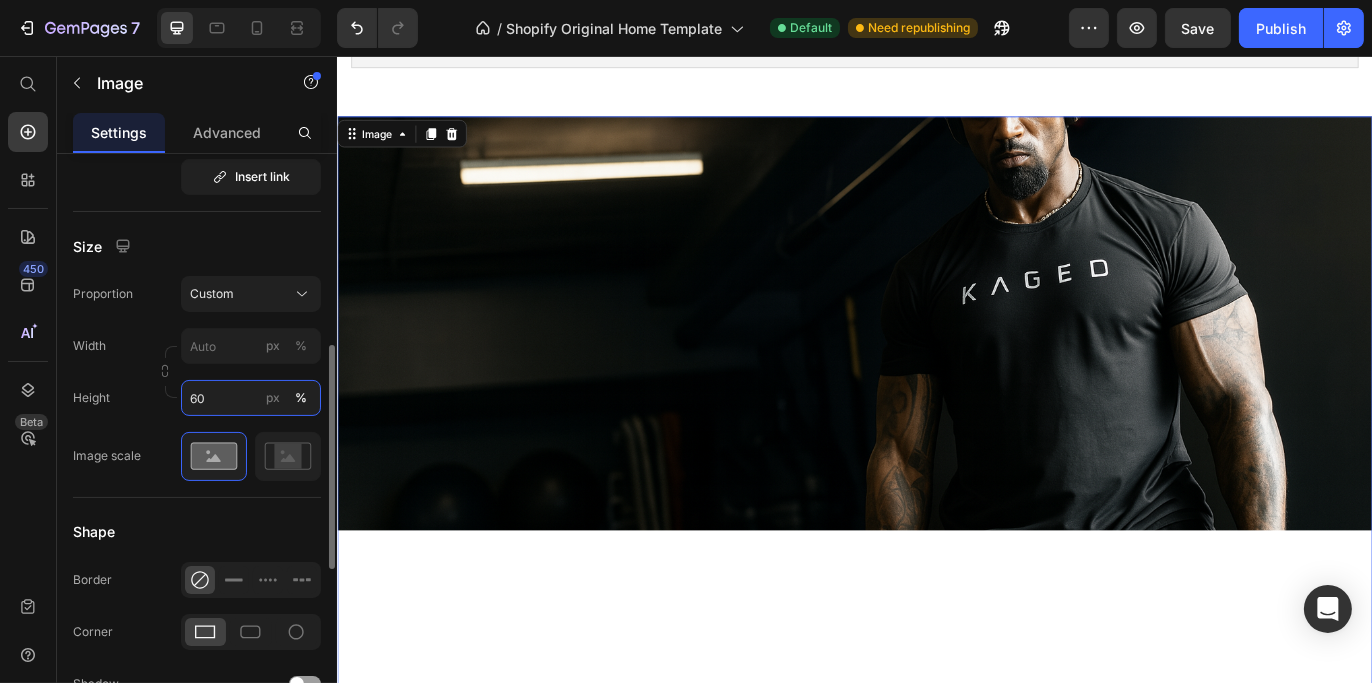 click on "60" at bounding box center (251, 398) 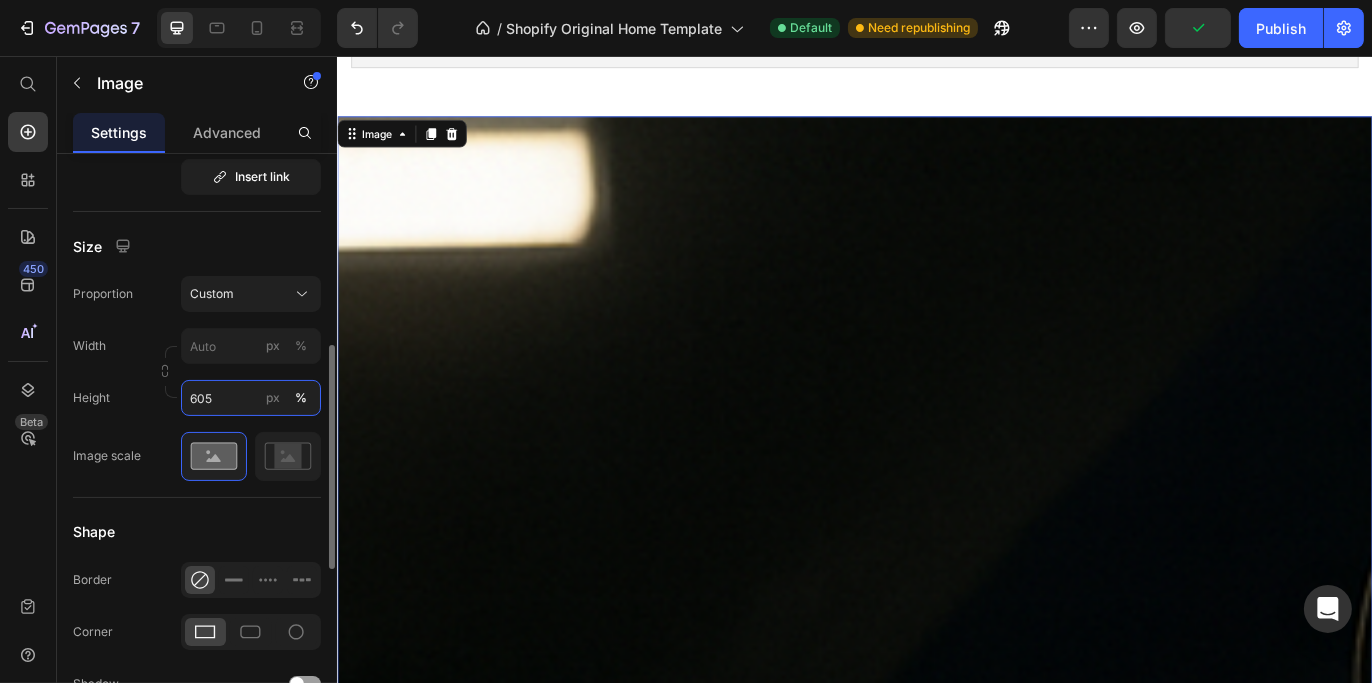 drag, startPoint x: 228, startPoint y: 404, endPoint x: 167, endPoint y: 400, distance: 61.13101 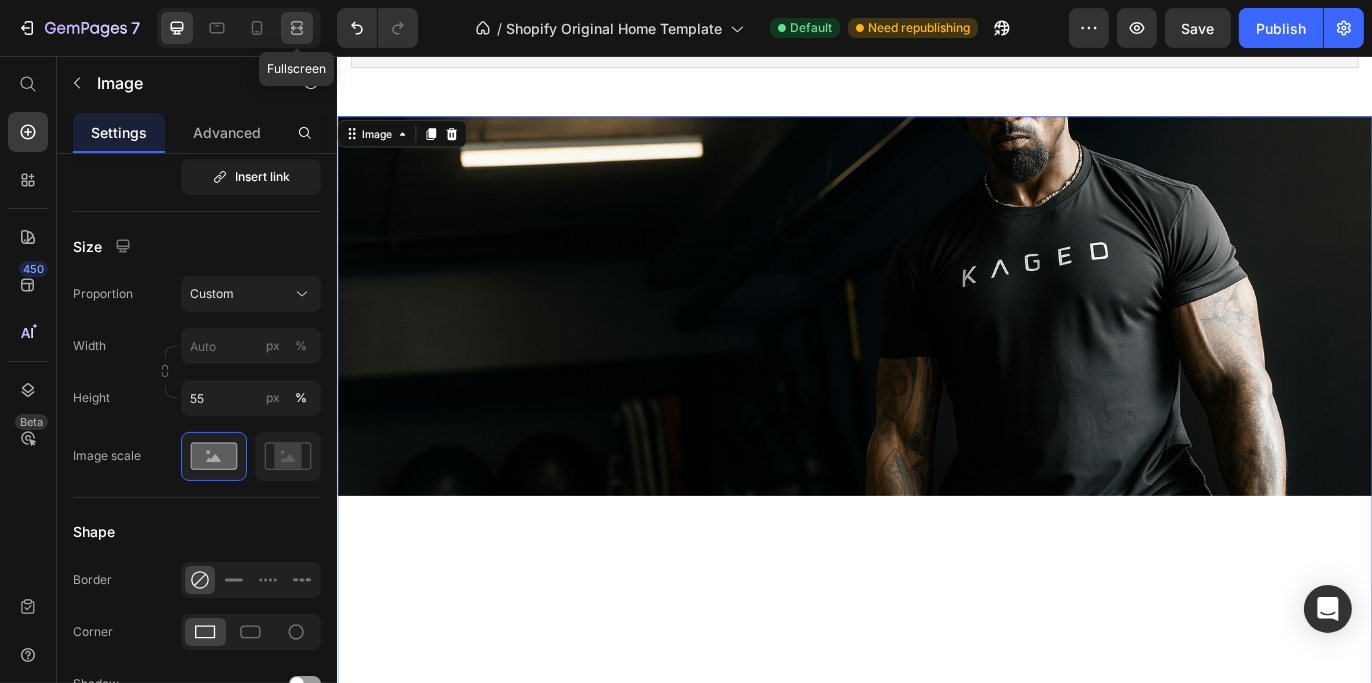click 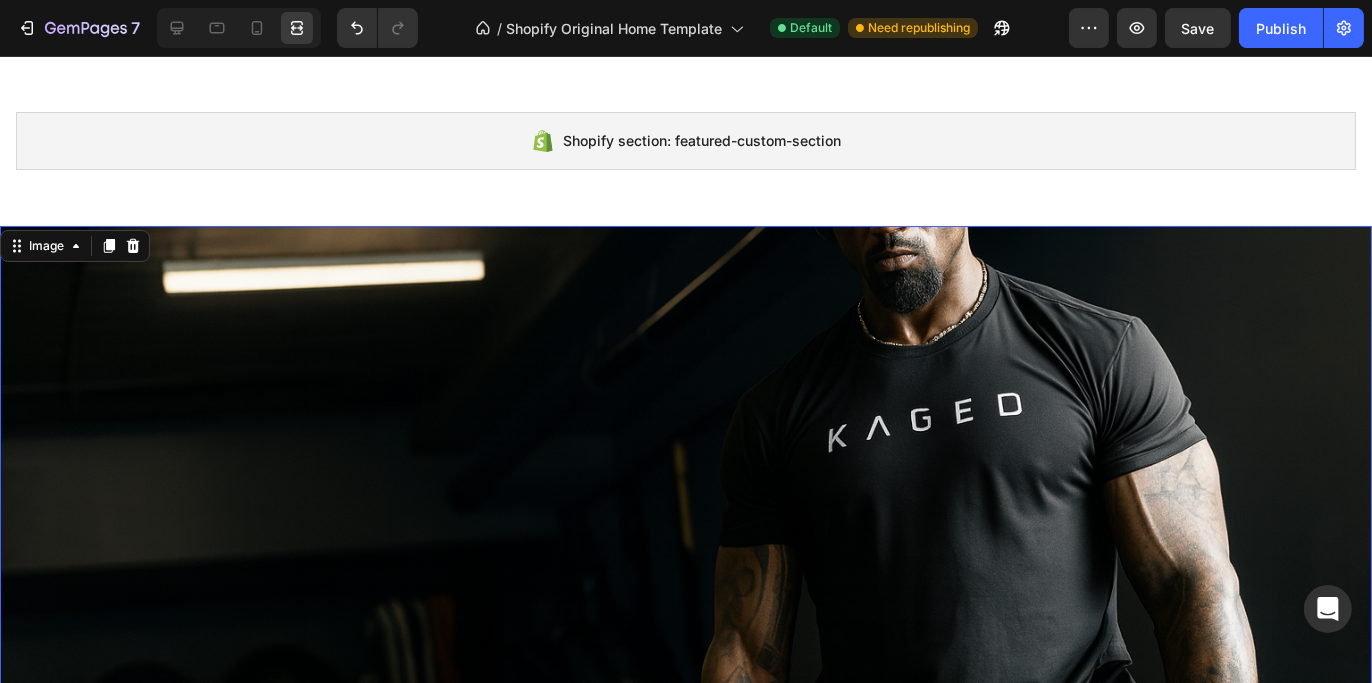 scroll, scrollTop: 996, scrollLeft: 0, axis: vertical 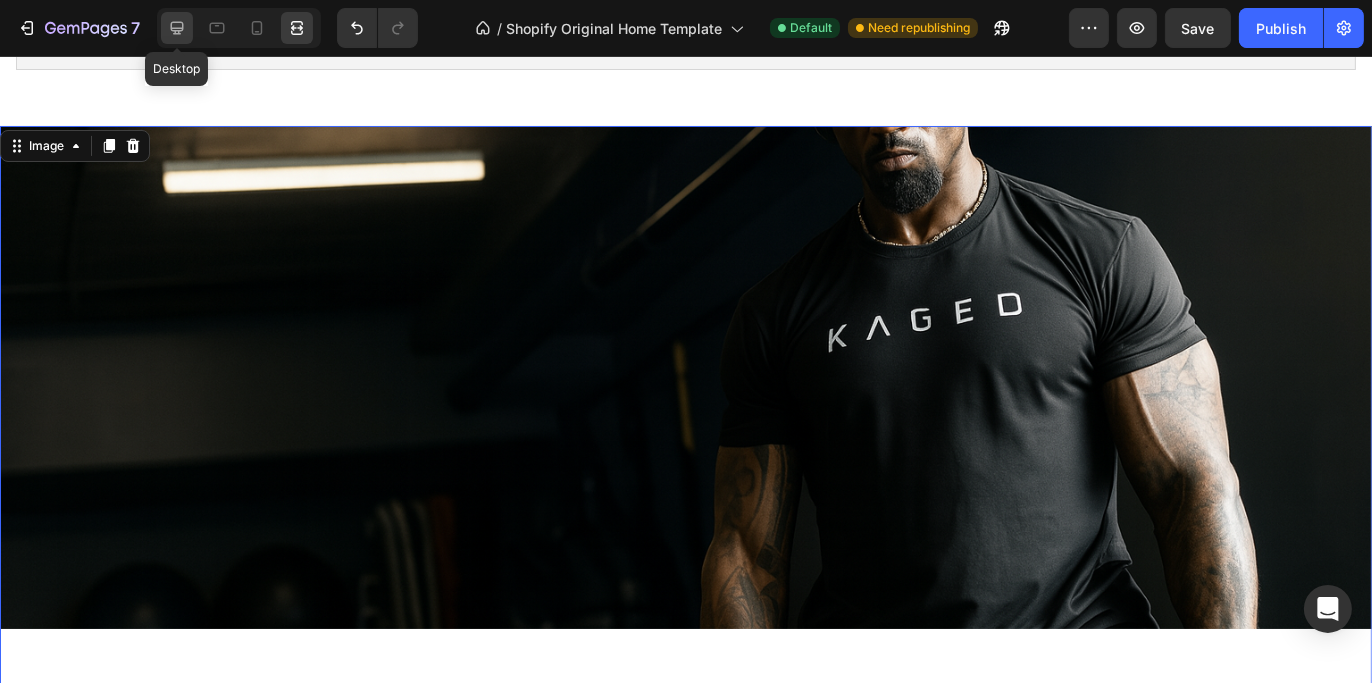 click 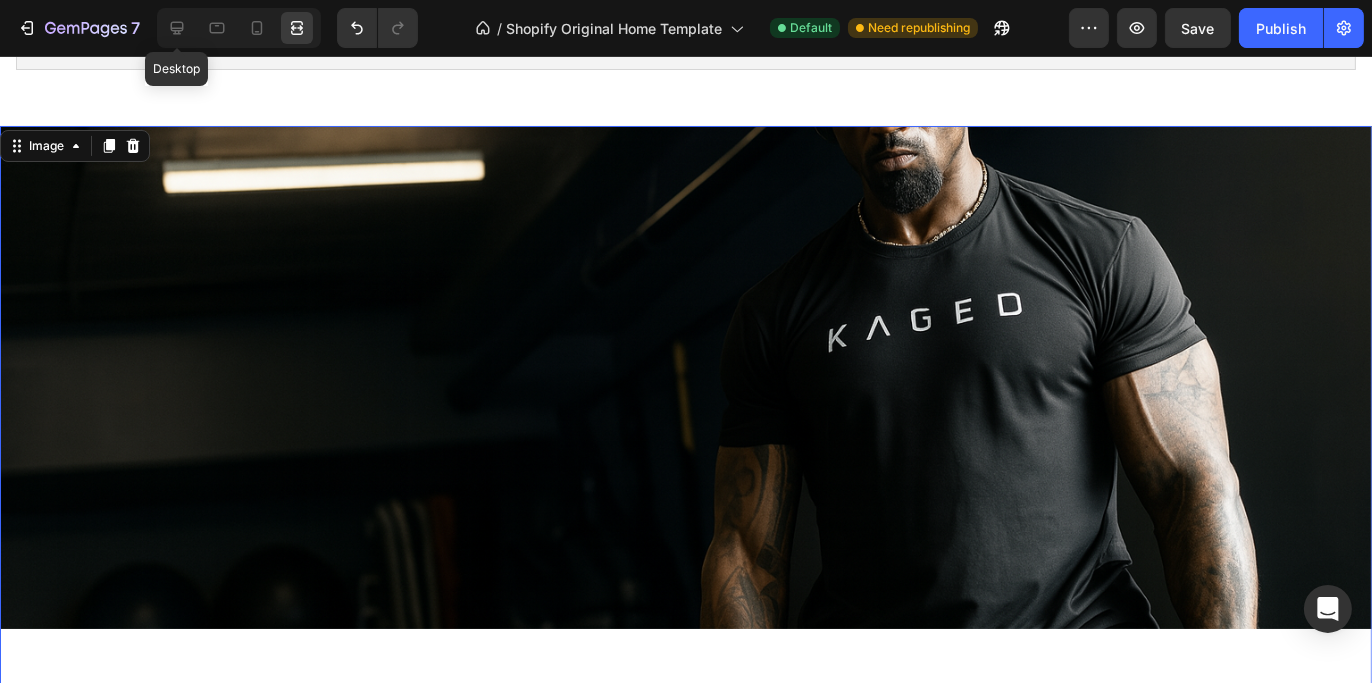scroll, scrollTop: 992, scrollLeft: 0, axis: vertical 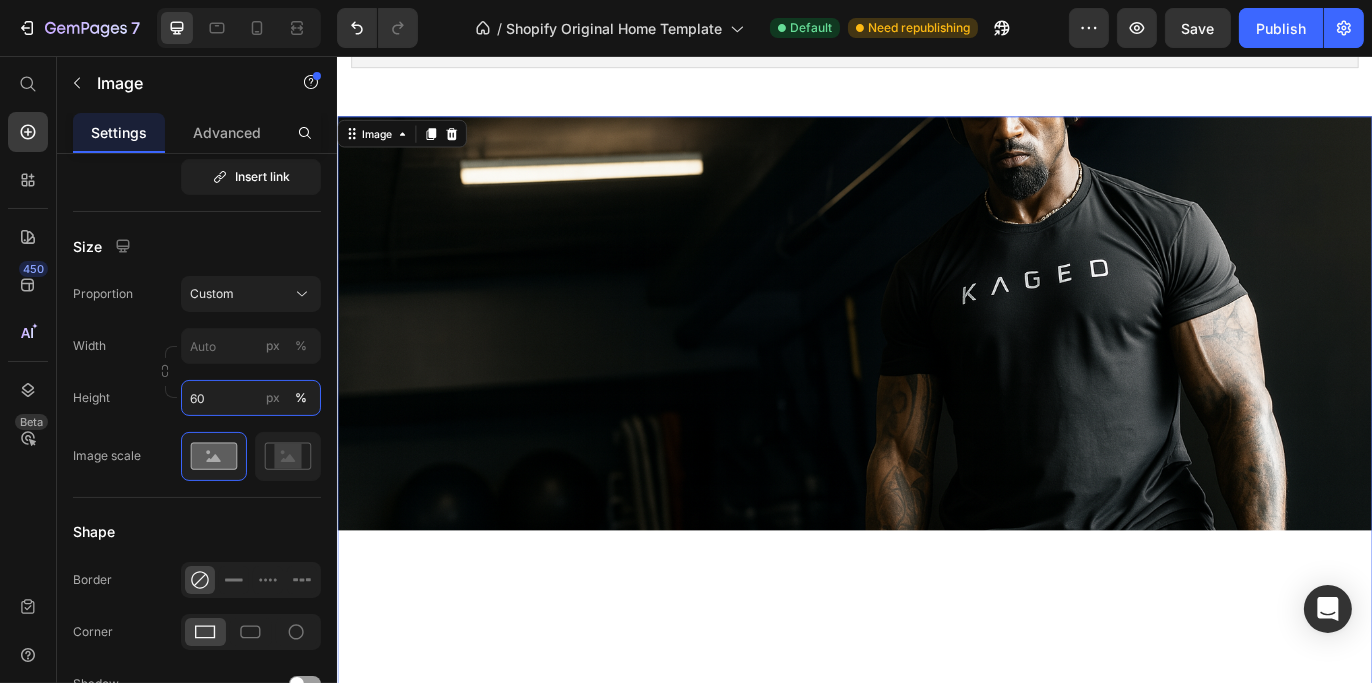 type on "60" 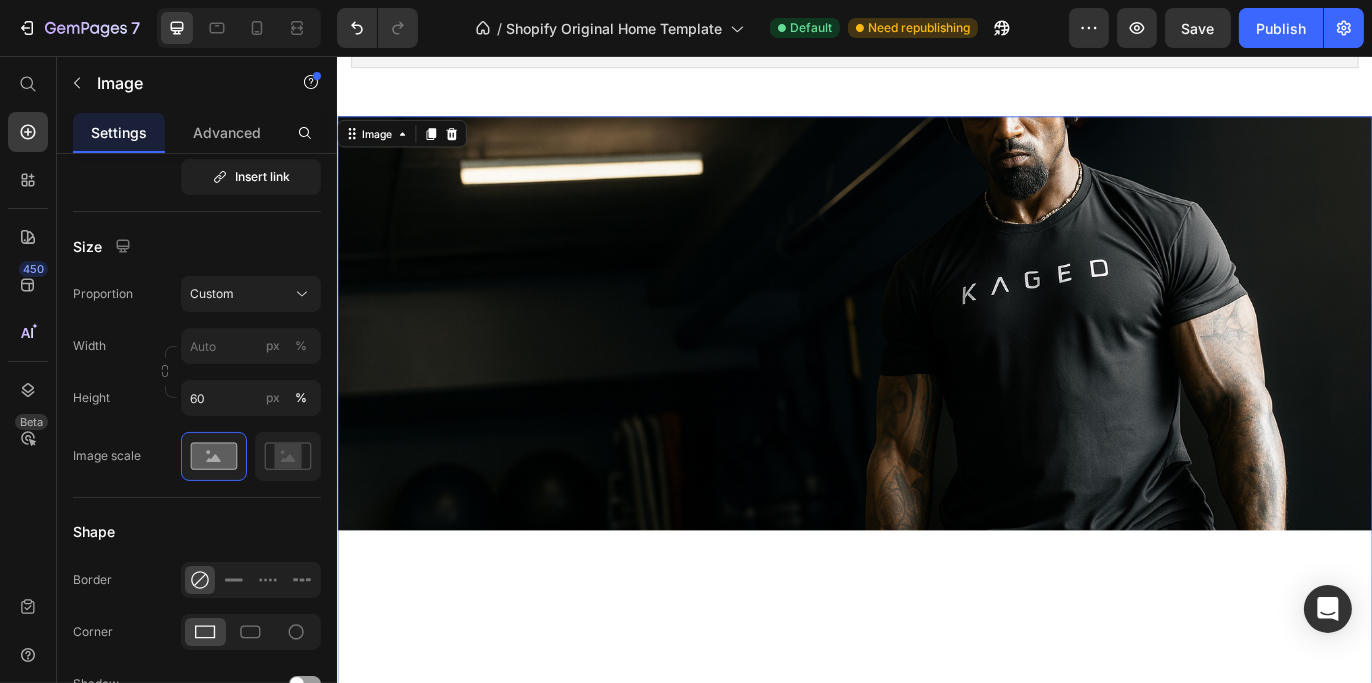 click at bounding box center (936, 526) 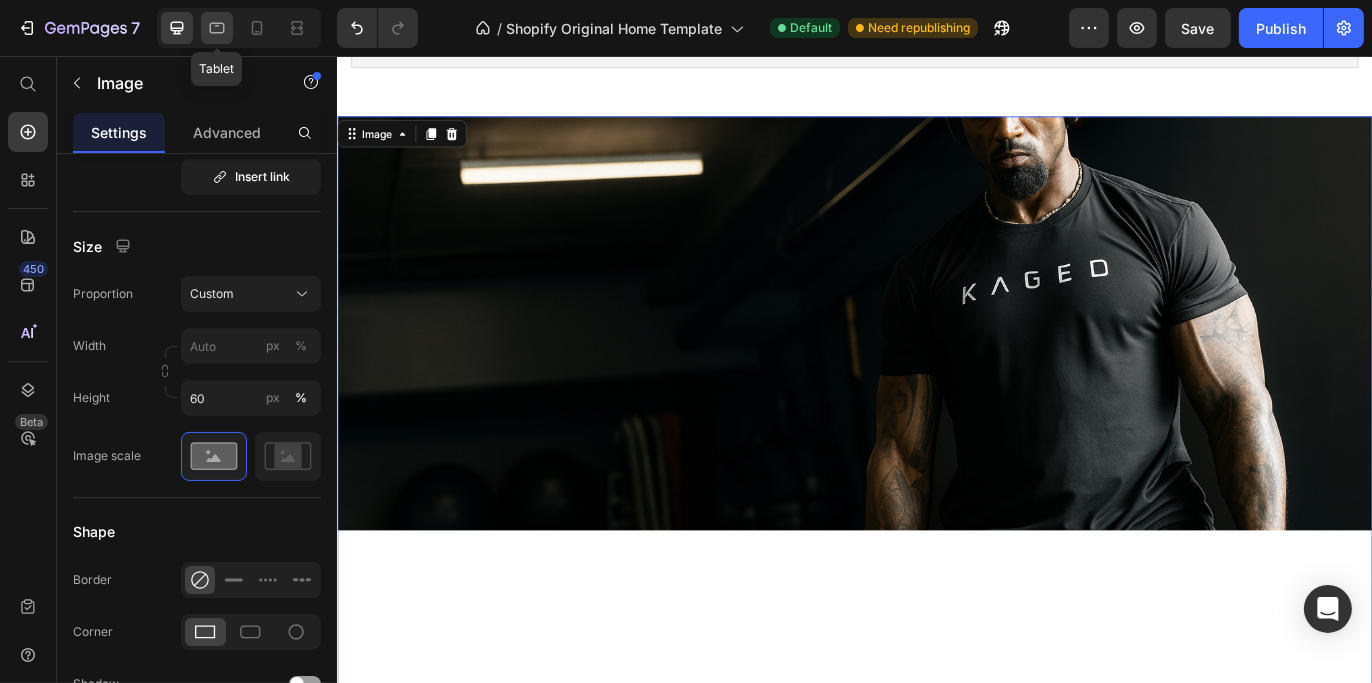 click 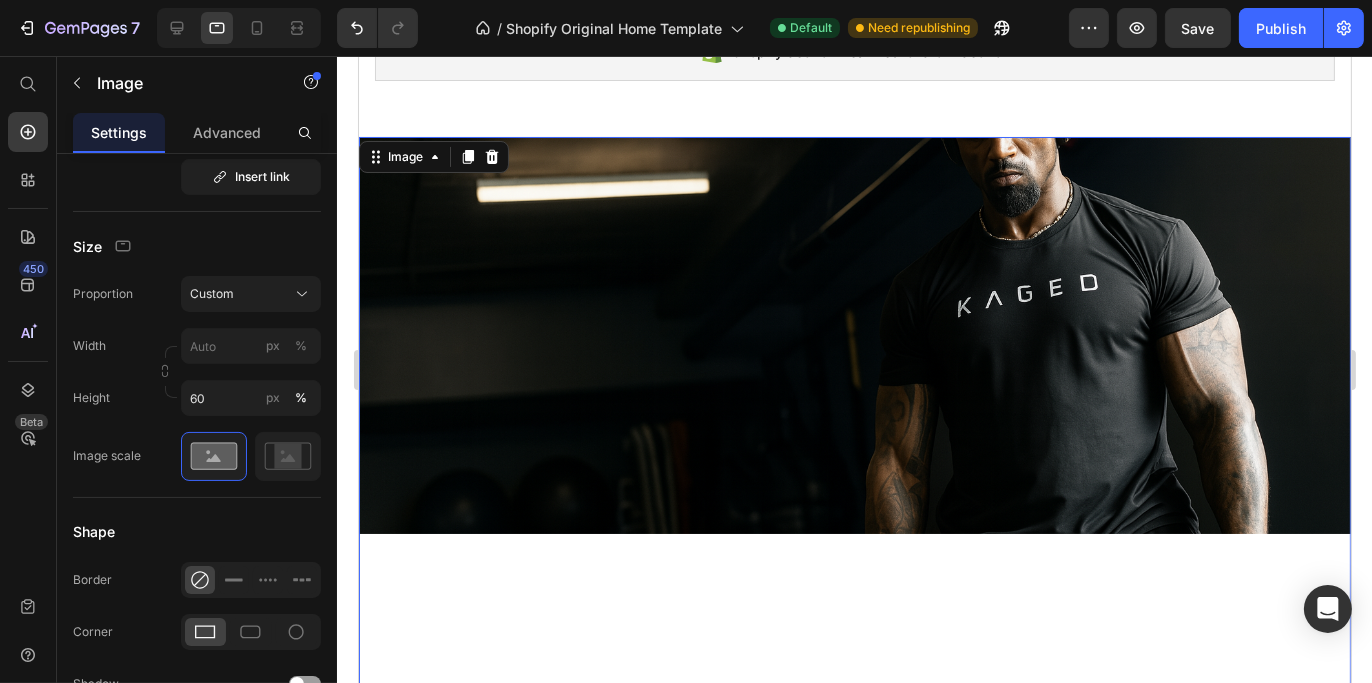 scroll, scrollTop: 1035, scrollLeft: 0, axis: vertical 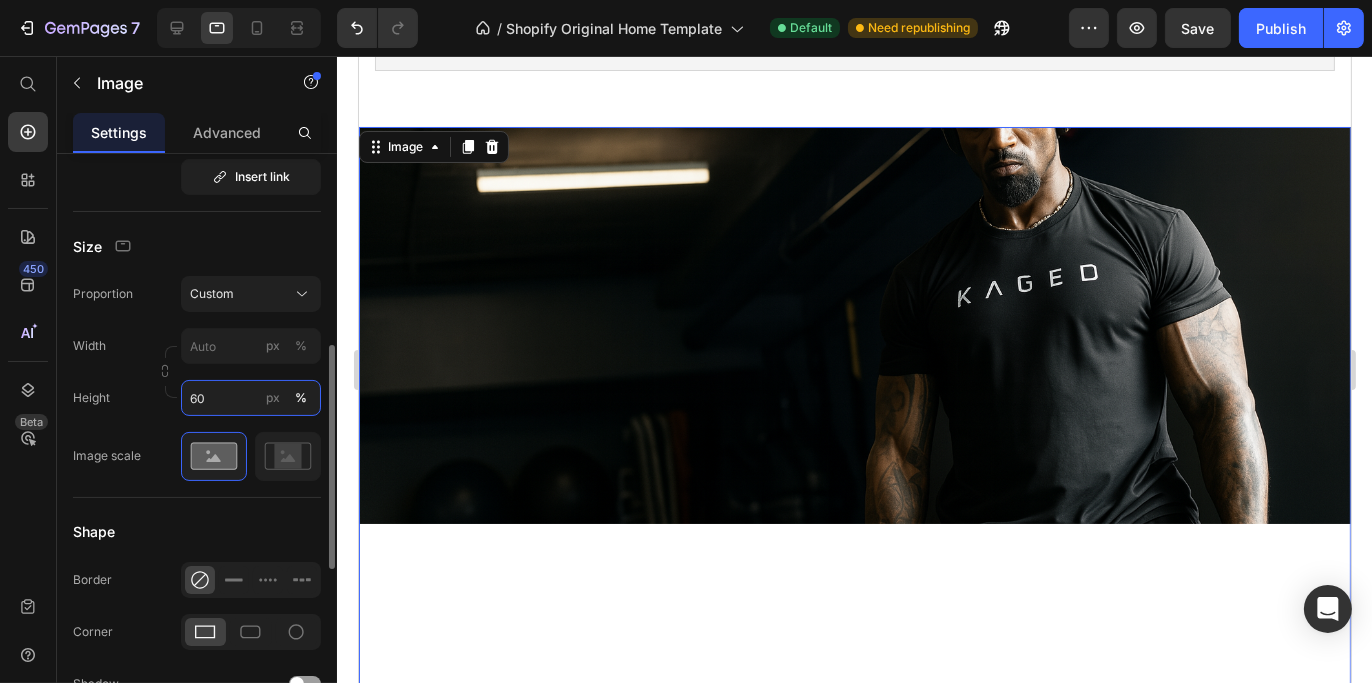 click on "60" at bounding box center (251, 398) 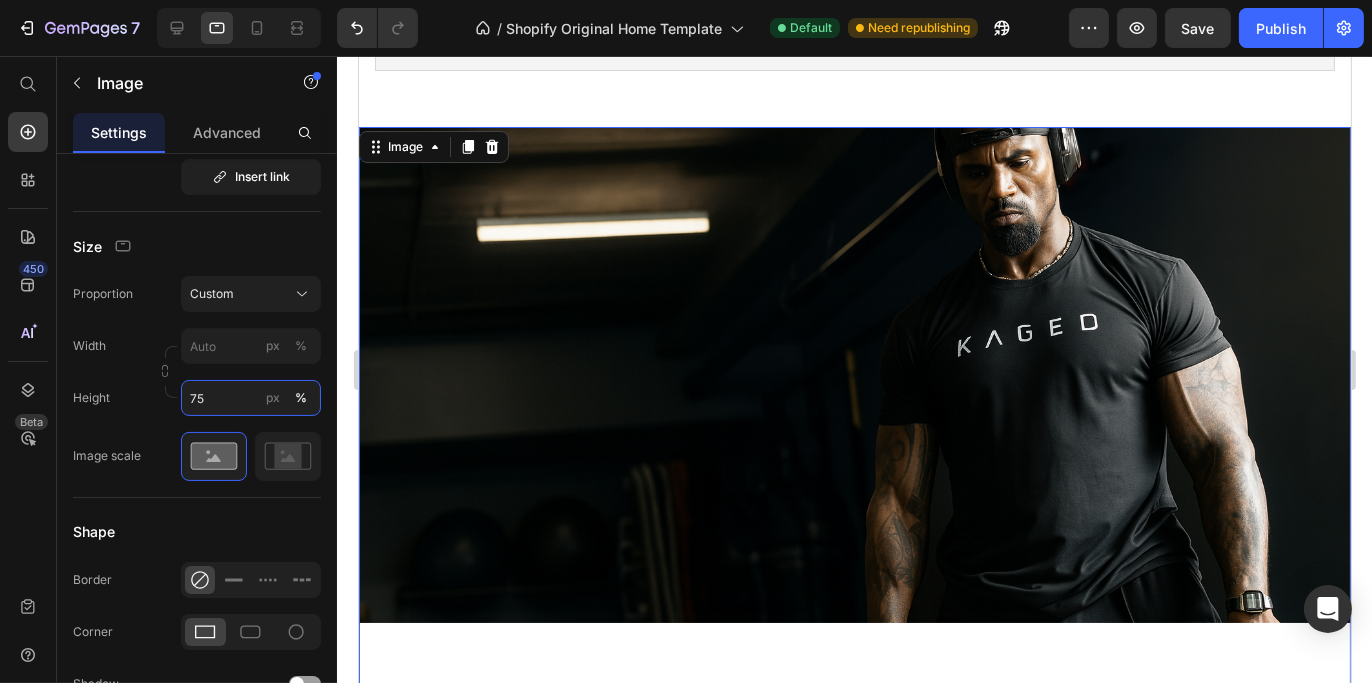 type on "75" 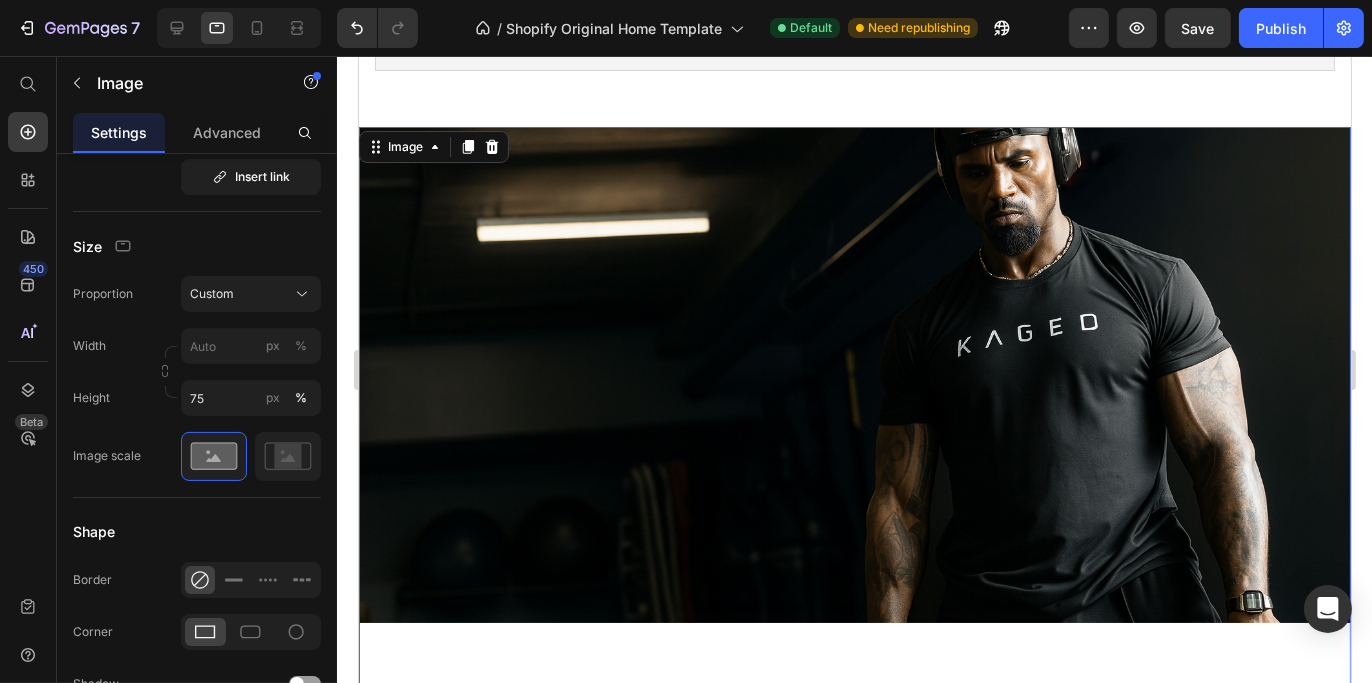 click at bounding box center (854, 457) 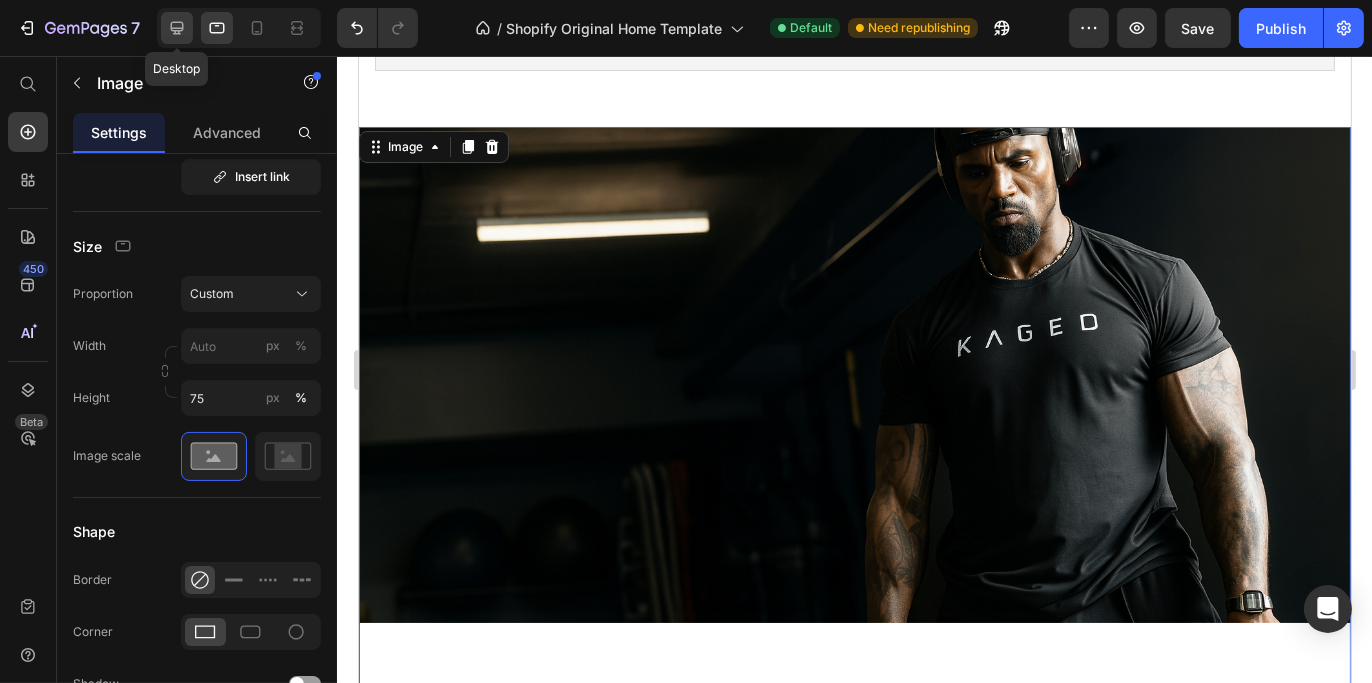 click 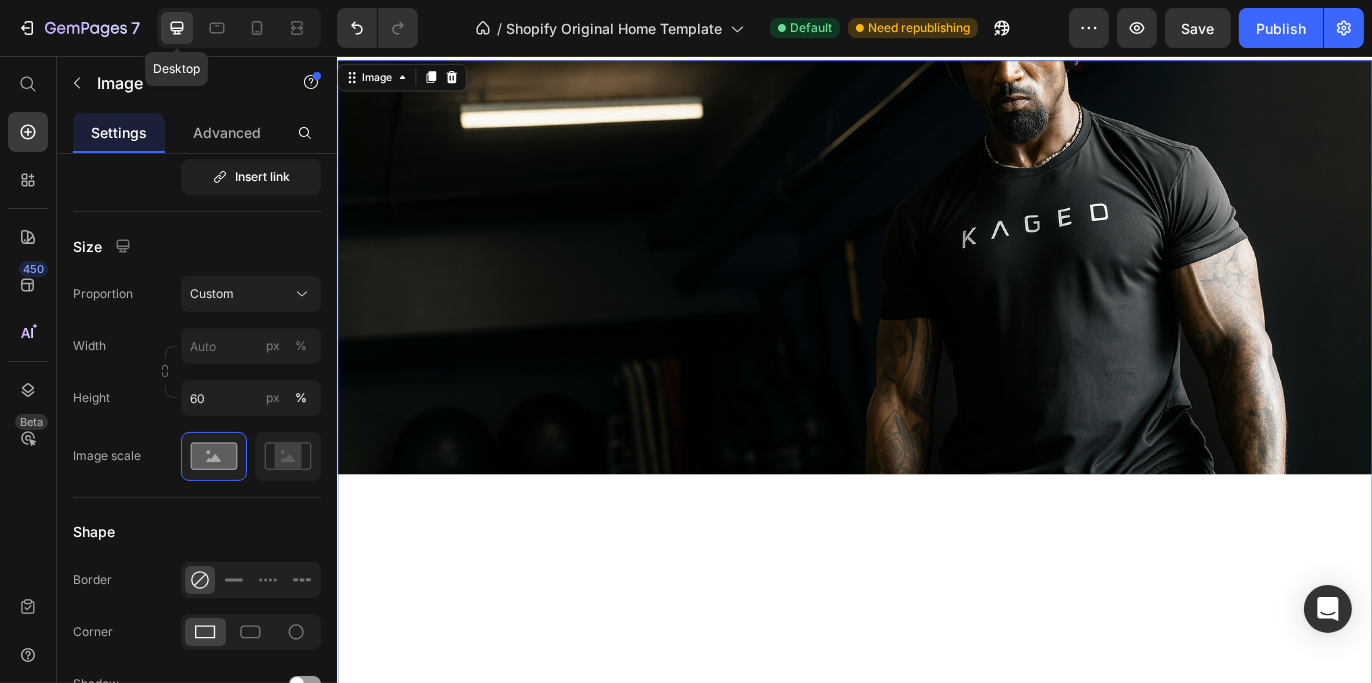 scroll, scrollTop: 990, scrollLeft: 0, axis: vertical 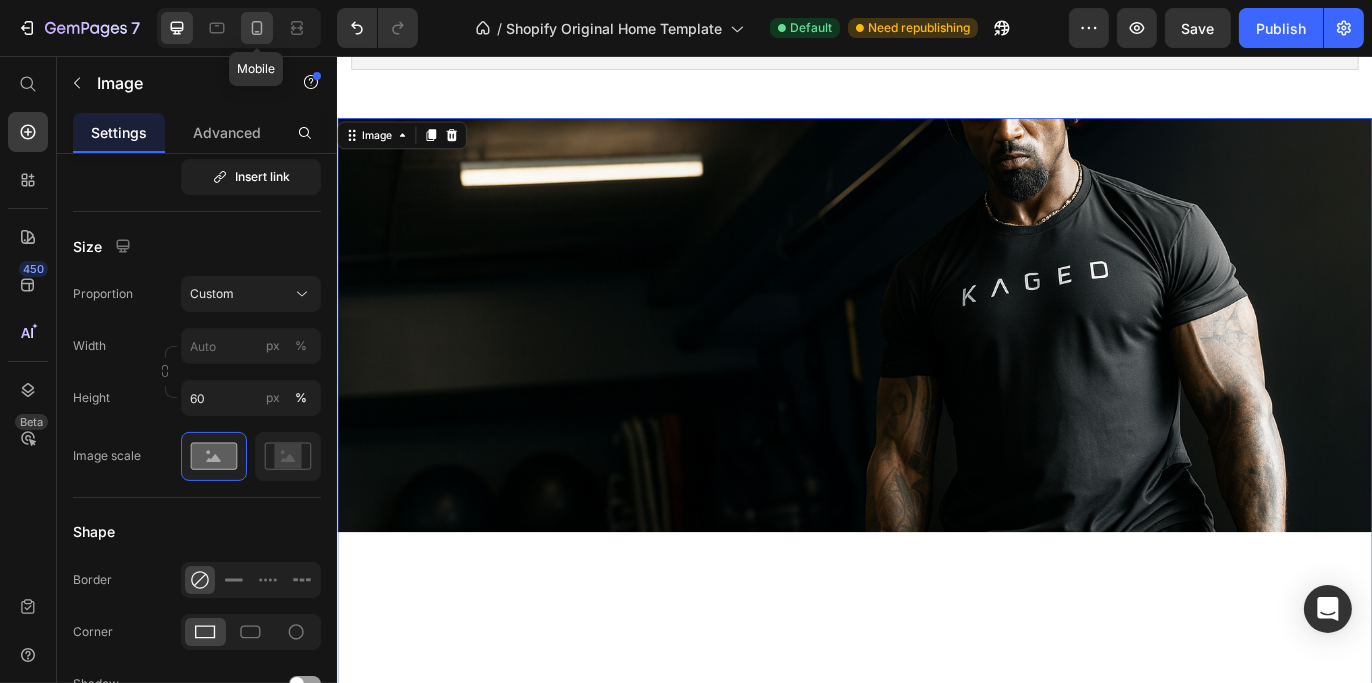 click 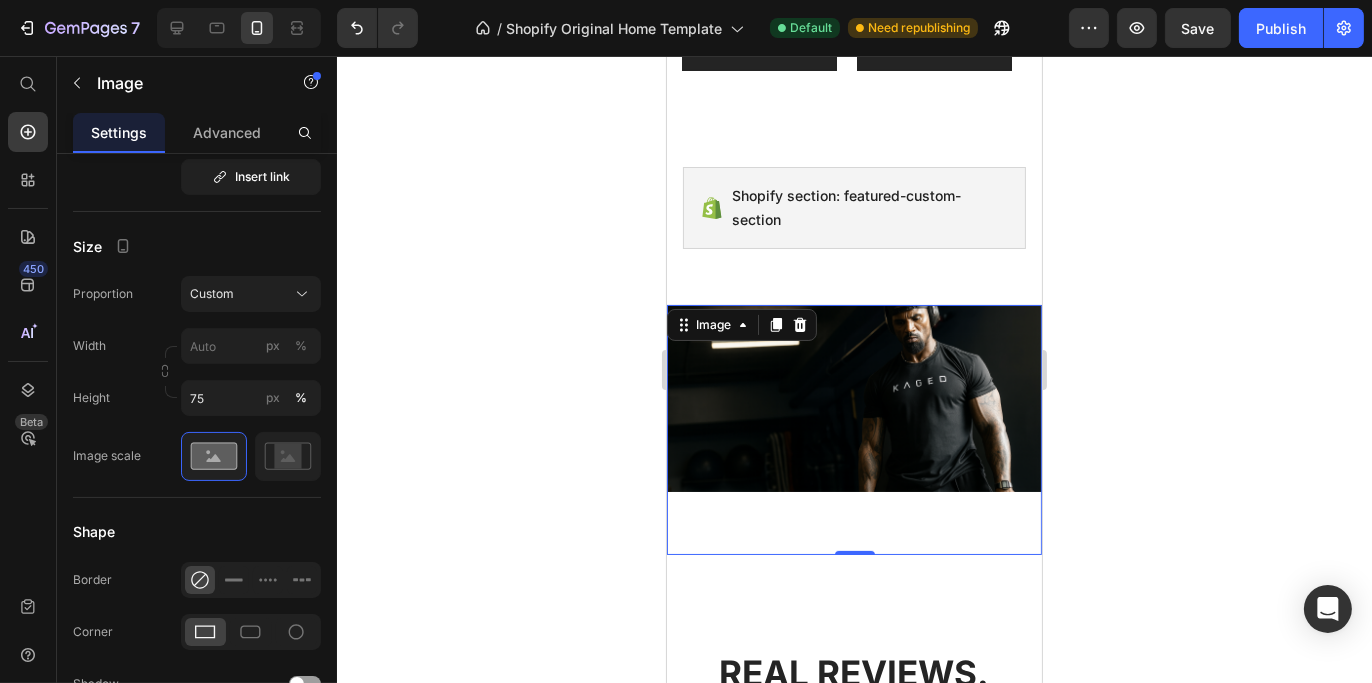 scroll, scrollTop: 742, scrollLeft: 0, axis: vertical 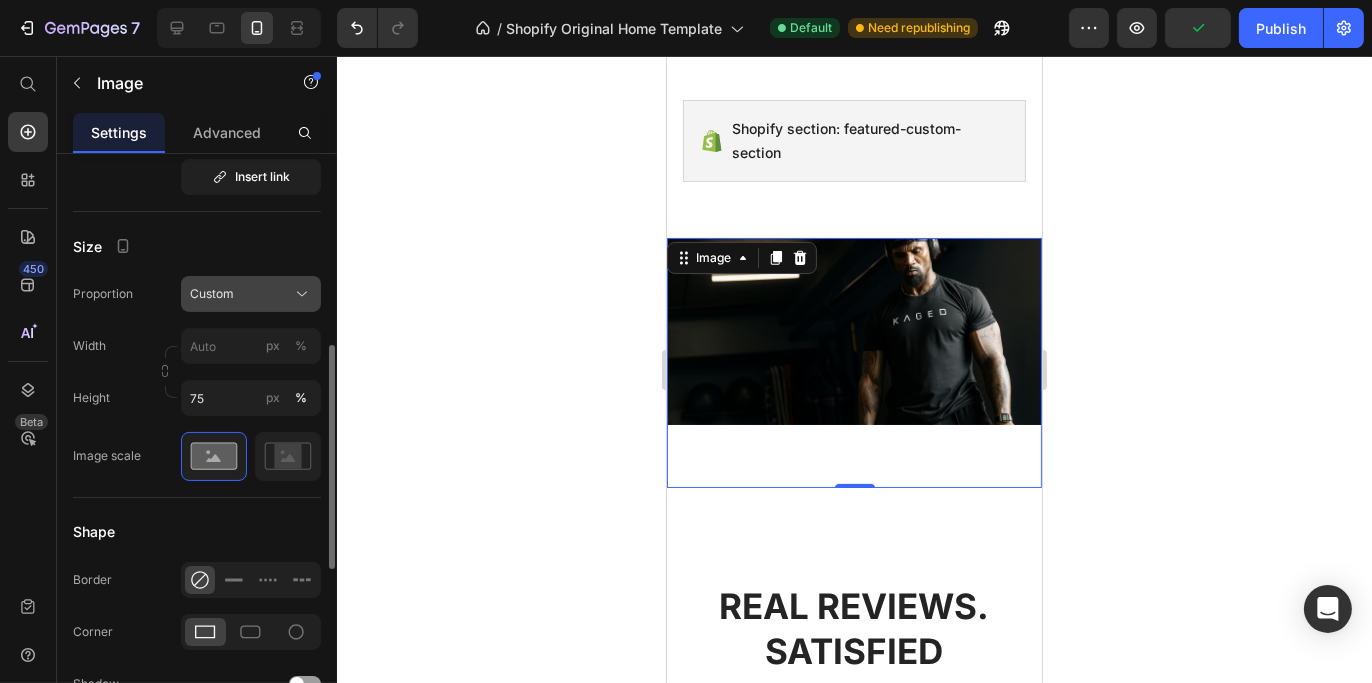 click on "Custom" 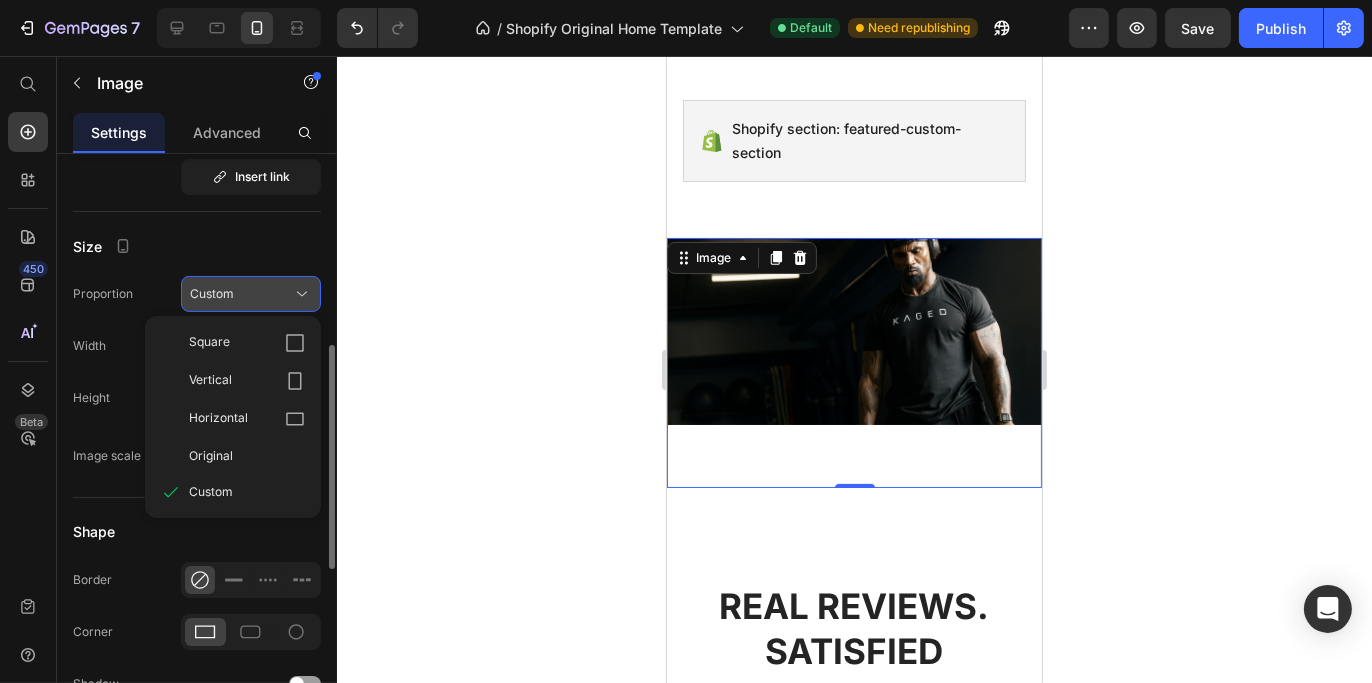 click on "Custom" 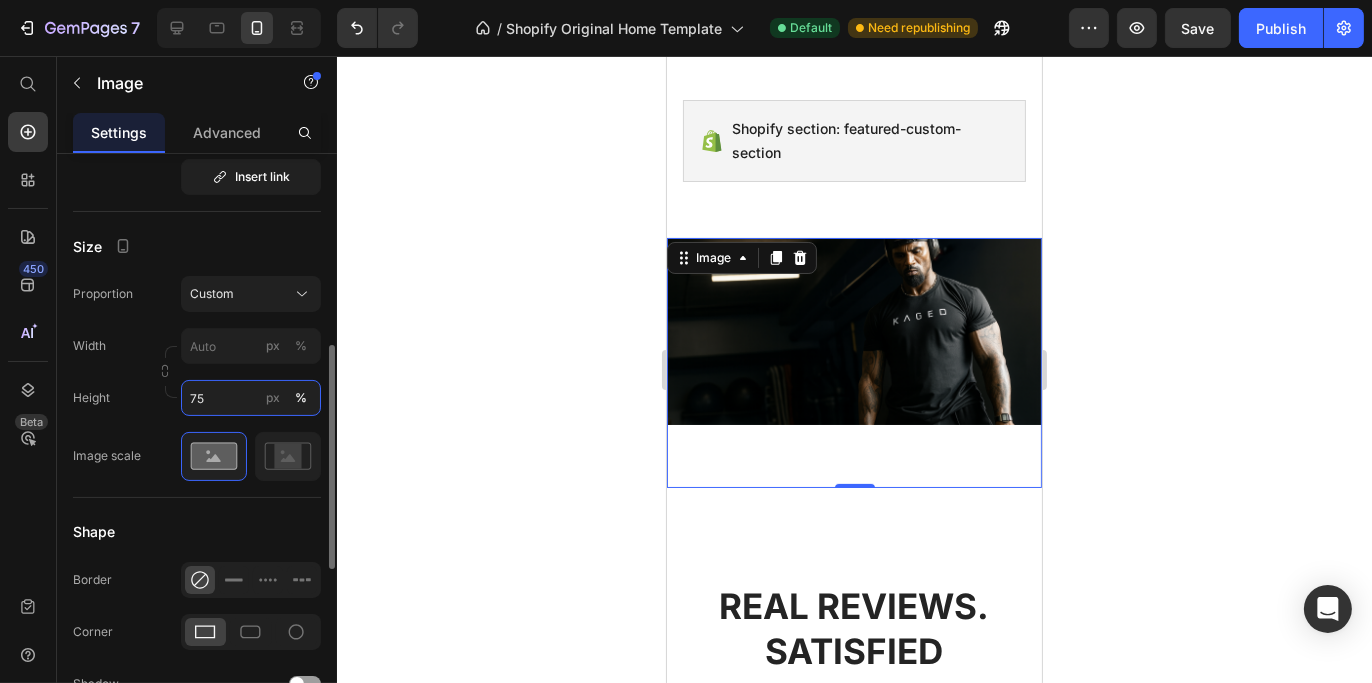 click on "75" at bounding box center [251, 398] 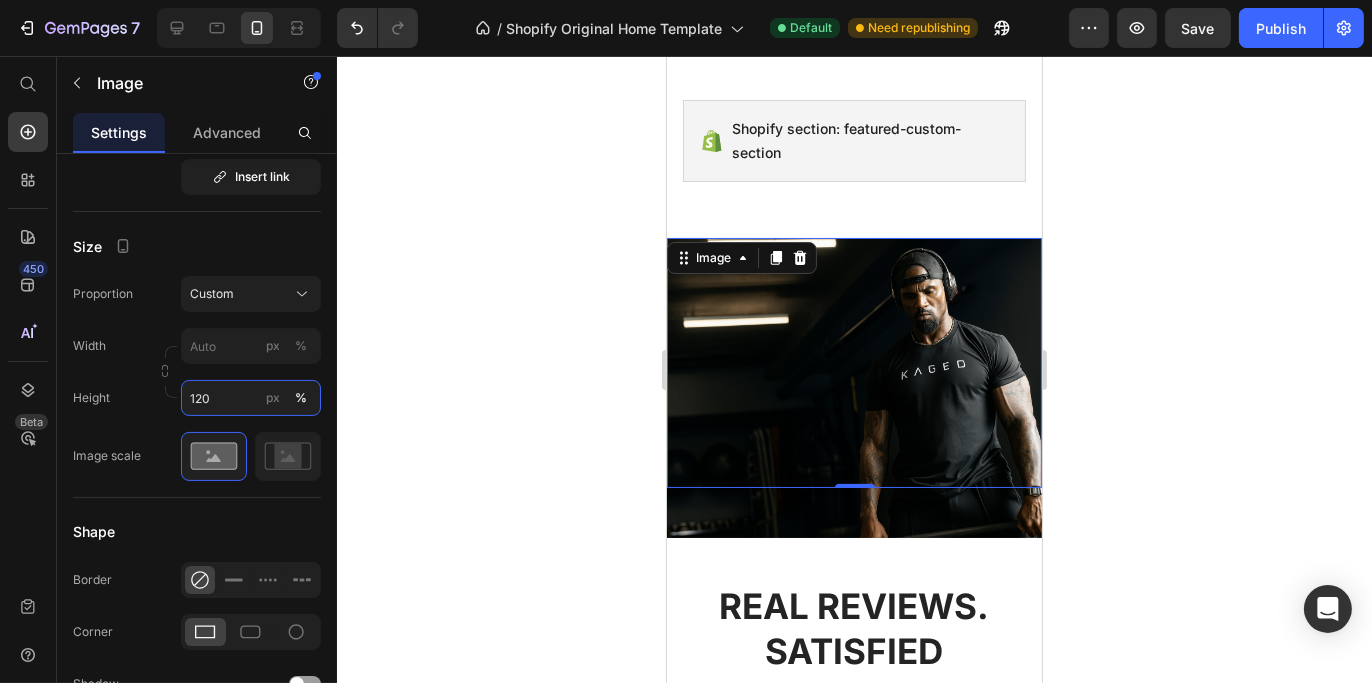 type on "120" 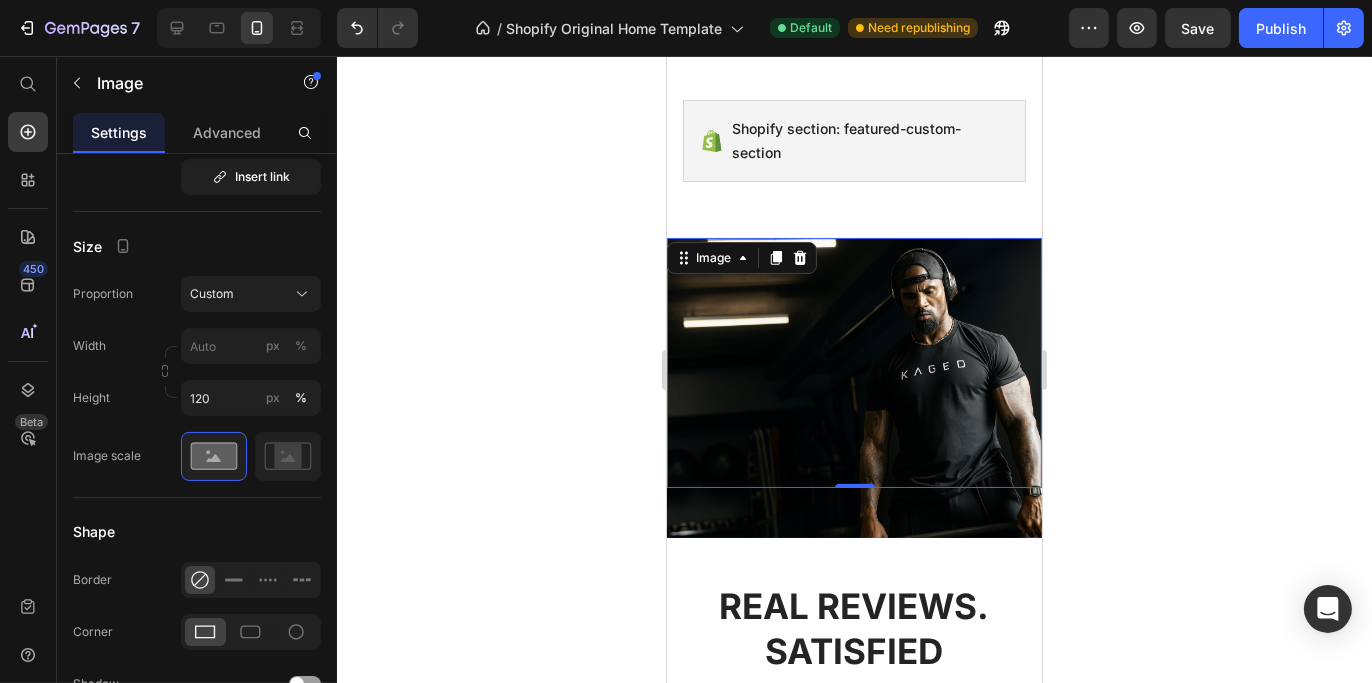 click 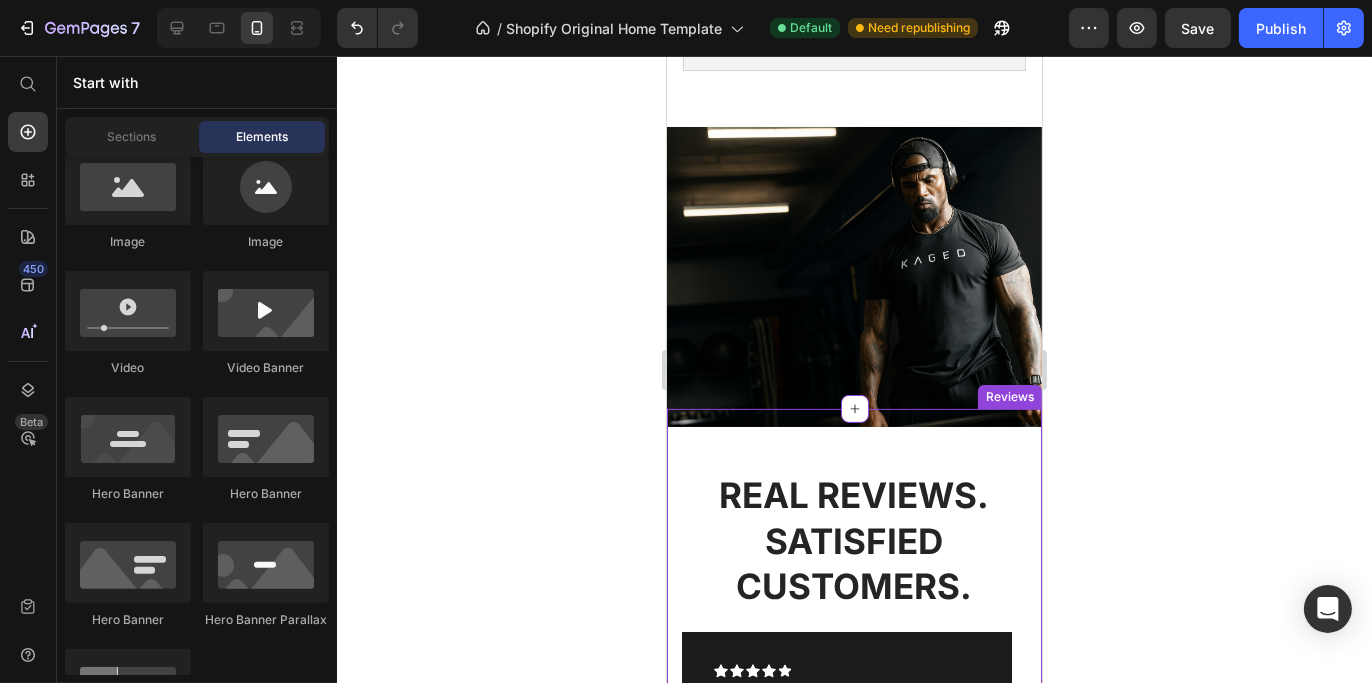 scroll, scrollTop: 842, scrollLeft: 0, axis: vertical 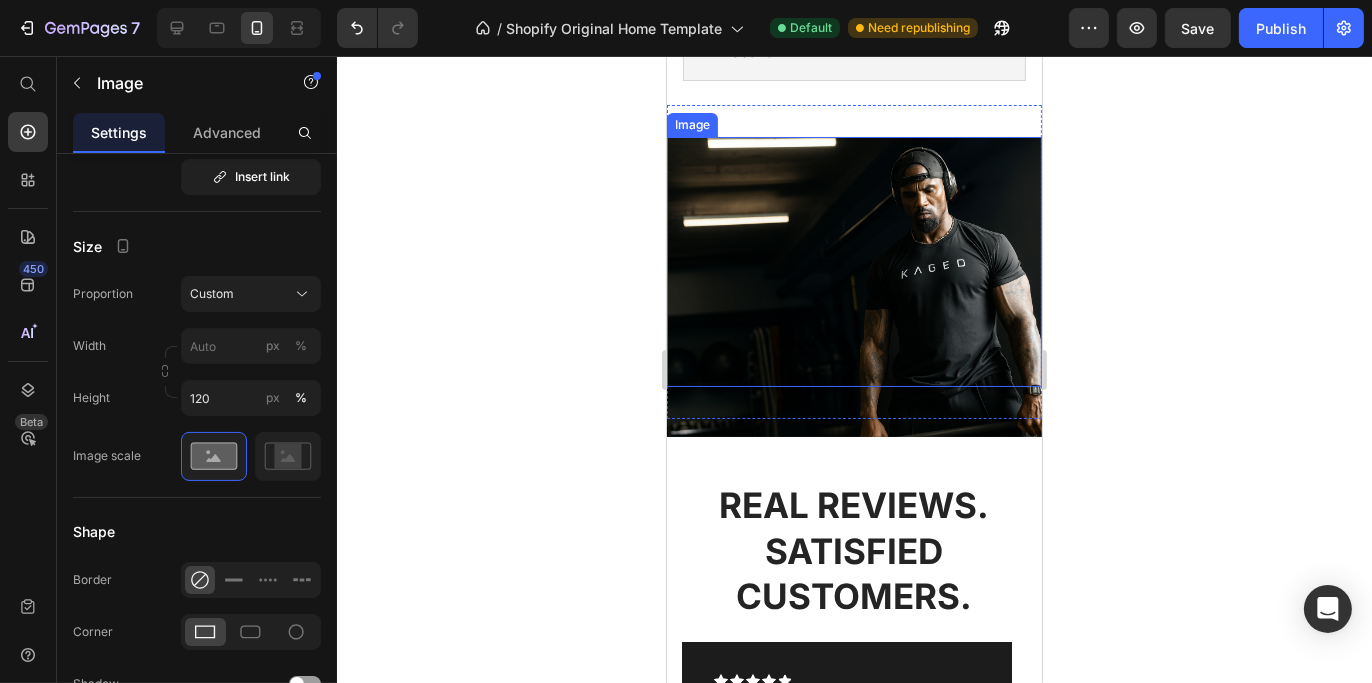 click at bounding box center [853, 262] 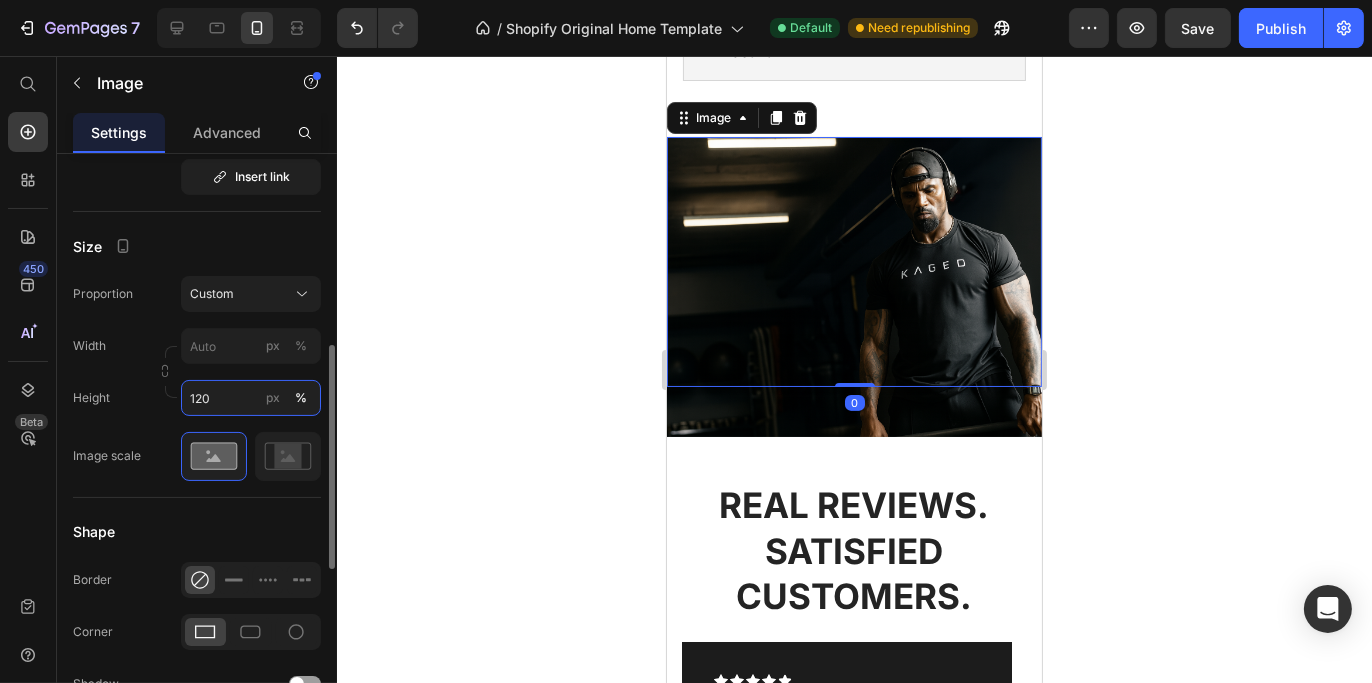 click on "120" at bounding box center (251, 398) 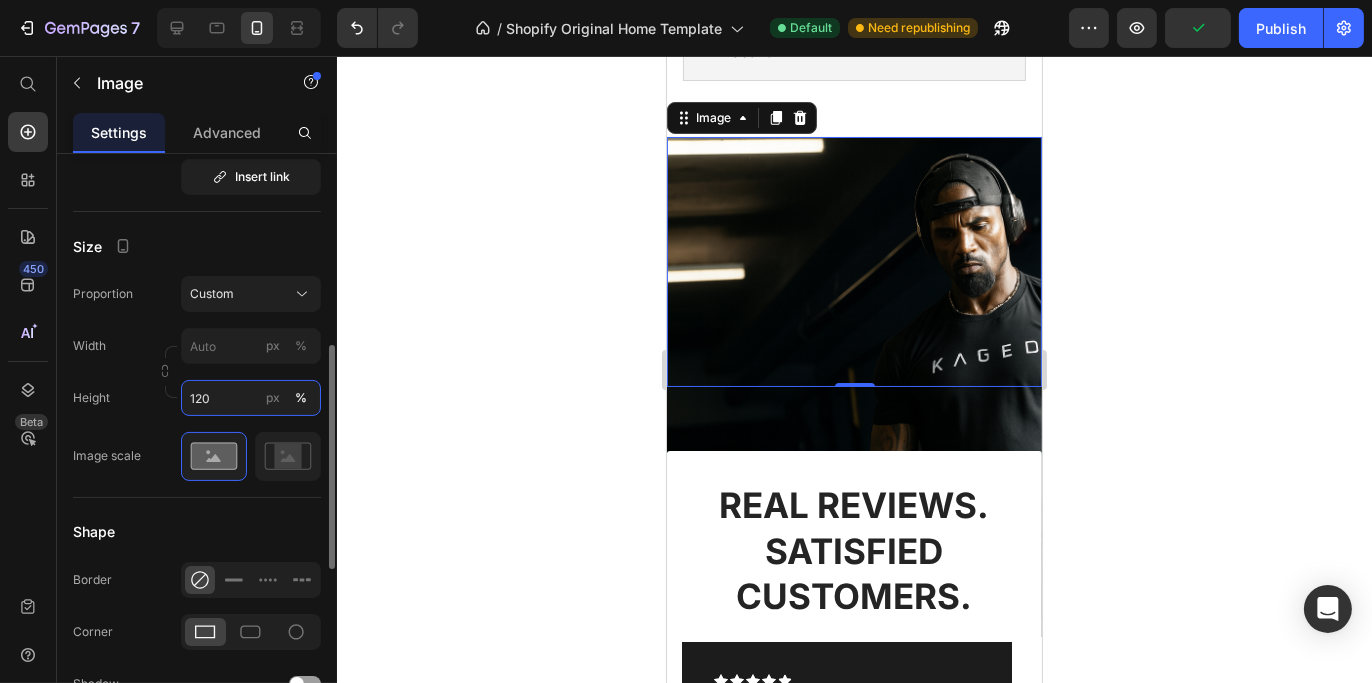 drag, startPoint x: 230, startPoint y: 400, endPoint x: 174, endPoint y: 398, distance: 56.0357 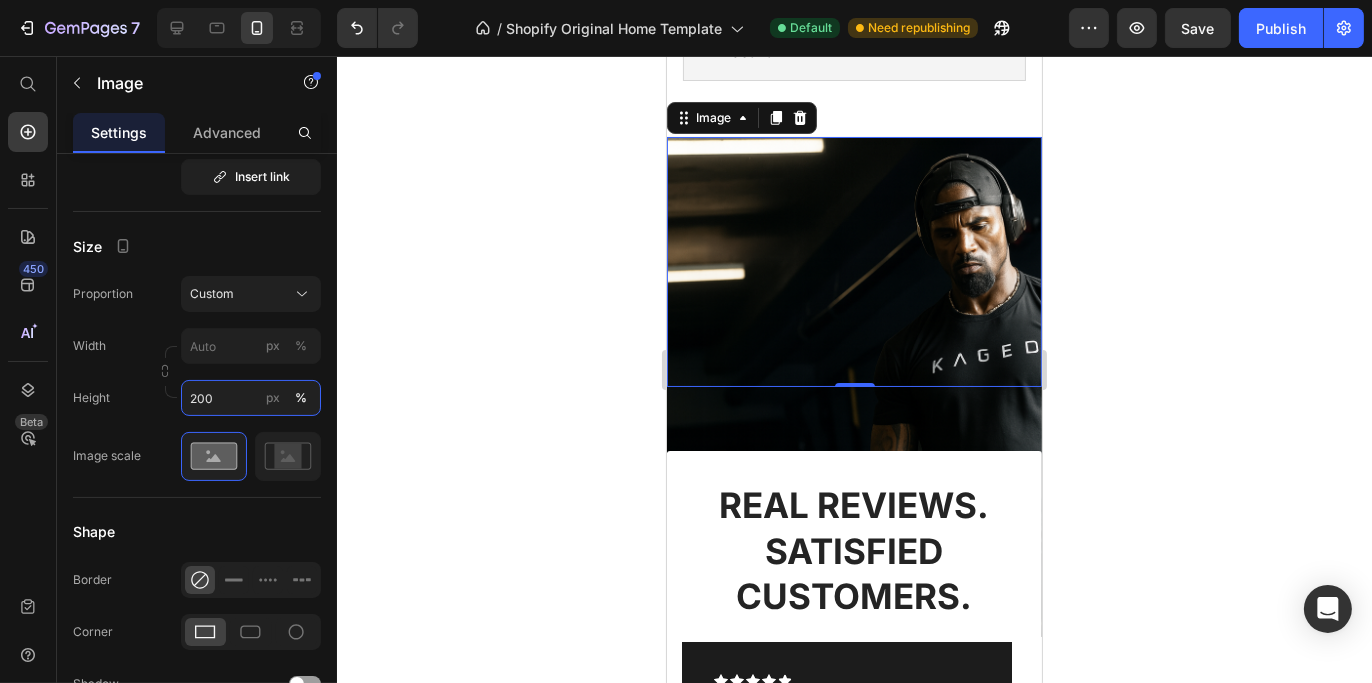 type on "200" 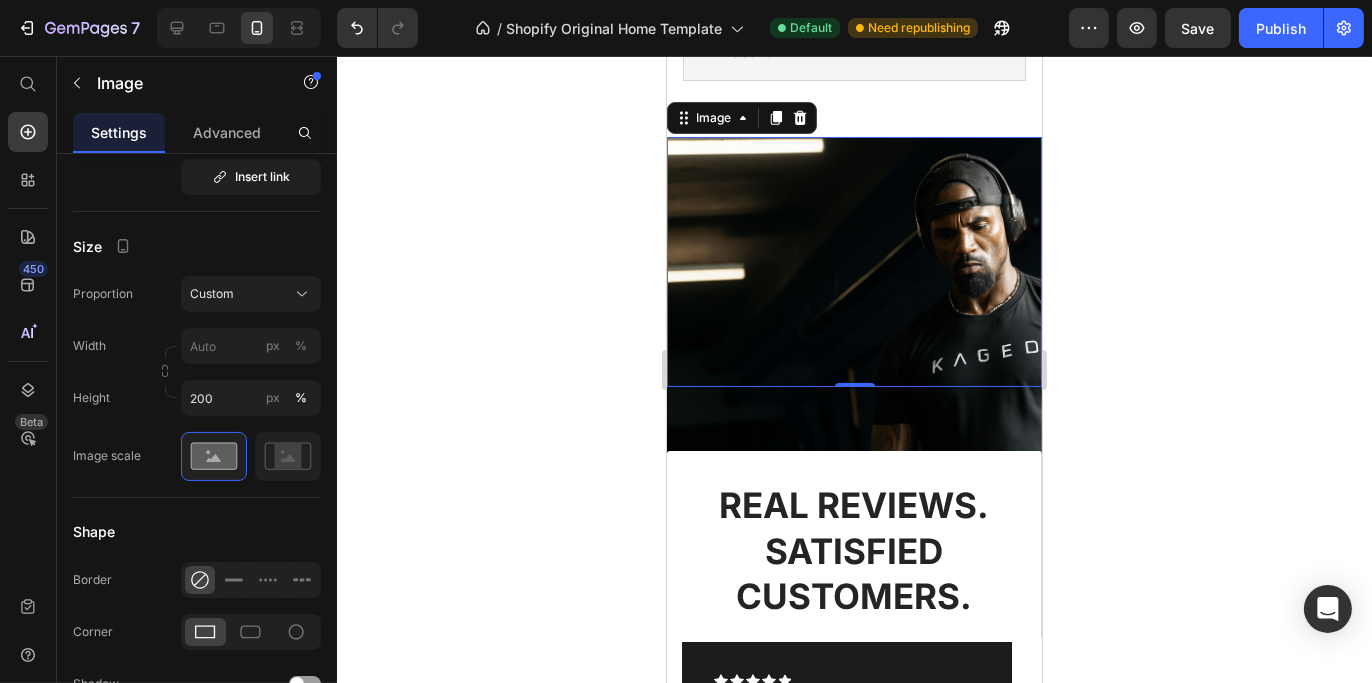click 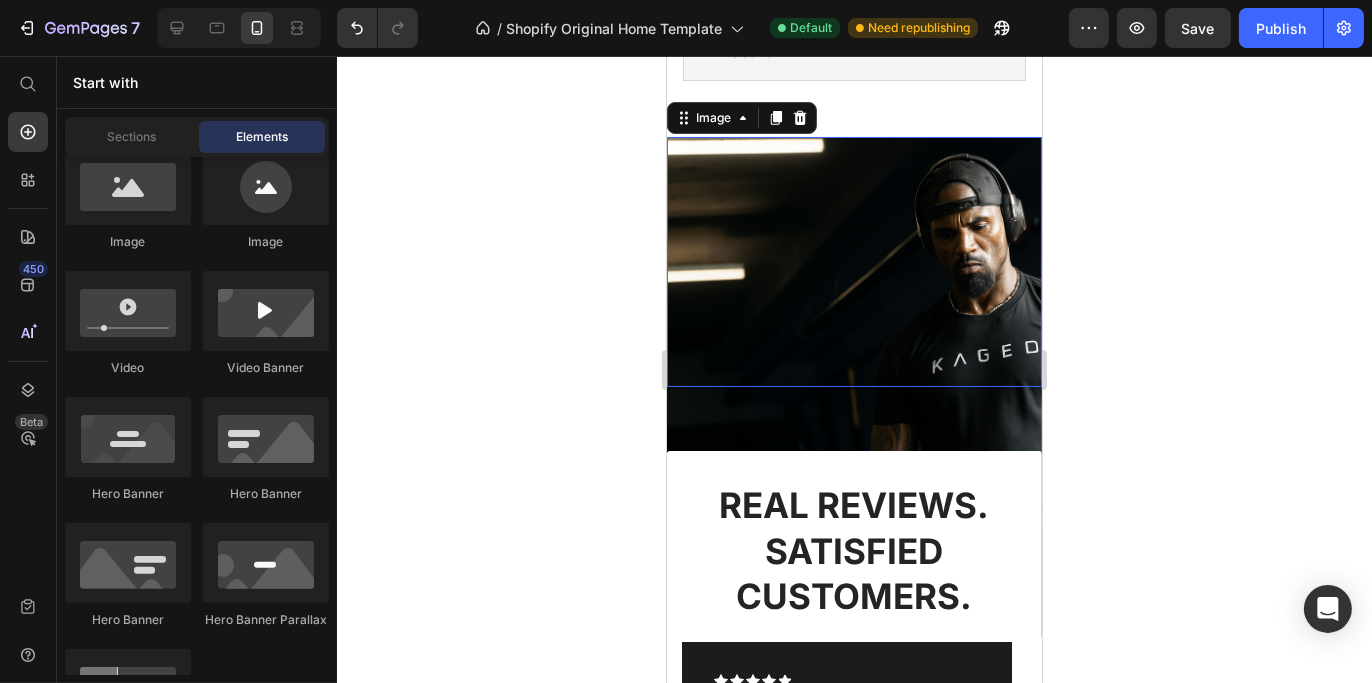 click at bounding box center (853, 262) 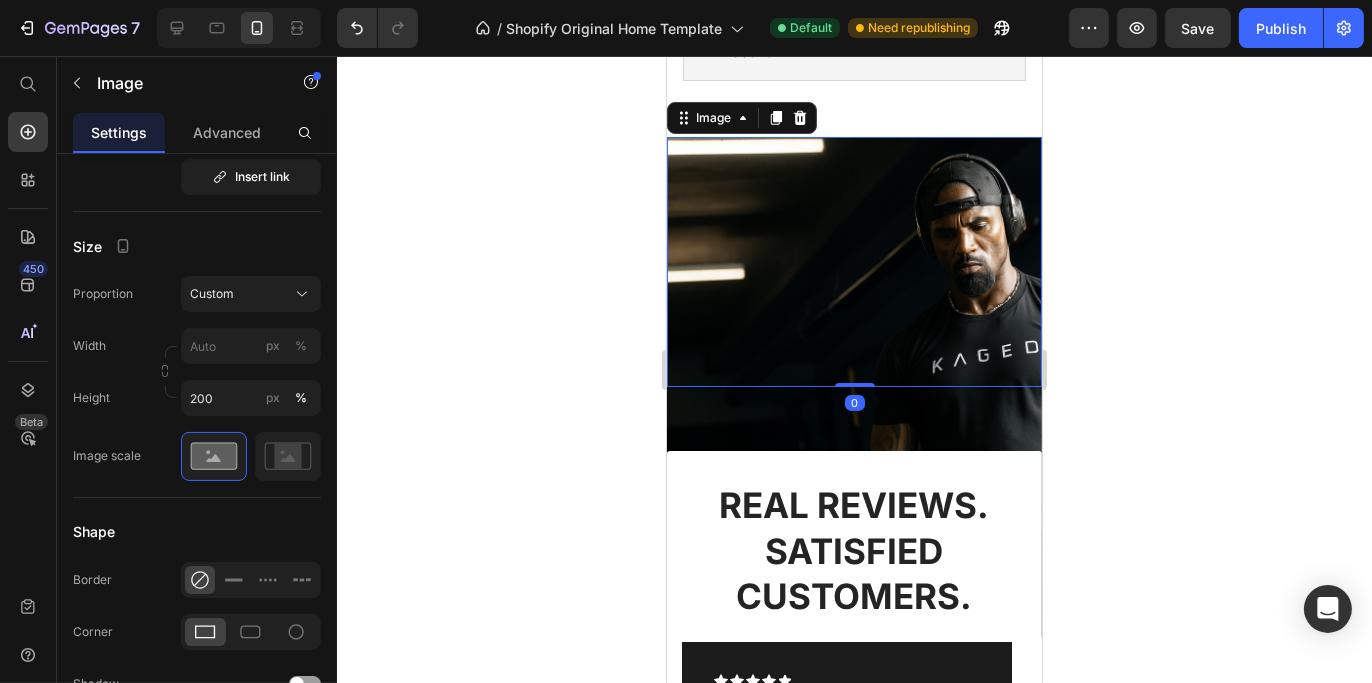 click at bounding box center (853, 387) 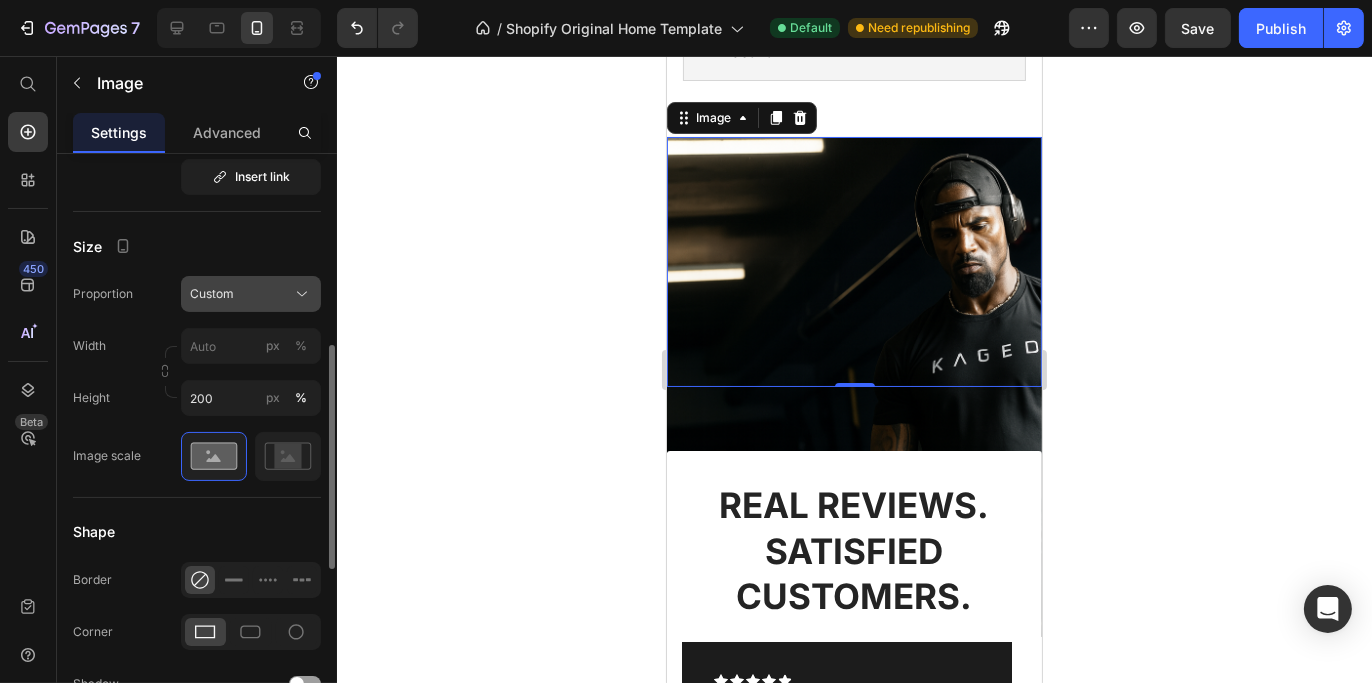 click on "Custom" 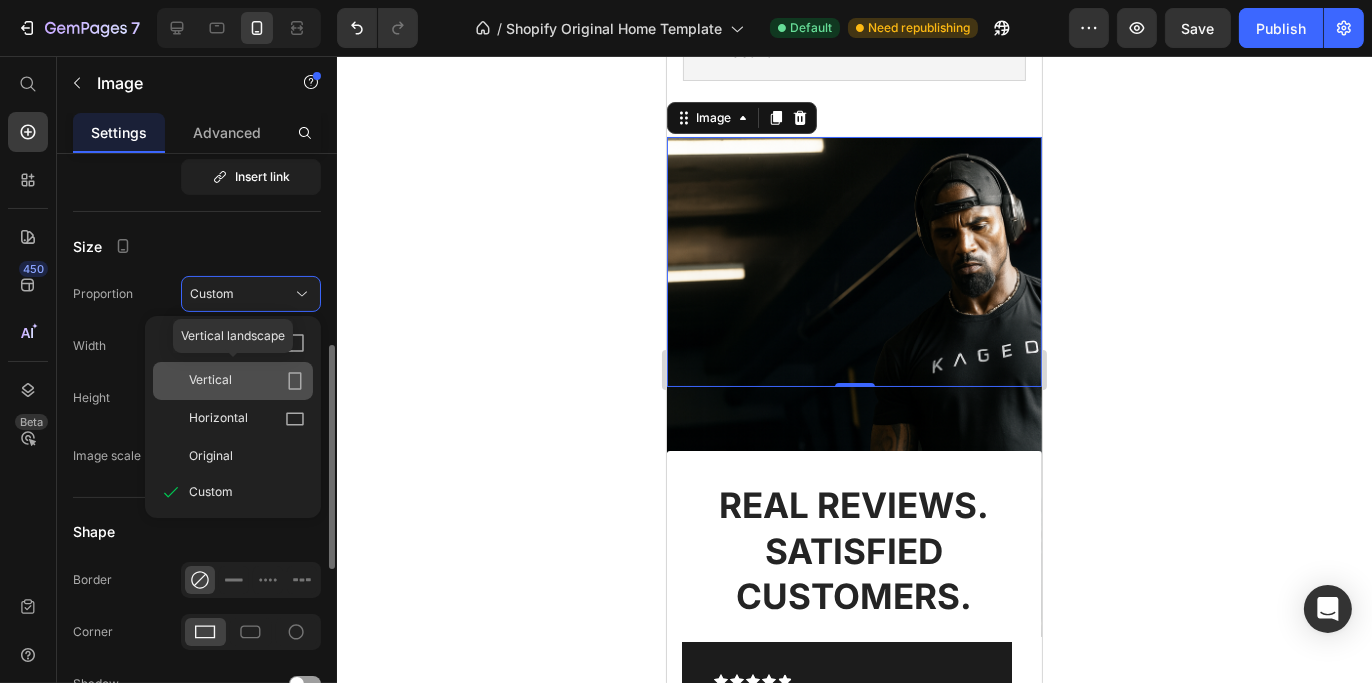 click on "Vertical" at bounding box center (210, 381) 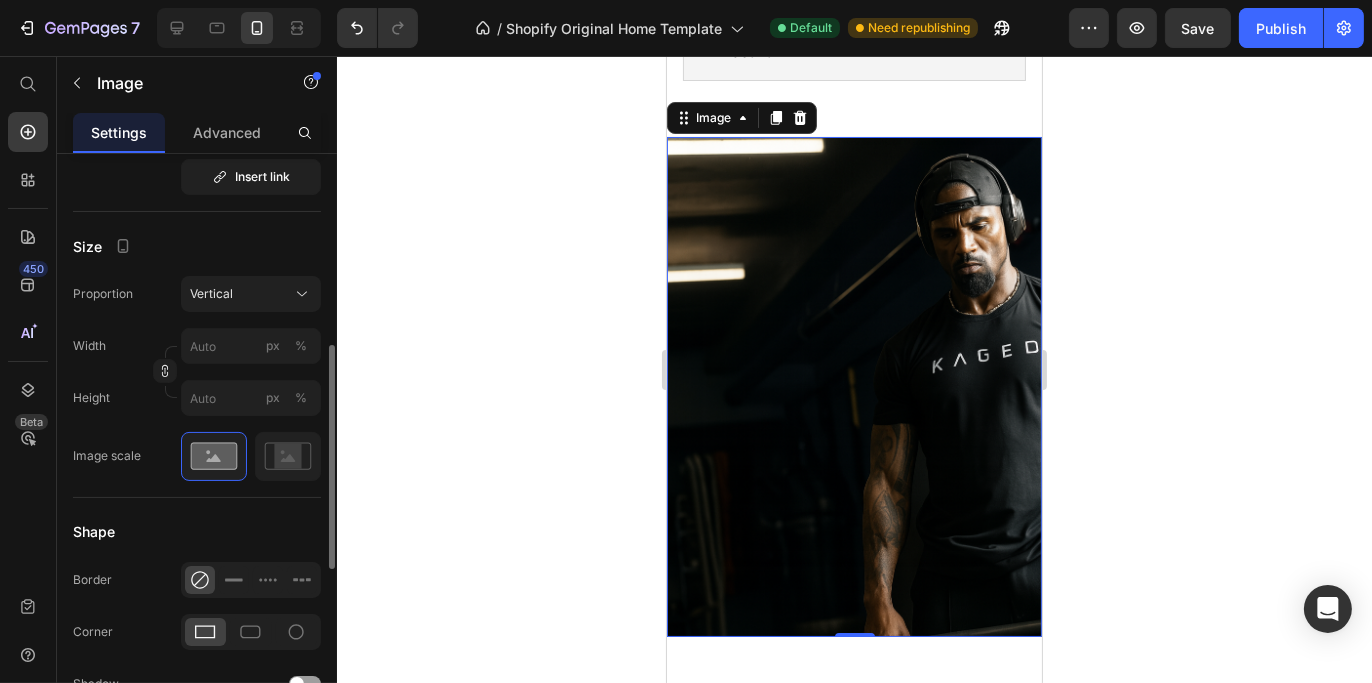 click 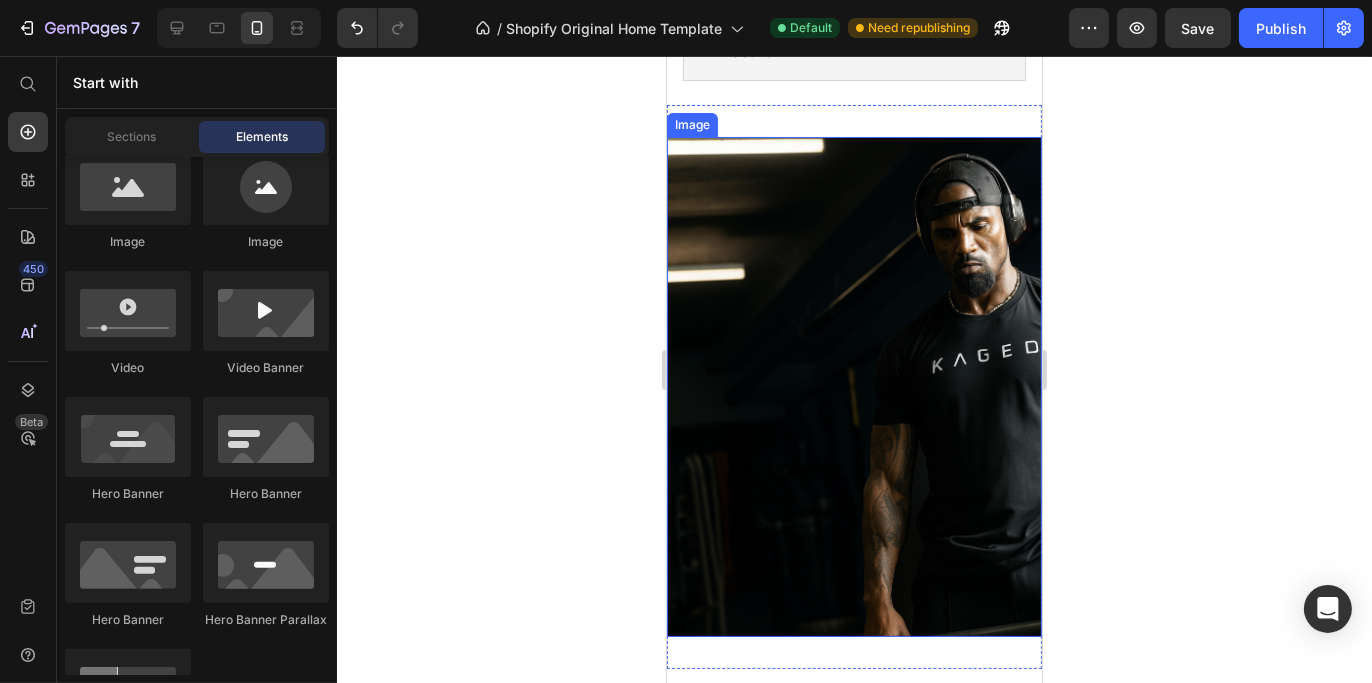 click at bounding box center (853, 387) 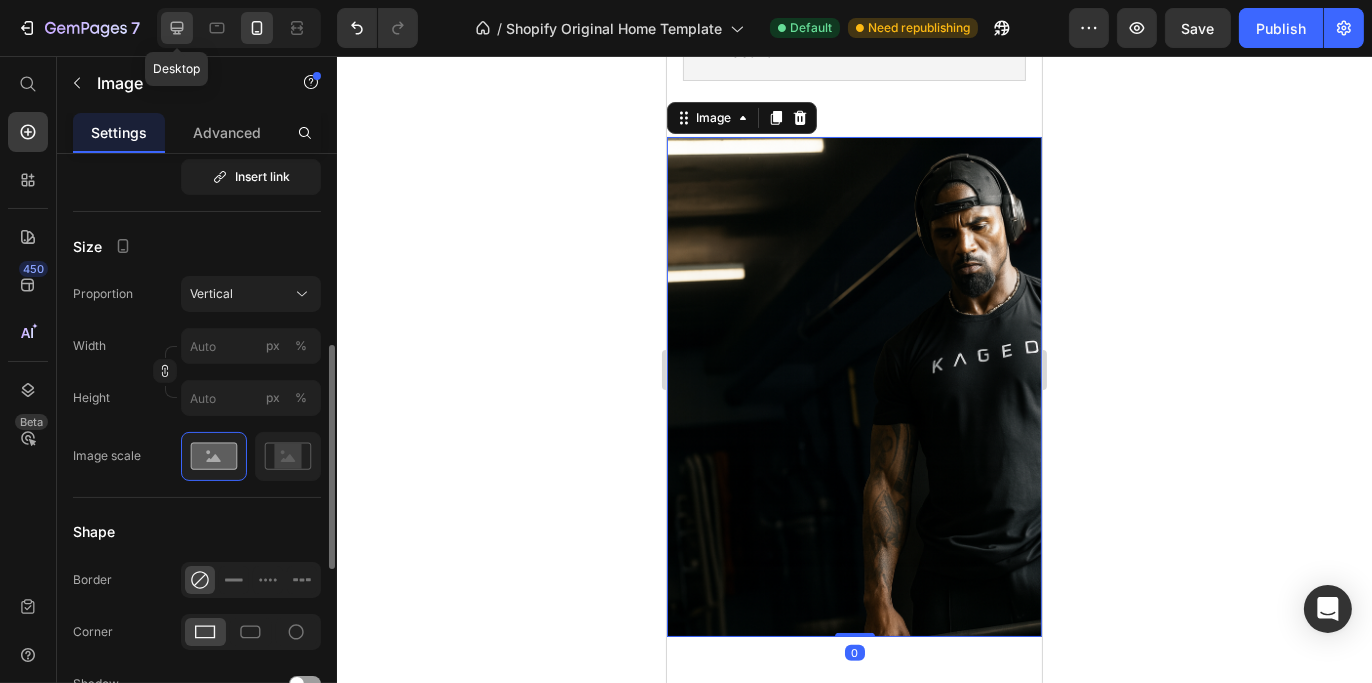 click 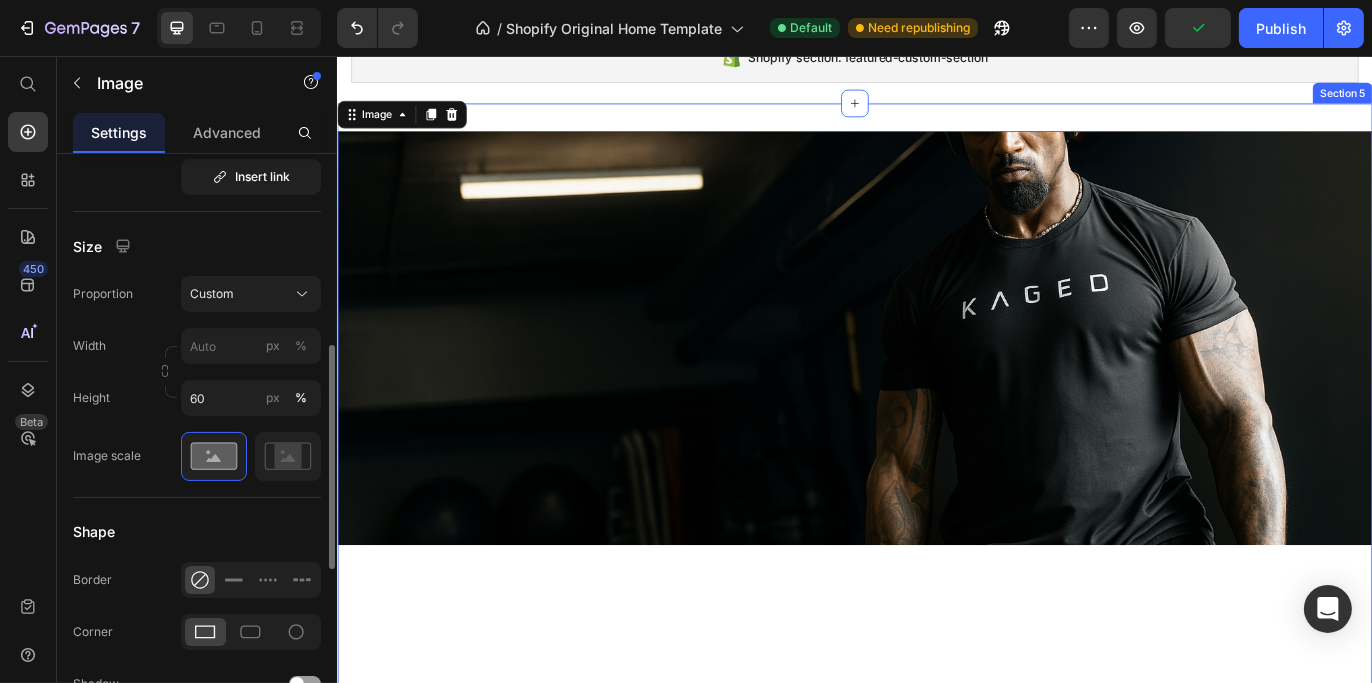 scroll, scrollTop: 990, scrollLeft: 0, axis: vertical 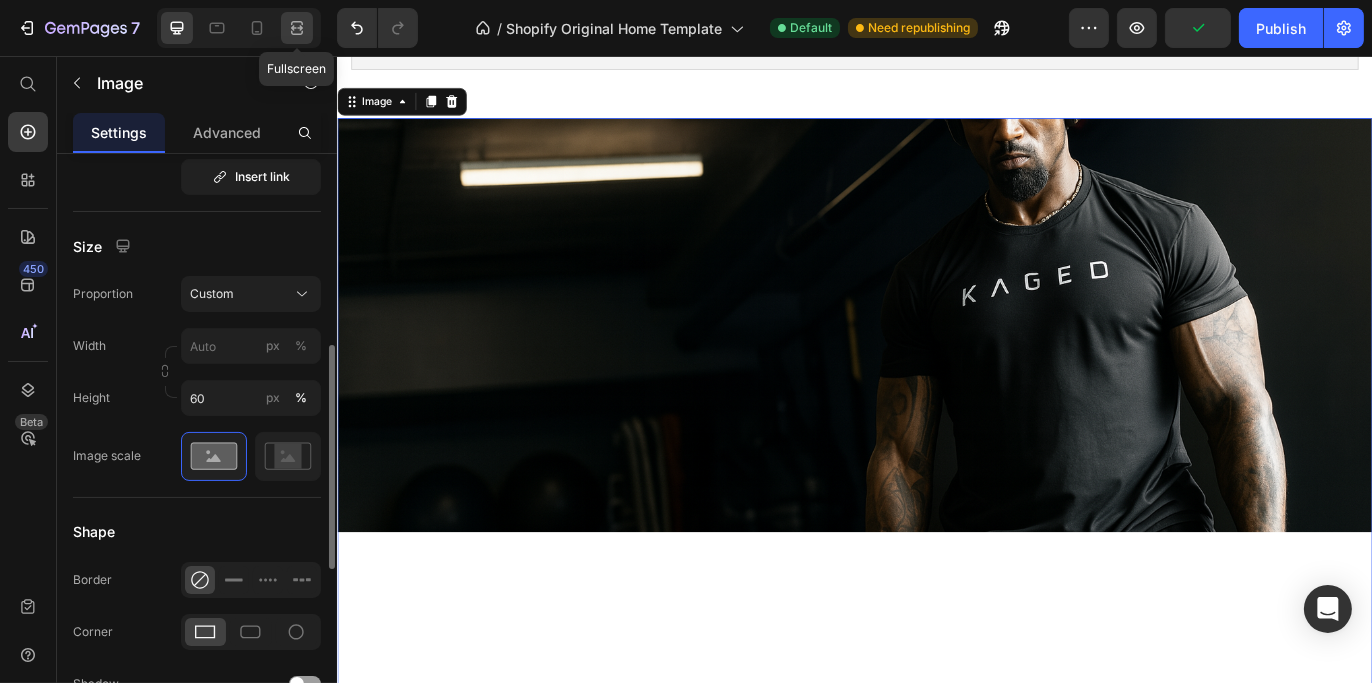 click 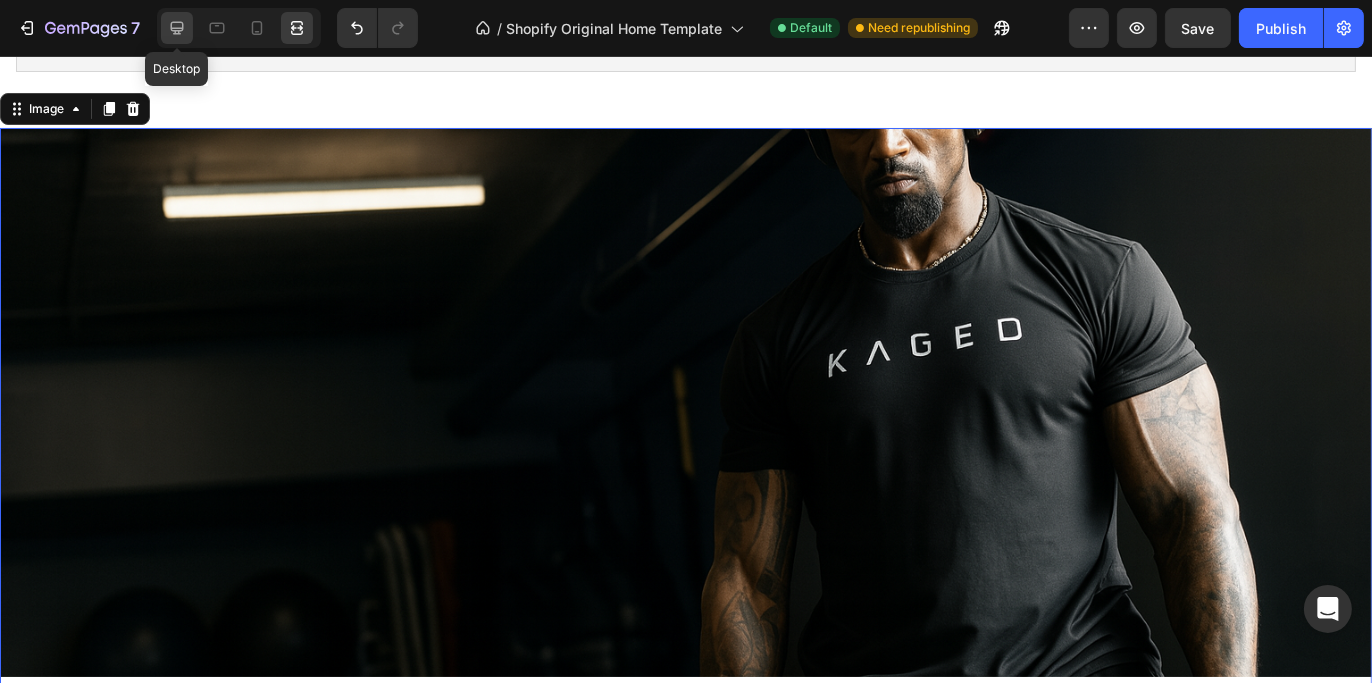click 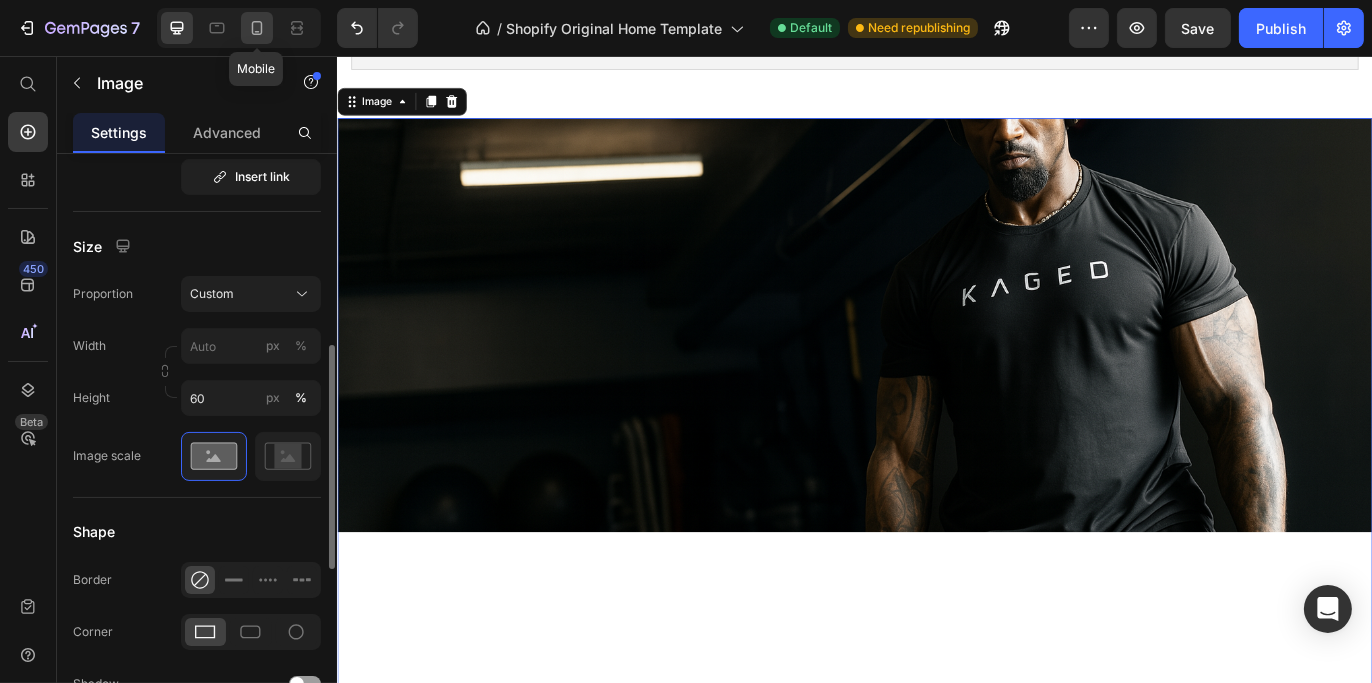 click 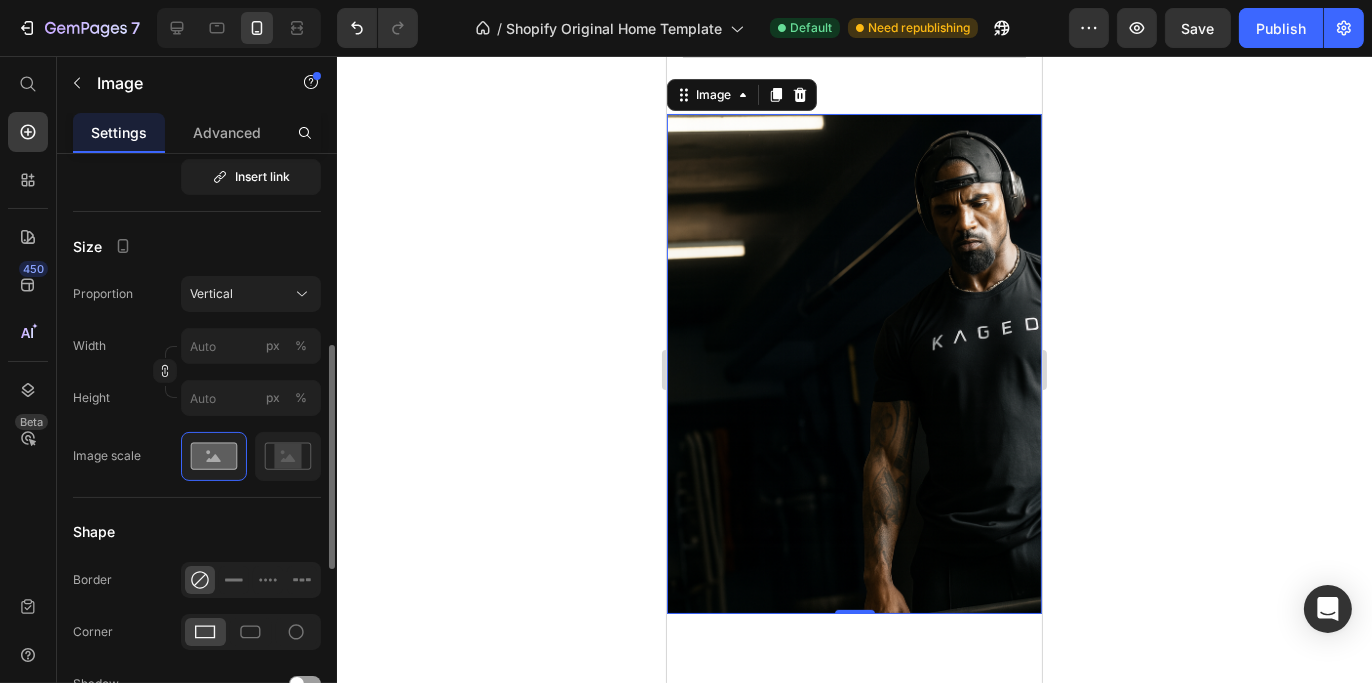 scroll, scrollTop: 852, scrollLeft: 0, axis: vertical 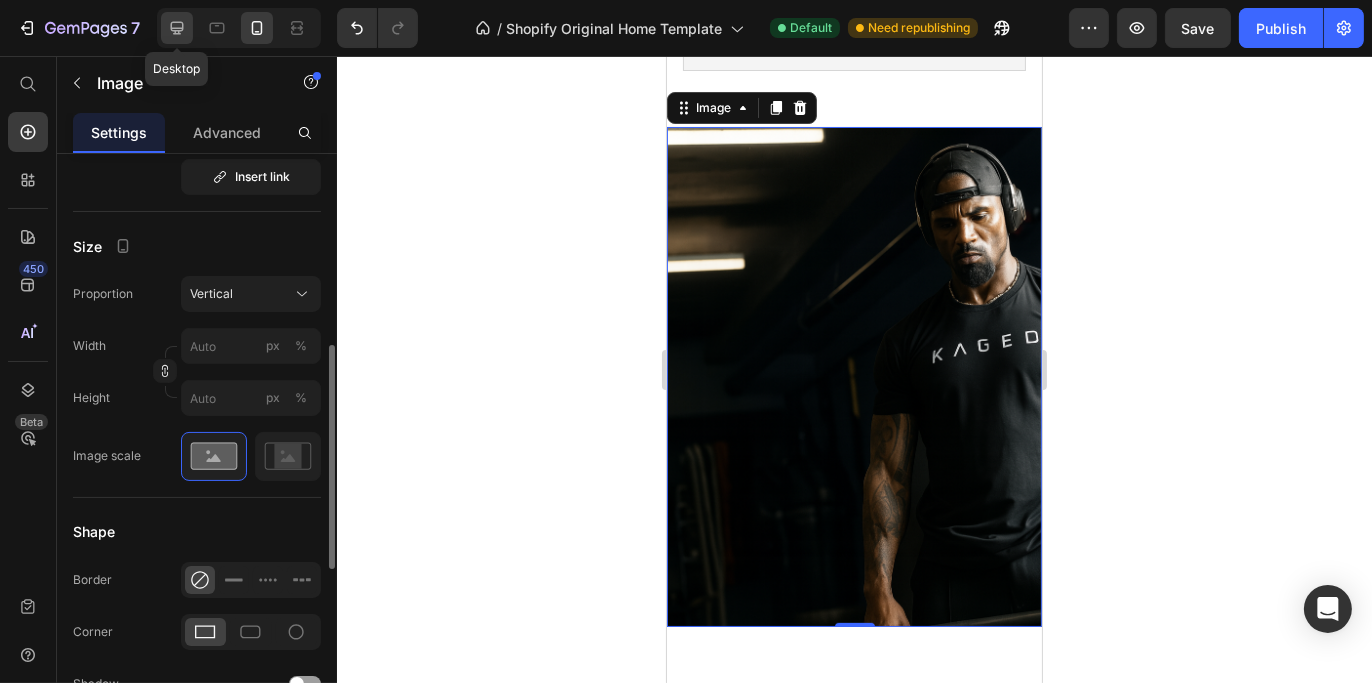 click 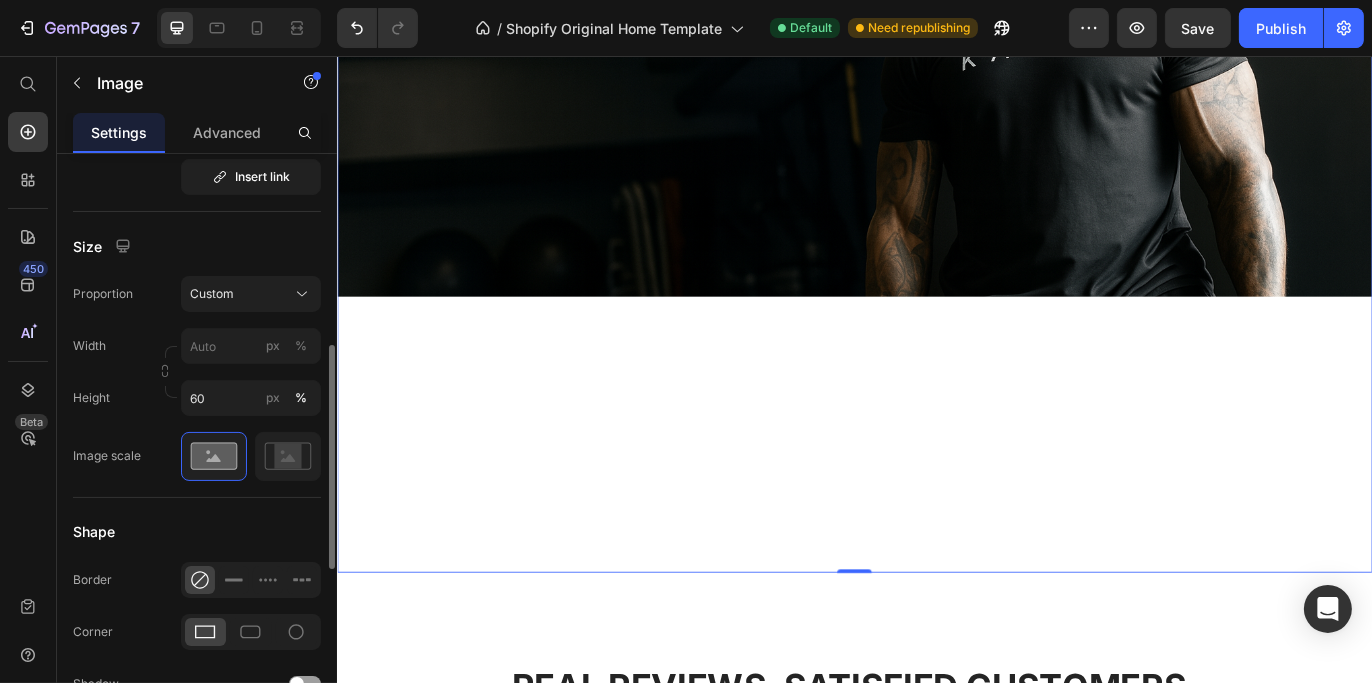 scroll, scrollTop: 990, scrollLeft: 0, axis: vertical 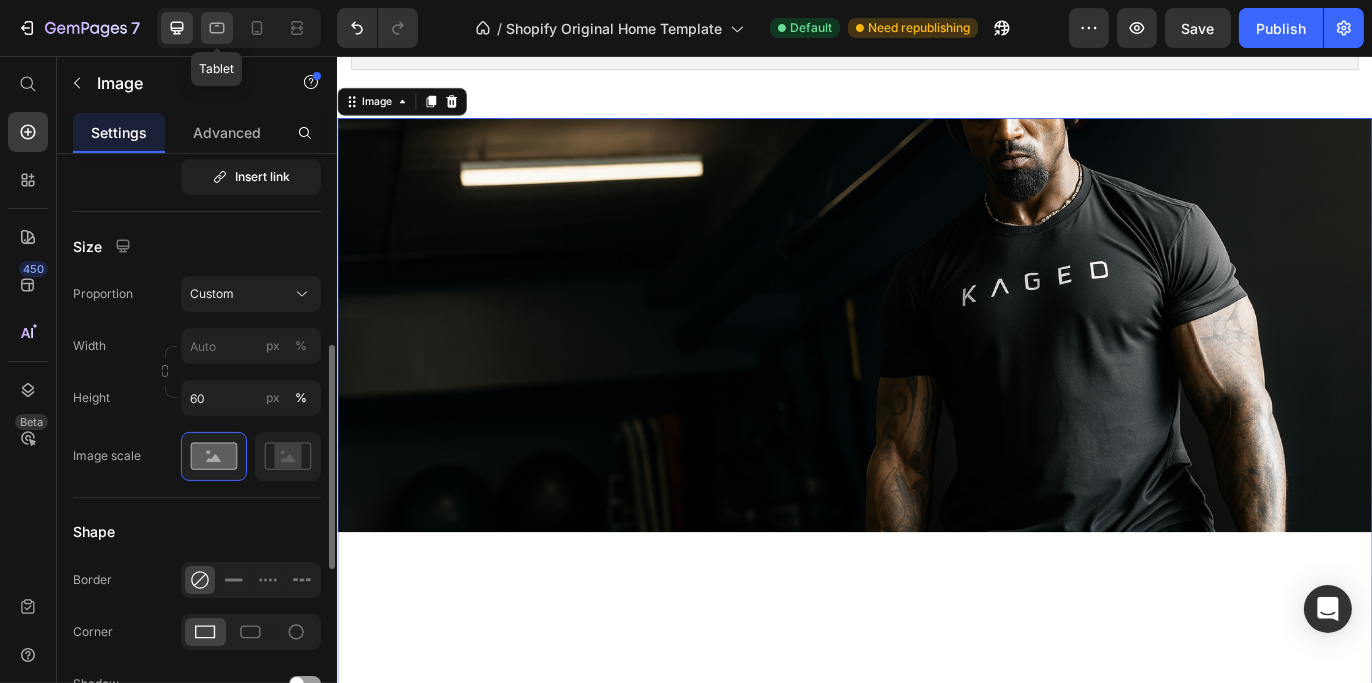 click 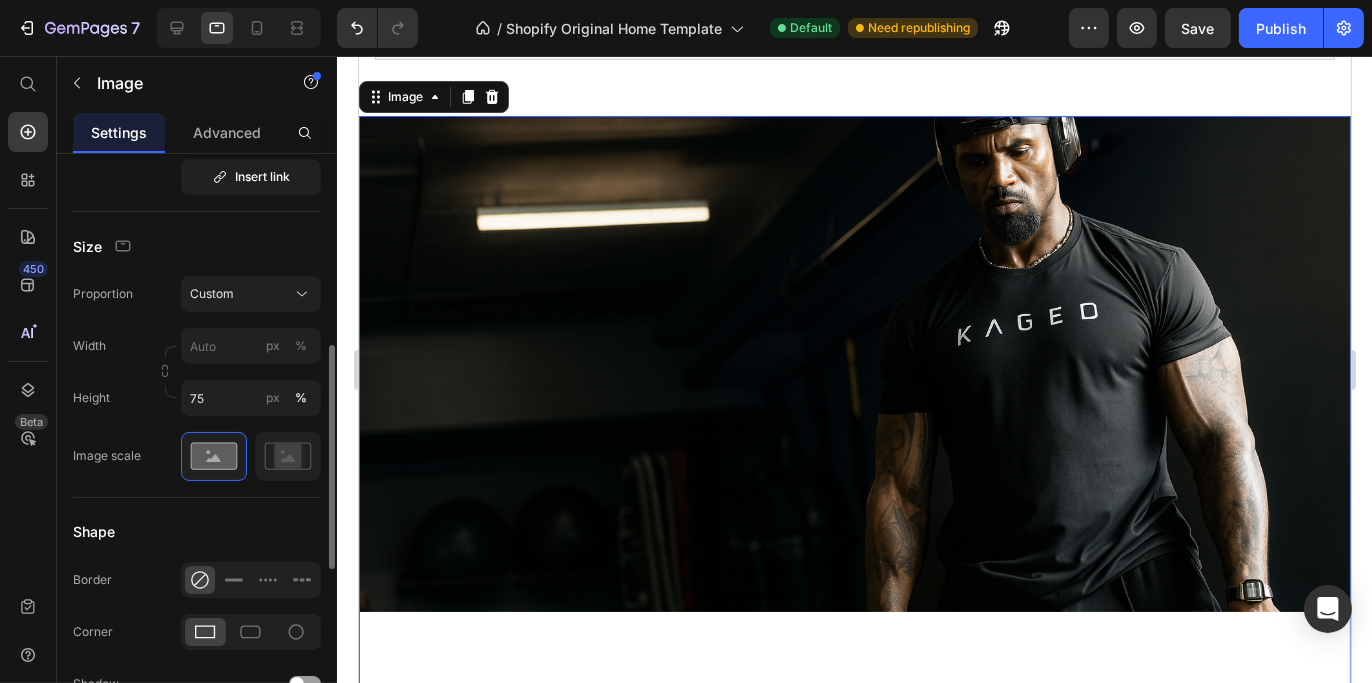scroll, scrollTop: 1035, scrollLeft: 0, axis: vertical 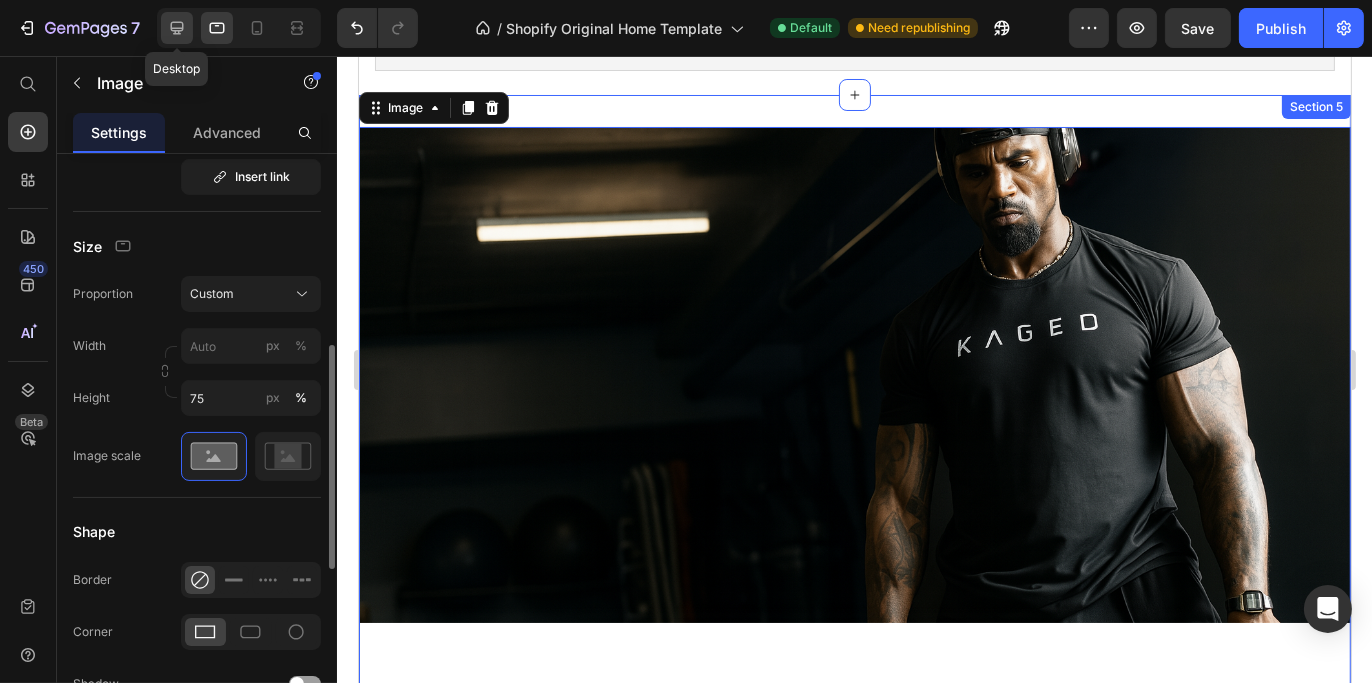 click 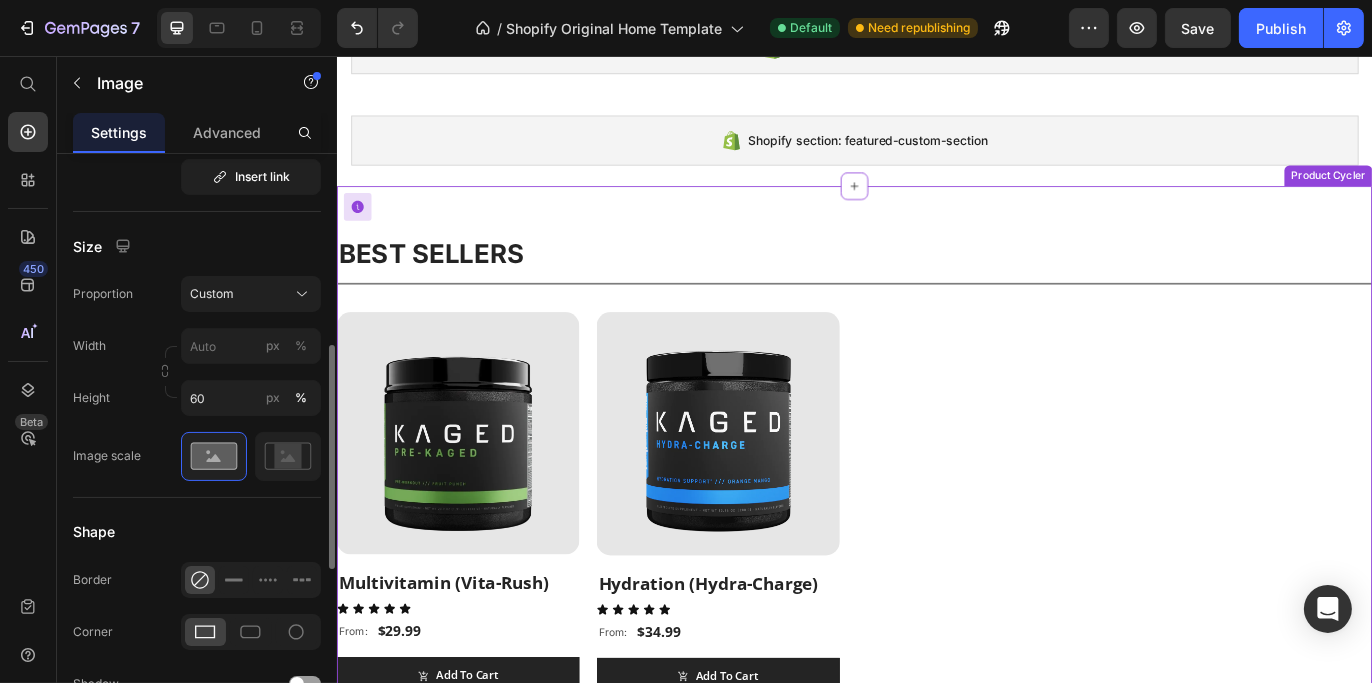 scroll, scrollTop: 90, scrollLeft: 0, axis: vertical 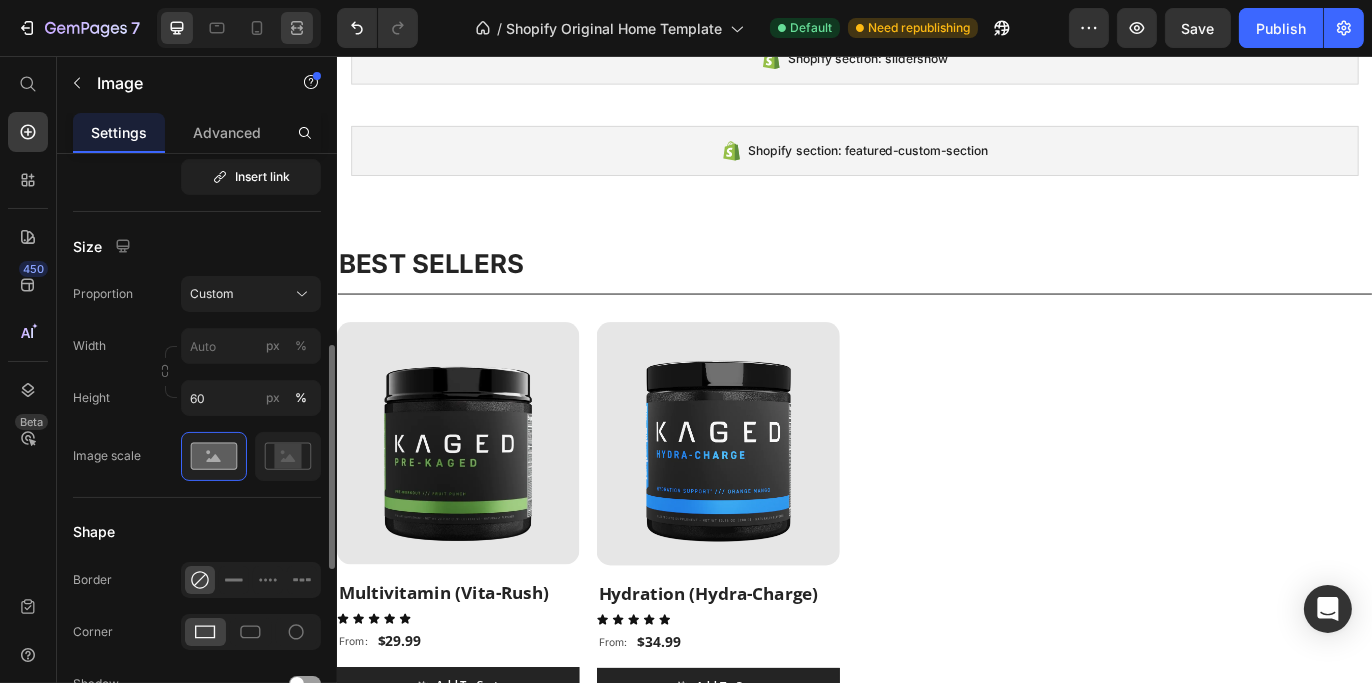 click 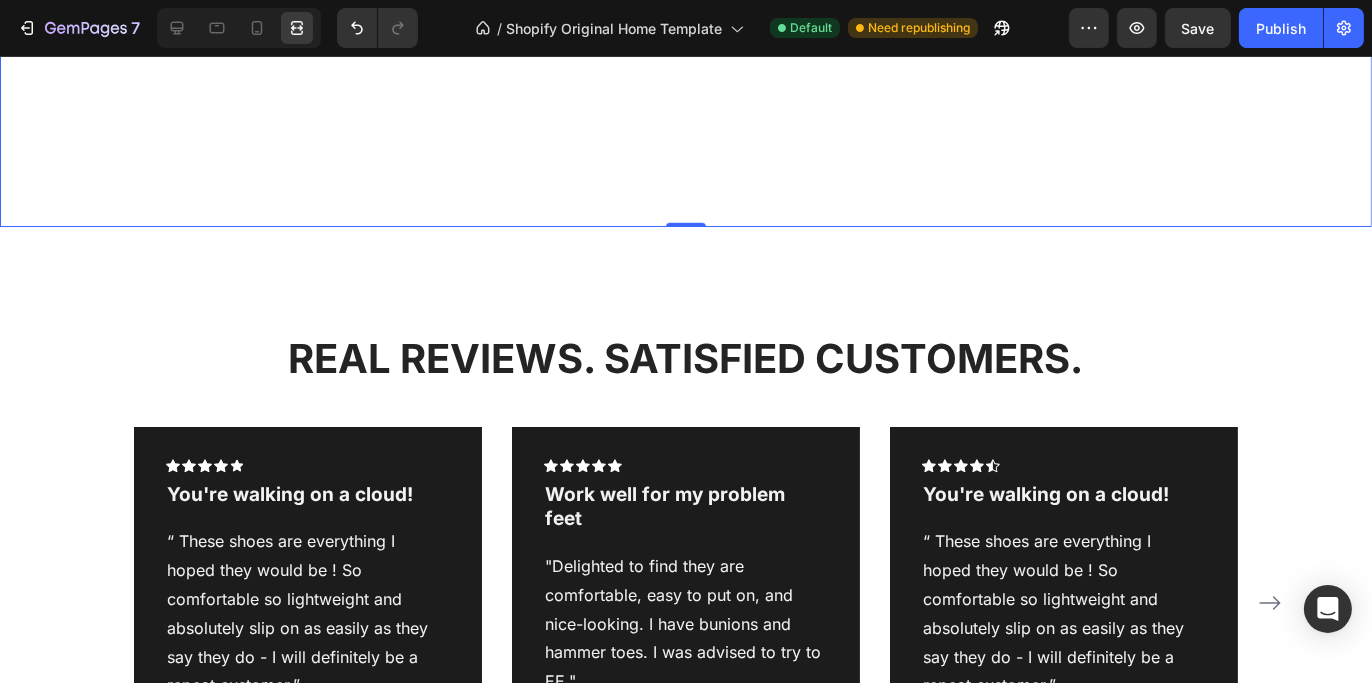 scroll, scrollTop: 1490, scrollLeft: 0, axis: vertical 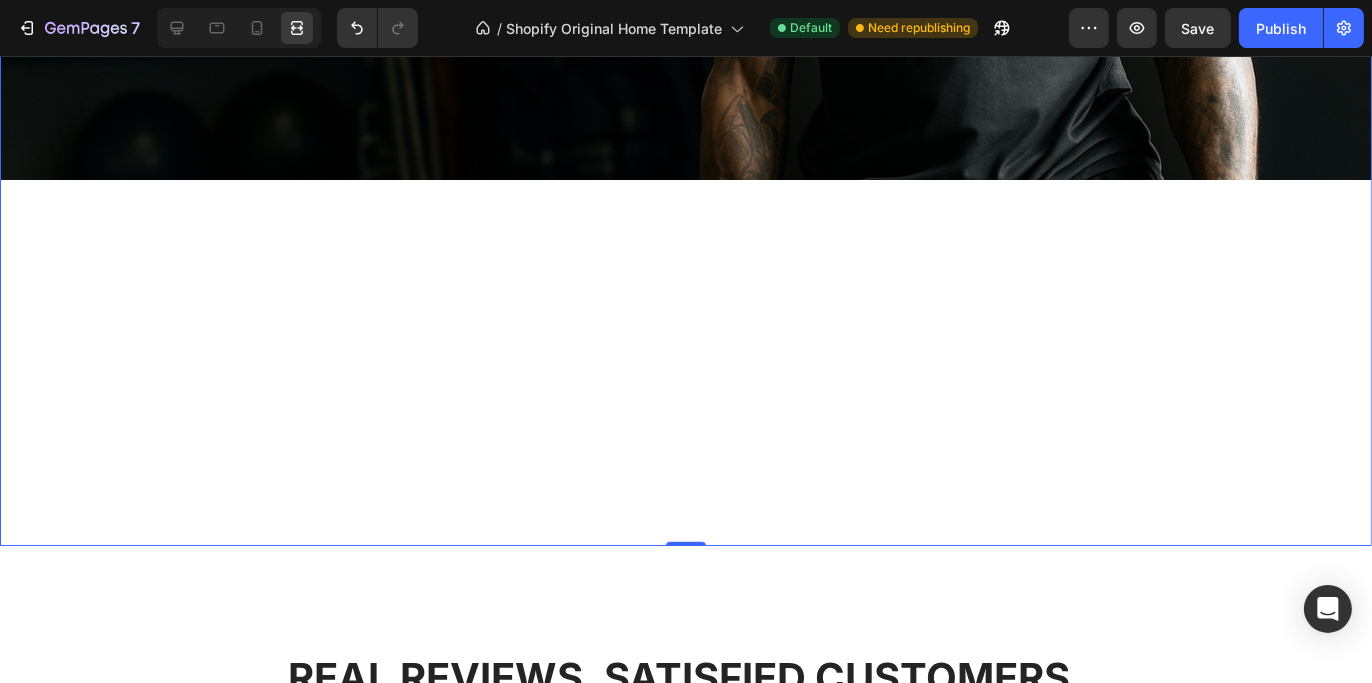 click at bounding box center [686, 88] 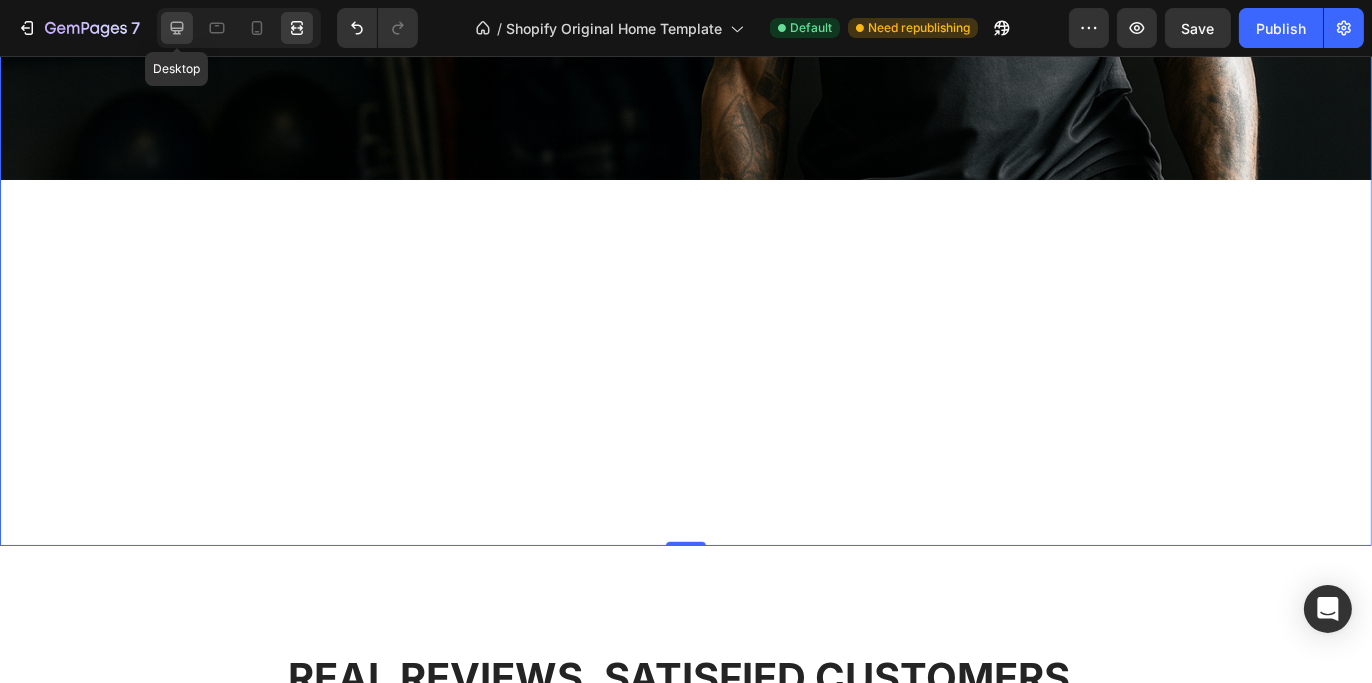 click 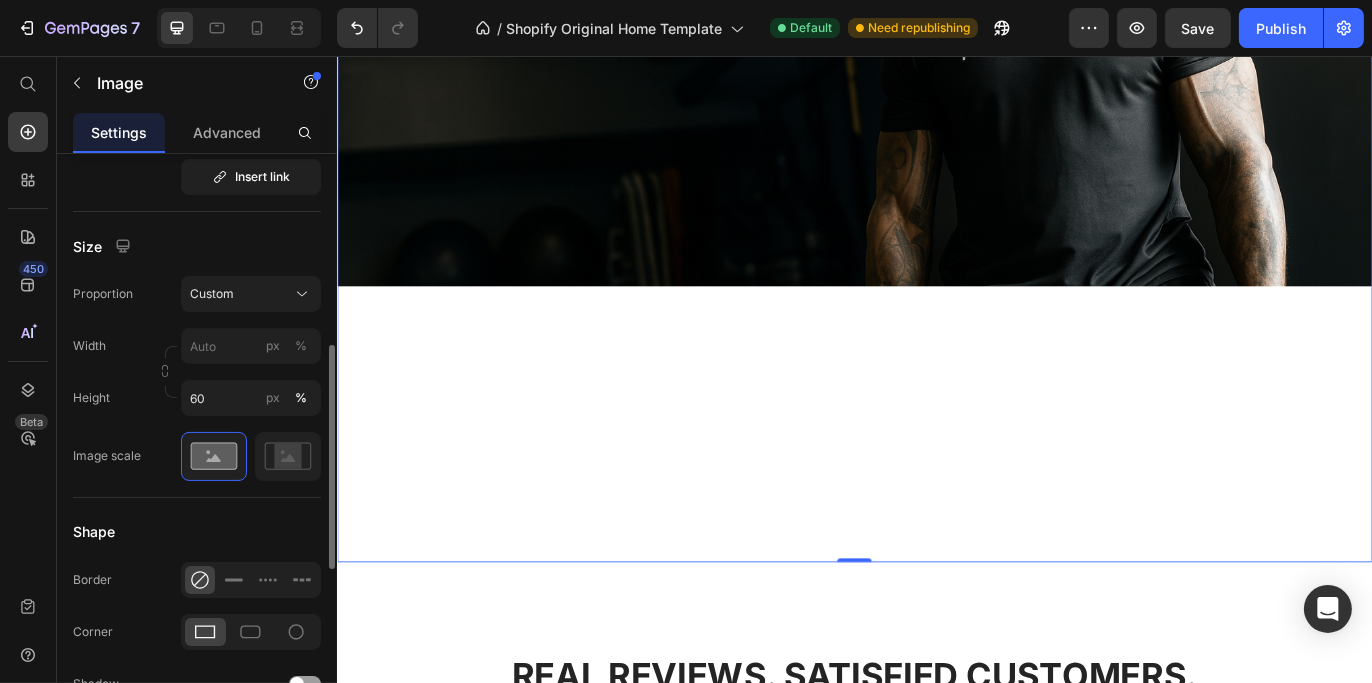 scroll, scrollTop: 1287, scrollLeft: 0, axis: vertical 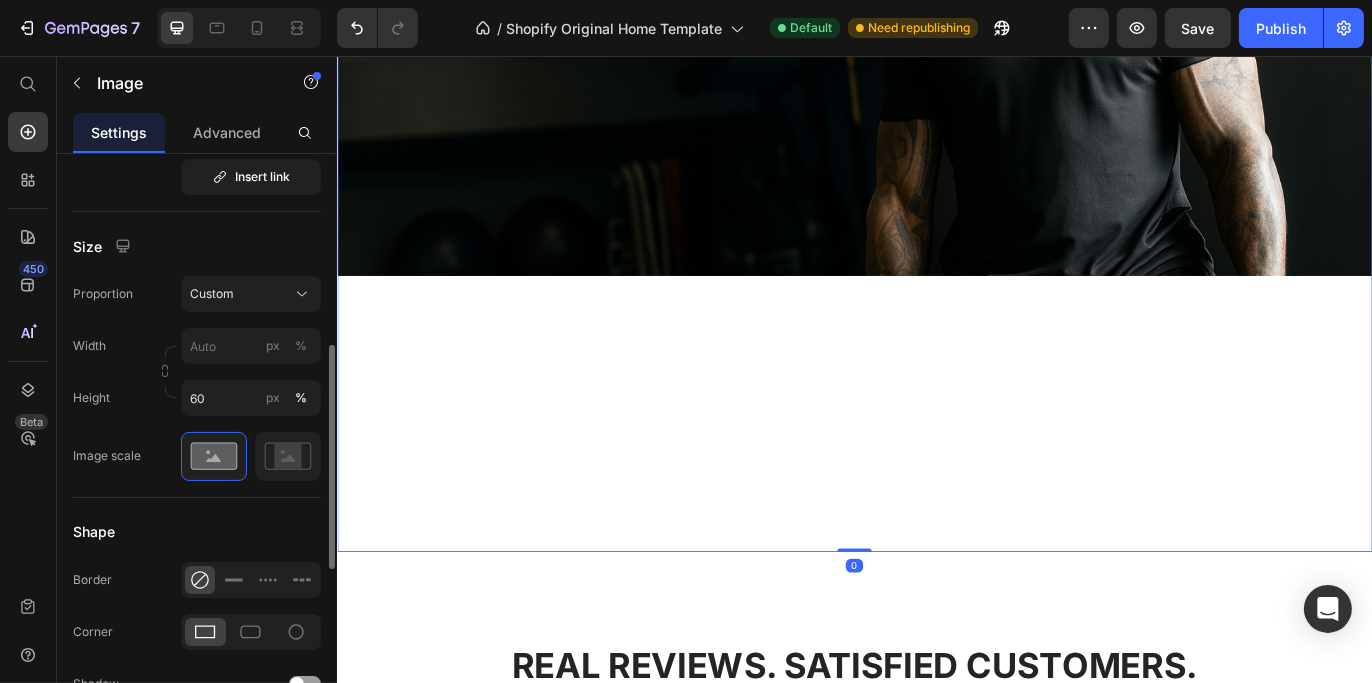 drag, startPoint x: 925, startPoint y: 616, endPoint x: 895, endPoint y: 380, distance: 237.89914 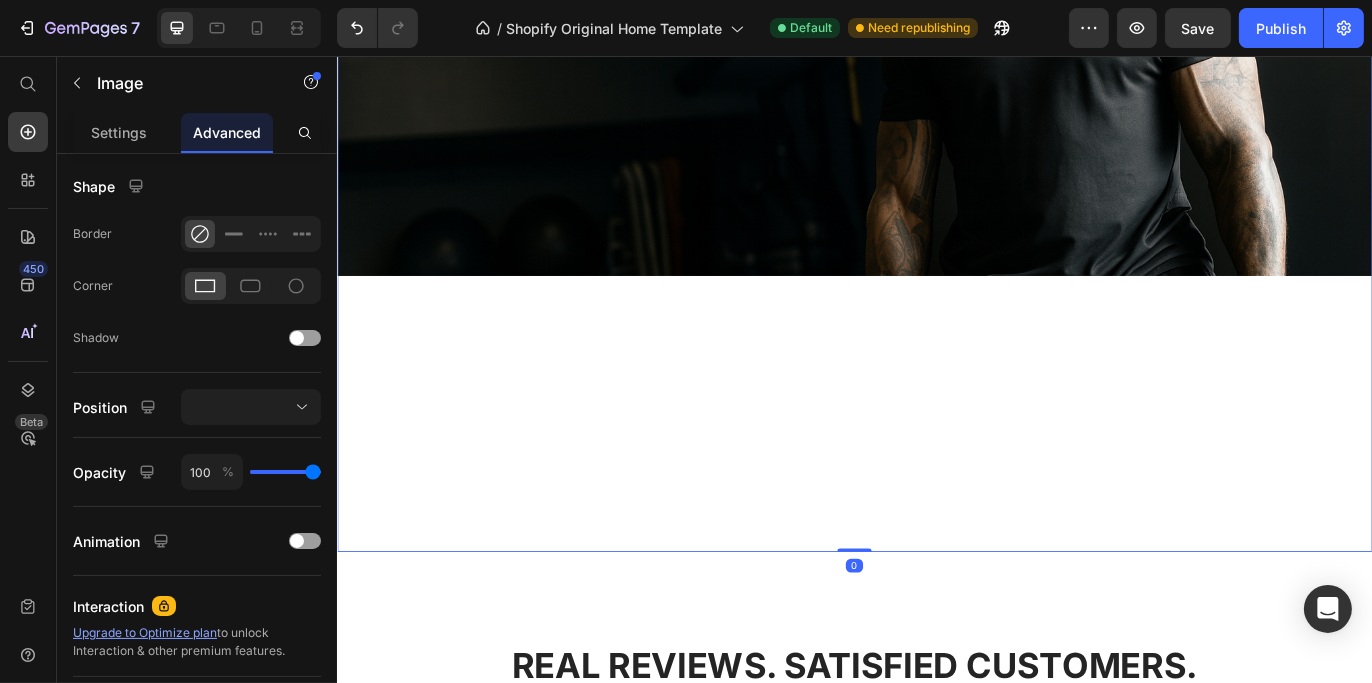 scroll, scrollTop: 0, scrollLeft: 0, axis: both 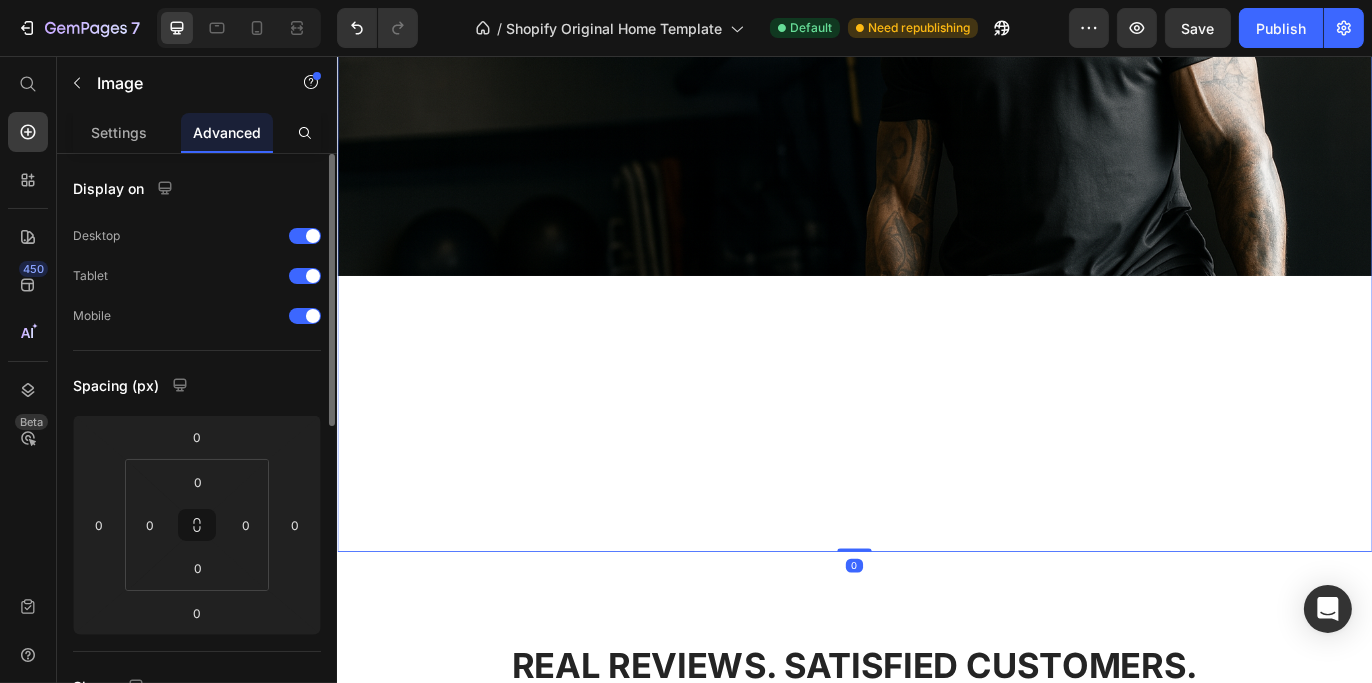 click at bounding box center [936, 231] 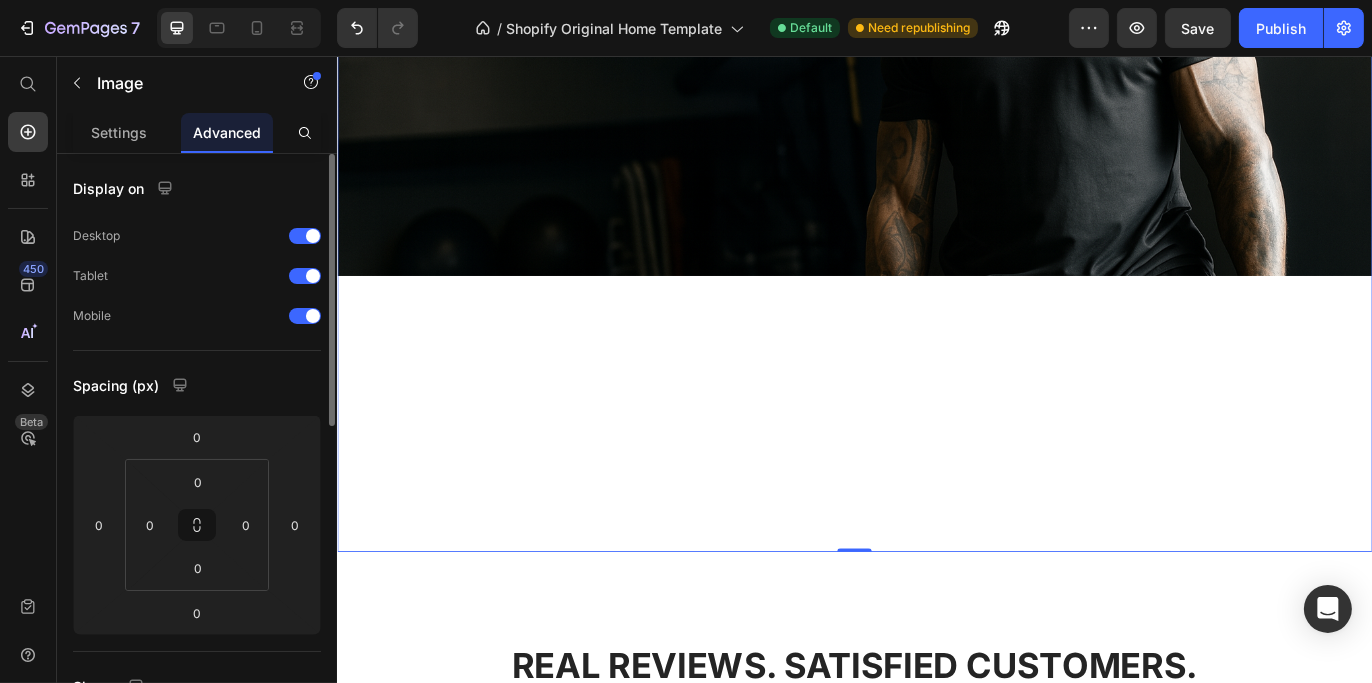 drag, startPoint x: 494, startPoint y: 433, endPoint x: 572, endPoint y: 520, distance: 116.846054 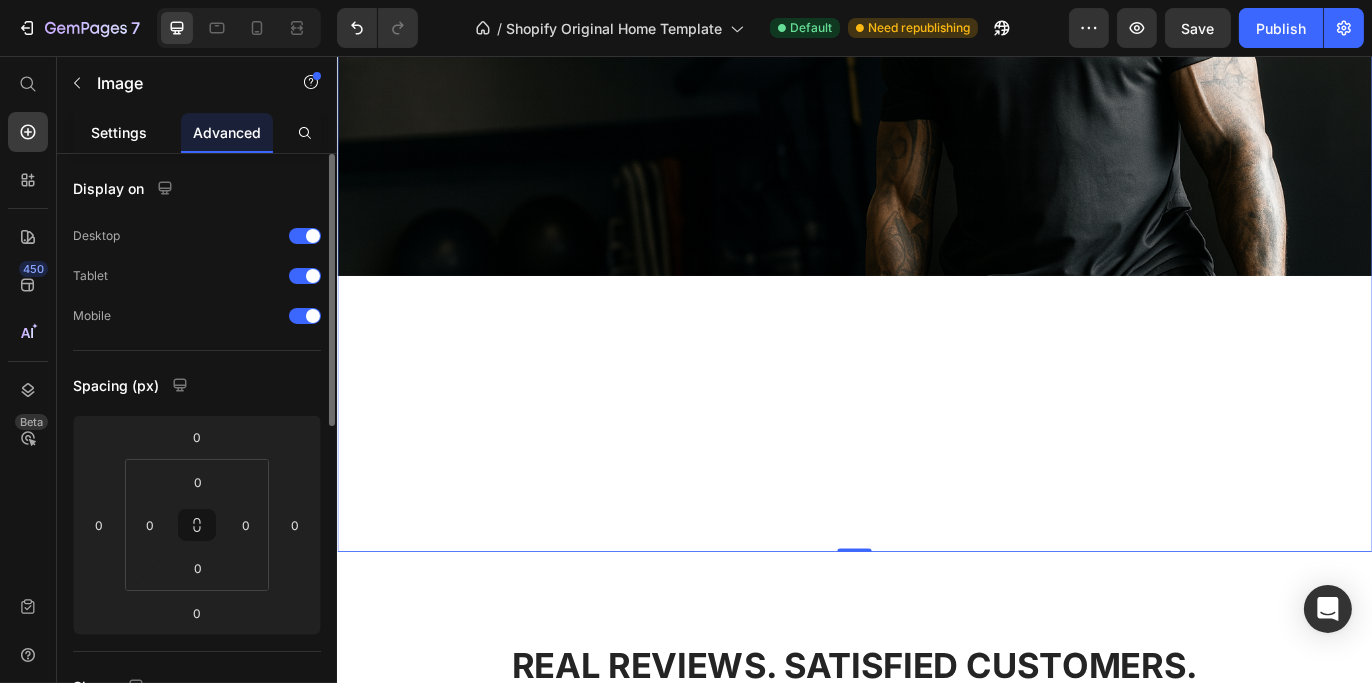 click on "Settings" at bounding box center (119, 132) 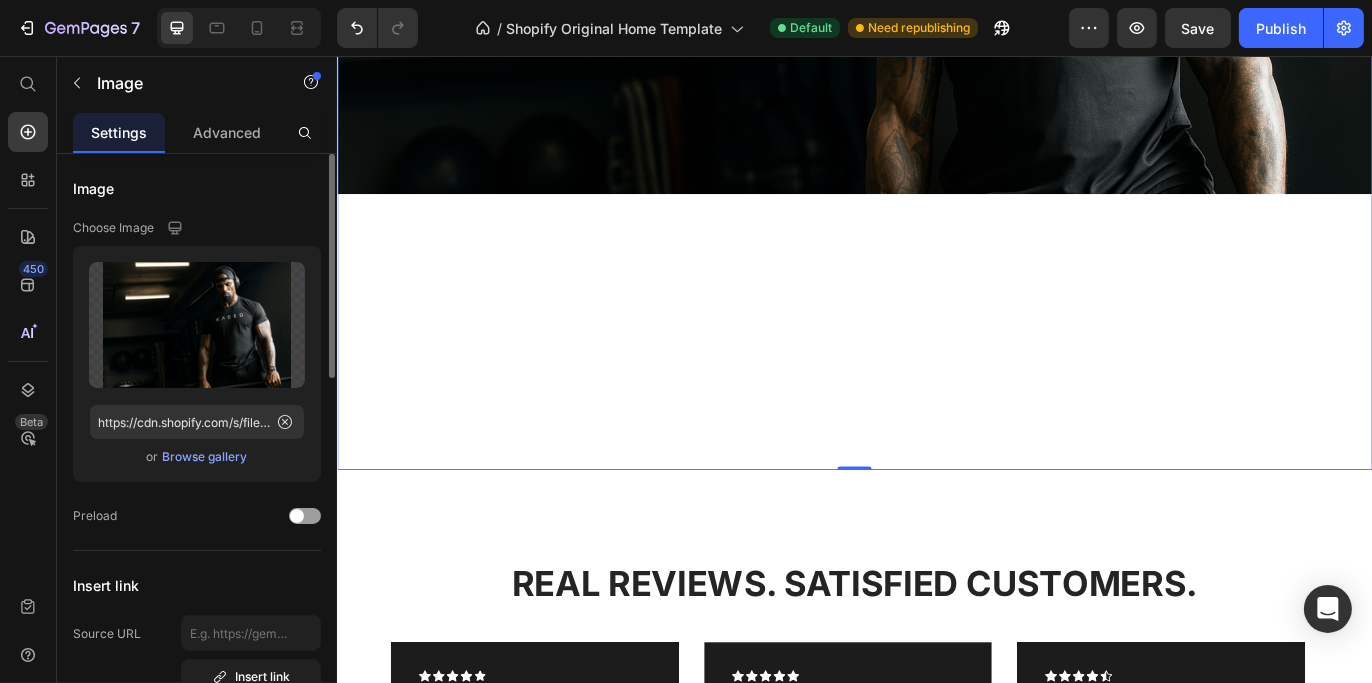 scroll, scrollTop: 1387, scrollLeft: 0, axis: vertical 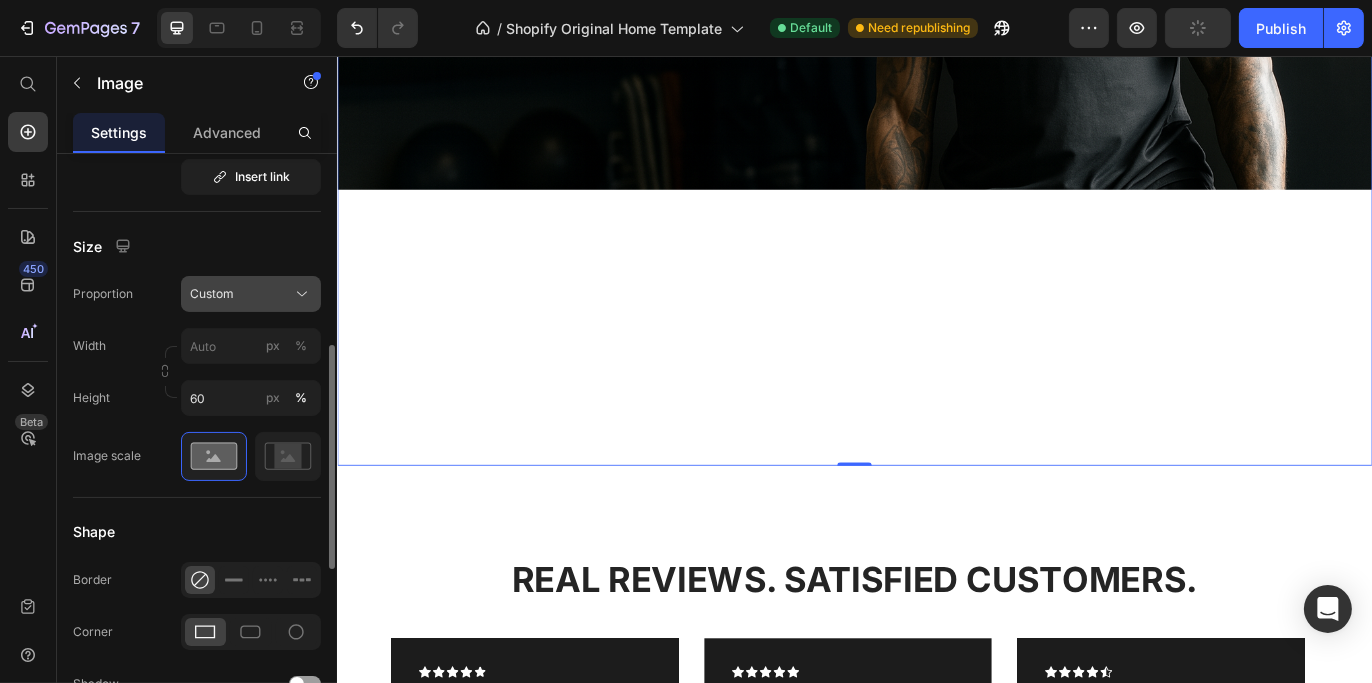 click on "Custom" at bounding box center (212, 294) 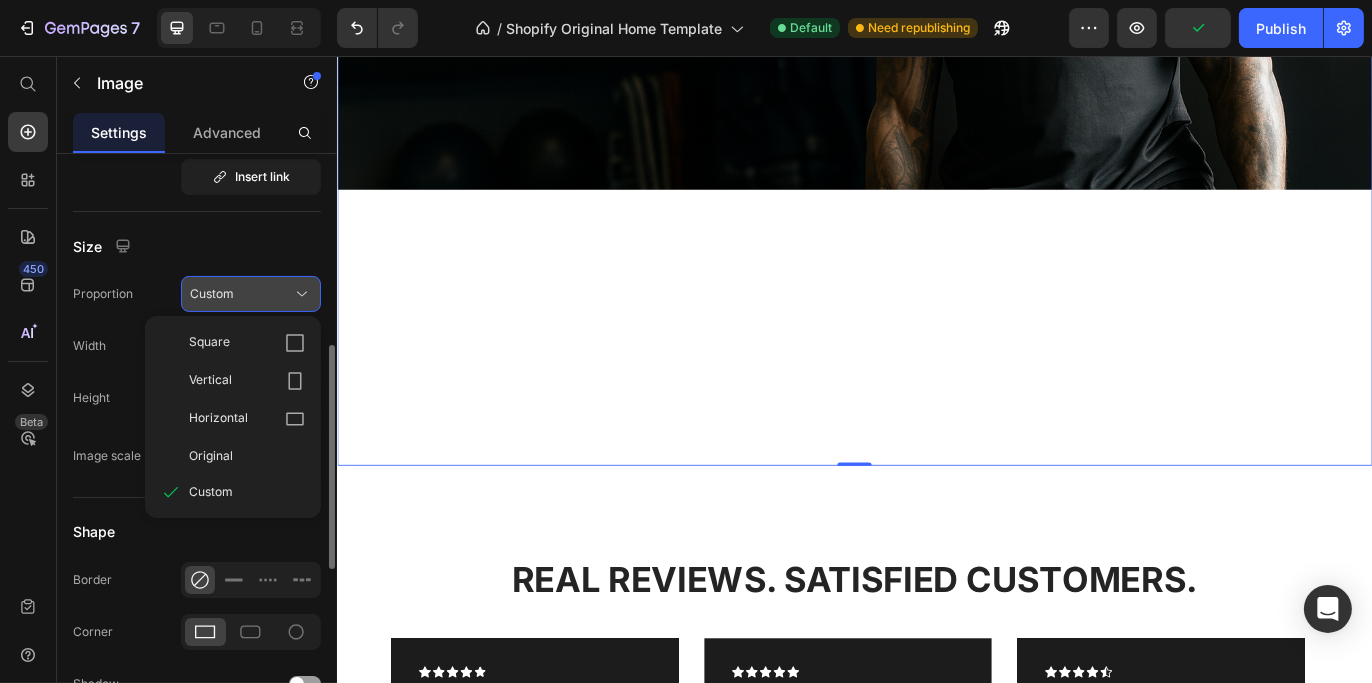click on "Custom" at bounding box center [212, 294] 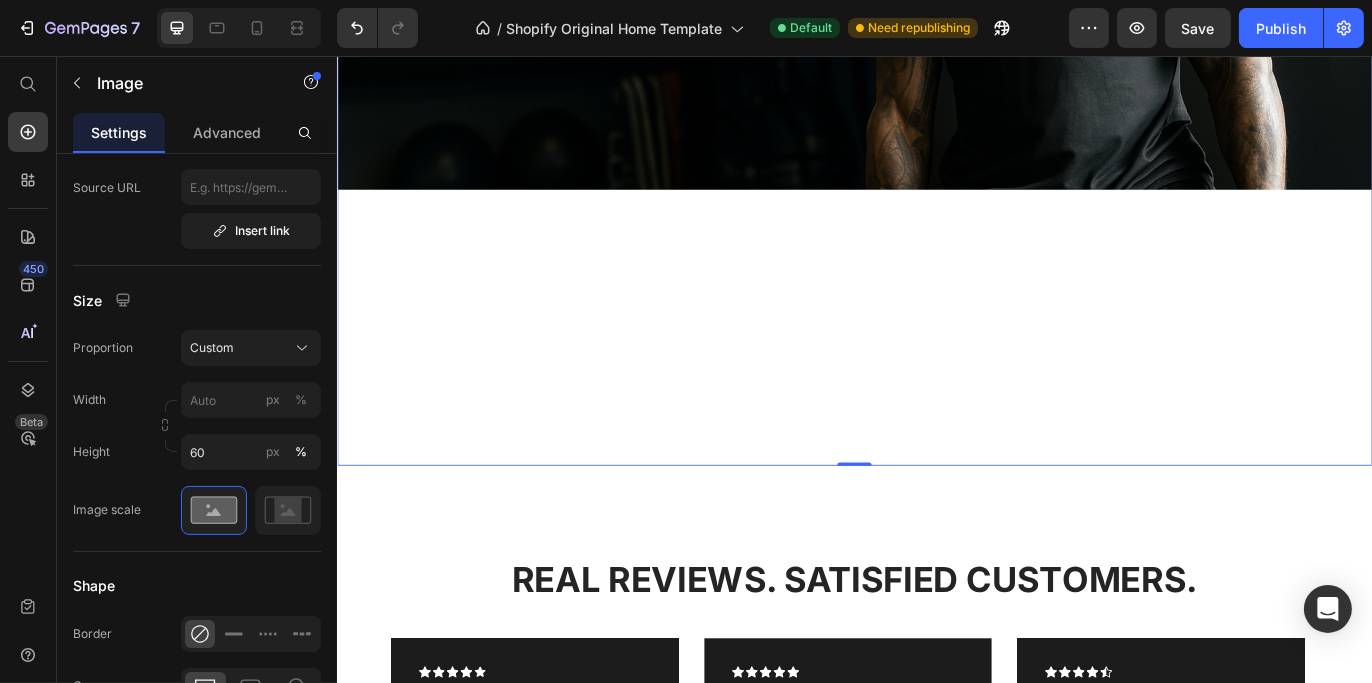 scroll, scrollTop: 346, scrollLeft: 0, axis: vertical 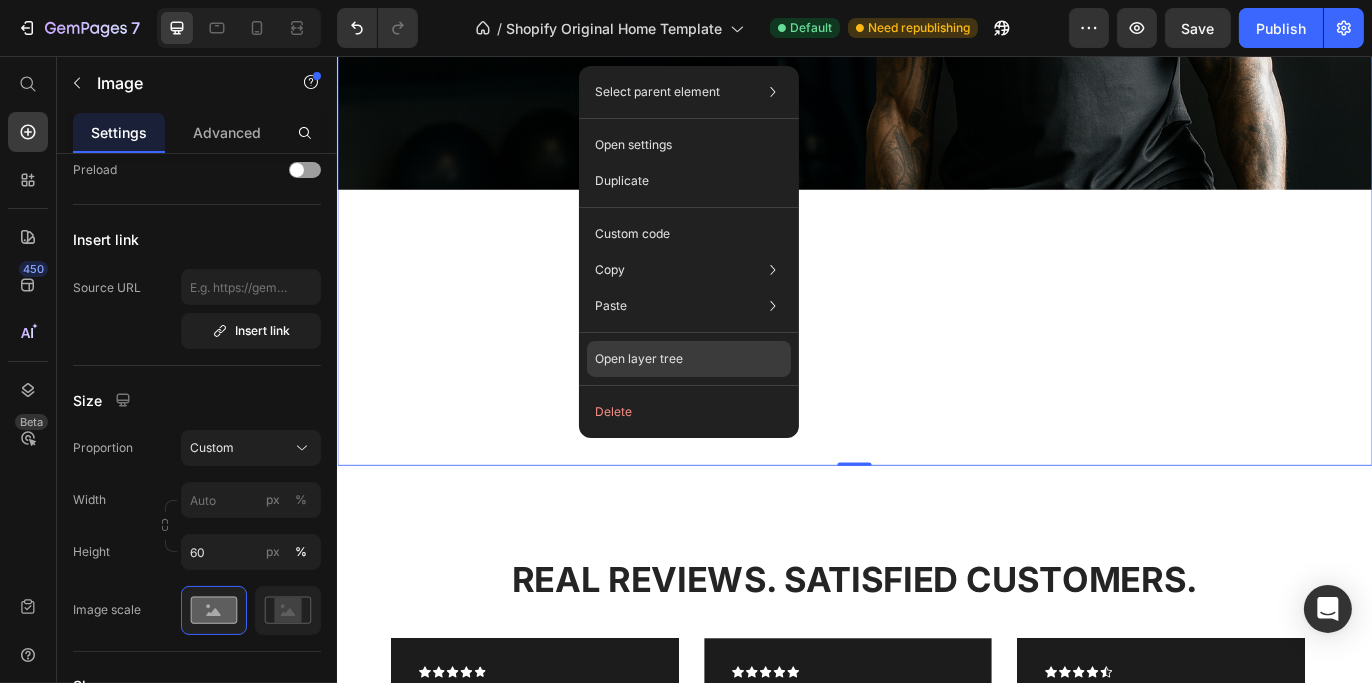 drag, startPoint x: 642, startPoint y: 350, endPoint x: 353, endPoint y: 346, distance: 289.02768 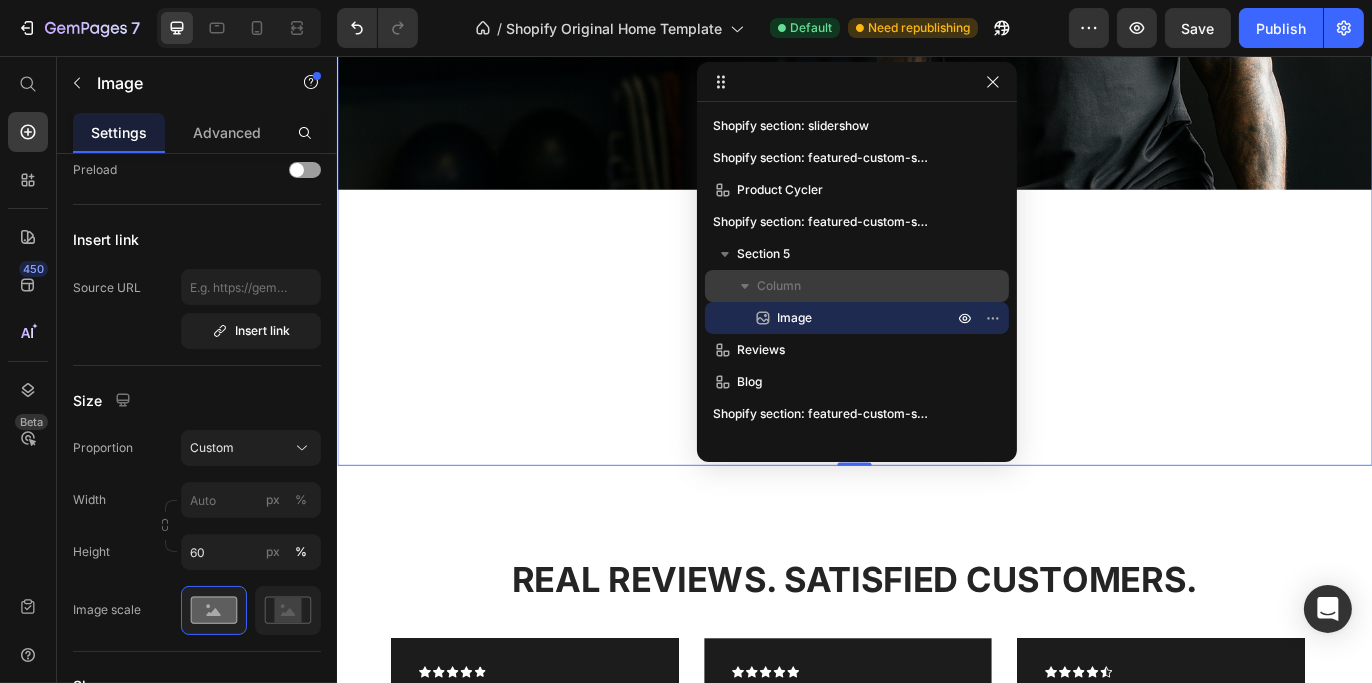 click on "Column" at bounding box center (779, 286) 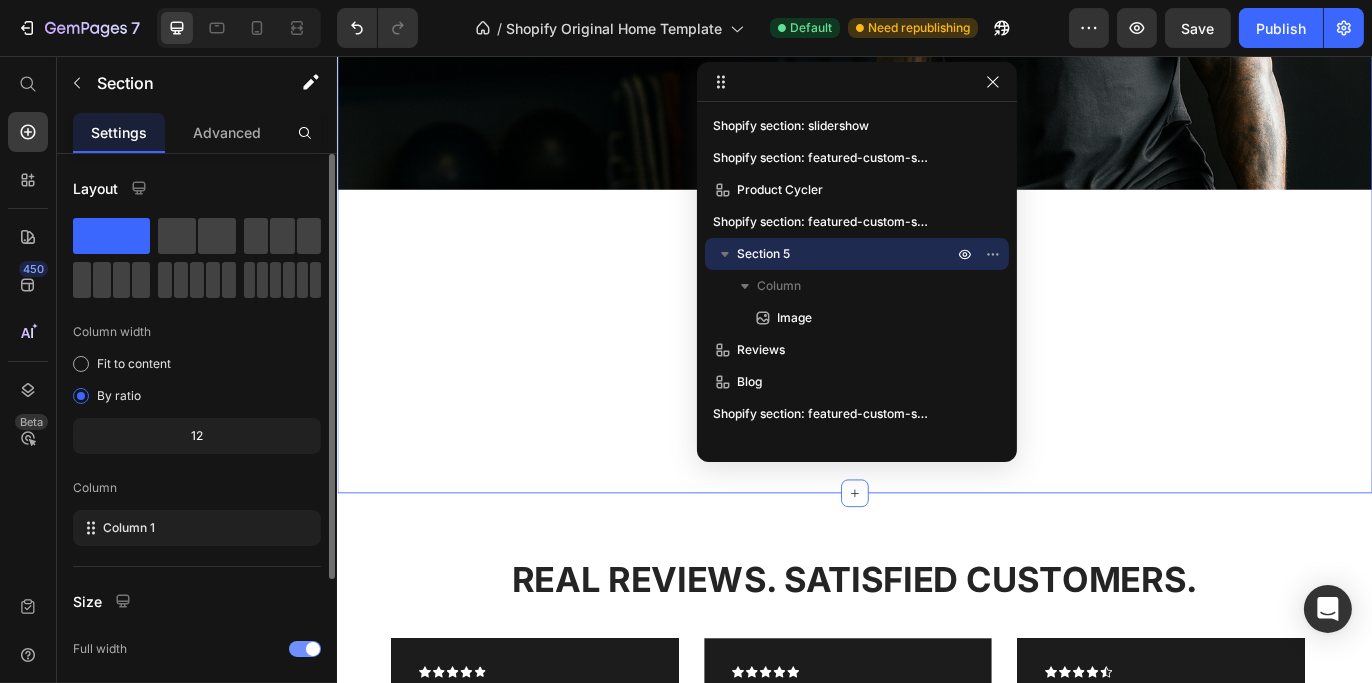 scroll, scrollTop: 218, scrollLeft: 0, axis: vertical 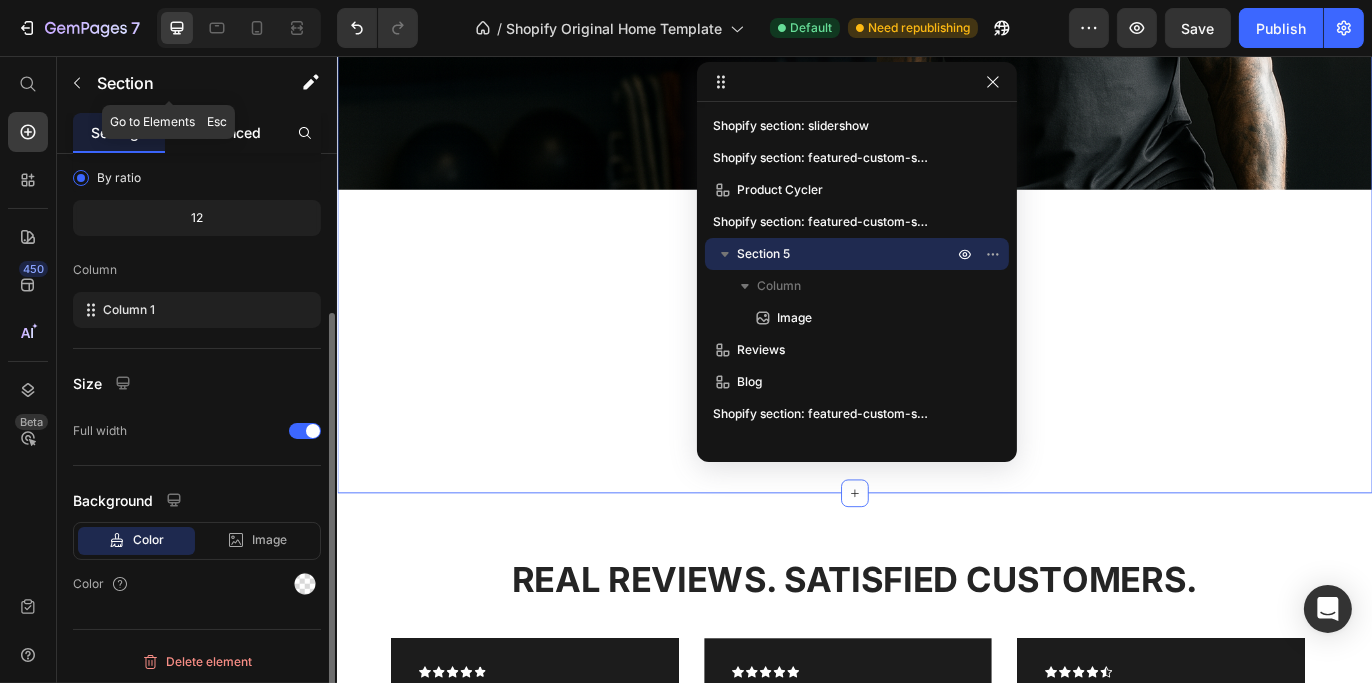 click on "Advanced" 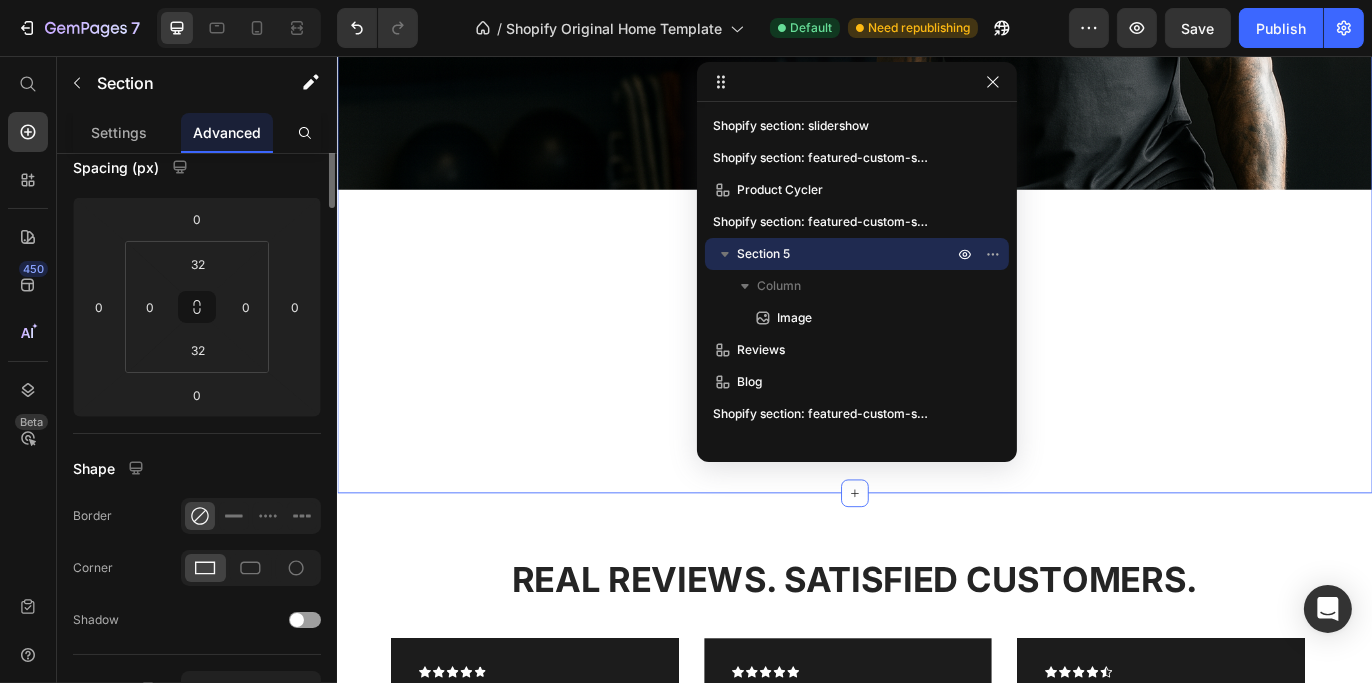 scroll, scrollTop: 0, scrollLeft: 0, axis: both 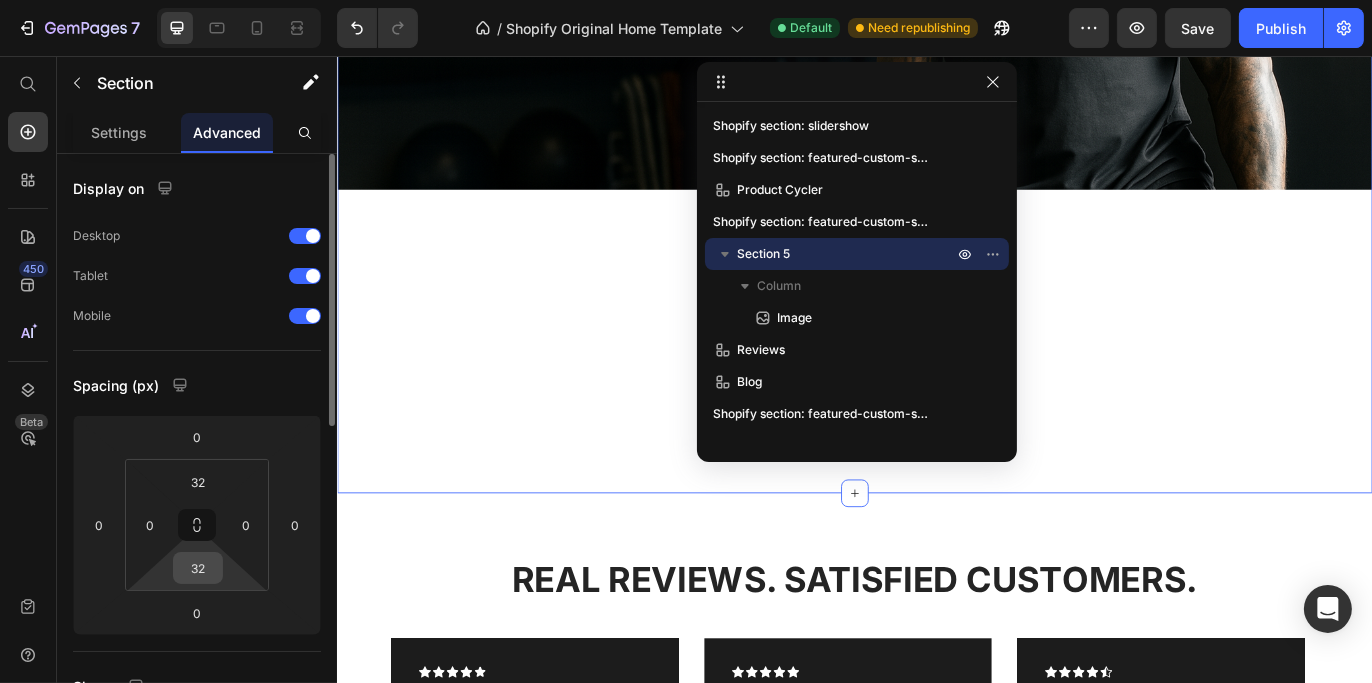 click on "32" at bounding box center [198, 568] 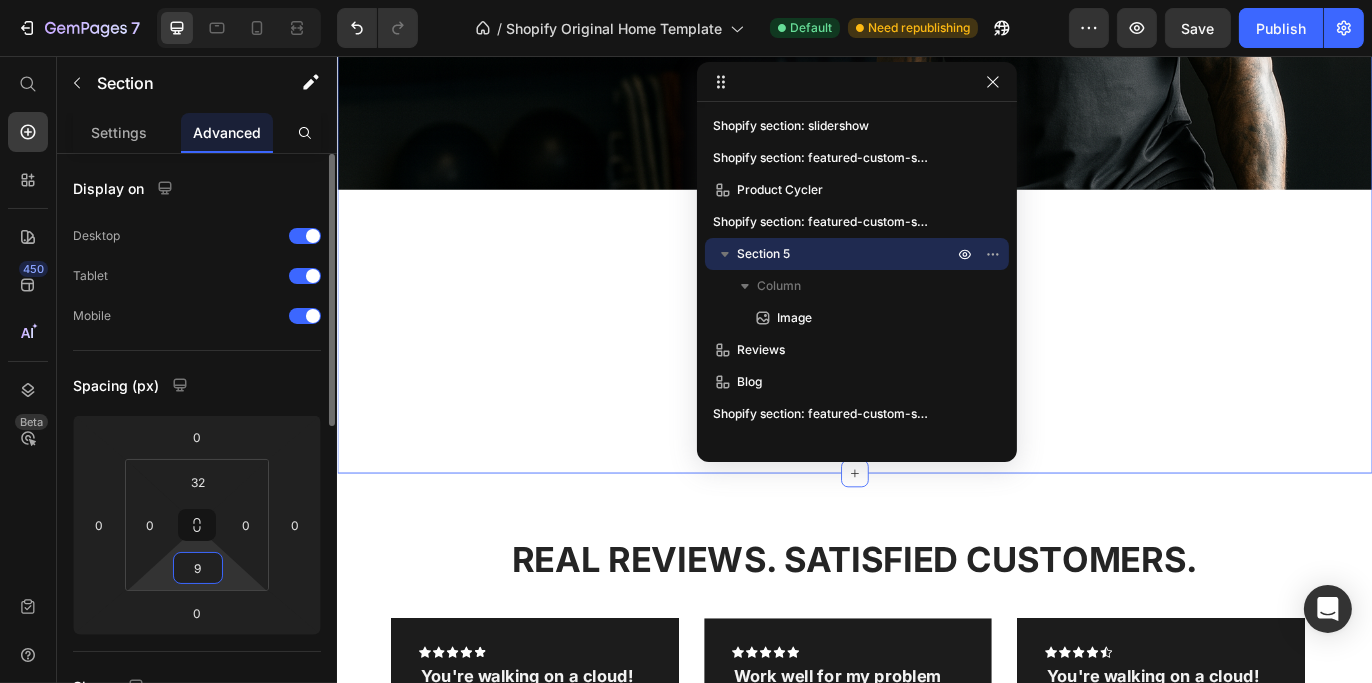 click on "9" at bounding box center [198, 568] 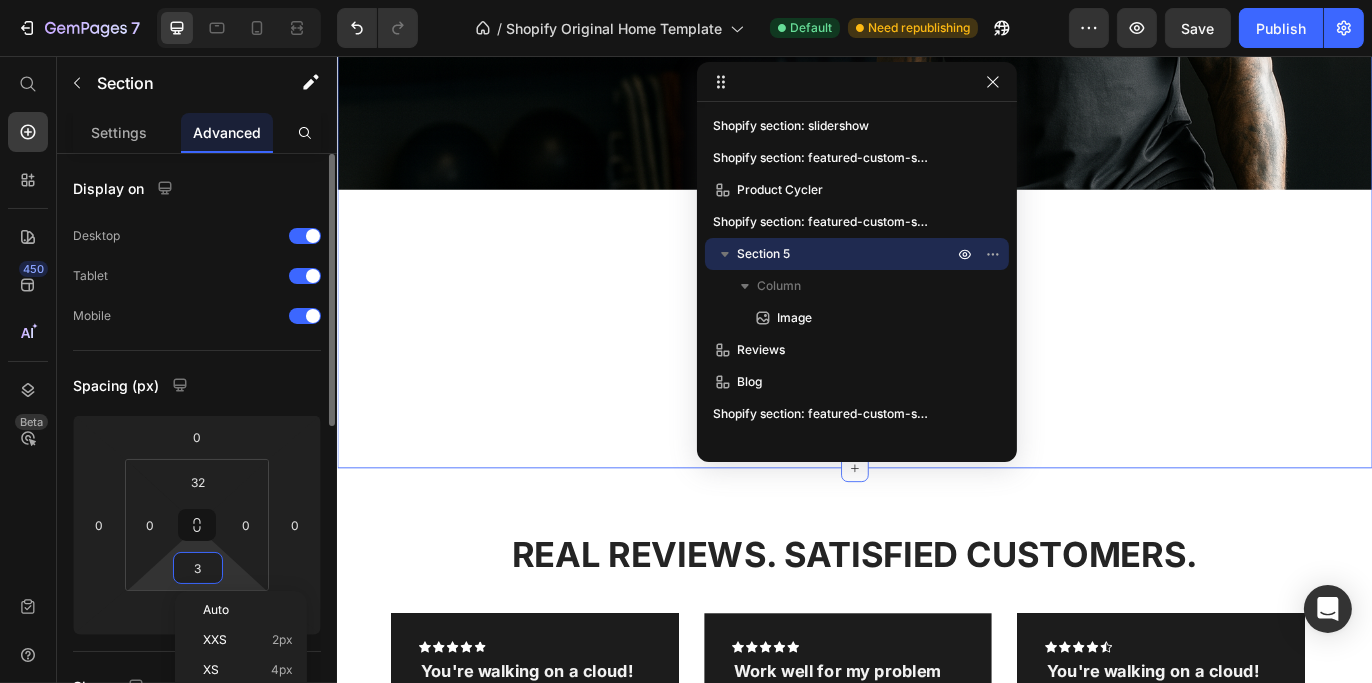 type on "32" 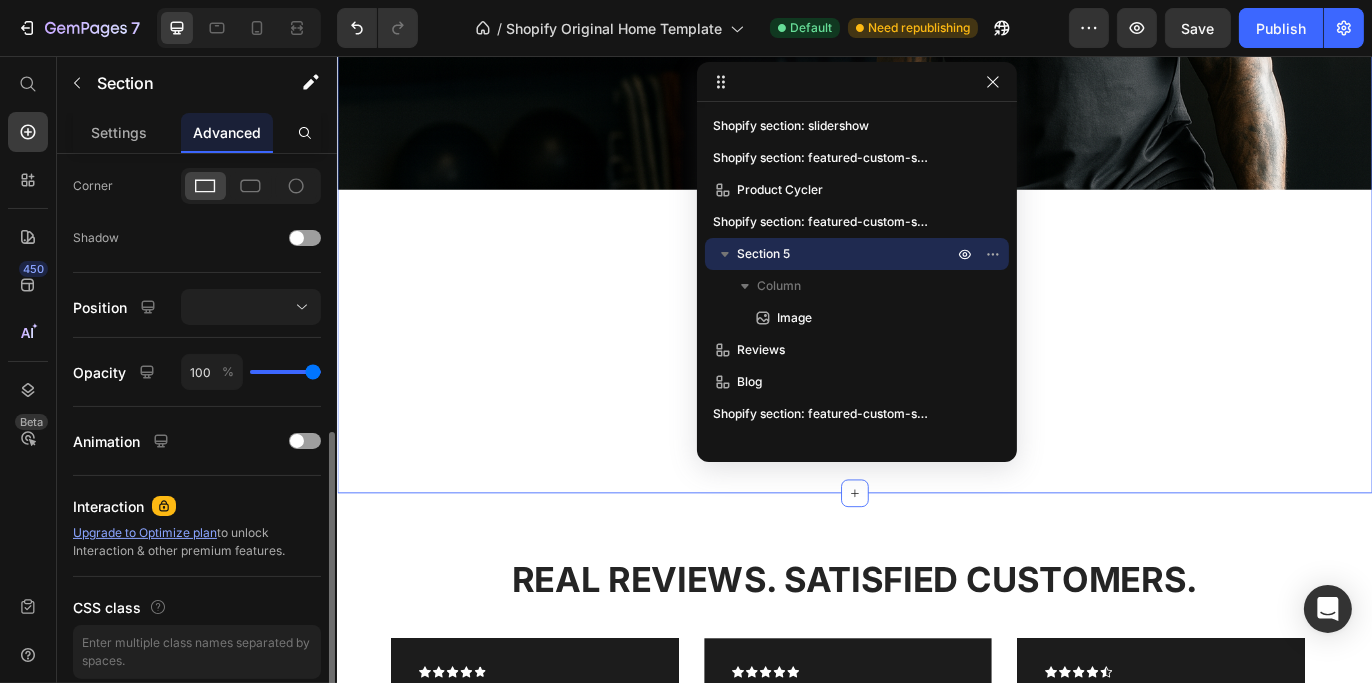 scroll, scrollTop: 0, scrollLeft: 0, axis: both 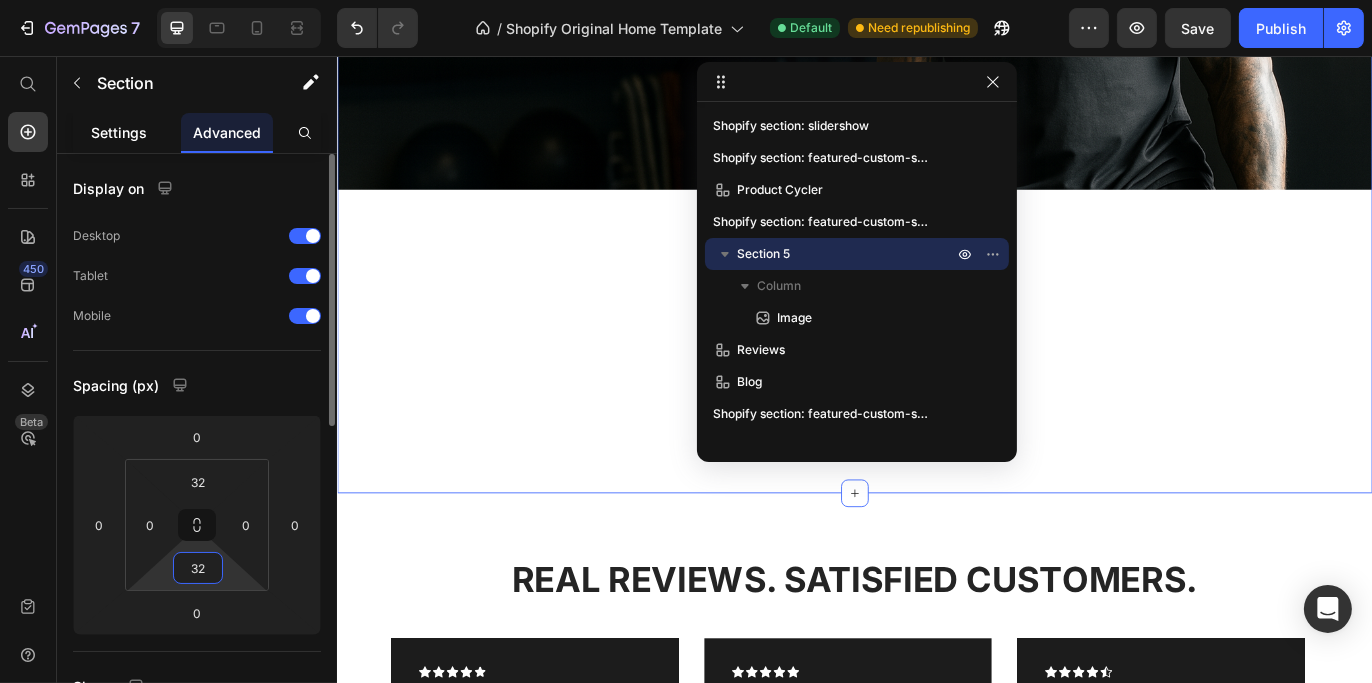 click on "Settings" 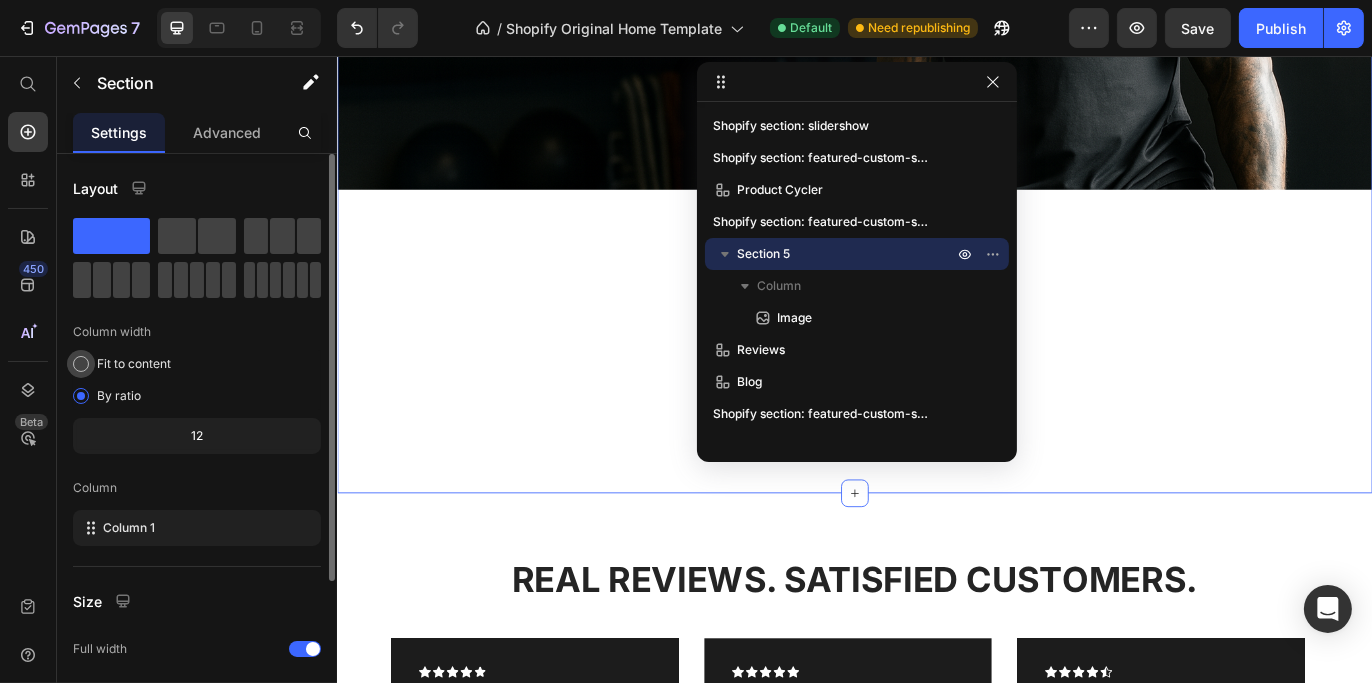 click on "Fit to content" at bounding box center (134, 364) 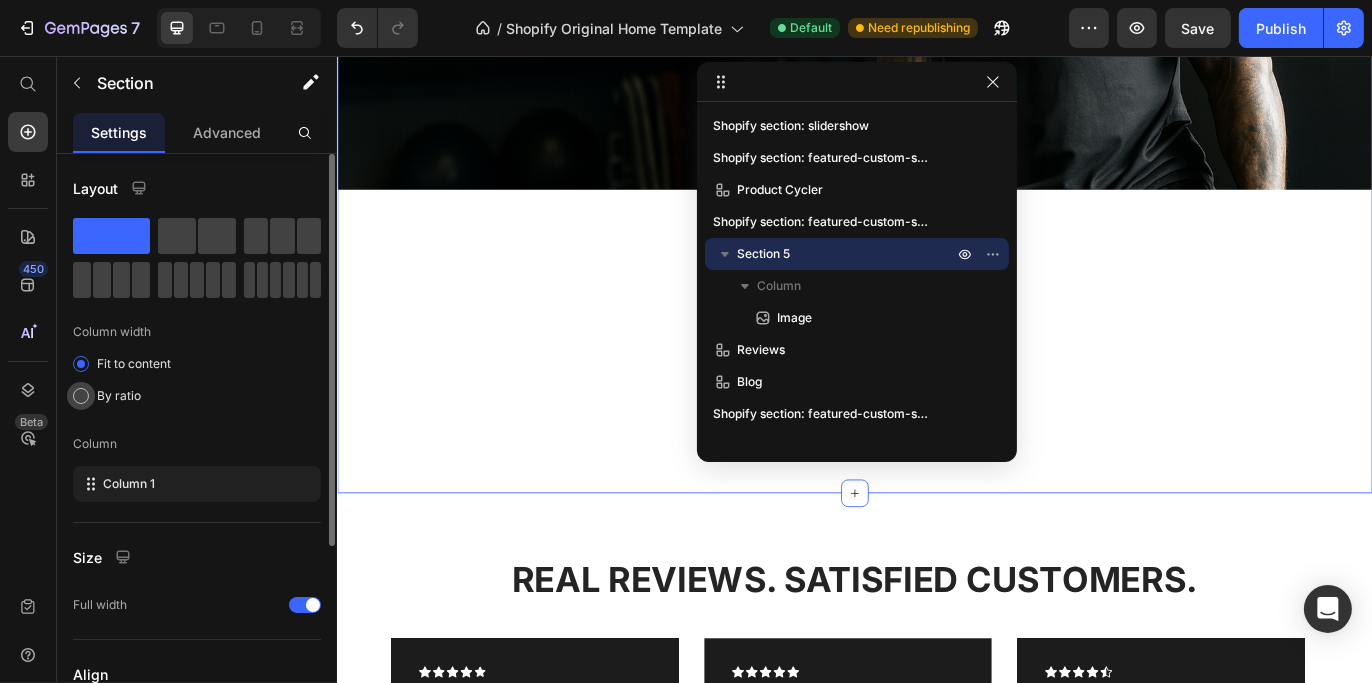 click on "By ratio" at bounding box center [119, 396] 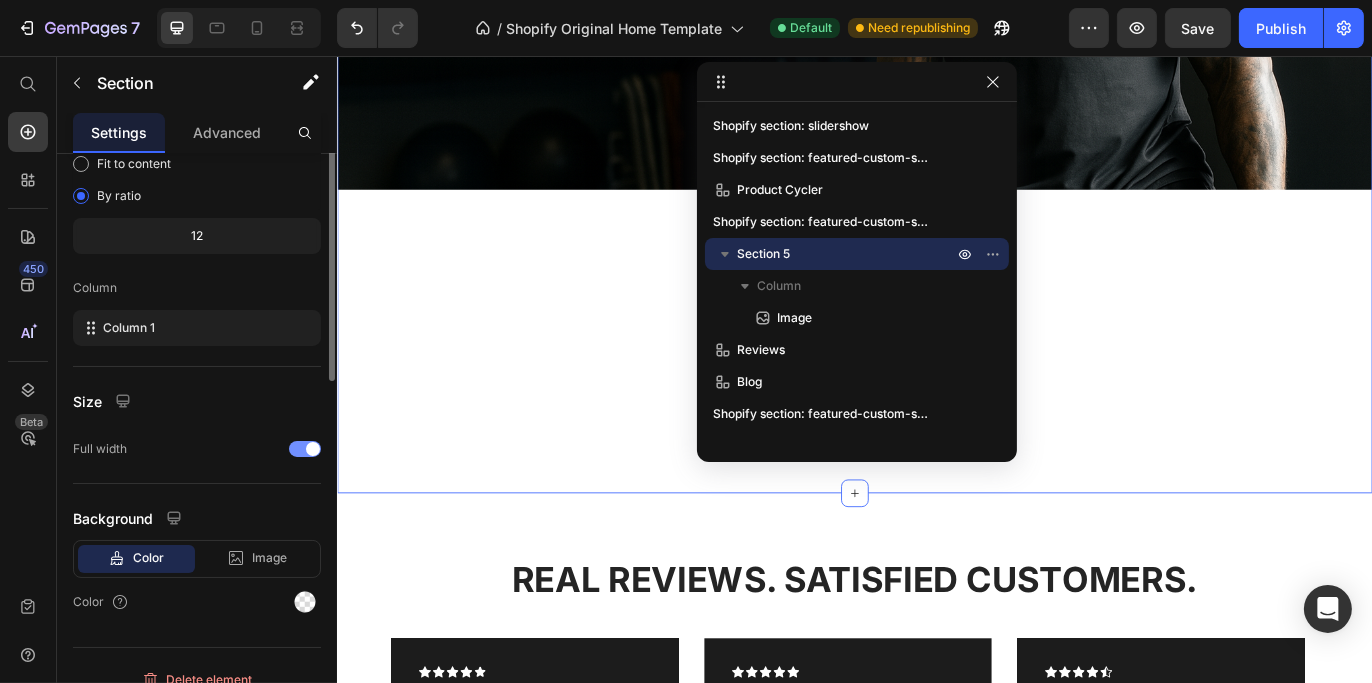 scroll, scrollTop: 218, scrollLeft: 0, axis: vertical 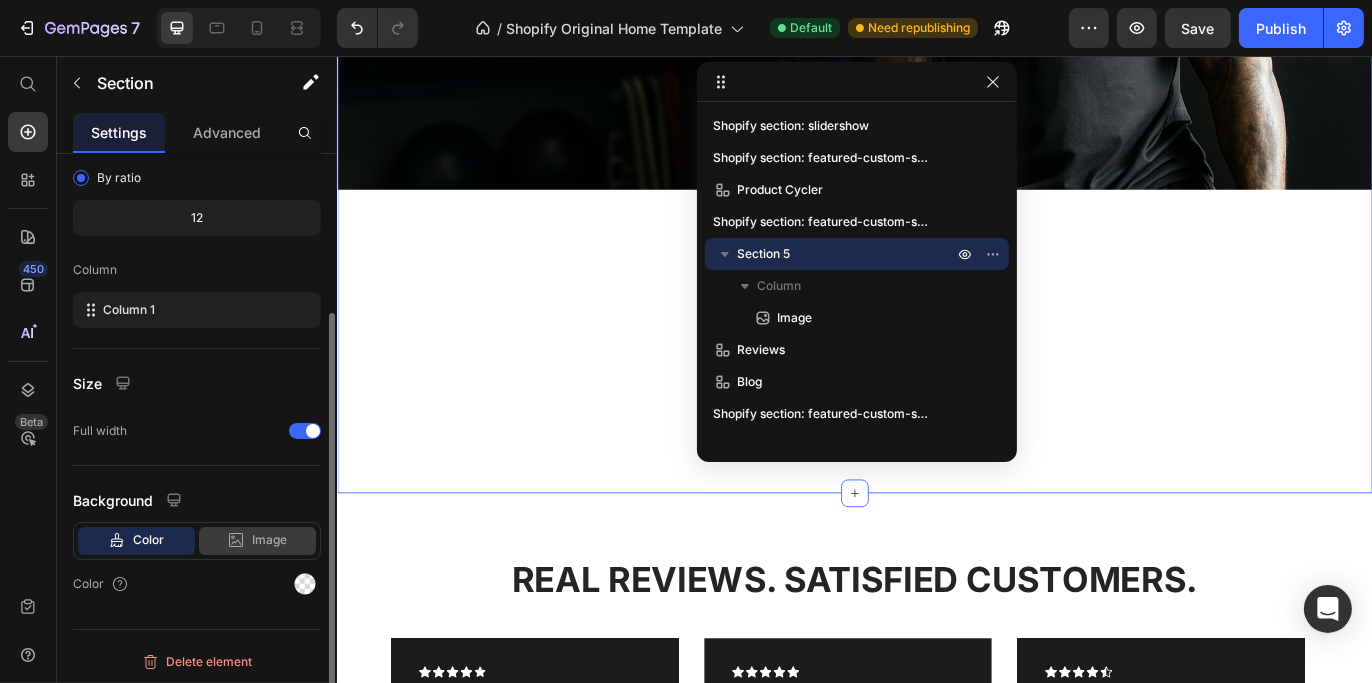 click on "Image" 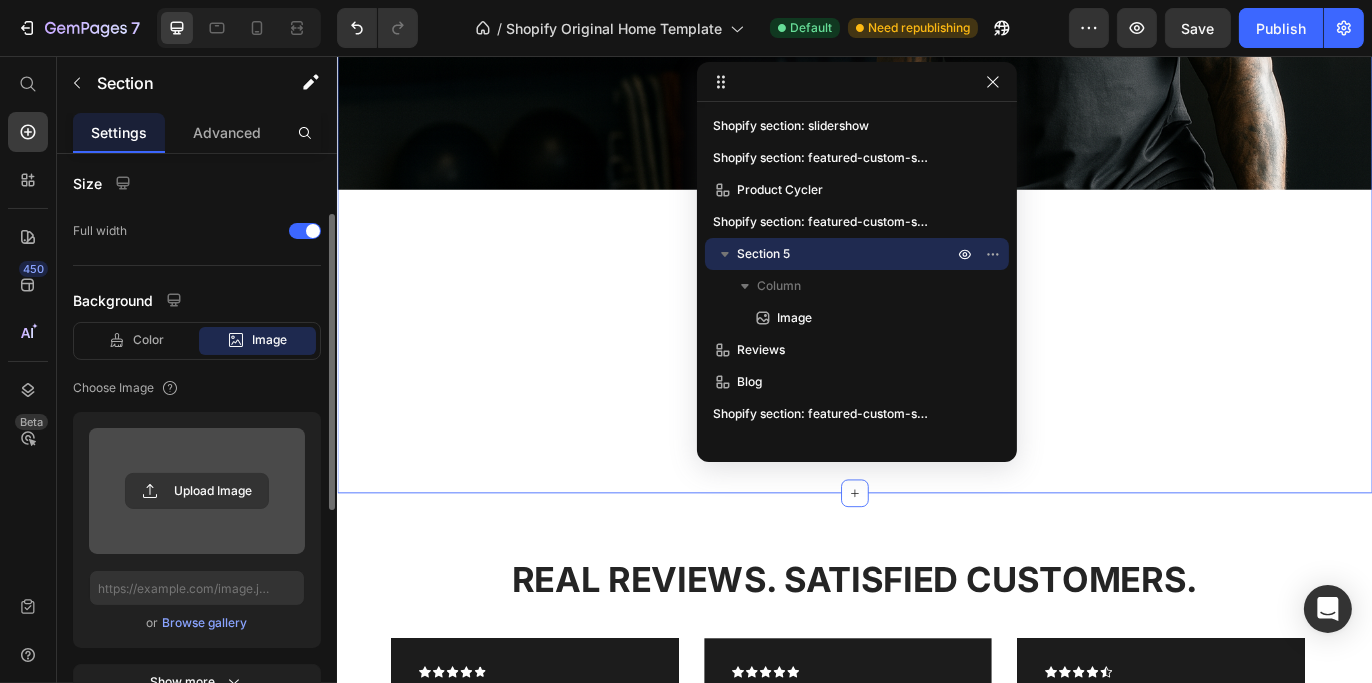 scroll, scrollTop: 518, scrollLeft: 0, axis: vertical 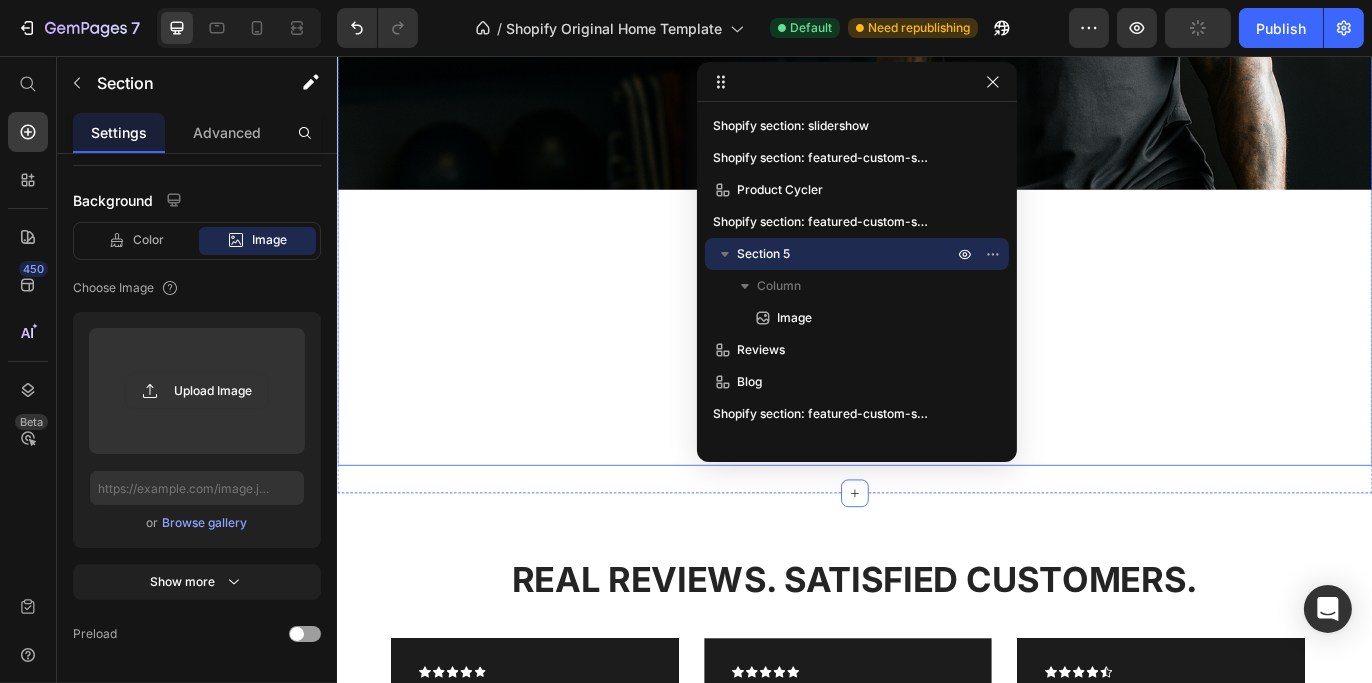 click at bounding box center [936, 131] 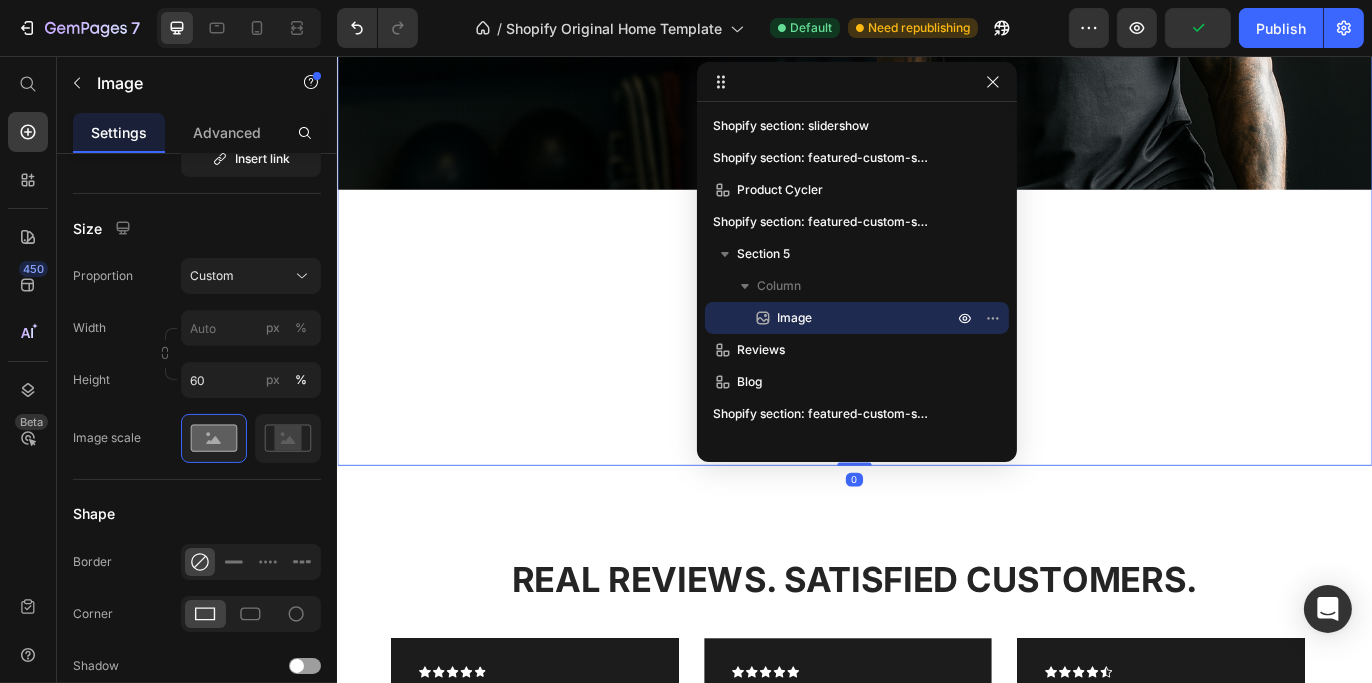 scroll, scrollTop: 0, scrollLeft: 0, axis: both 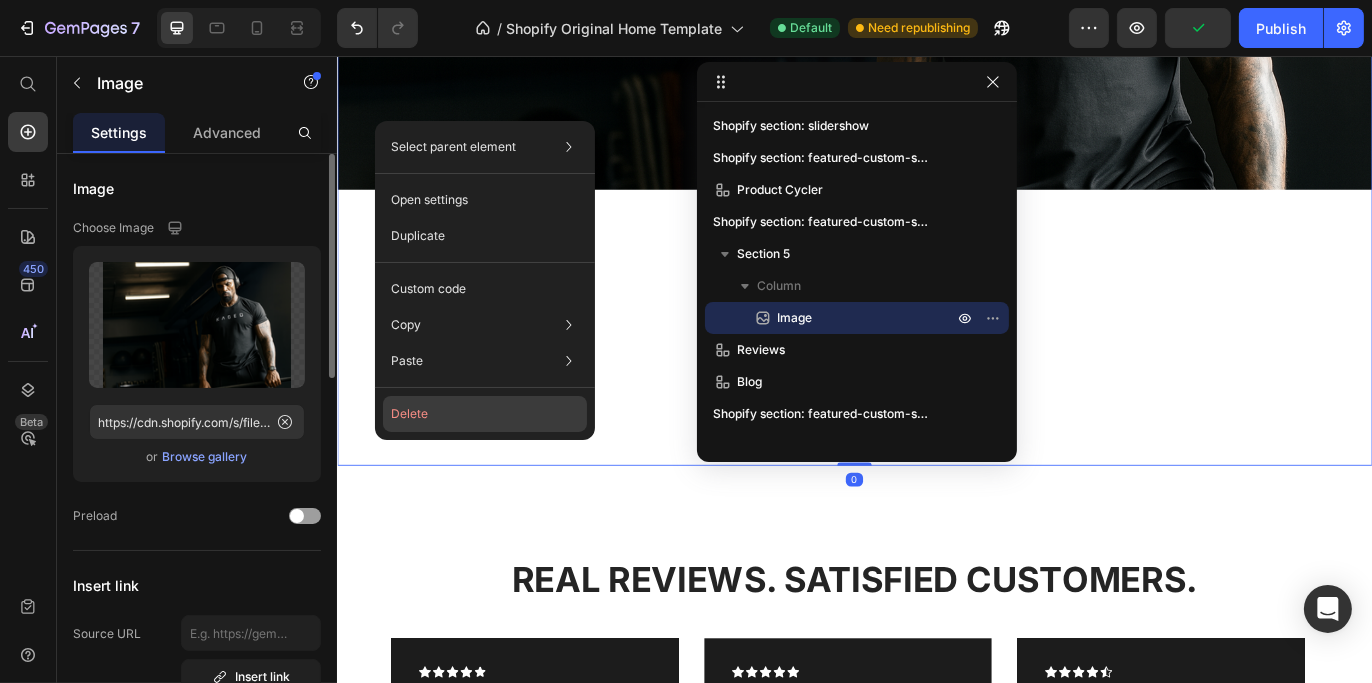 click on "Delete" 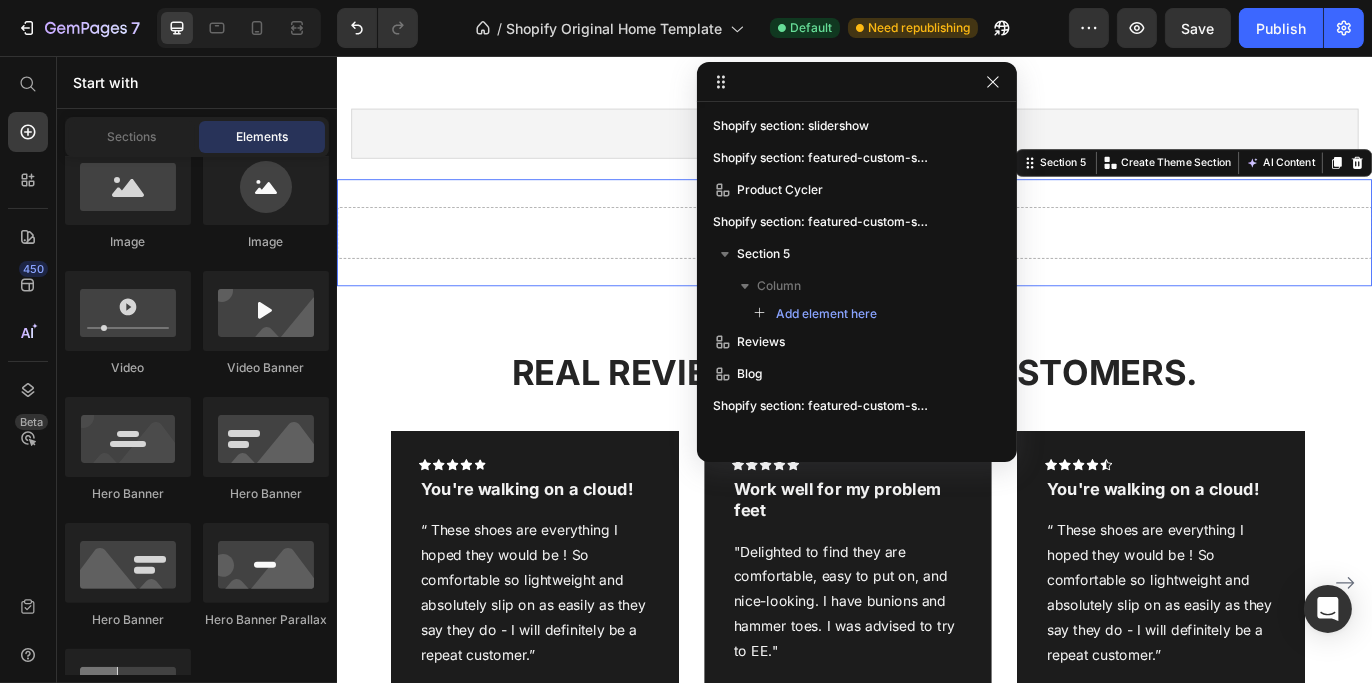 click on "Drop element here" at bounding box center (936, 261) 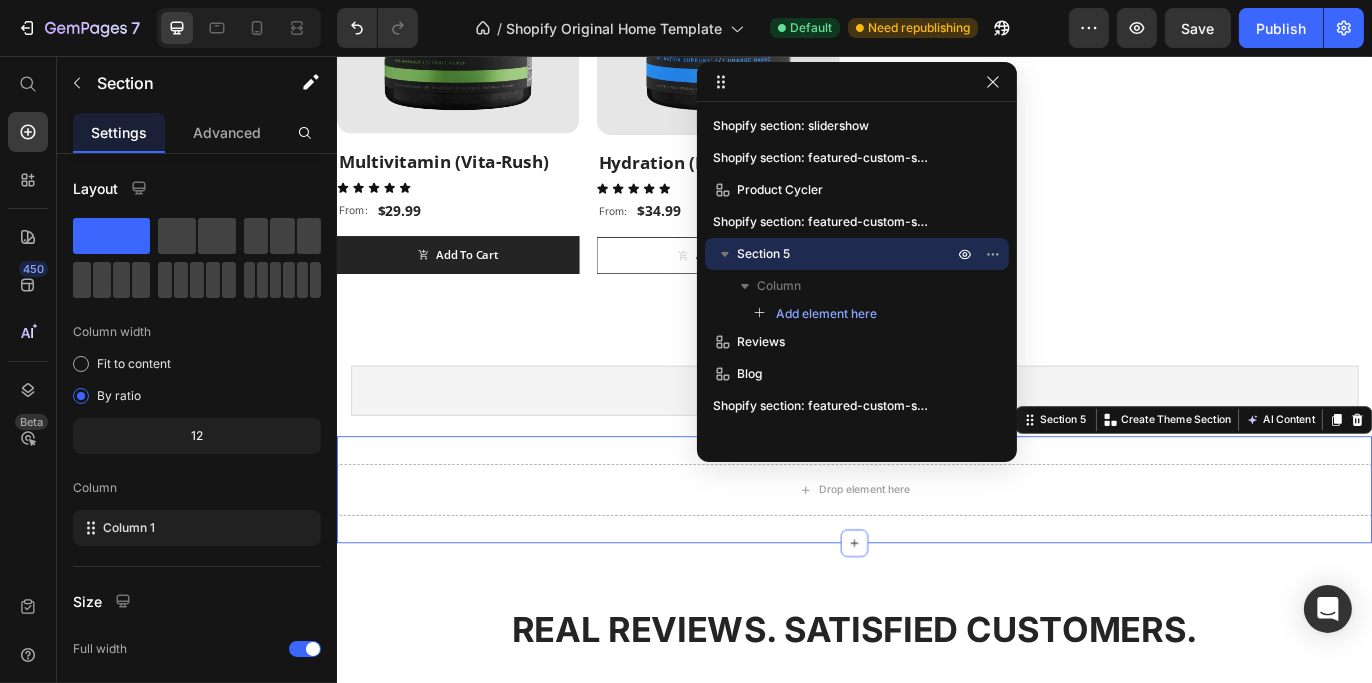 scroll, scrollTop: 587, scrollLeft: 0, axis: vertical 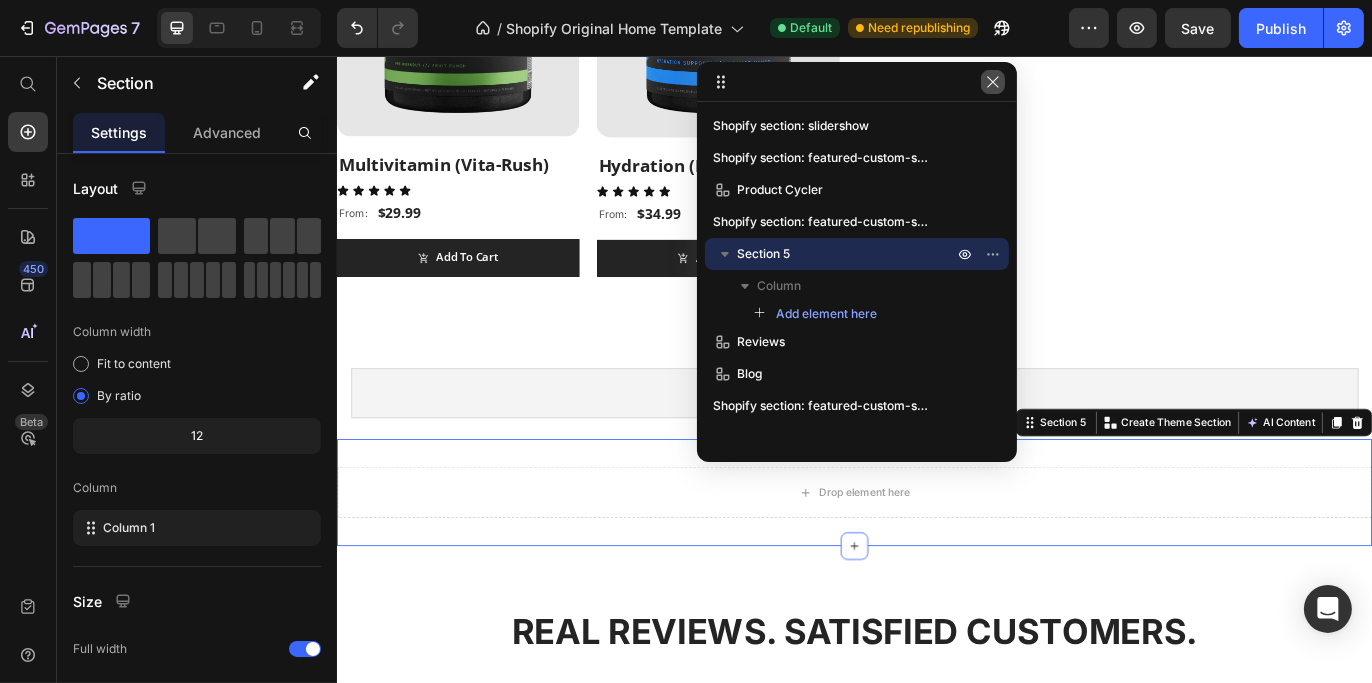 click 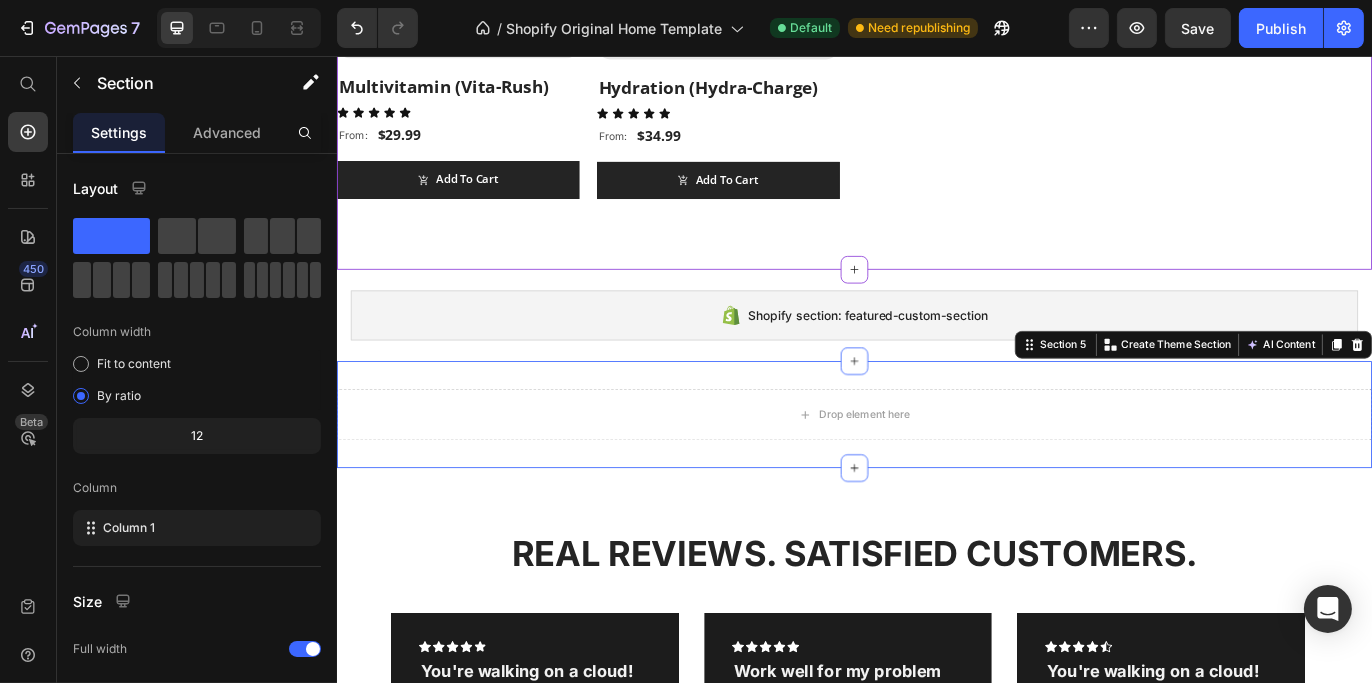 scroll, scrollTop: 687, scrollLeft: 0, axis: vertical 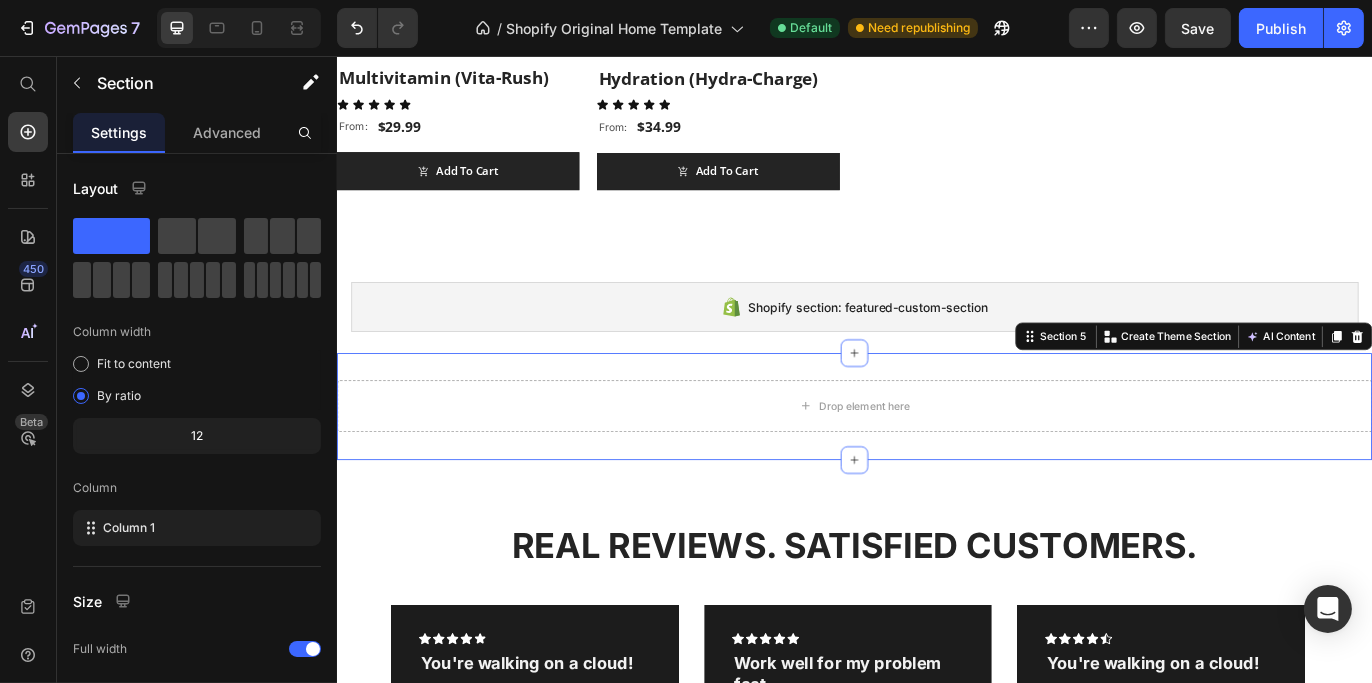 click on "Drop element here Section 5   Create Theme Section AI Content Write with GemAI What would you like to describe here? Tone and Voice Persuasive Product Casein 100% Whey Protein Show more Generate" at bounding box center [936, 462] 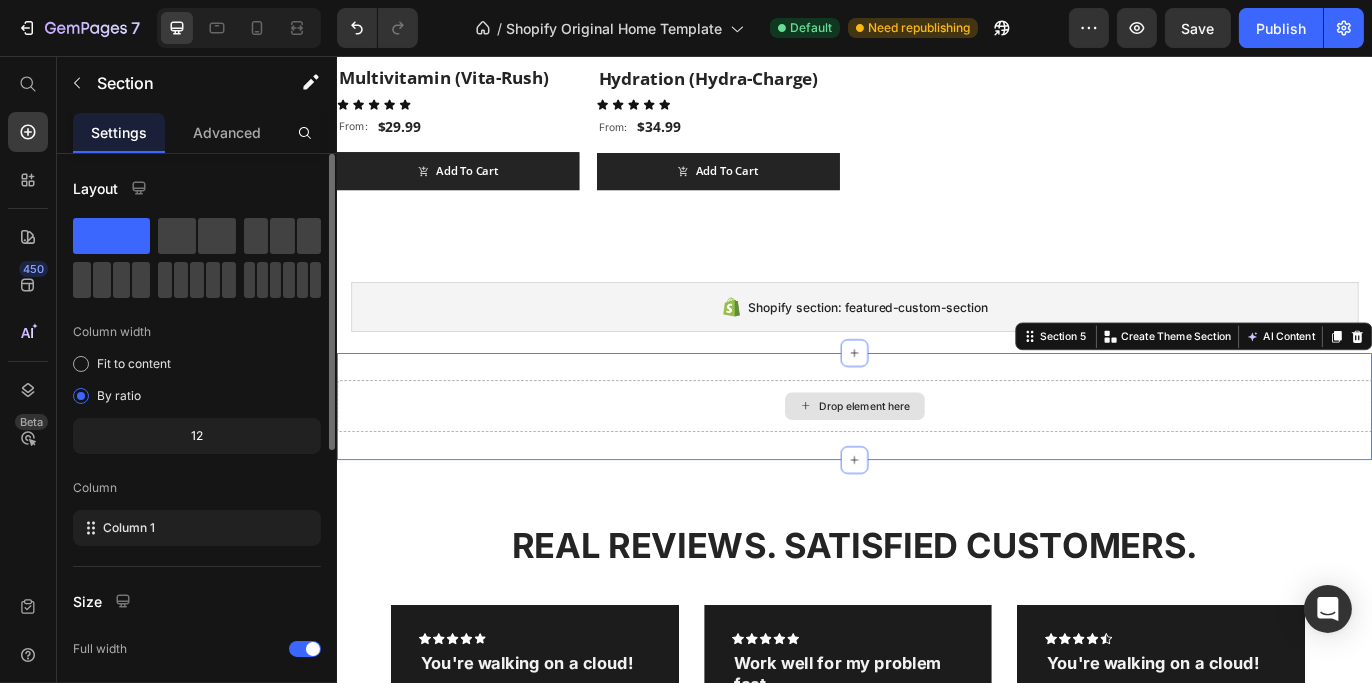 scroll, scrollTop: 574, scrollLeft: 0, axis: vertical 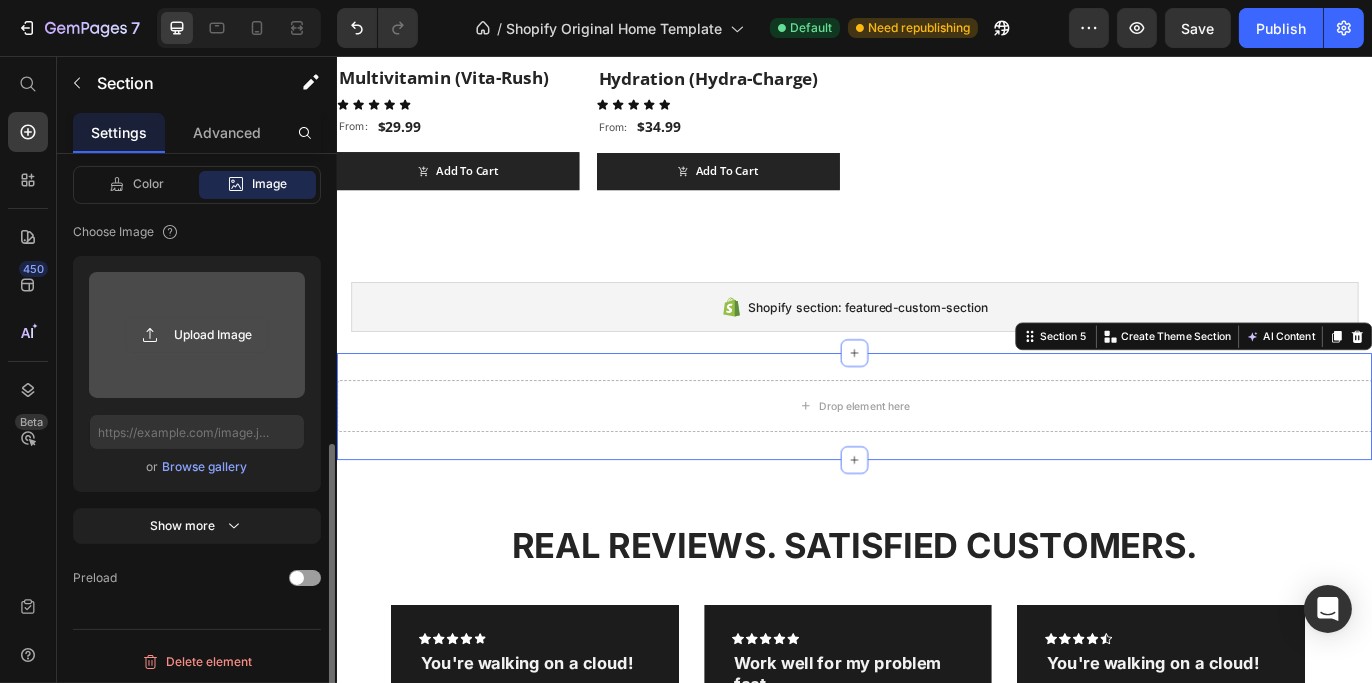 click 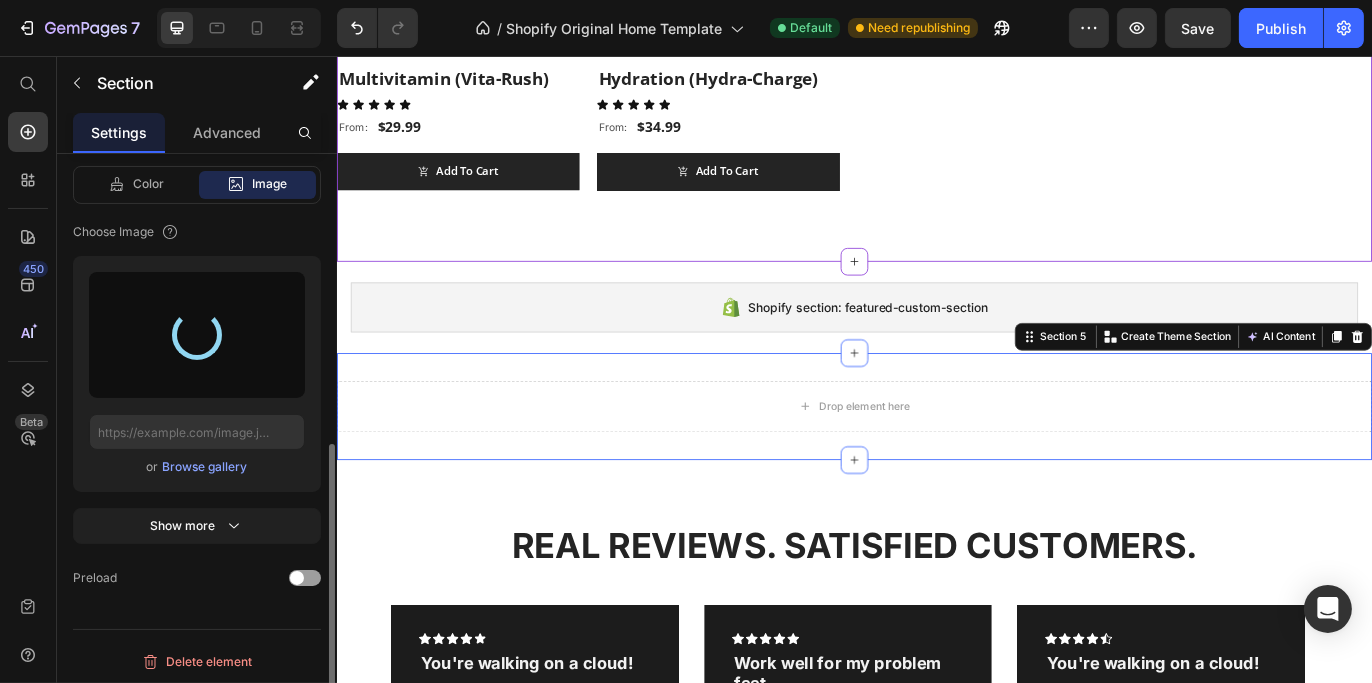 type on "https://cdn.shopify.com/s/files/1/0673/2139/7326/files/gempages_574705649821156196-53f14b5c-3bc0-44b2-ae90-e7987ee4a753.png" 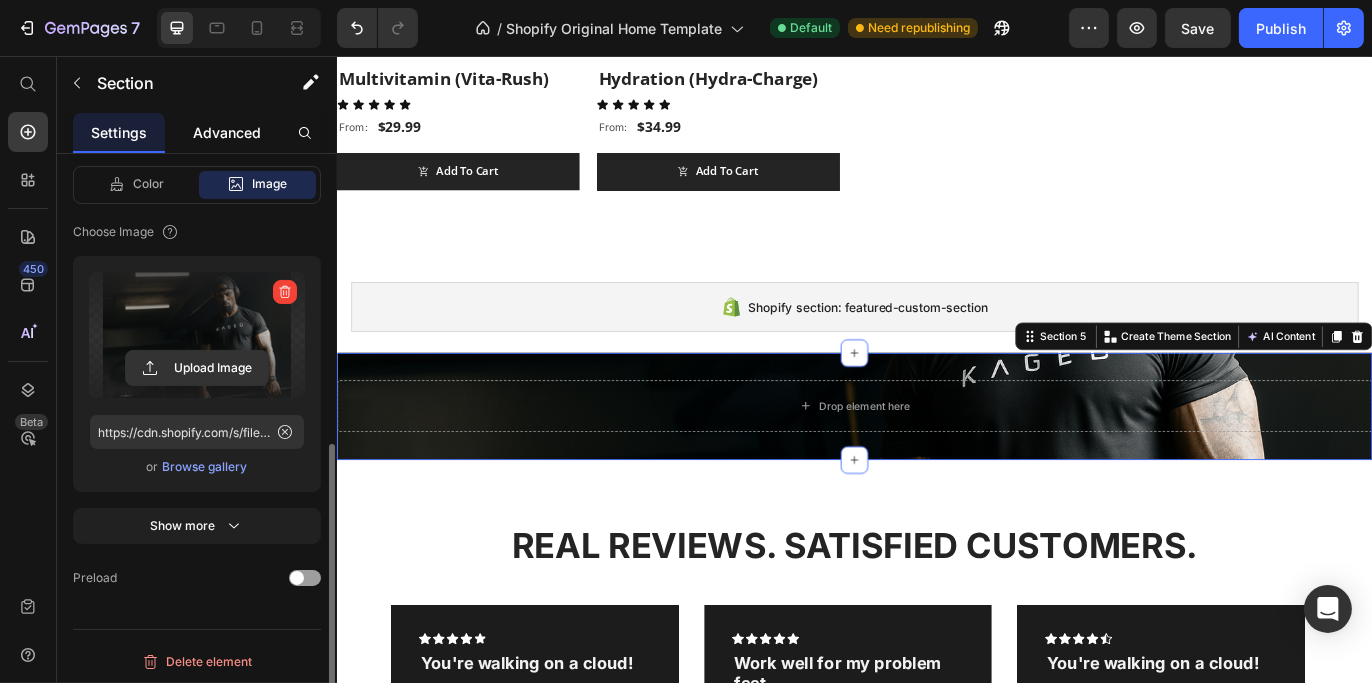 click on "Advanced" at bounding box center [227, 132] 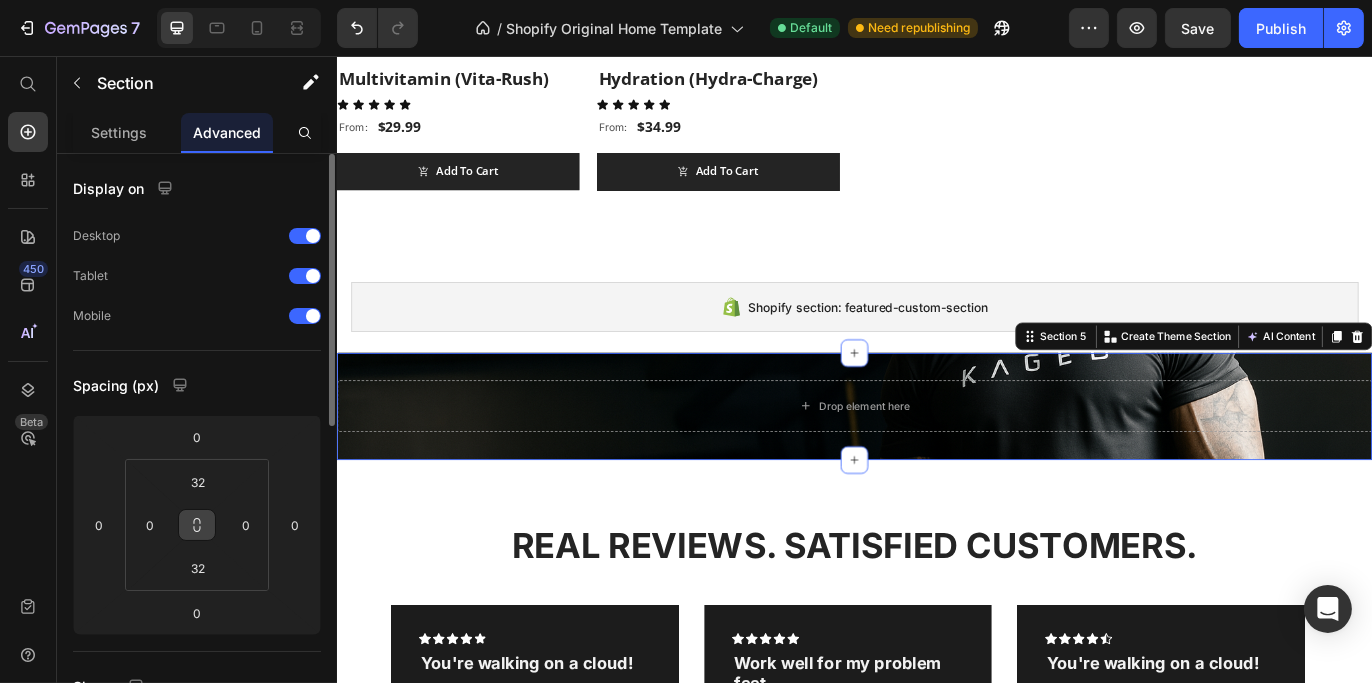 click 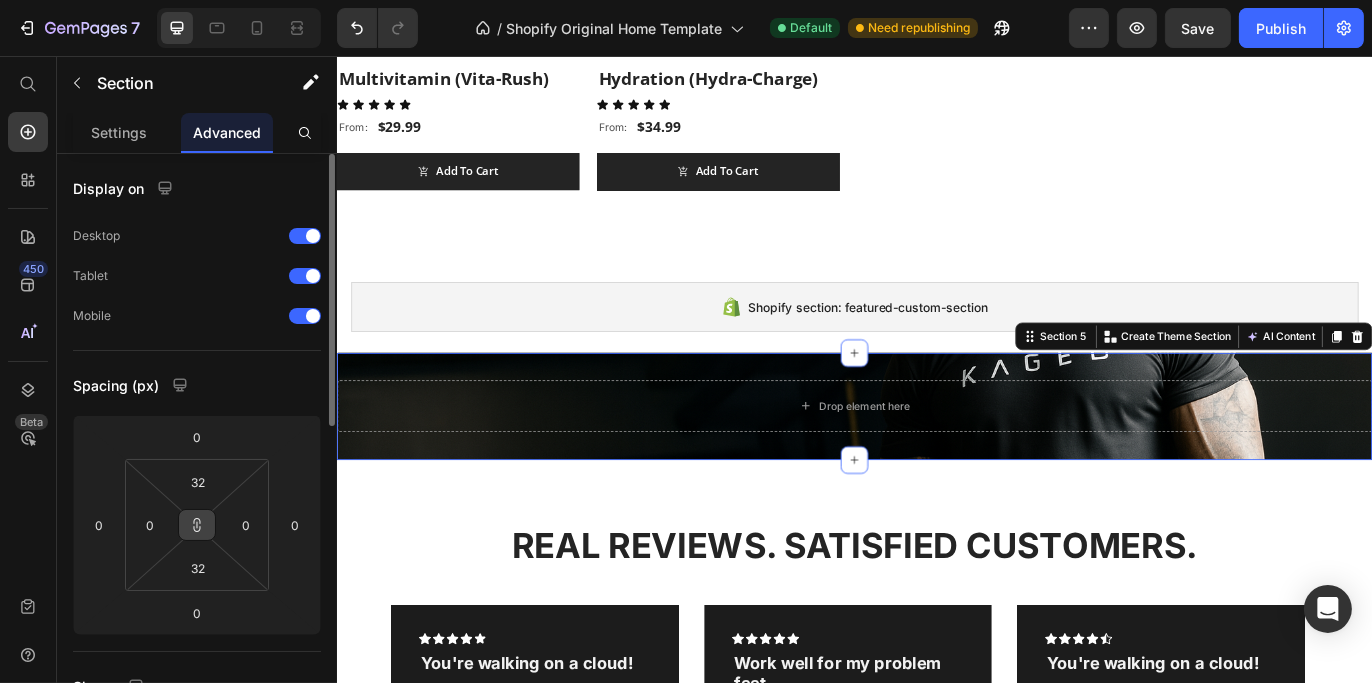 click 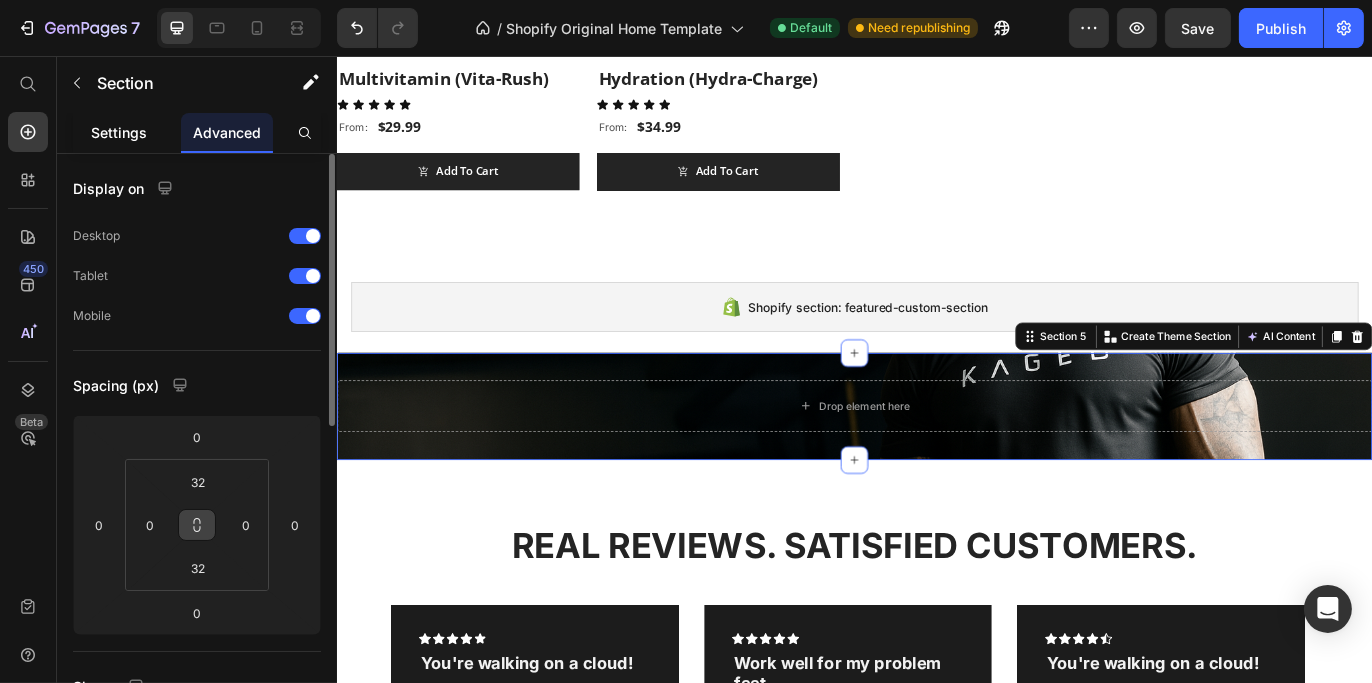 click on "Settings" 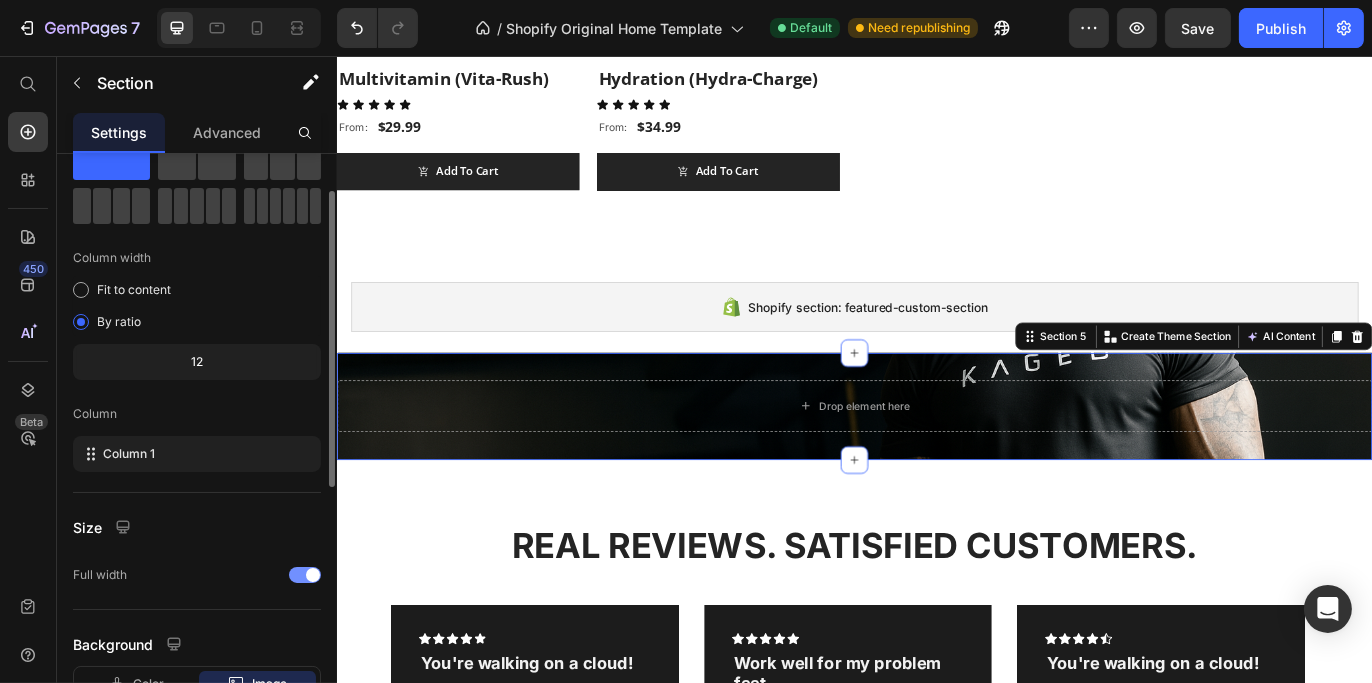 scroll, scrollTop: 0, scrollLeft: 0, axis: both 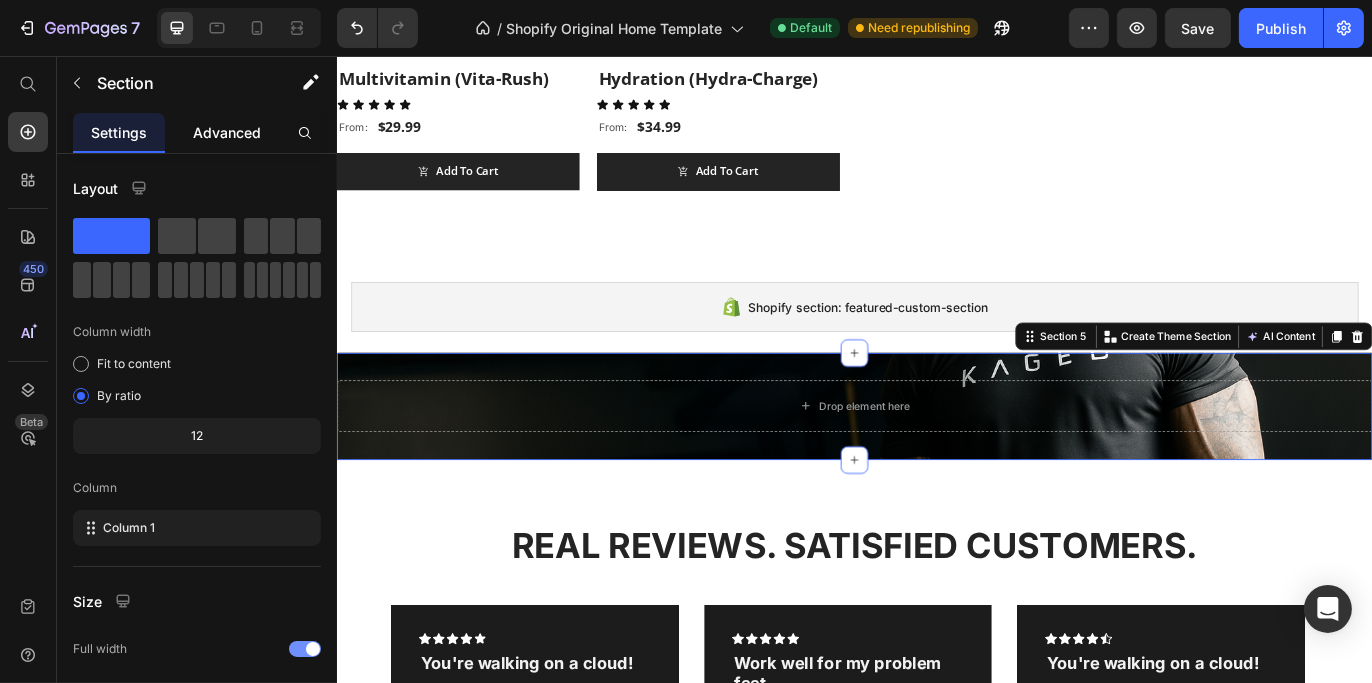 click on "Advanced" at bounding box center [227, 132] 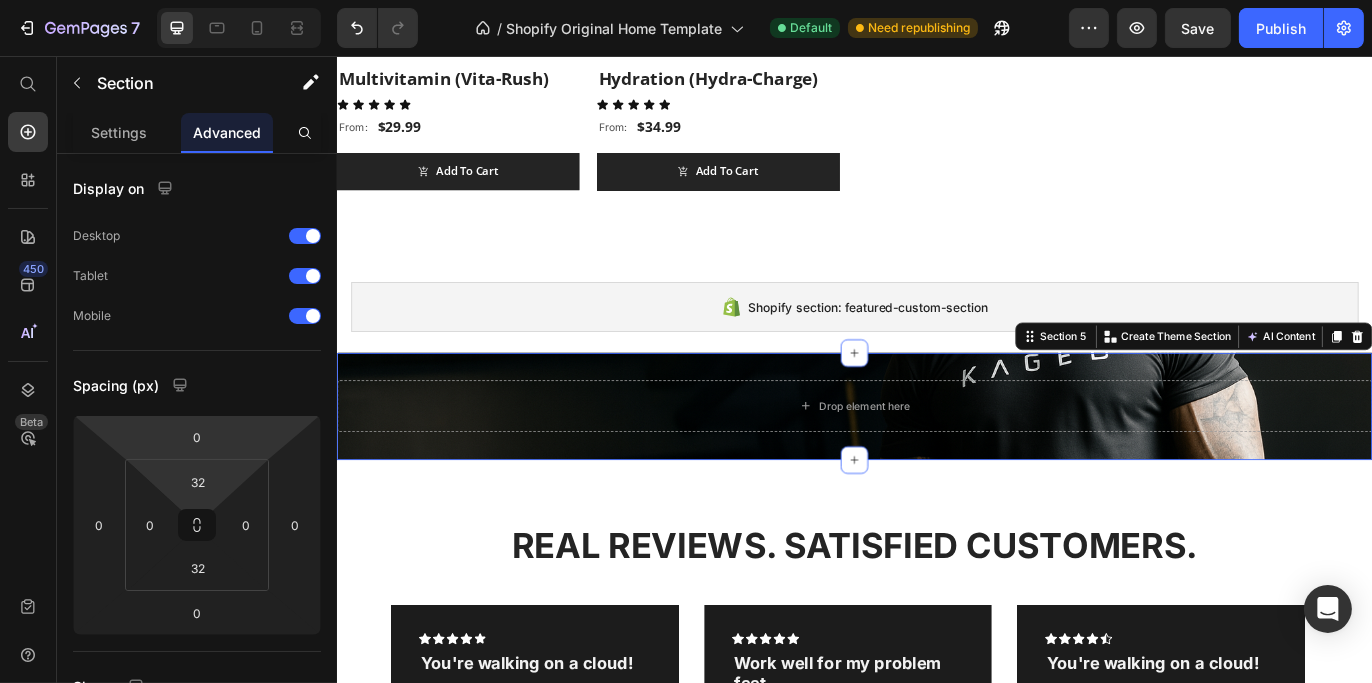 scroll, scrollTop: 200, scrollLeft: 0, axis: vertical 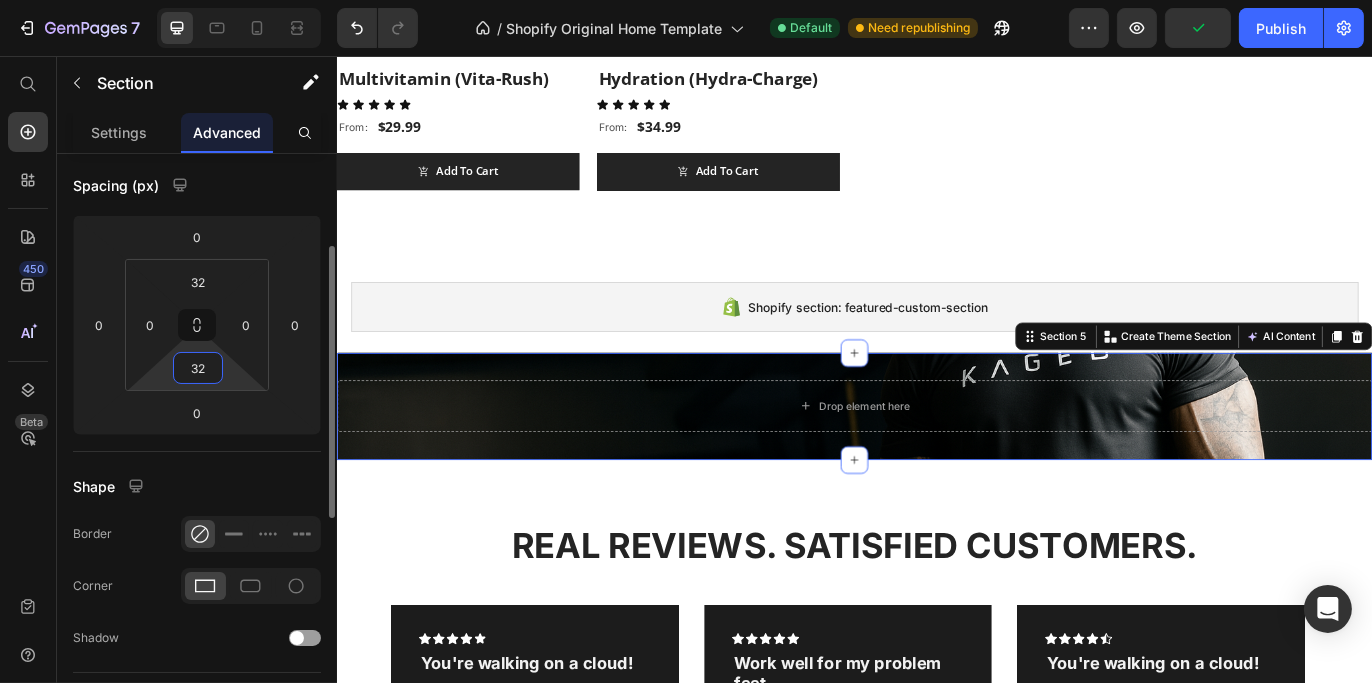 click on "32" at bounding box center [198, 368] 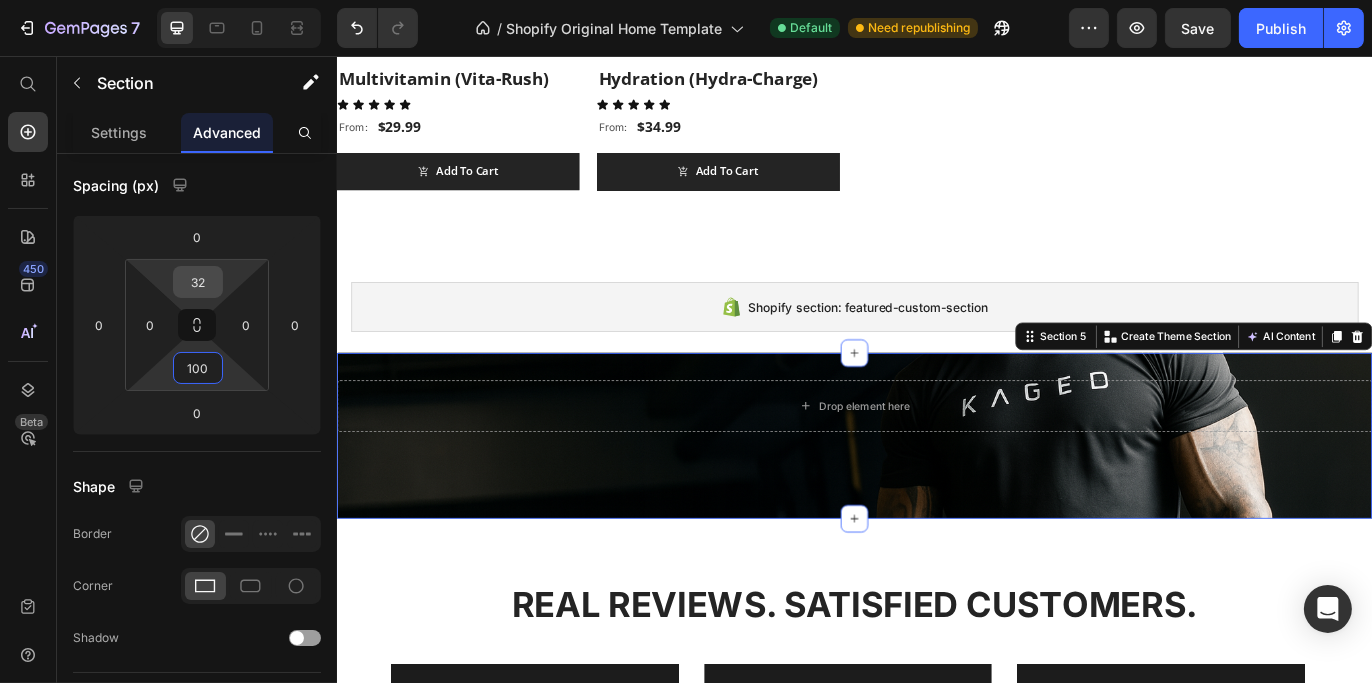 type on "100" 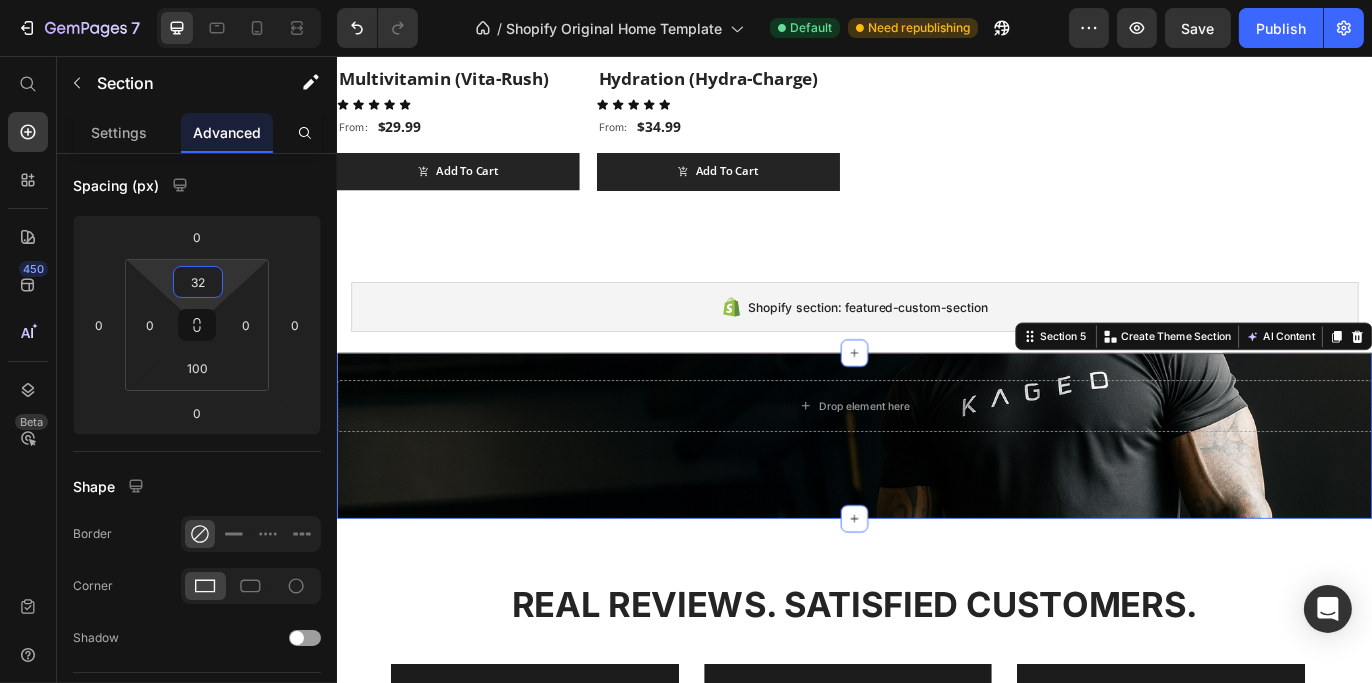 click on "32" at bounding box center (198, 282) 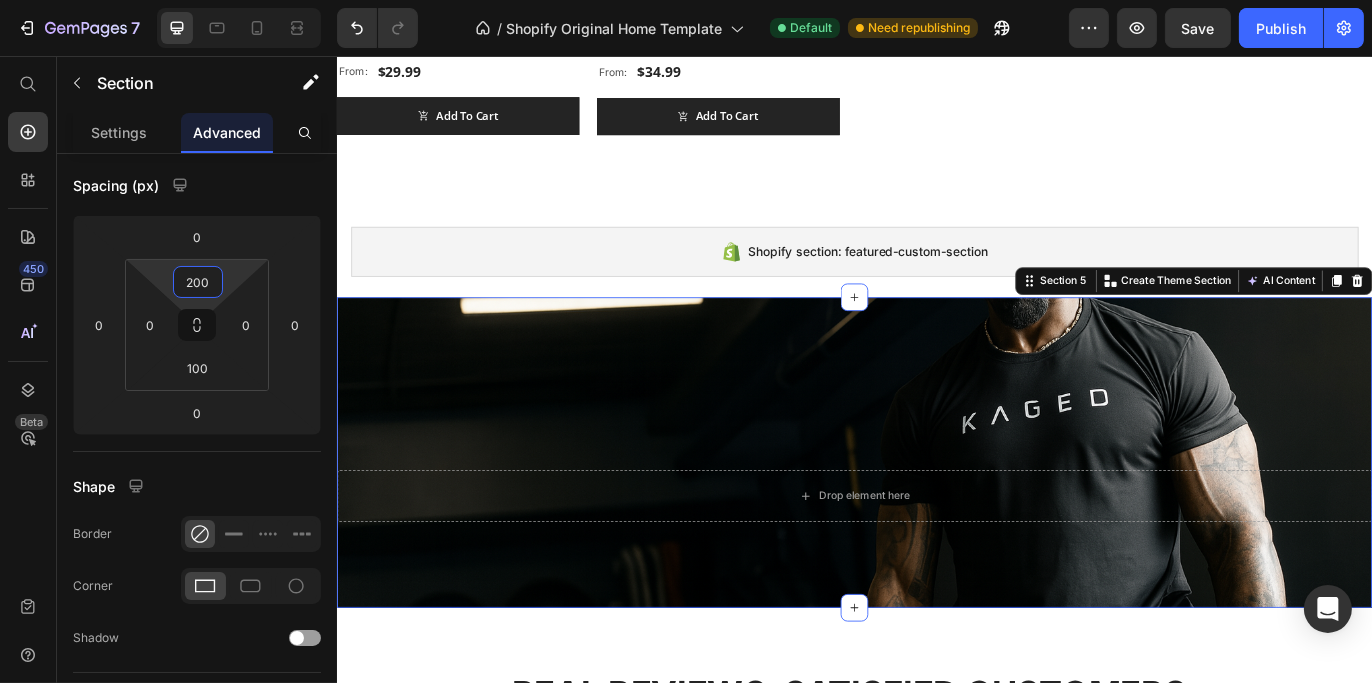scroll, scrollTop: 887, scrollLeft: 0, axis: vertical 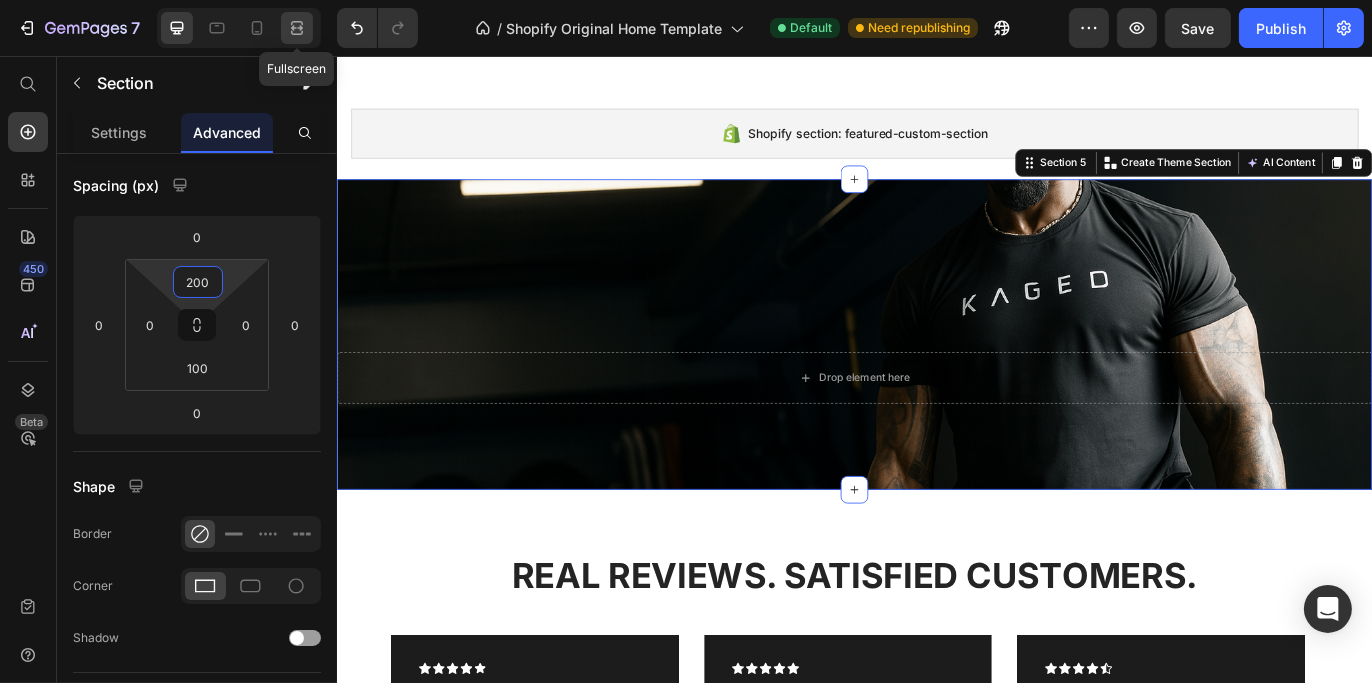 click 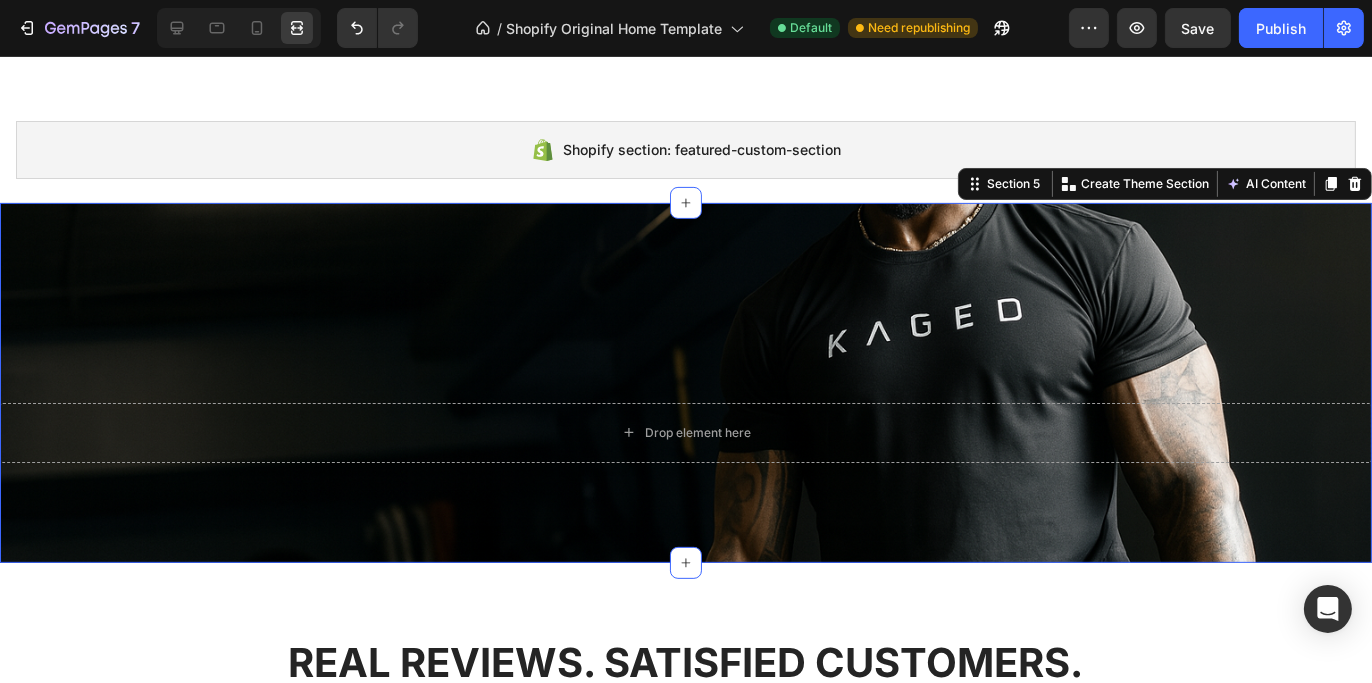 click at bounding box center [239, 28] 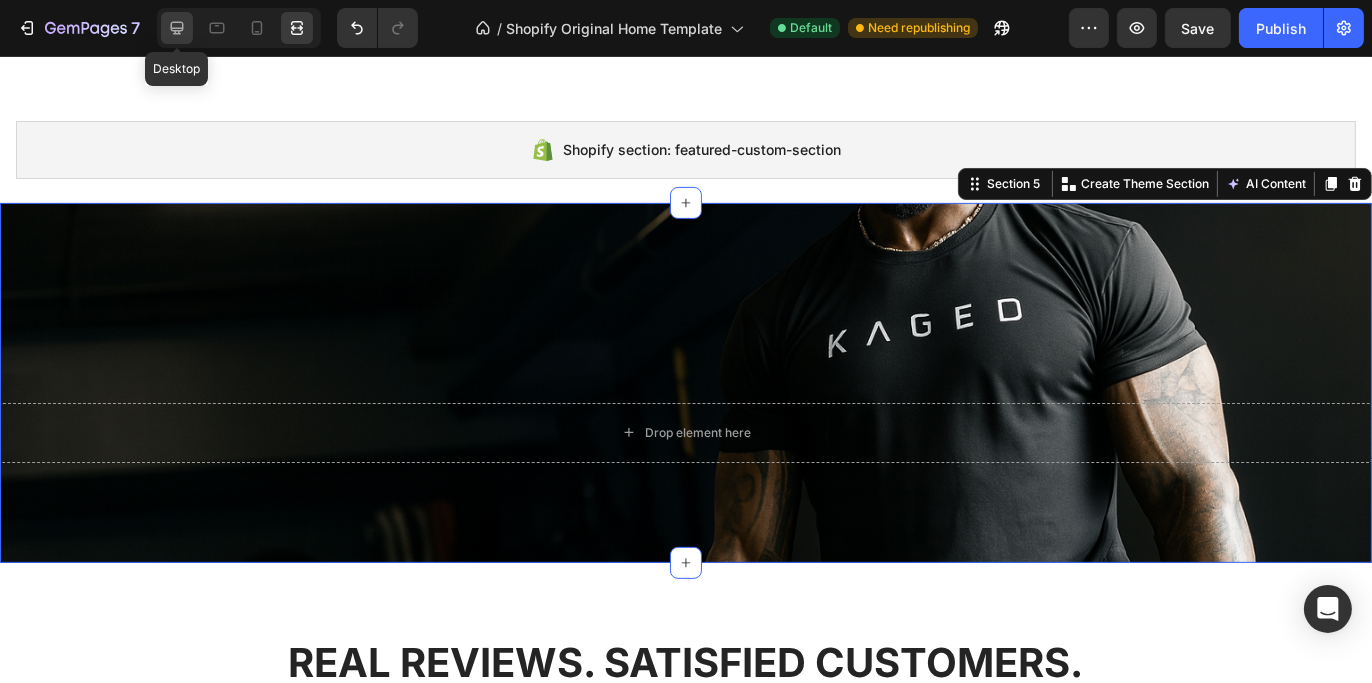 click 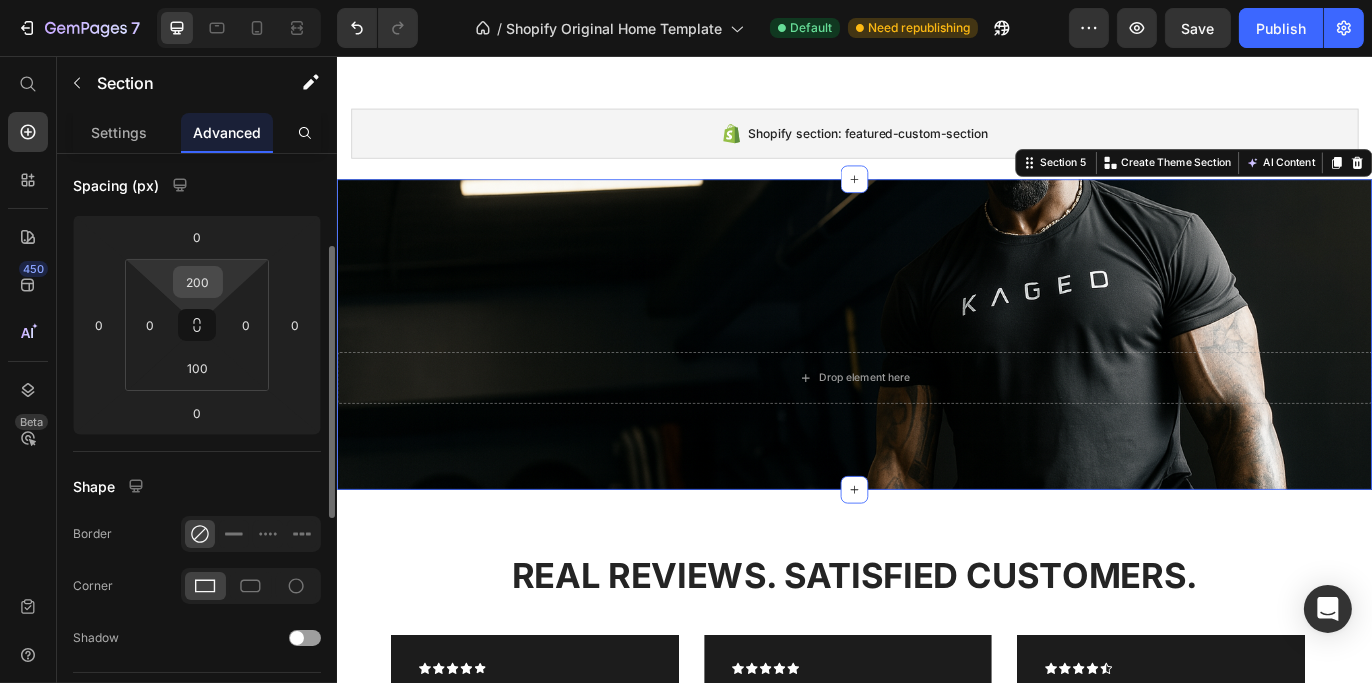 click on "200" at bounding box center [198, 282] 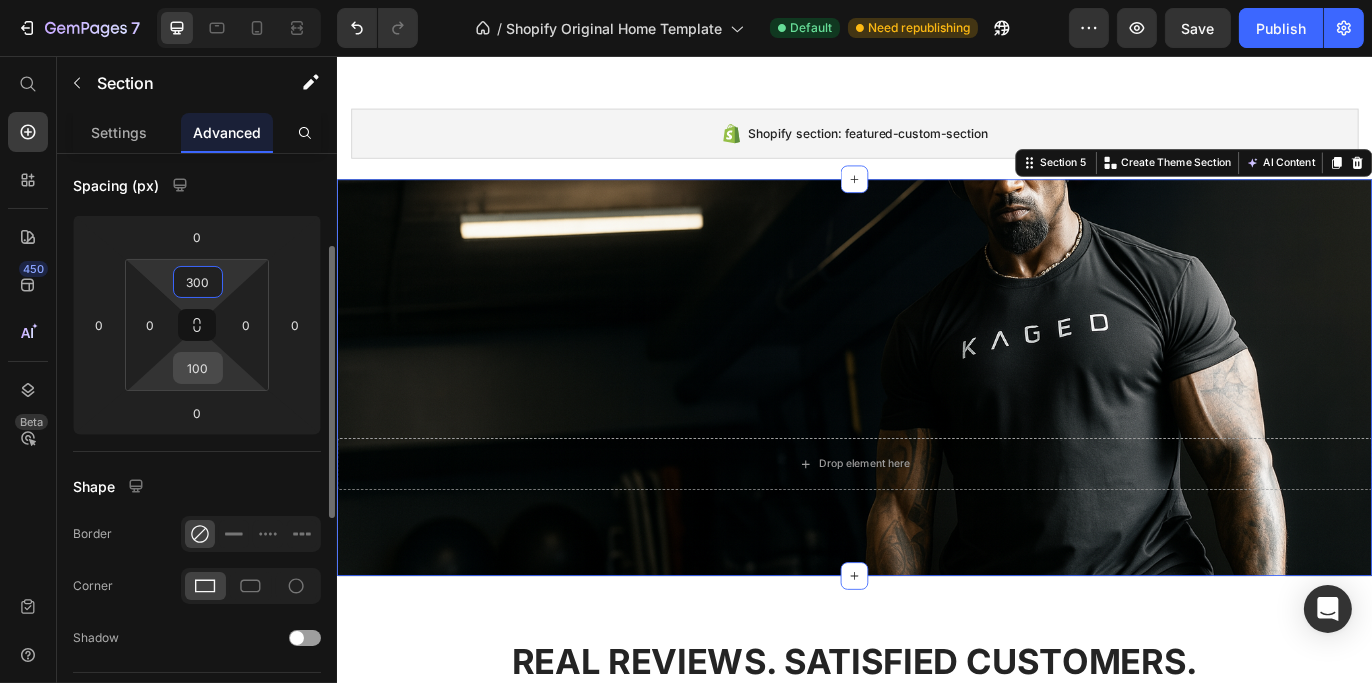 type on "300" 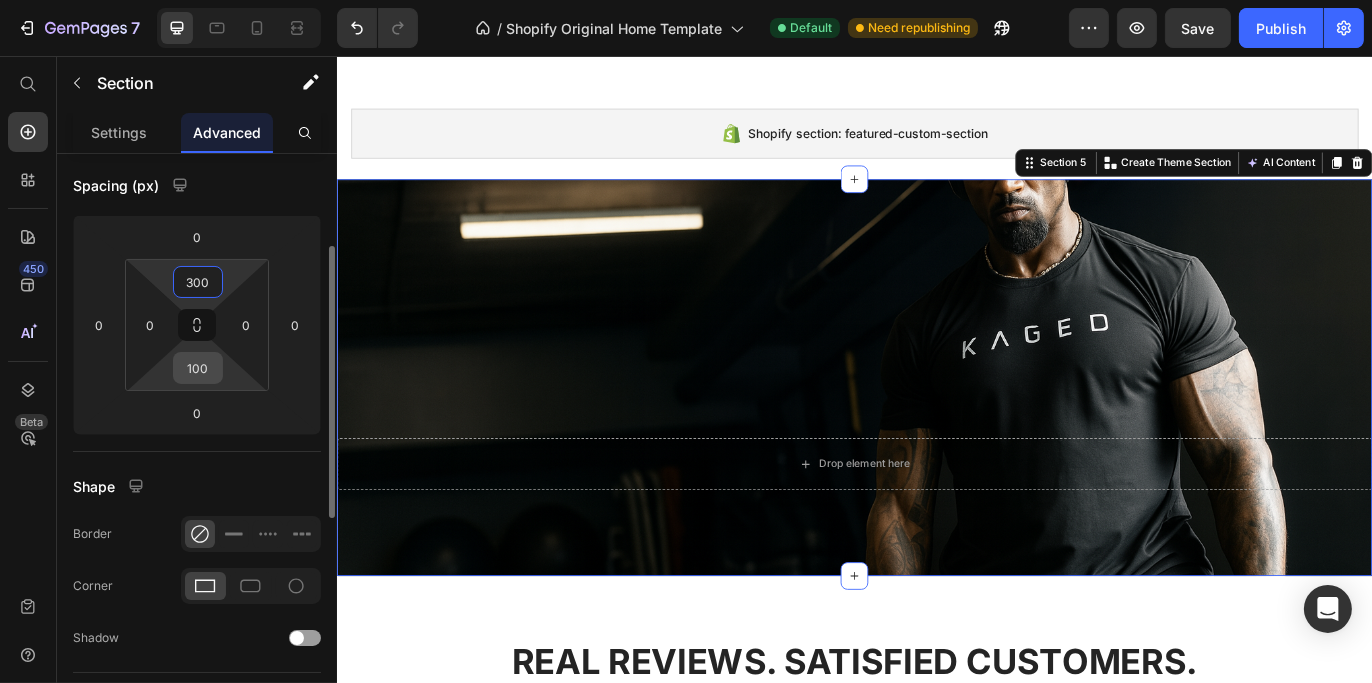 click on "100" at bounding box center [198, 368] 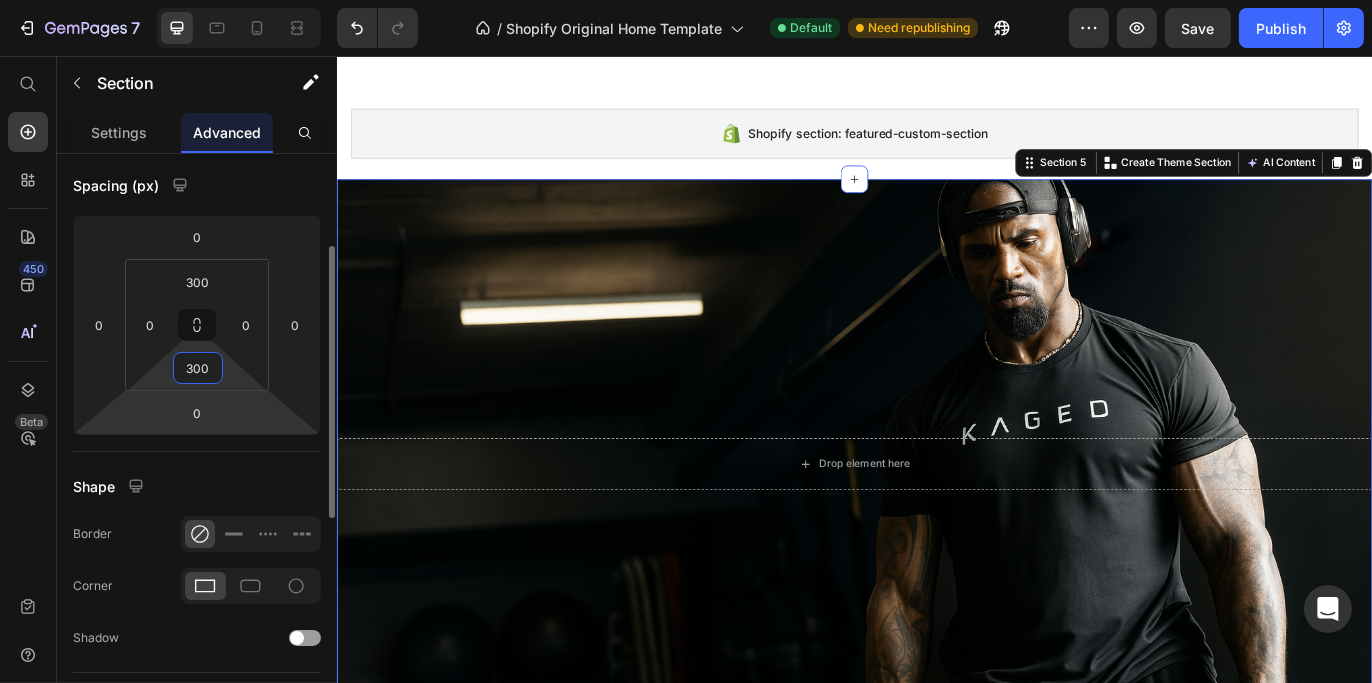 type on "300" 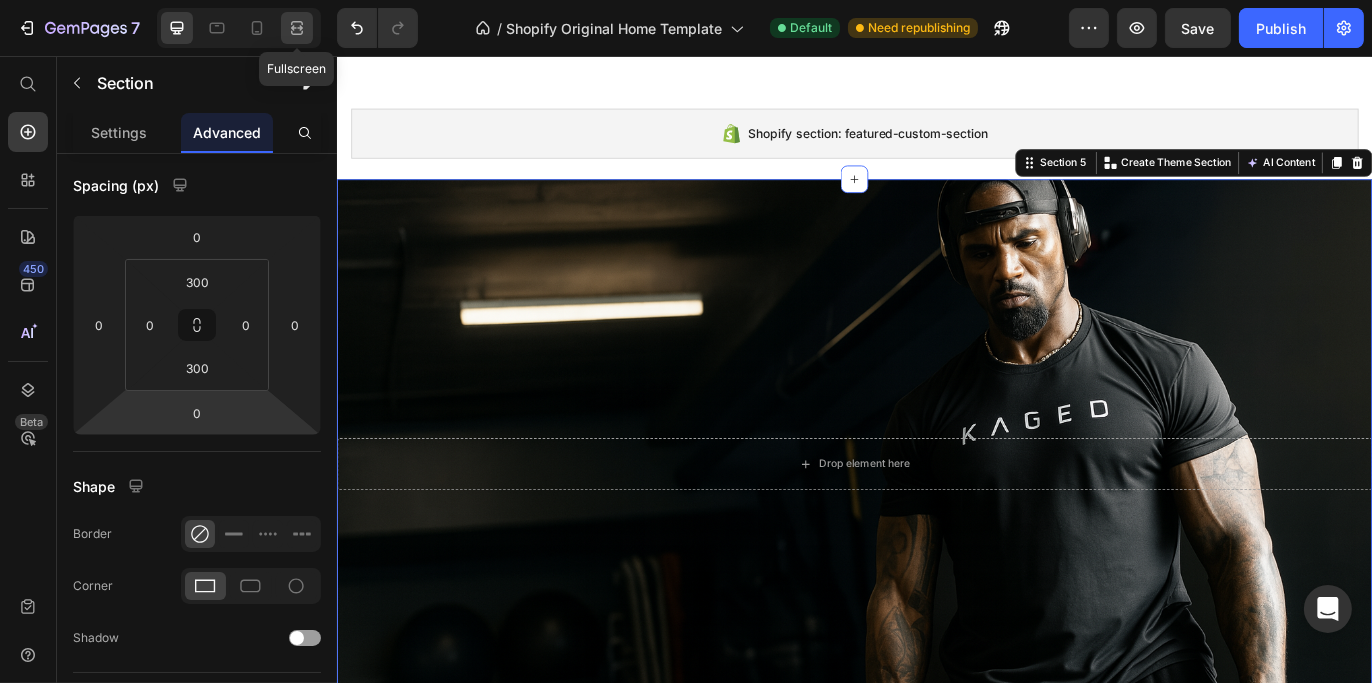 click 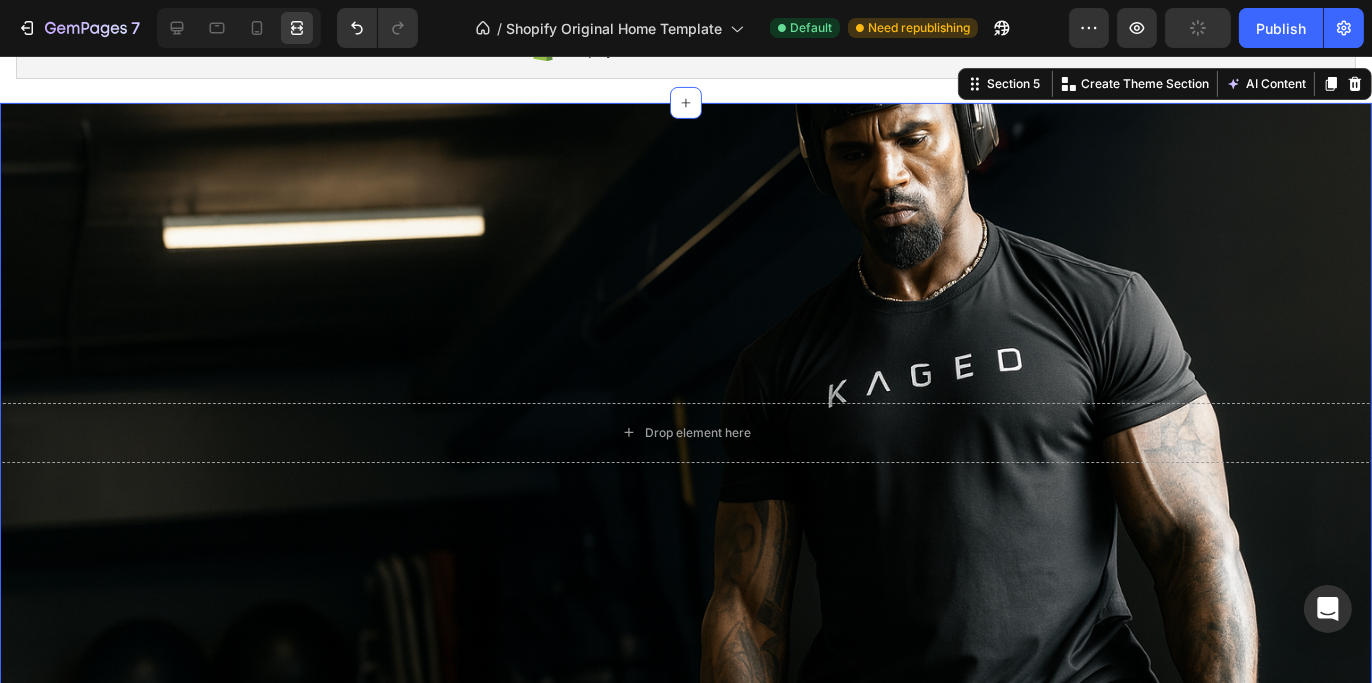 click on "Drop element here Section 5   Create Theme Section AI Content Write with GemAI What would you like to describe here? Tone and Voice Persuasive Product Casein 100% Whey Protein Show more Generate" at bounding box center [686, 433] 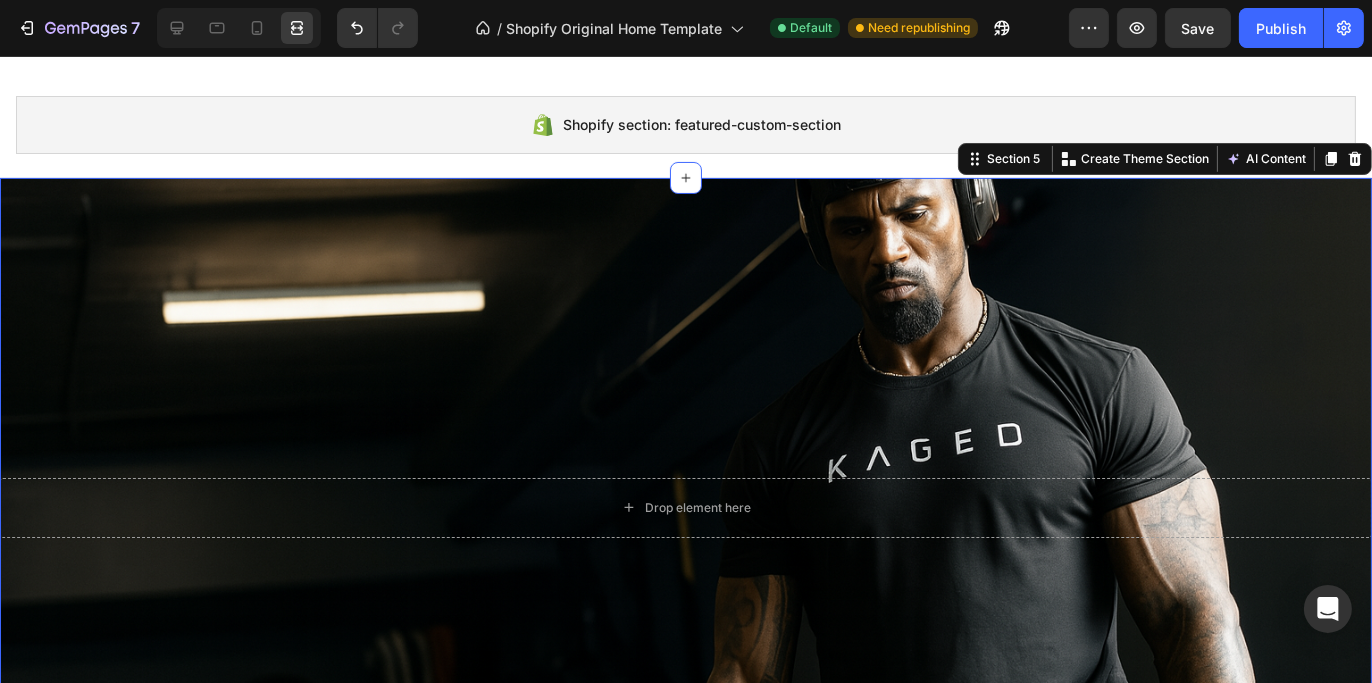 scroll, scrollTop: 900, scrollLeft: 0, axis: vertical 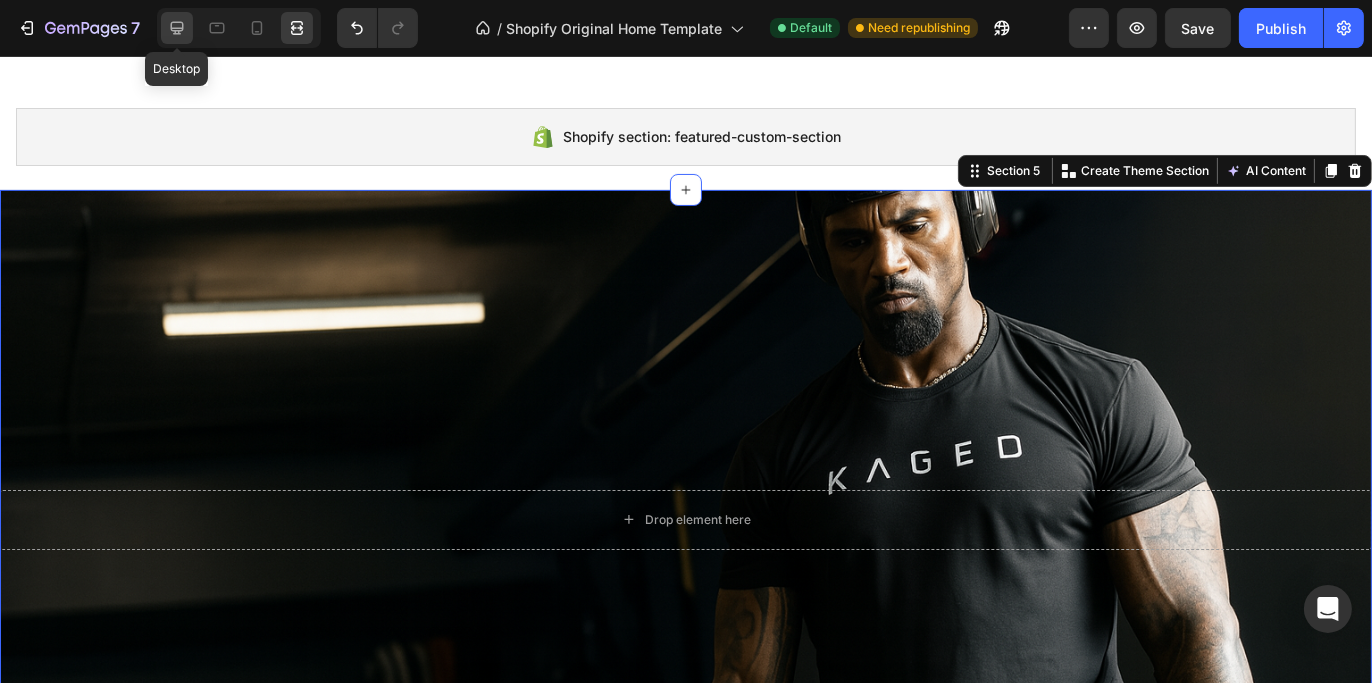click 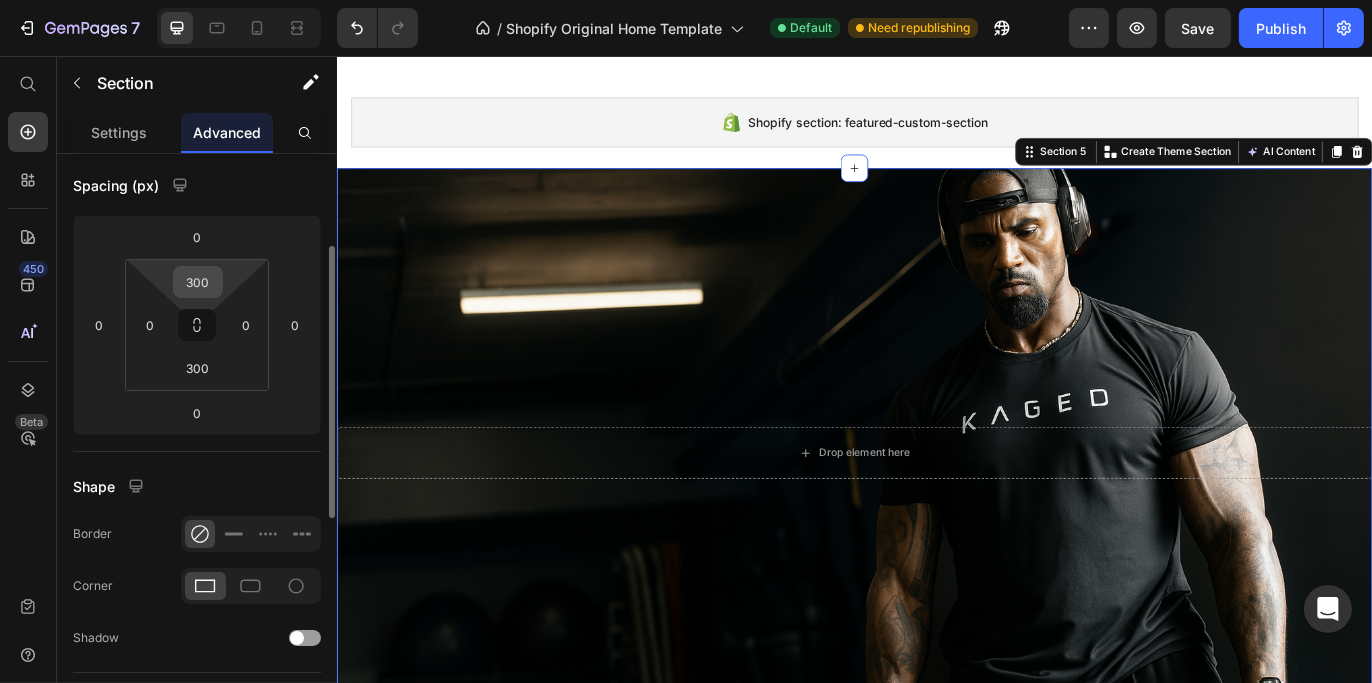 click on "300" at bounding box center (198, 282) 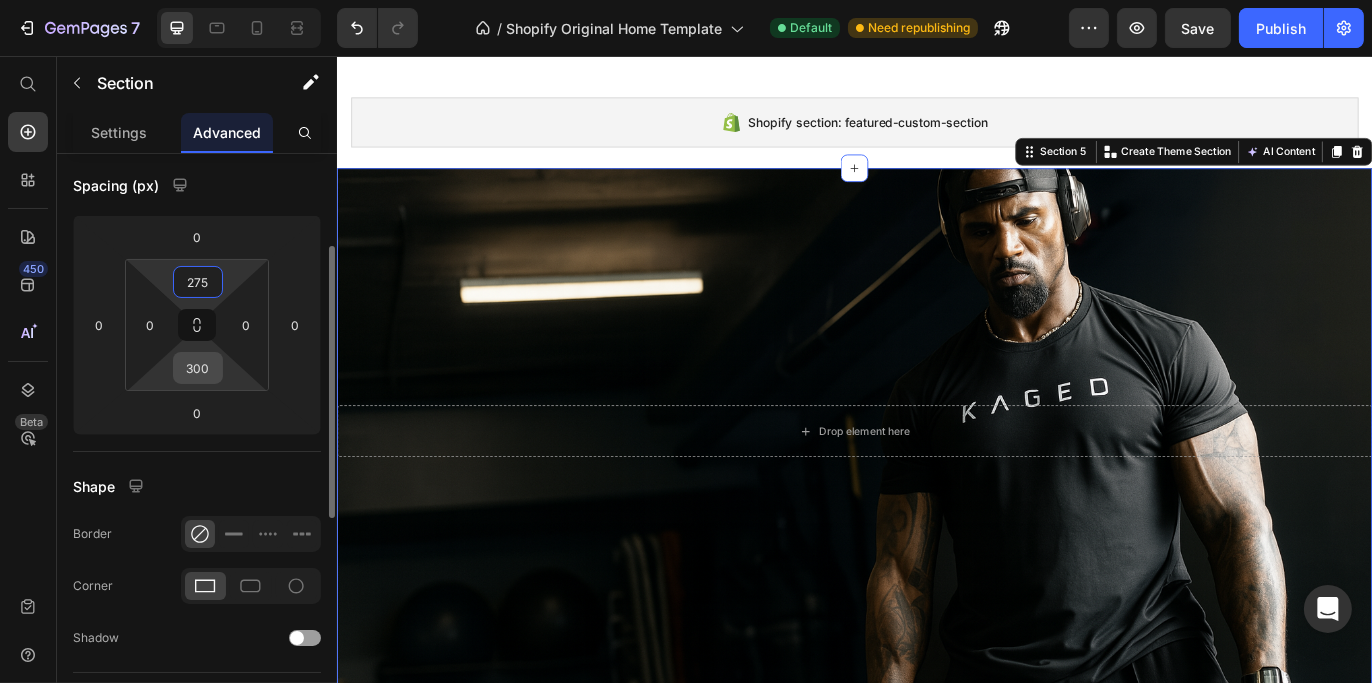 type on "275" 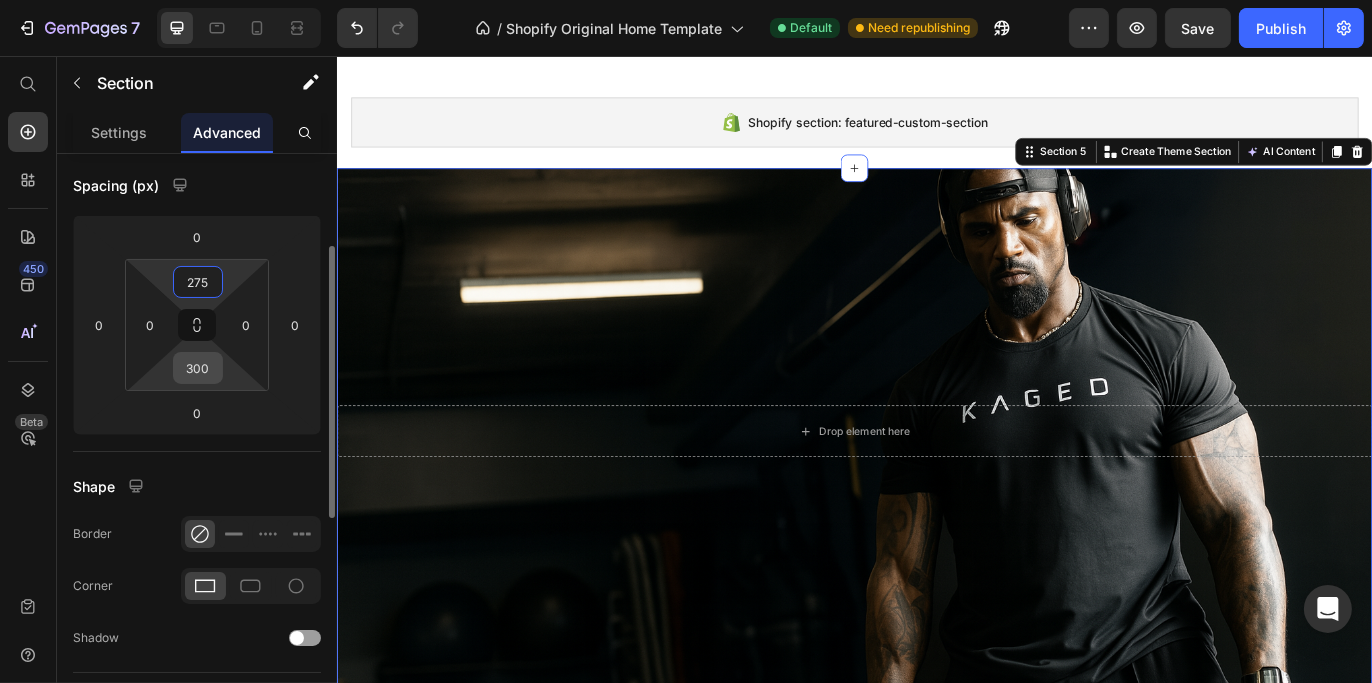 click on "300" at bounding box center [198, 368] 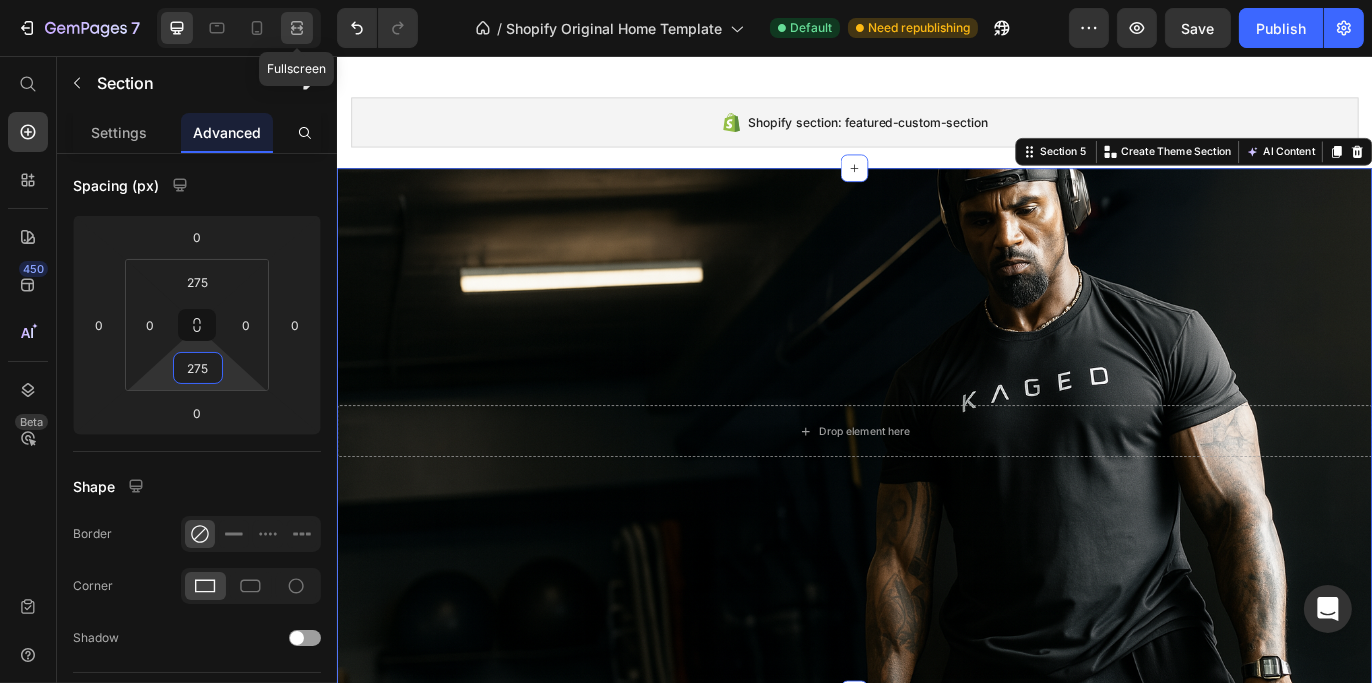 type on "275" 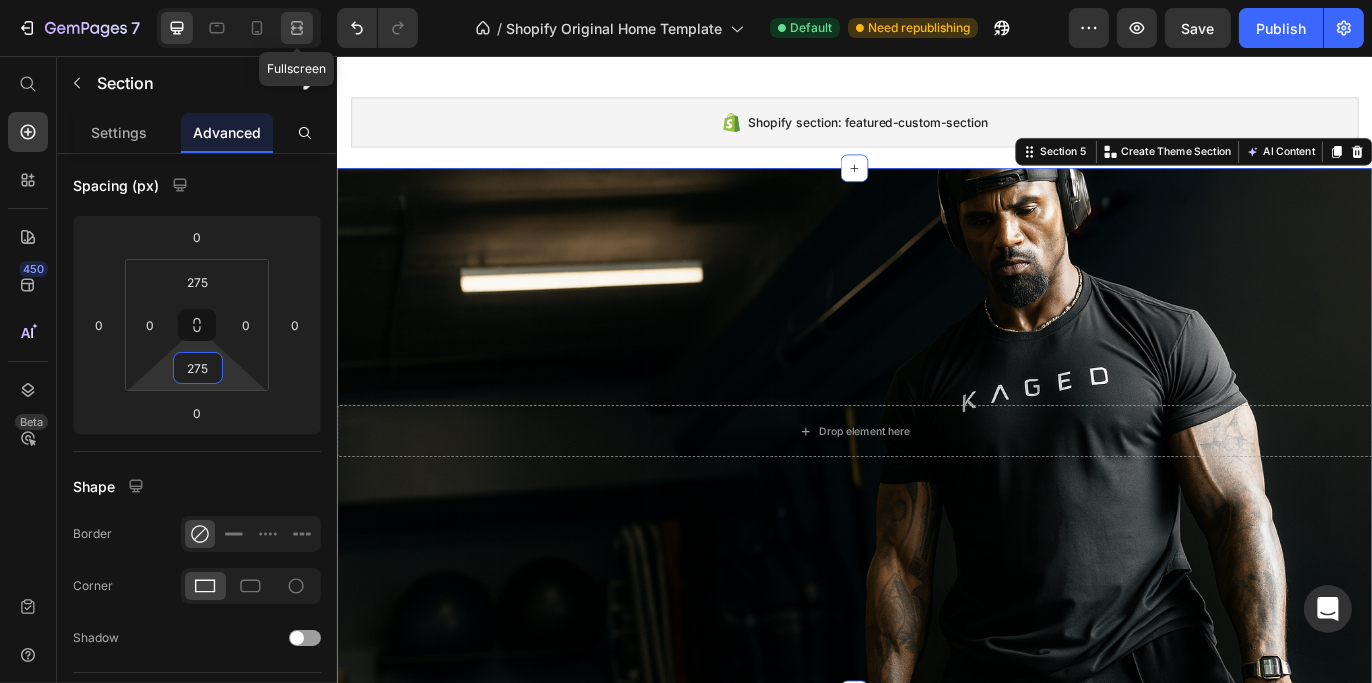 click 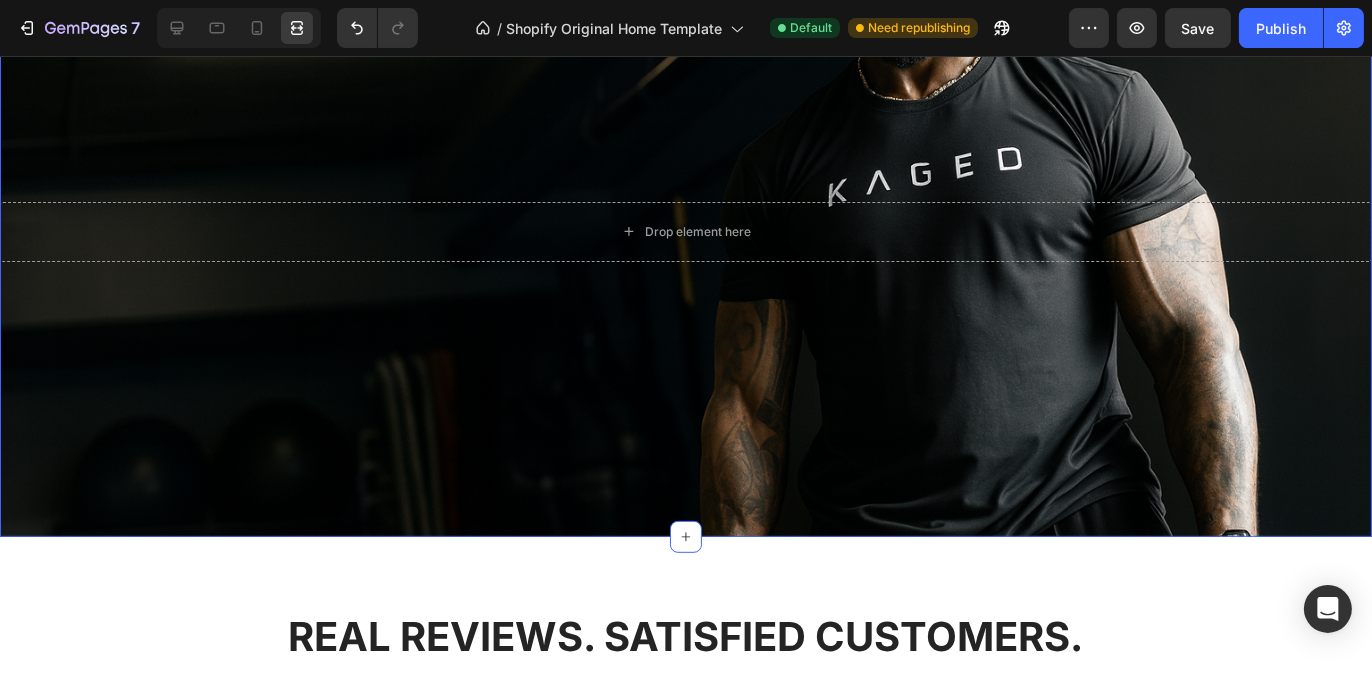 scroll, scrollTop: 1000, scrollLeft: 0, axis: vertical 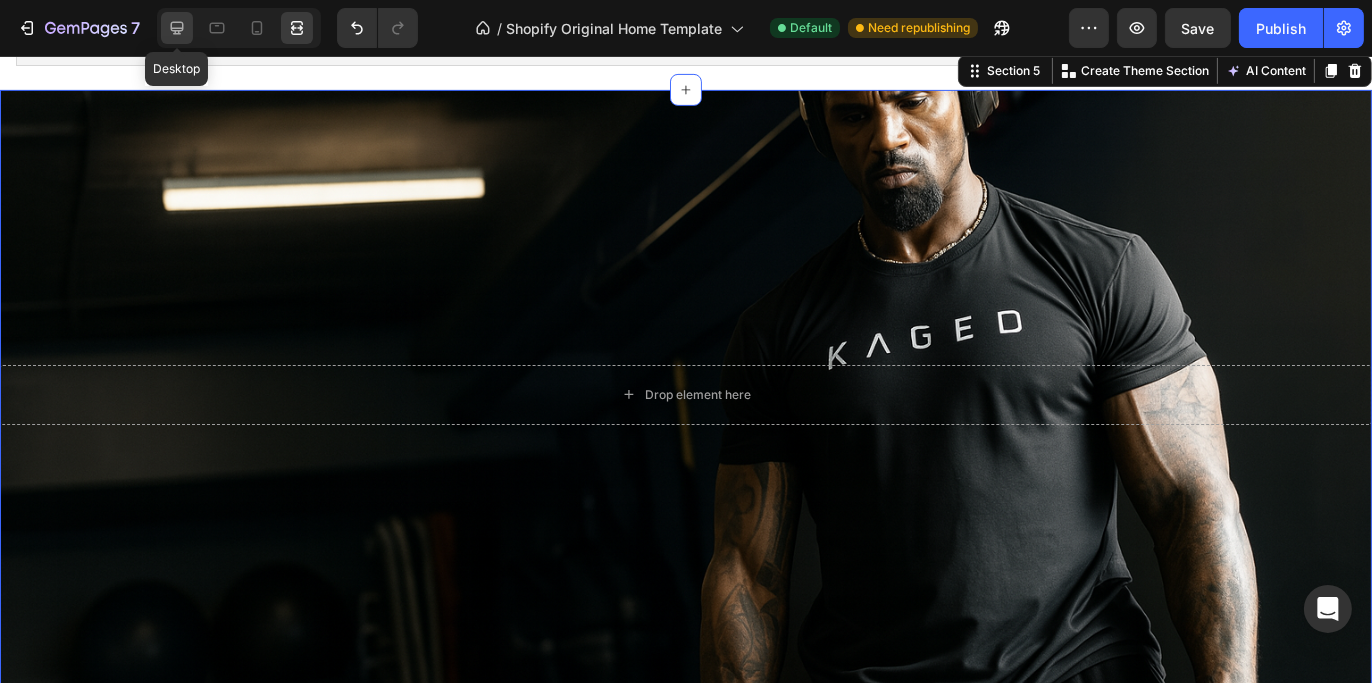 click 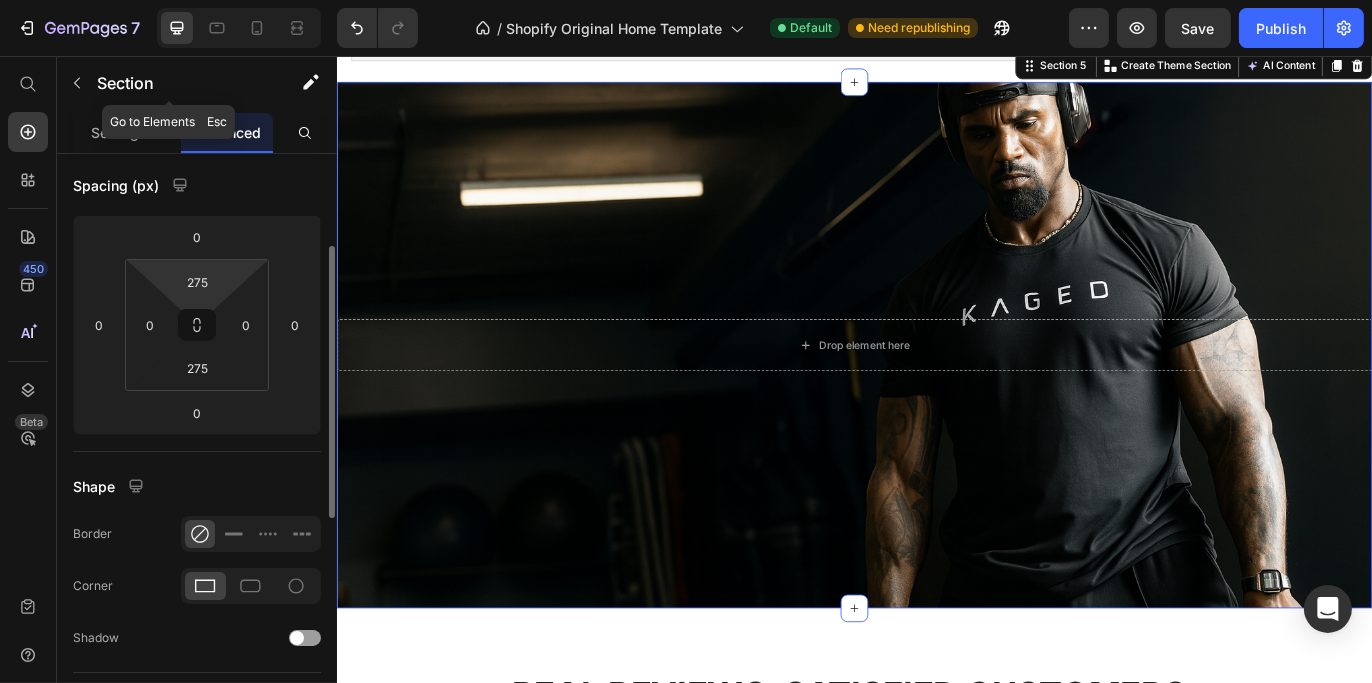 scroll, scrollTop: 996, scrollLeft: 0, axis: vertical 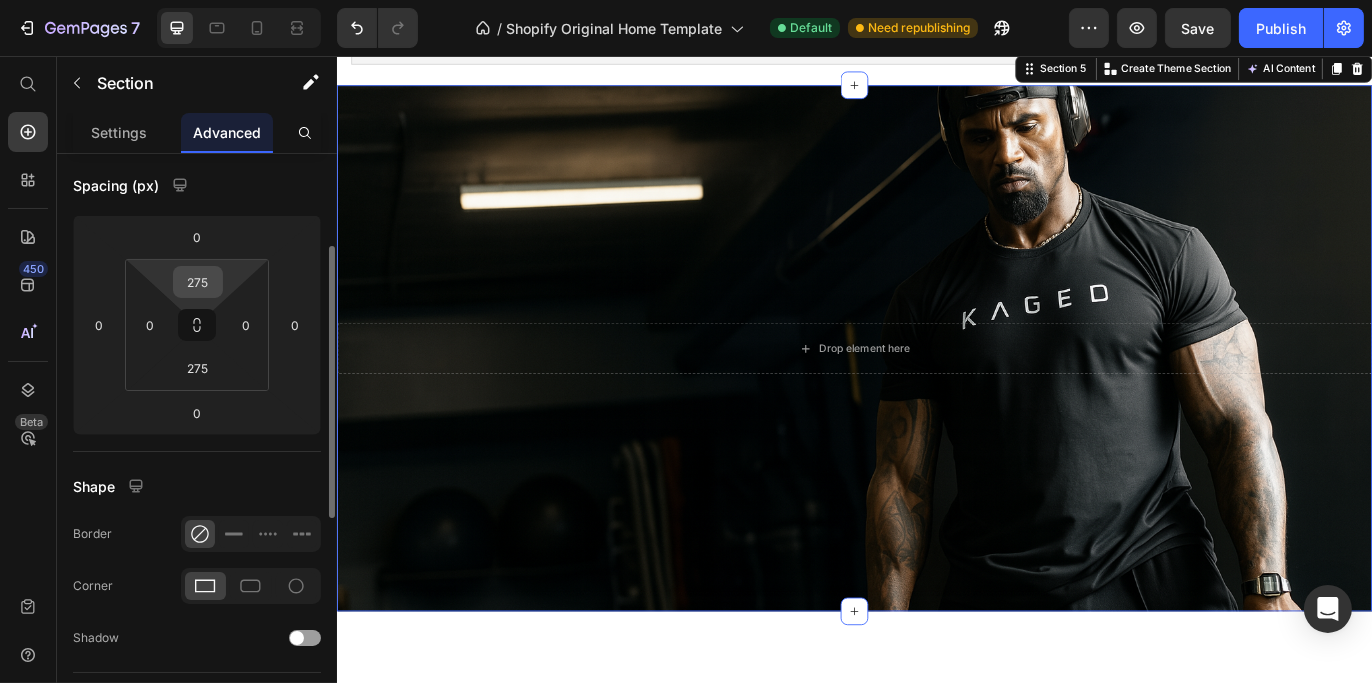 click on "275" at bounding box center (198, 282) 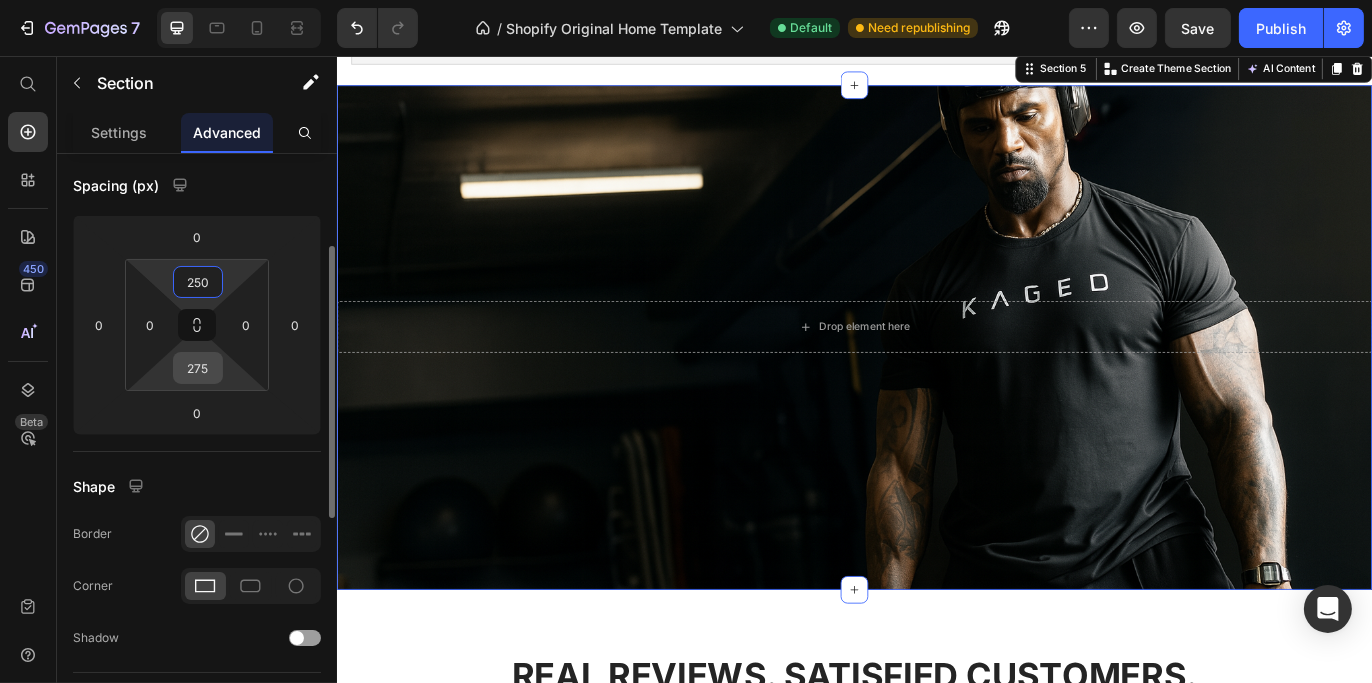 type on "250" 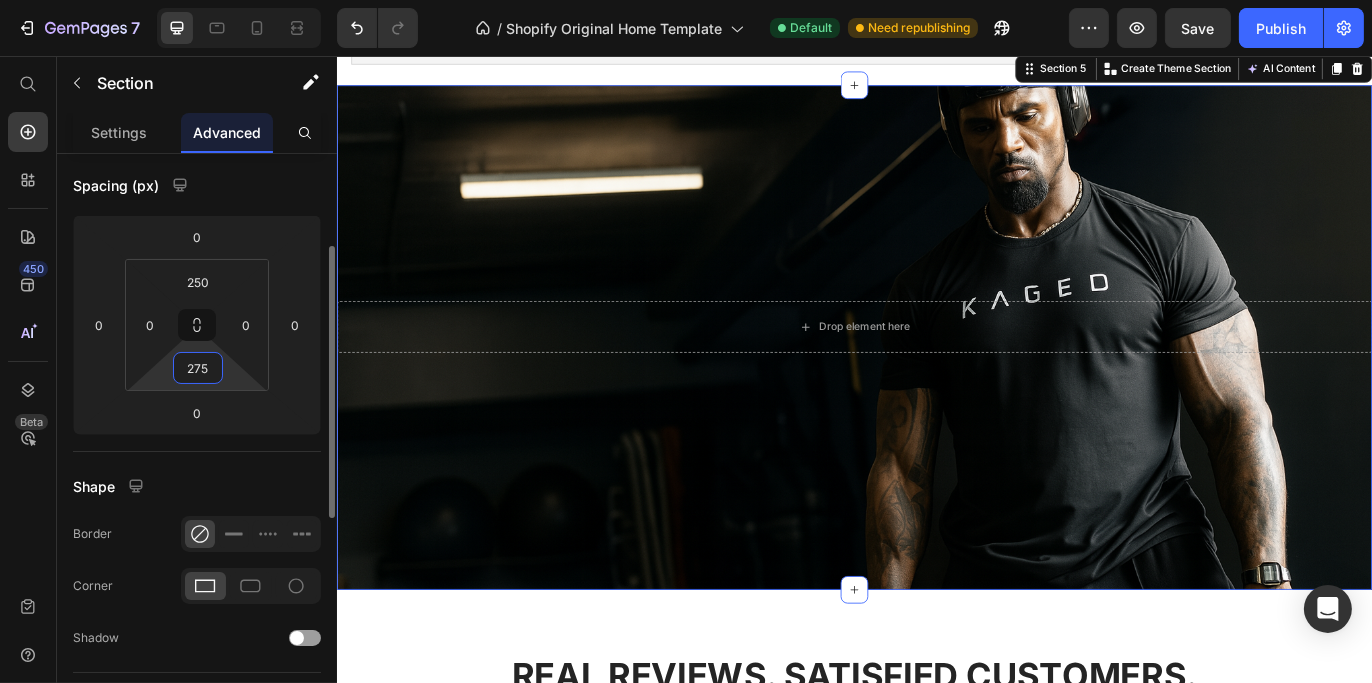 click on "275" at bounding box center (198, 368) 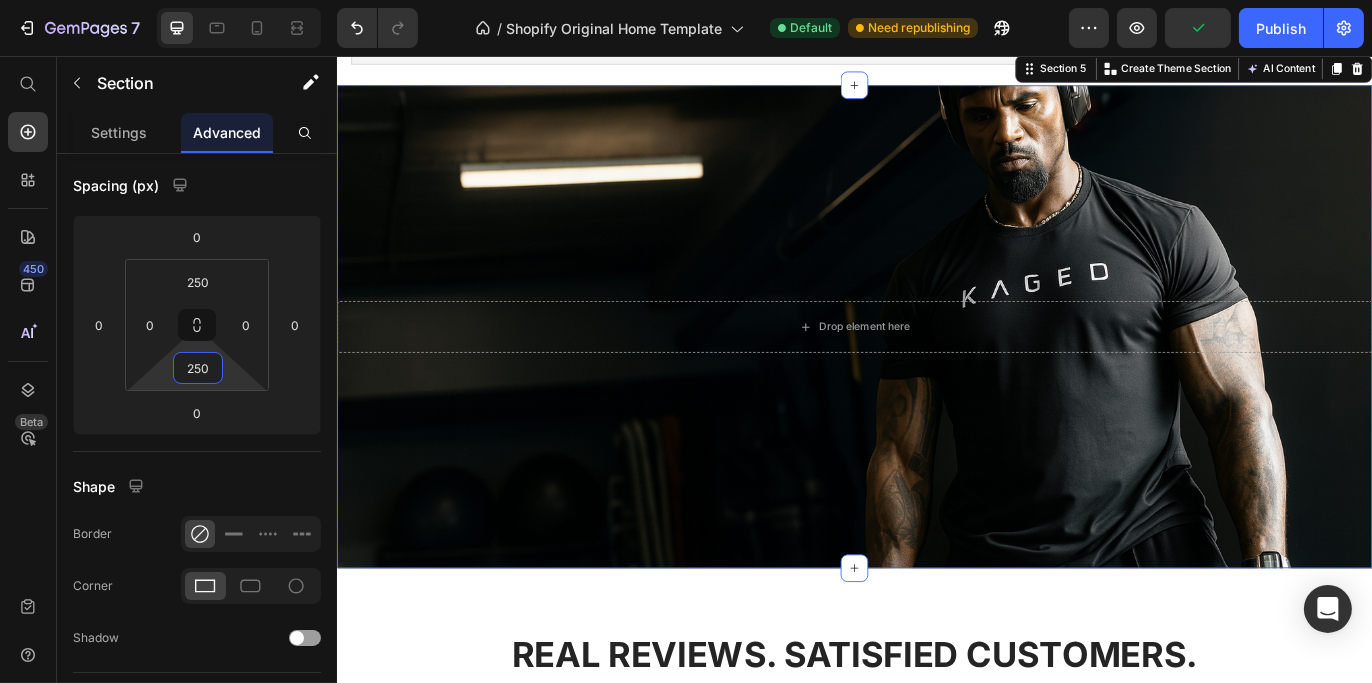 type on "250" 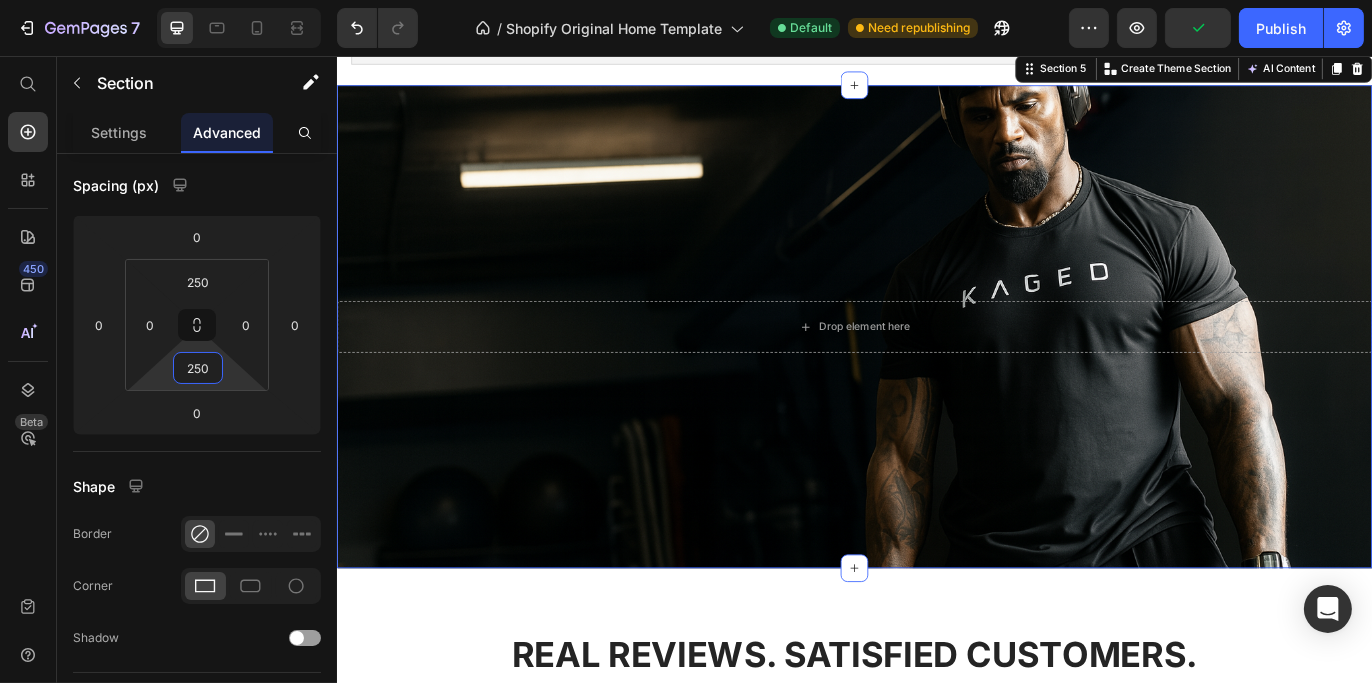 click on "Drop element here Section 5   Create Theme Section AI Content Write with GemAI What would you like to describe here? Tone and Voice Persuasive Product Casein 100% Whey Protein Show more Generate" at bounding box center [936, 370] 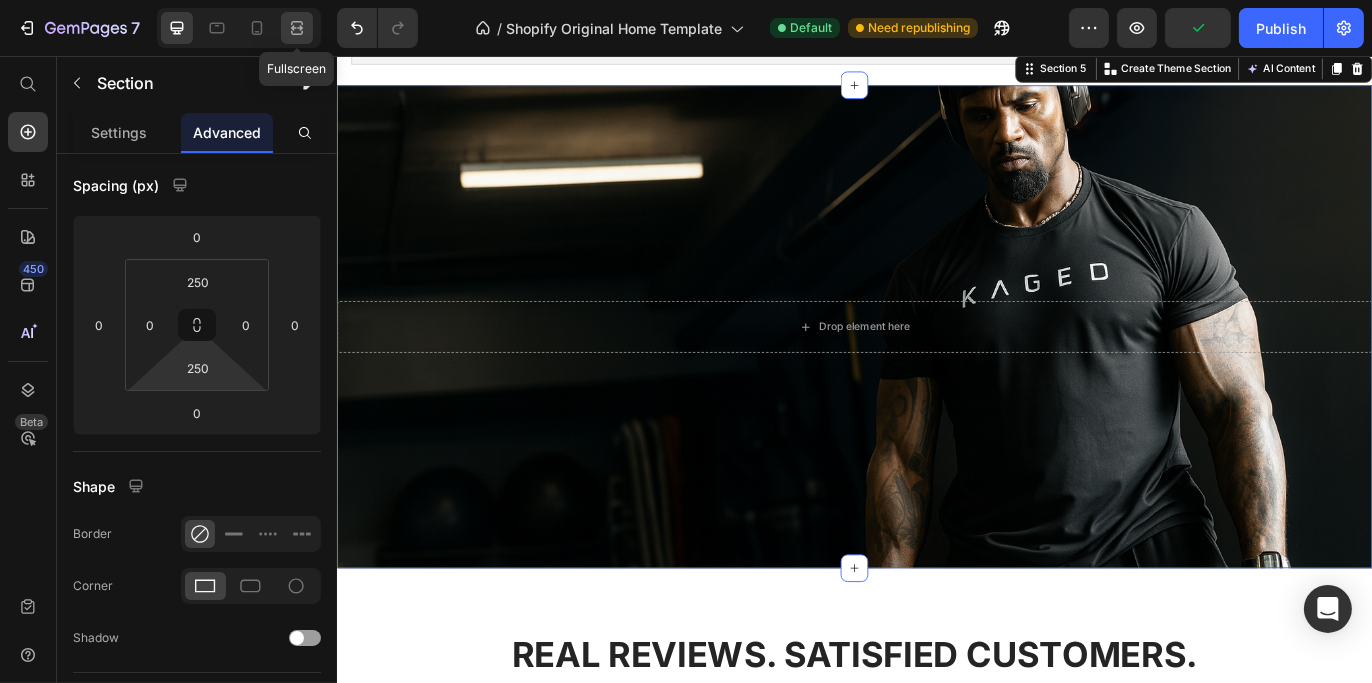 click 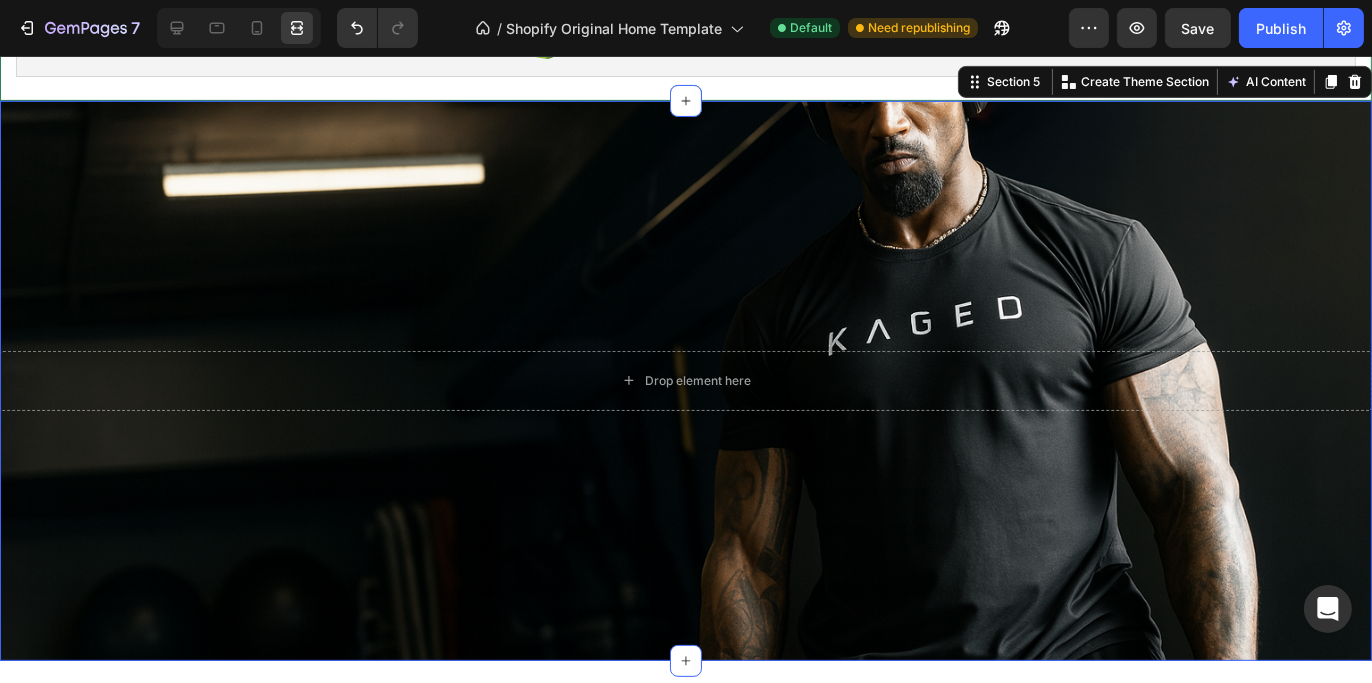 scroll, scrollTop: 1000, scrollLeft: 0, axis: vertical 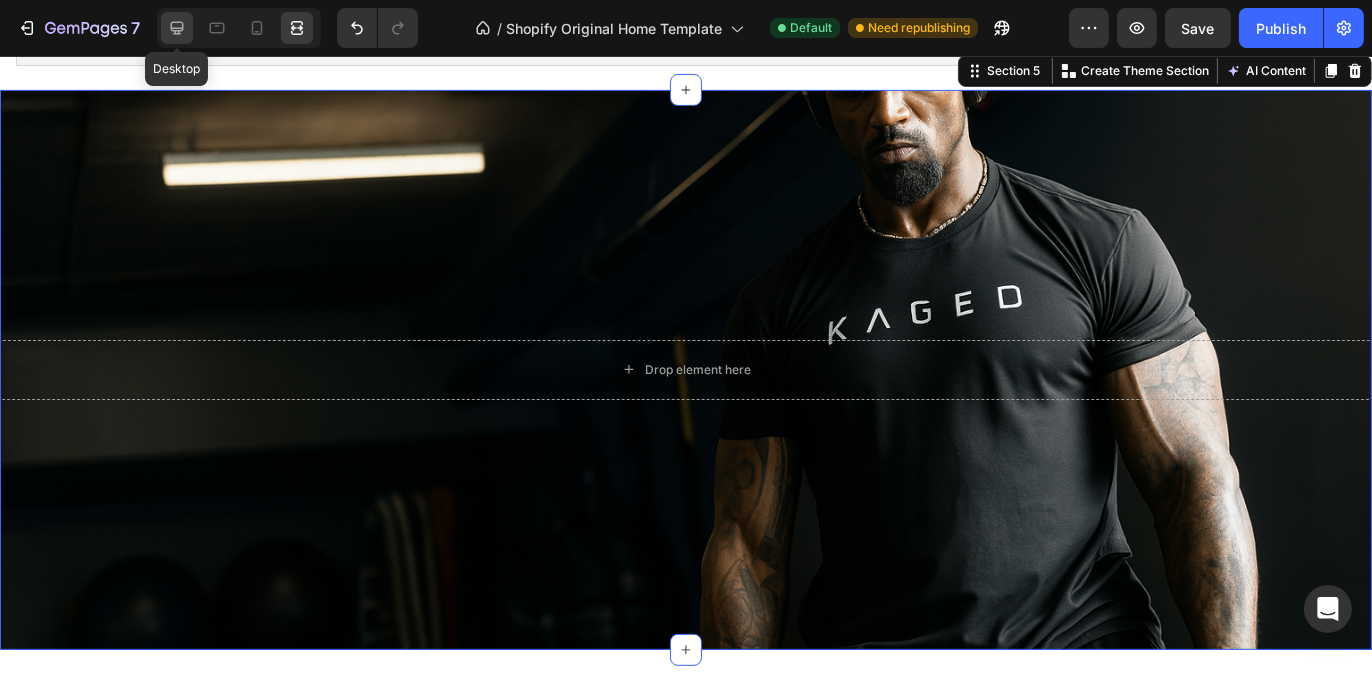 click 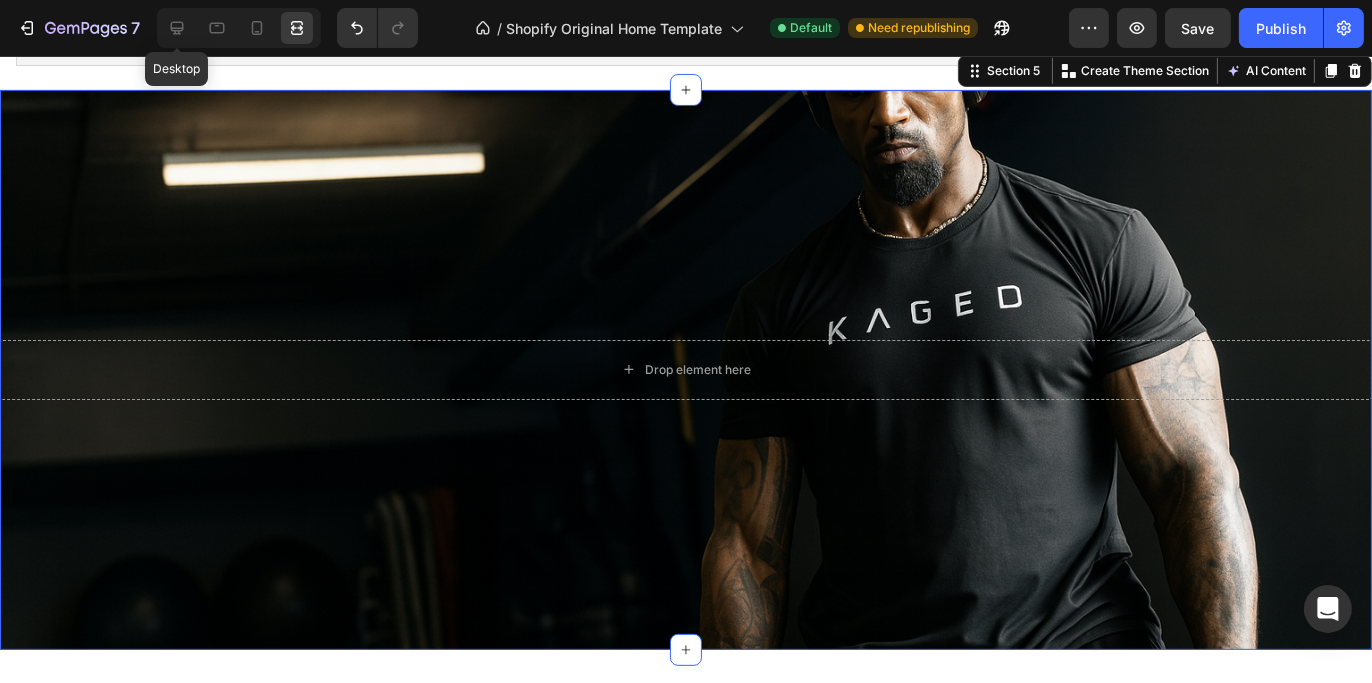 scroll, scrollTop: 996, scrollLeft: 0, axis: vertical 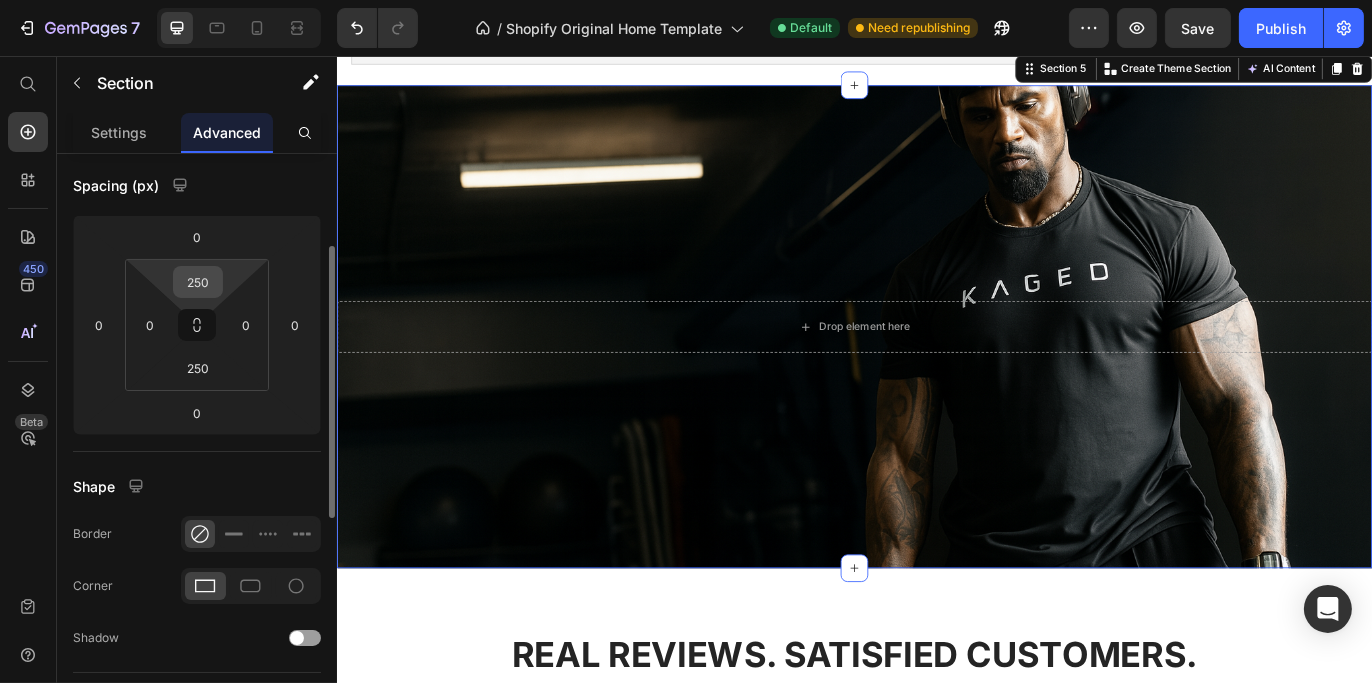 click on "250" at bounding box center (198, 282) 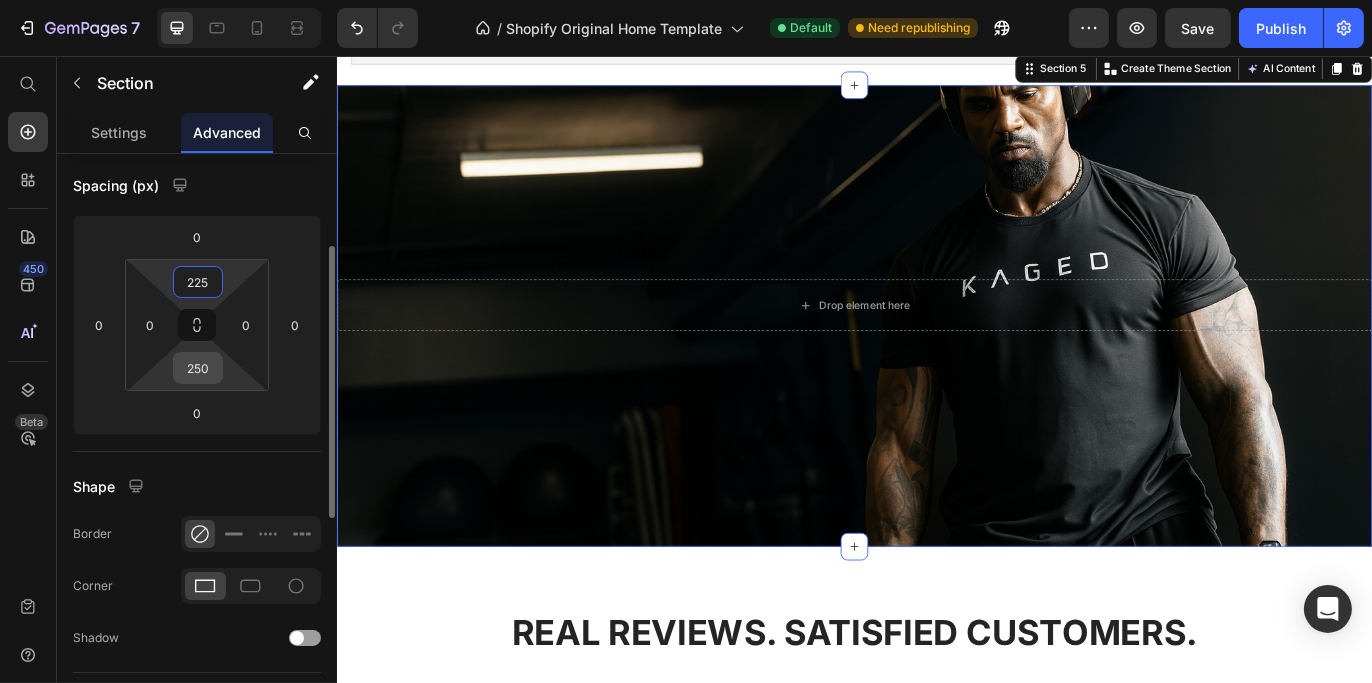 type on "225" 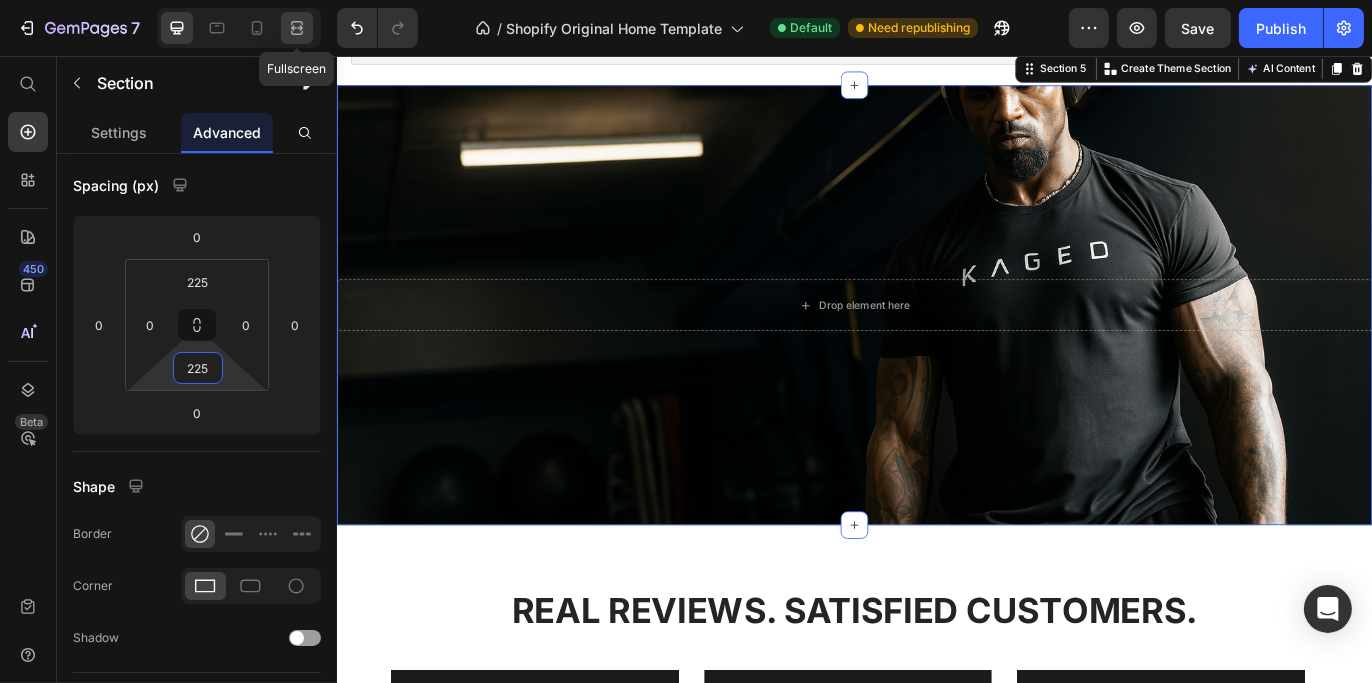 type on "225" 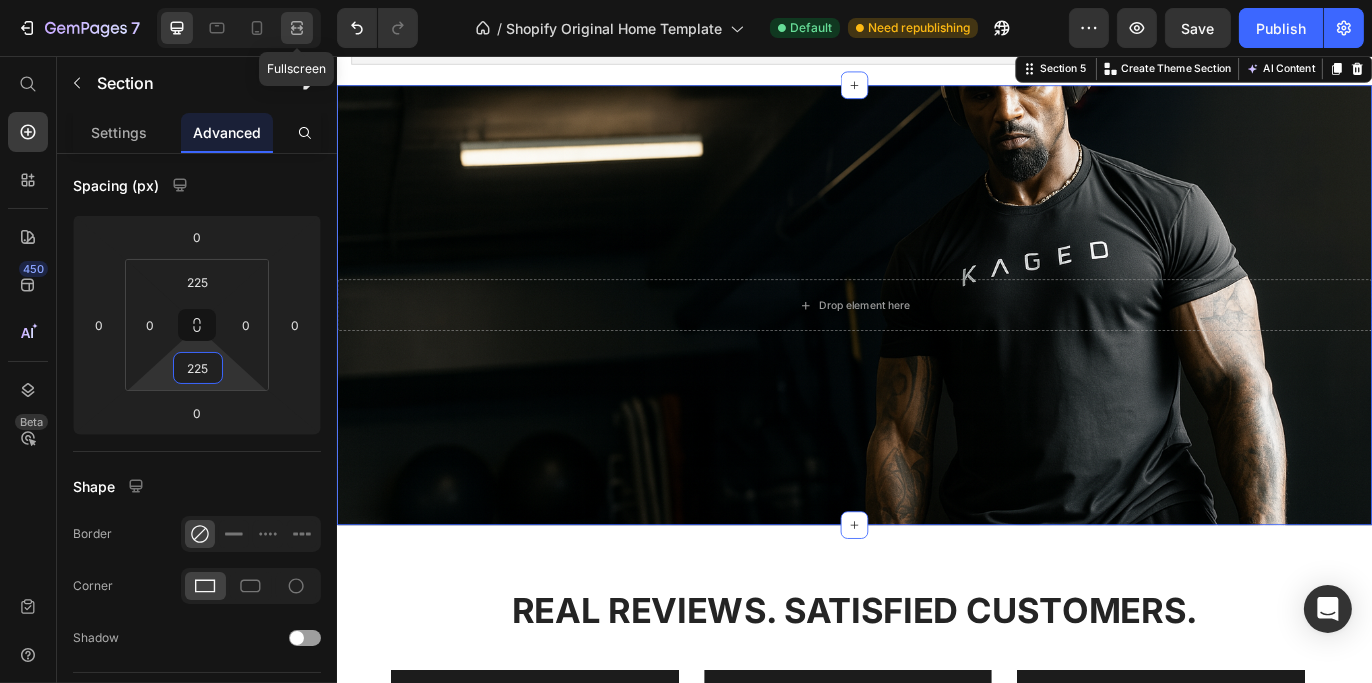 click 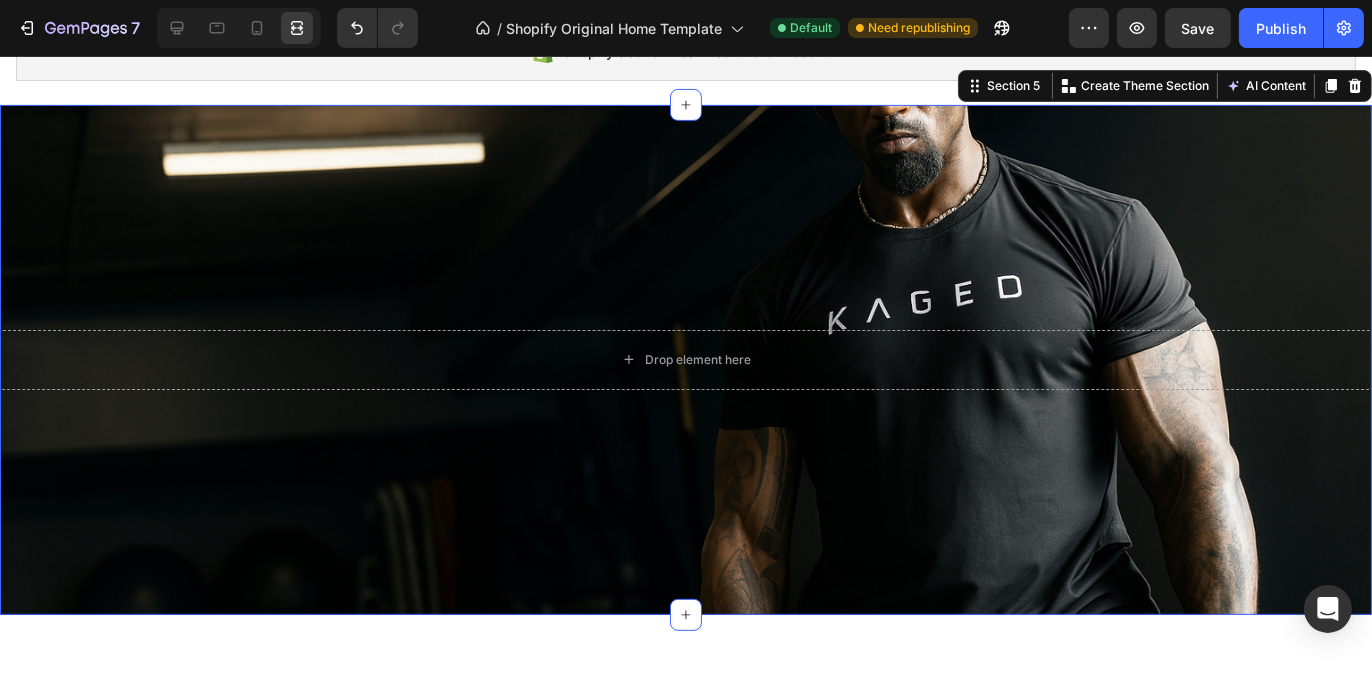 scroll, scrollTop: 1000, scrollLeft: 0, axis: vertical 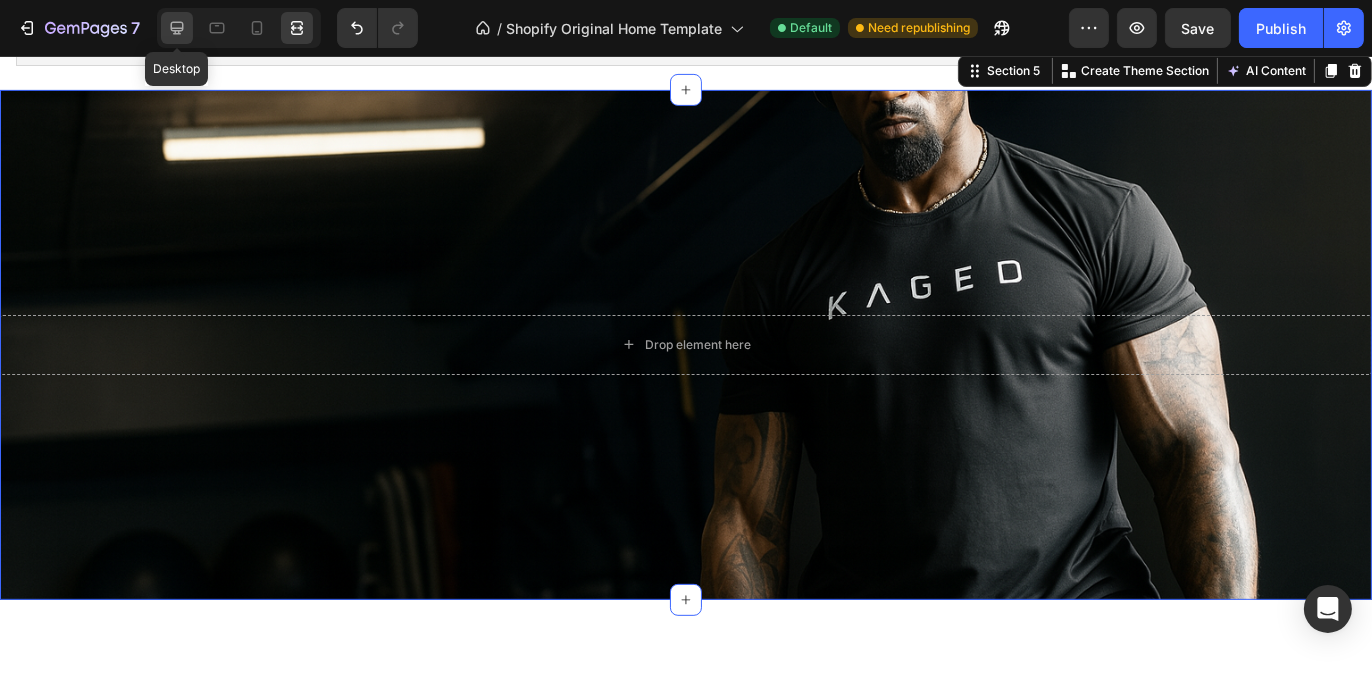 click 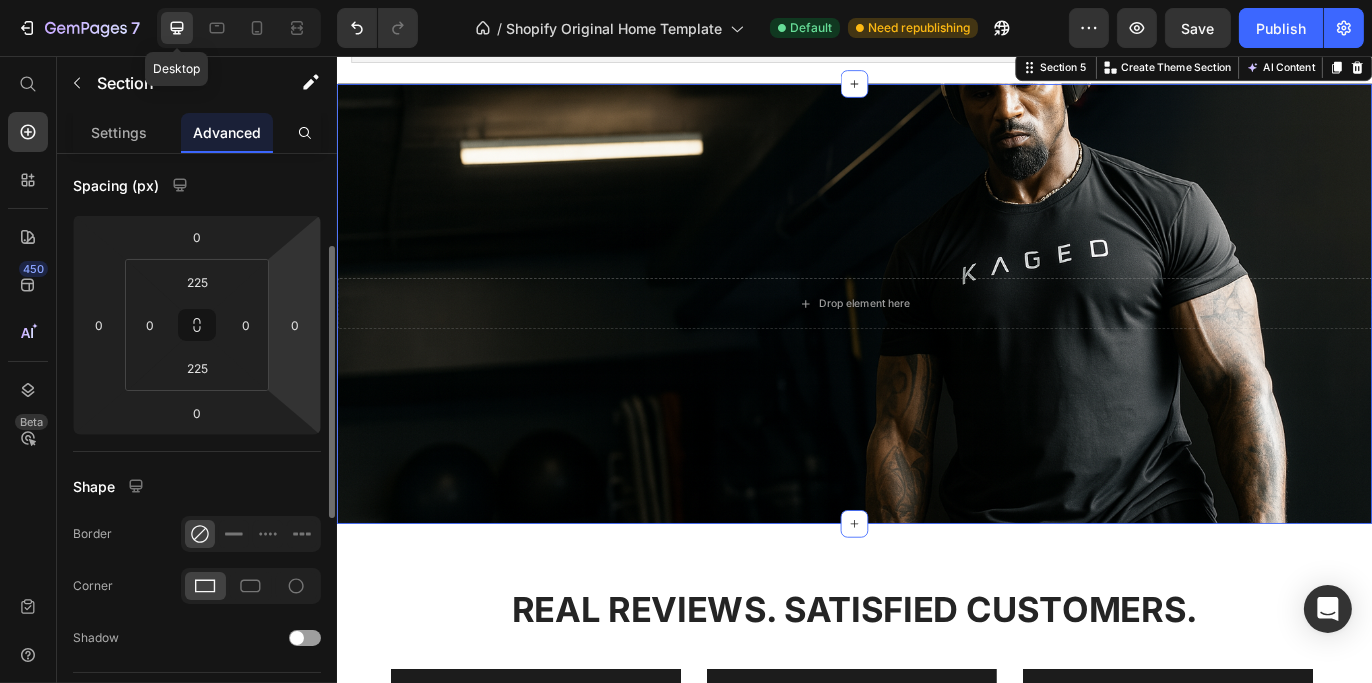 scroll, scrollTop: 996, scrollLeft: 0, axis: vertical 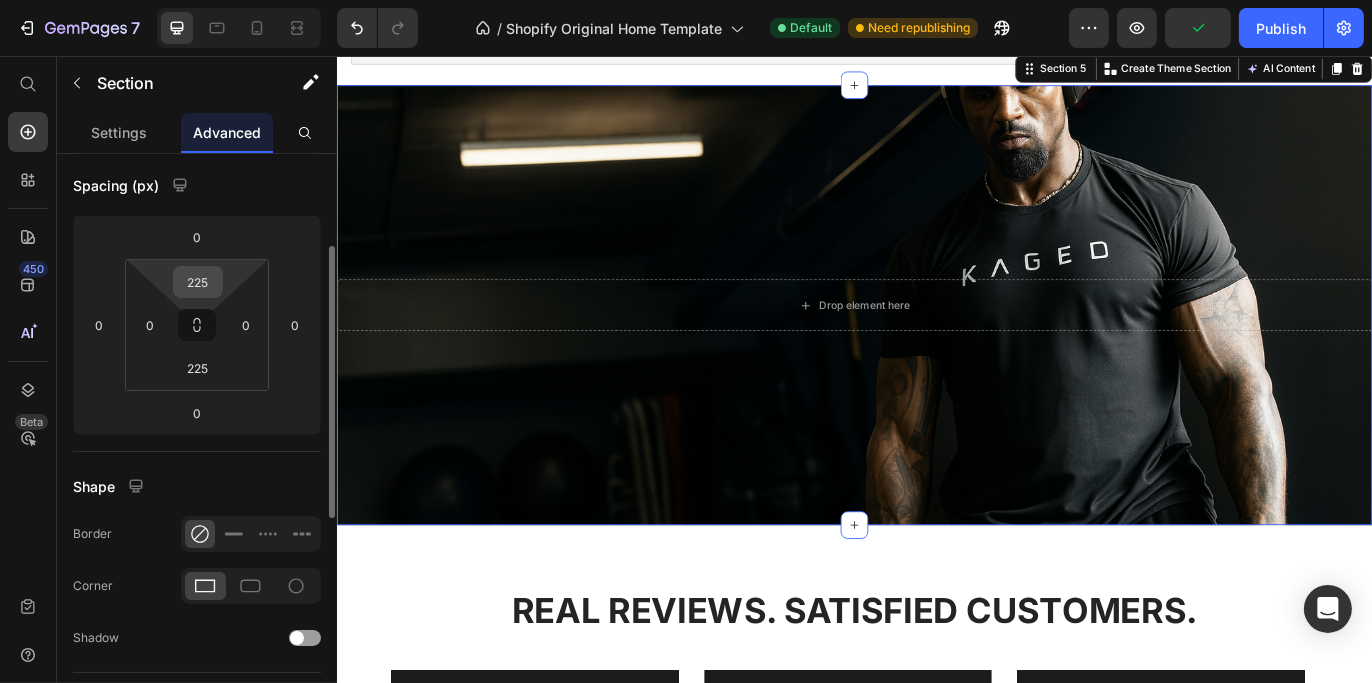 click on "225" at bounding box center (198, 282) 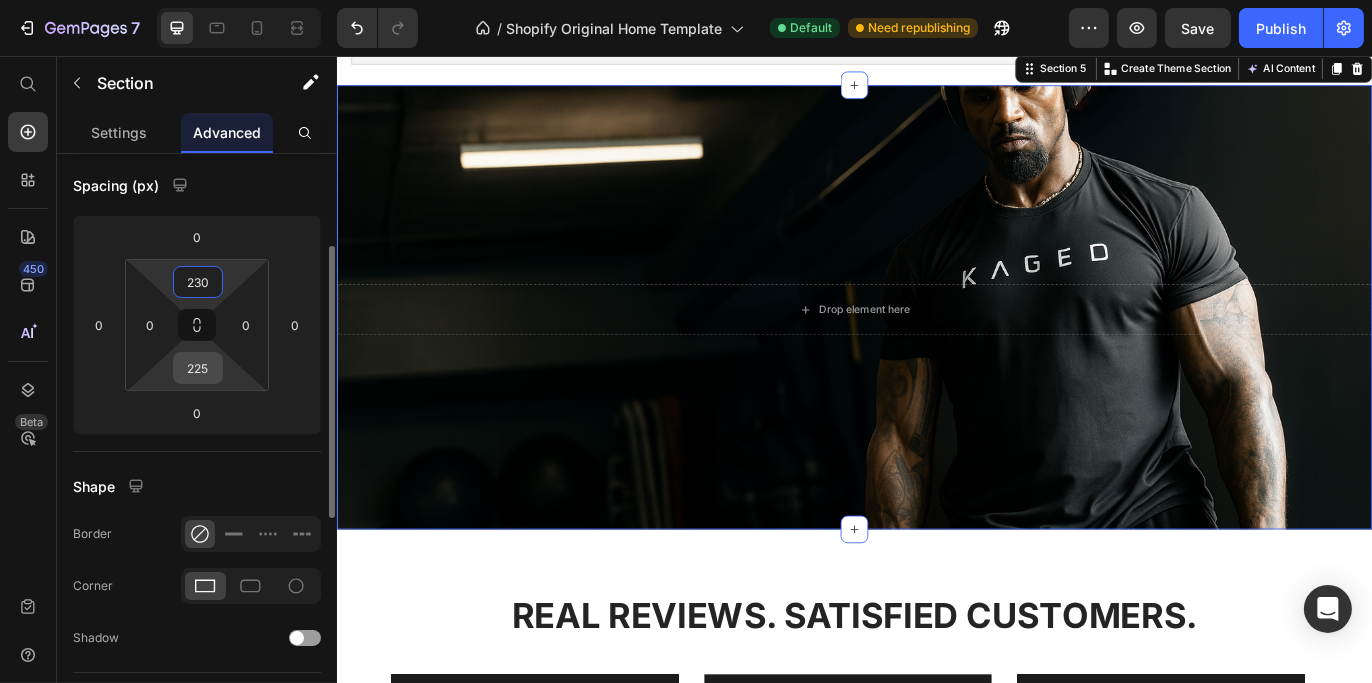 type on "230" 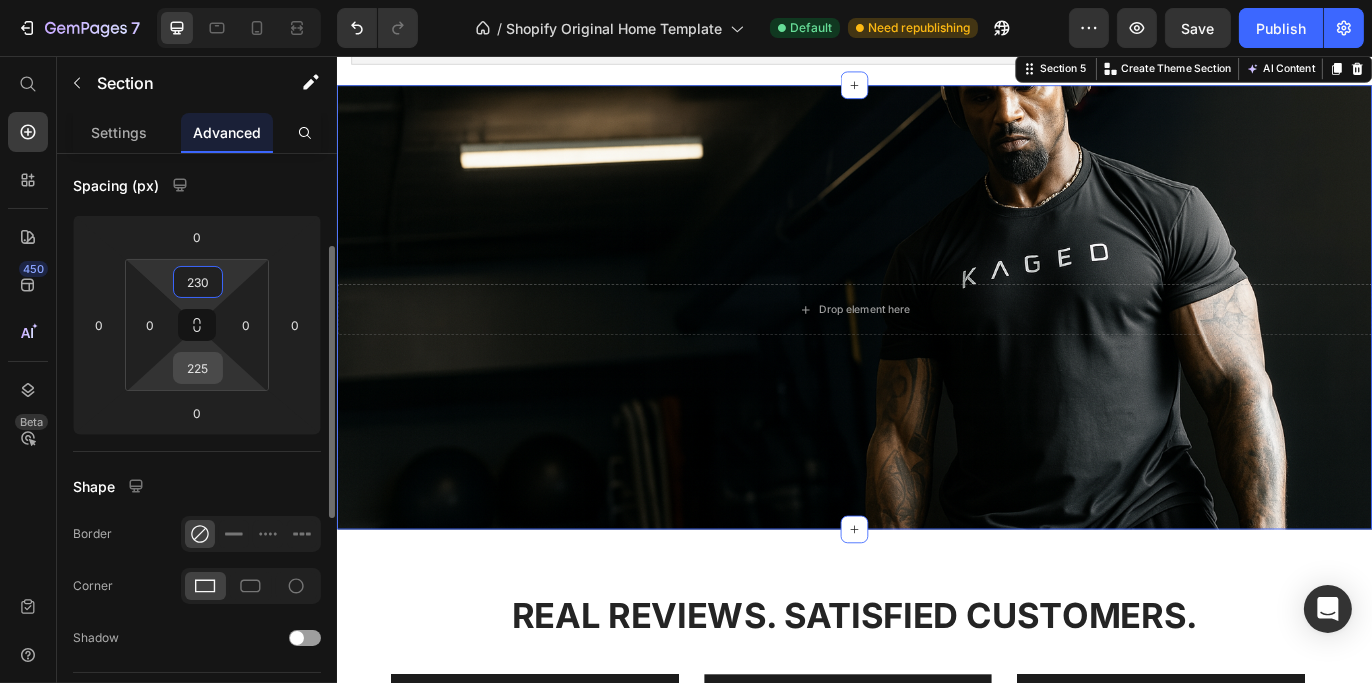 click on "225" at bounding box center [198, 368] 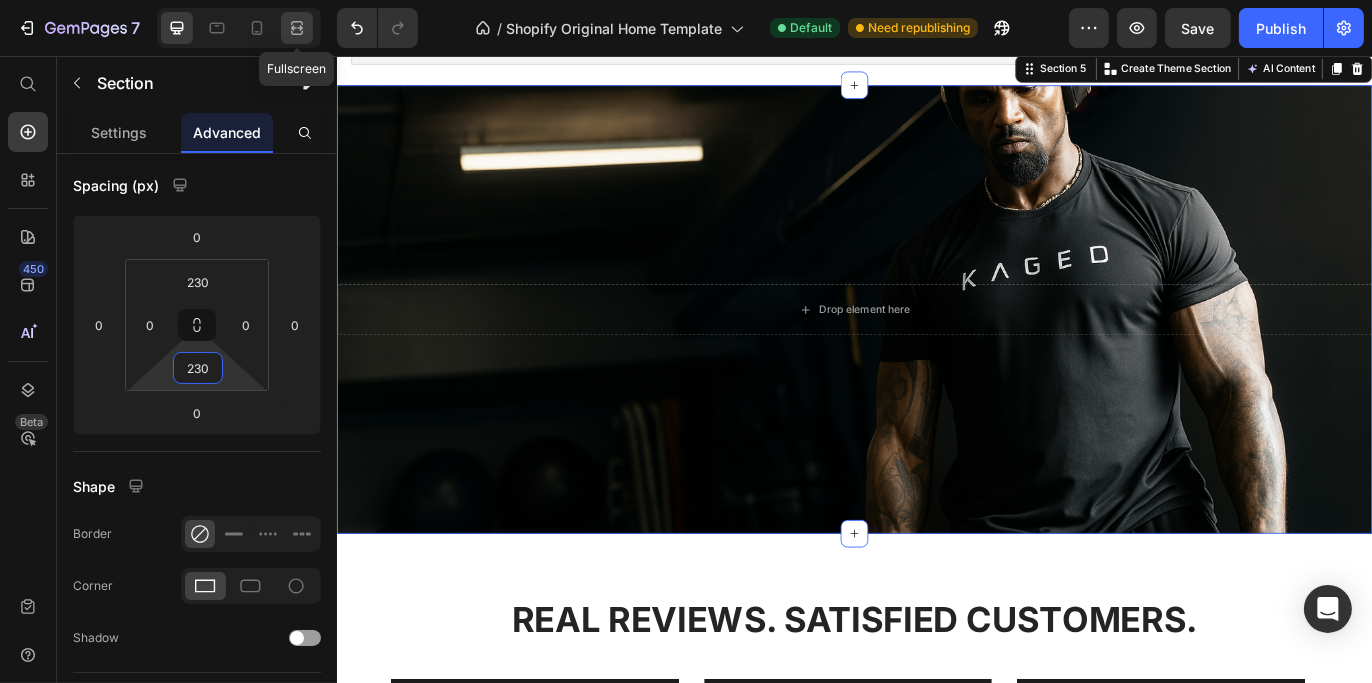 type on "230" 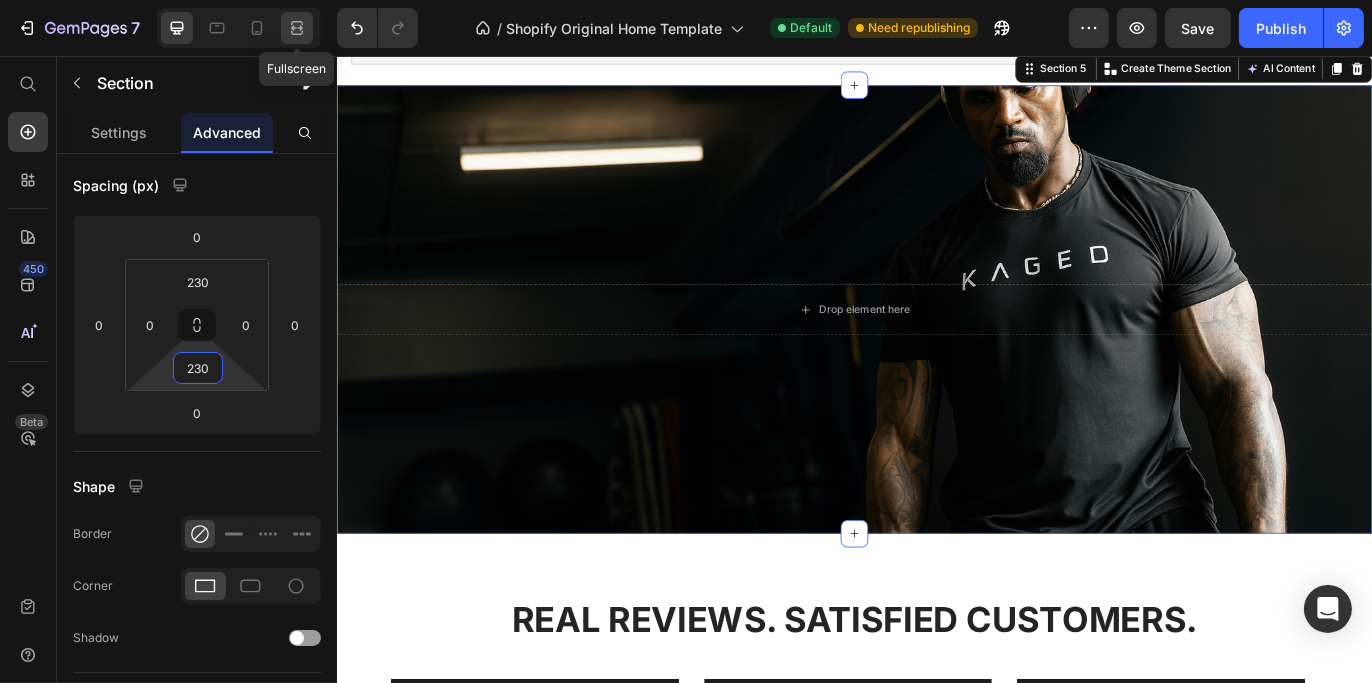 click 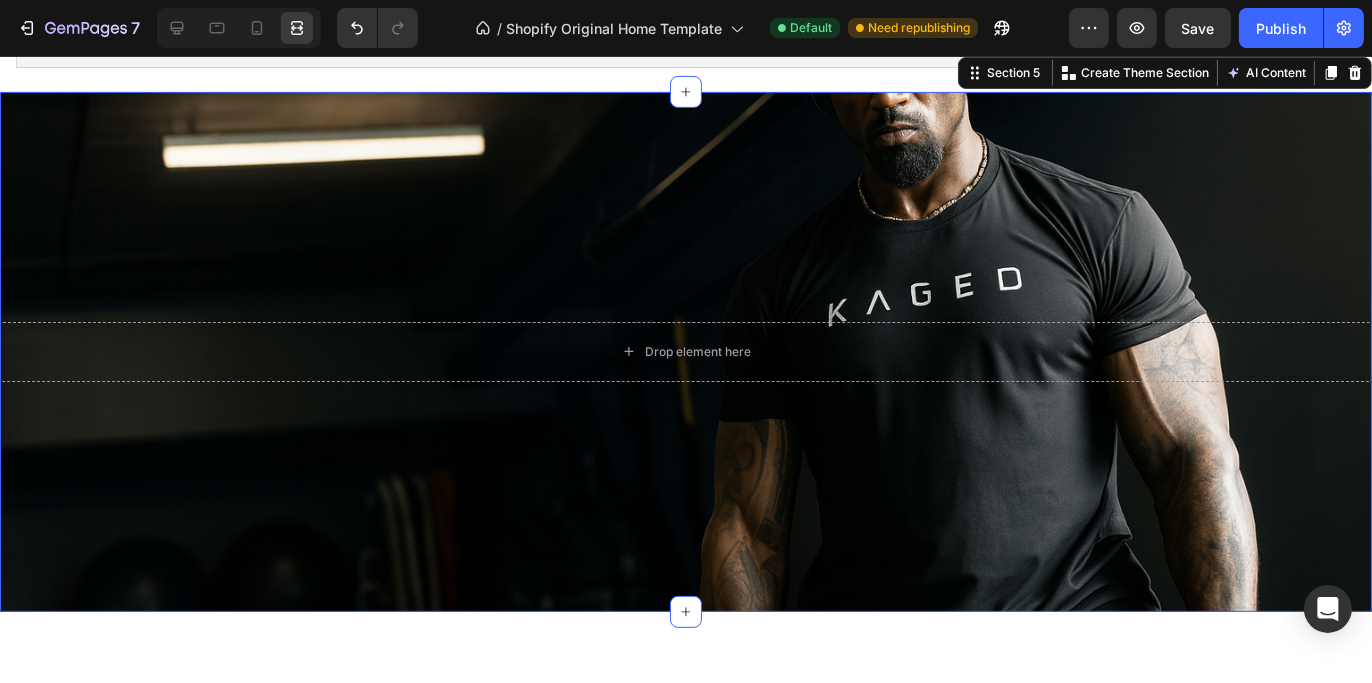 scroll, scrollTop: 1000, scrollLeft: 0, axis: vertical 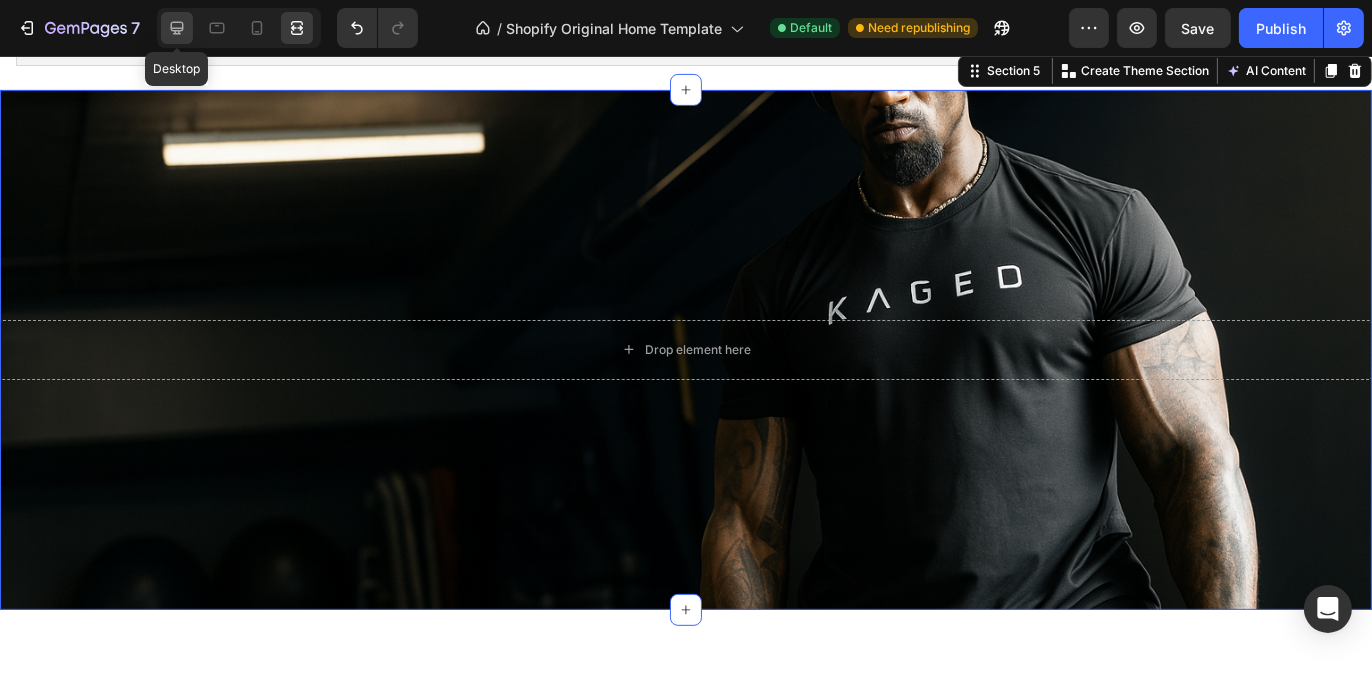 click 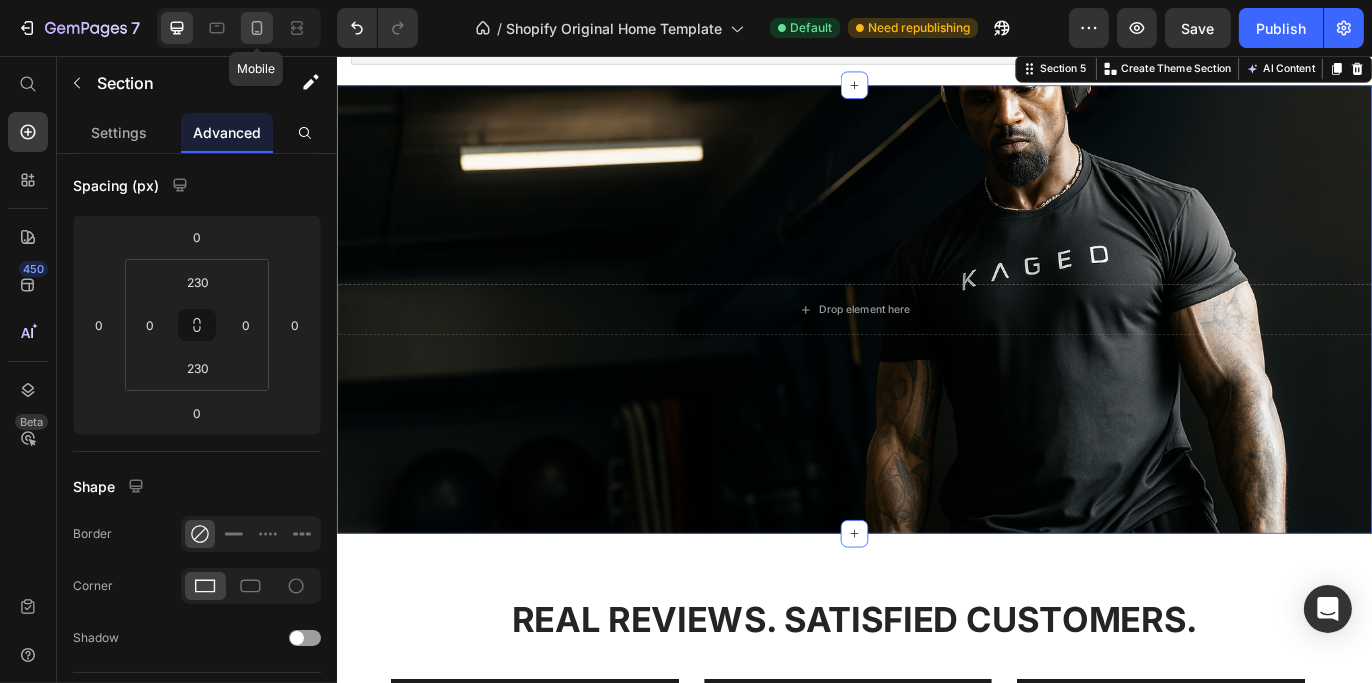 click 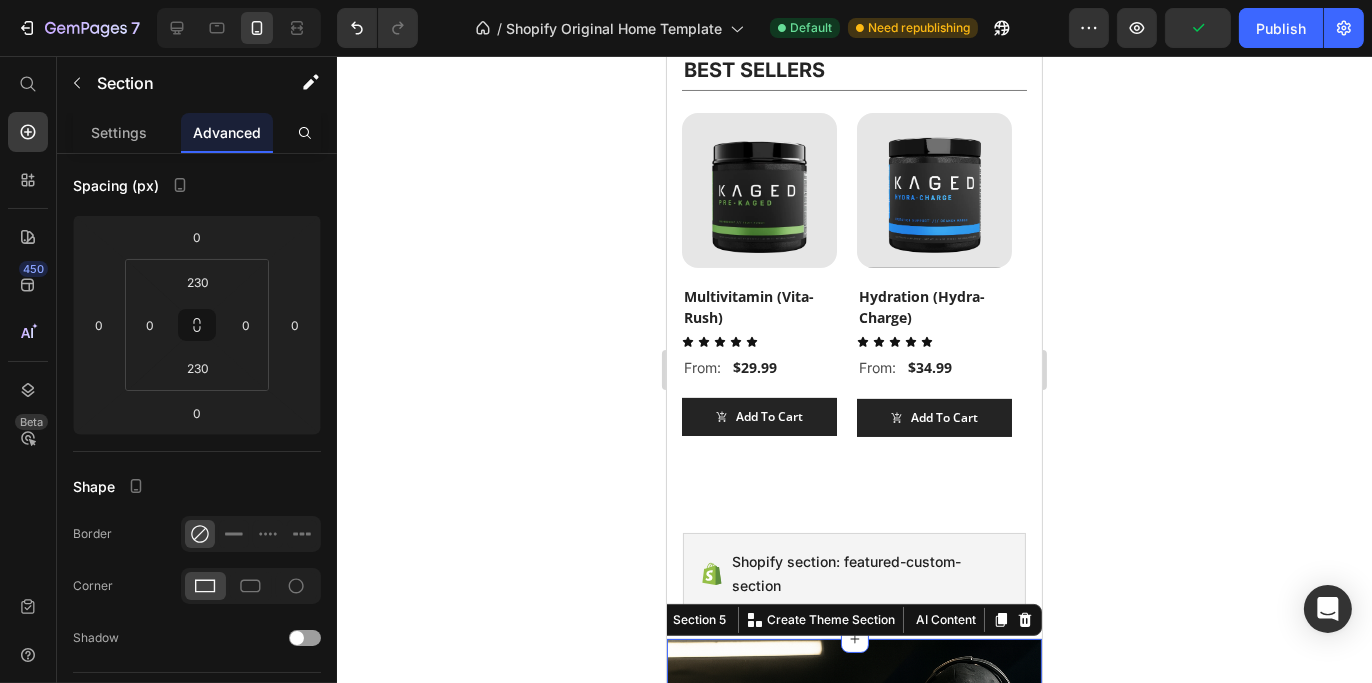 scroll, scrollTop: 220, scrollLeft: 0, axis: vertical 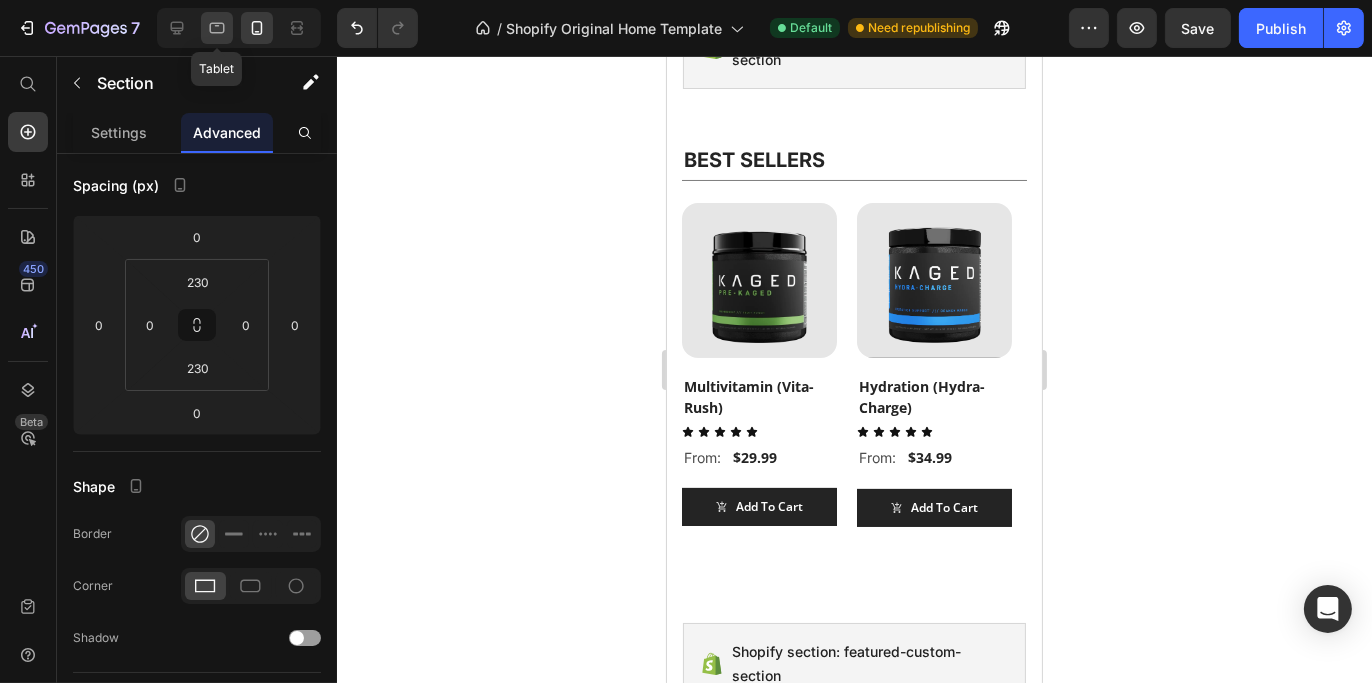 click 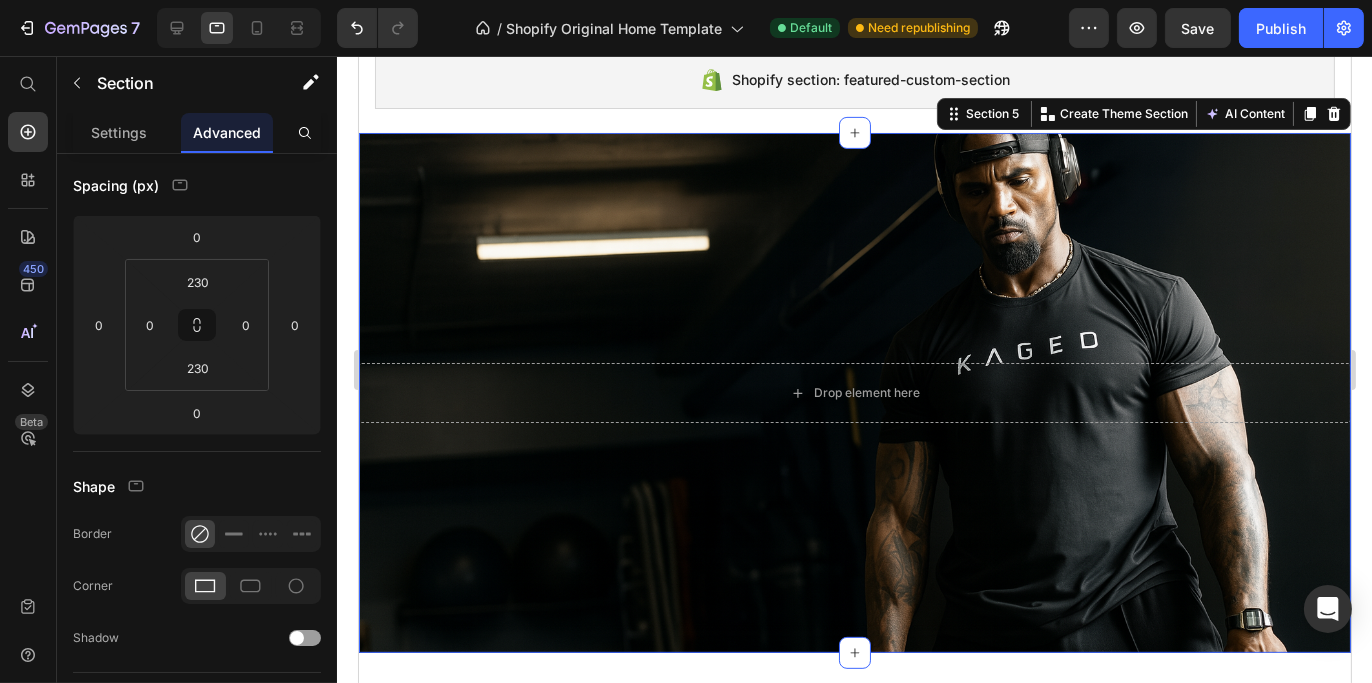 scroll, scrollTop: 992, scrollLeft: 0, axis: vertical 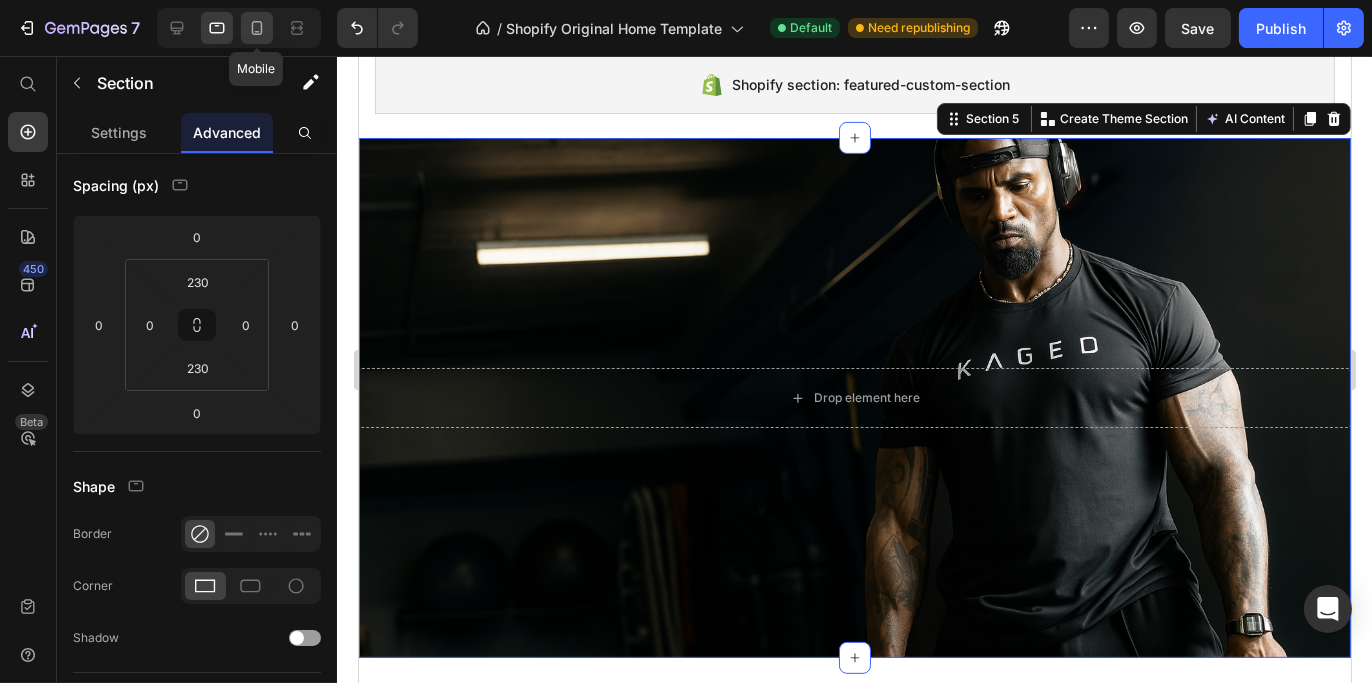 click 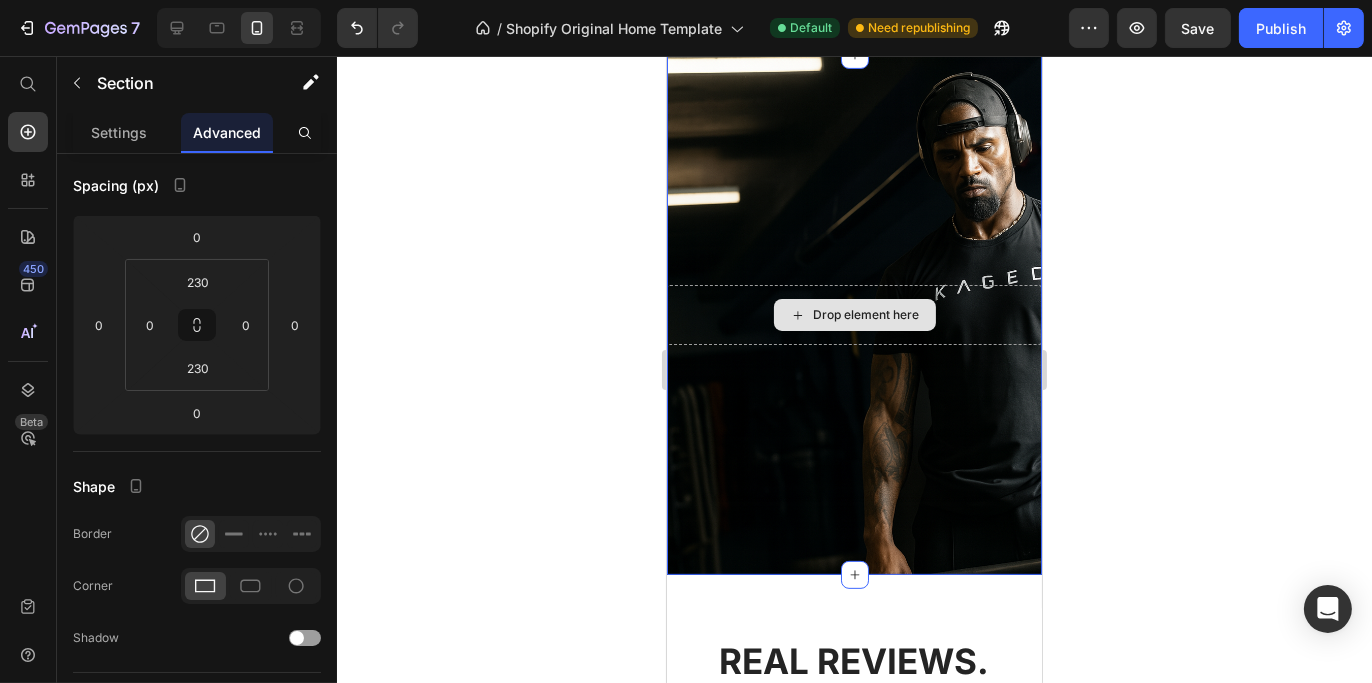 scroll, scrollTop: 820, scrollLeft: 0, axis: vertical 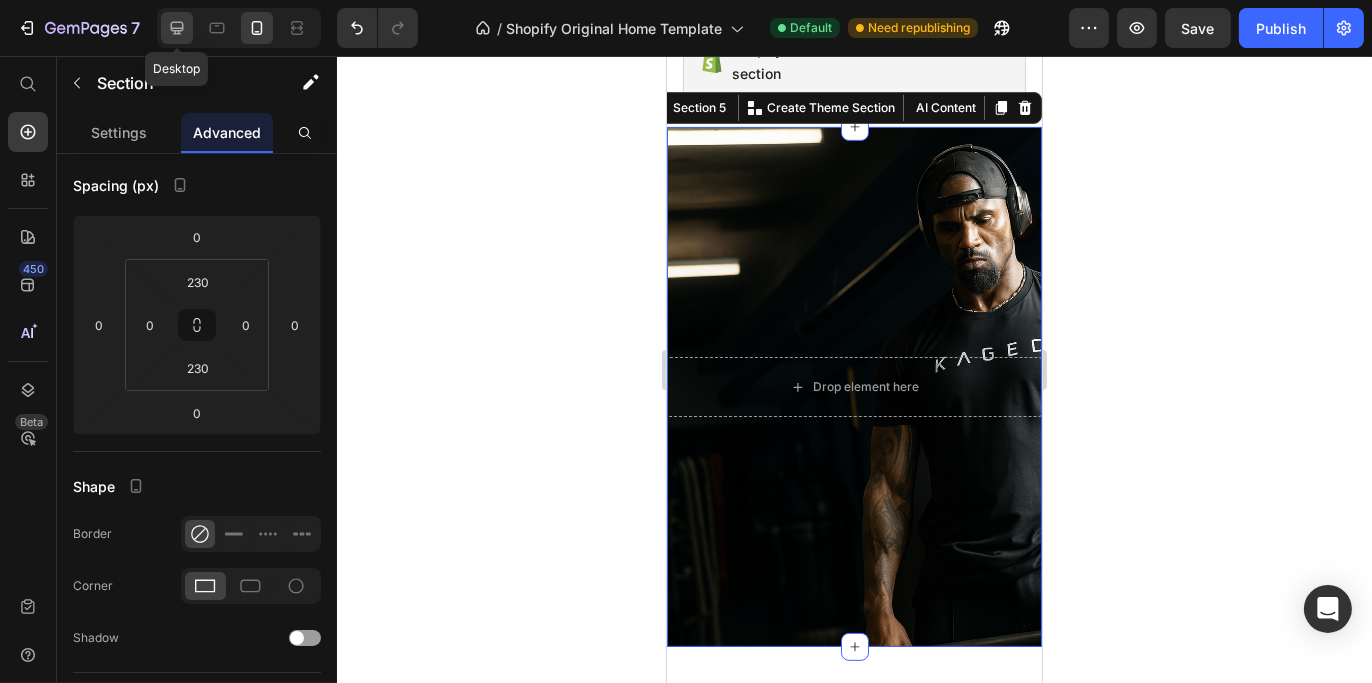 click 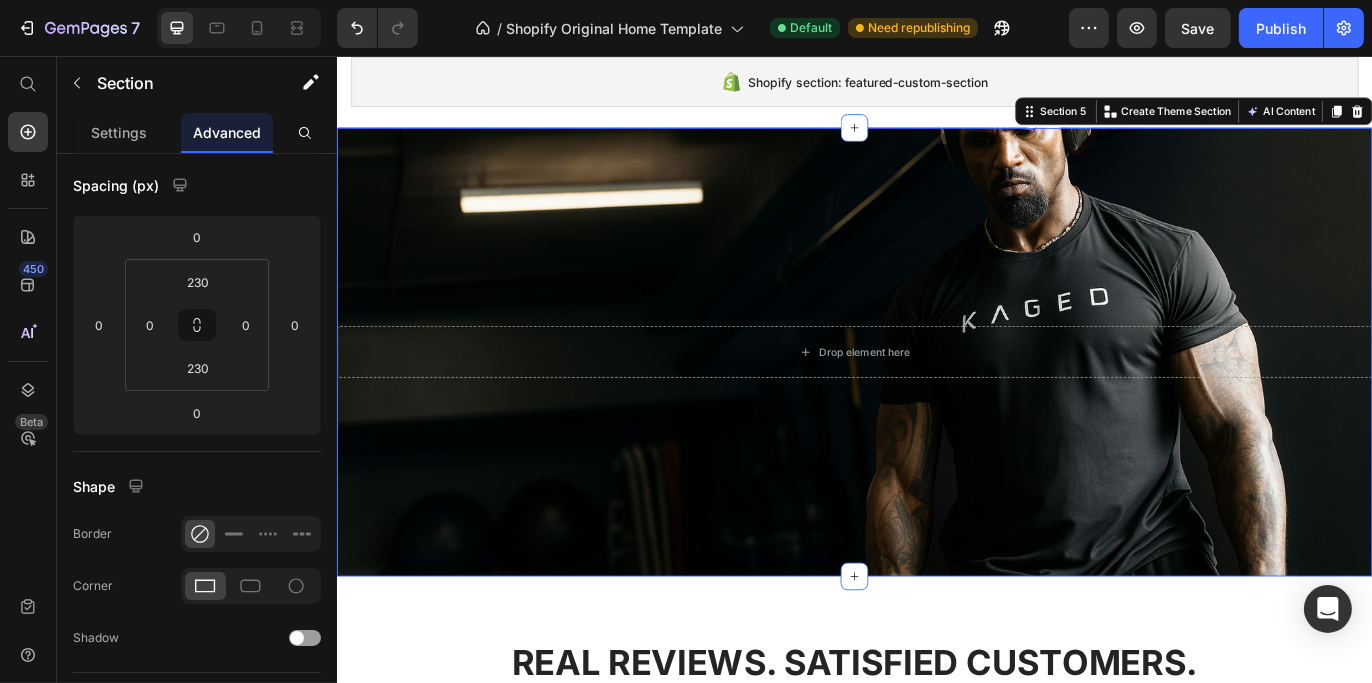 scroll, scrollTop: 982, scrollLeft: 0, axis: vertical 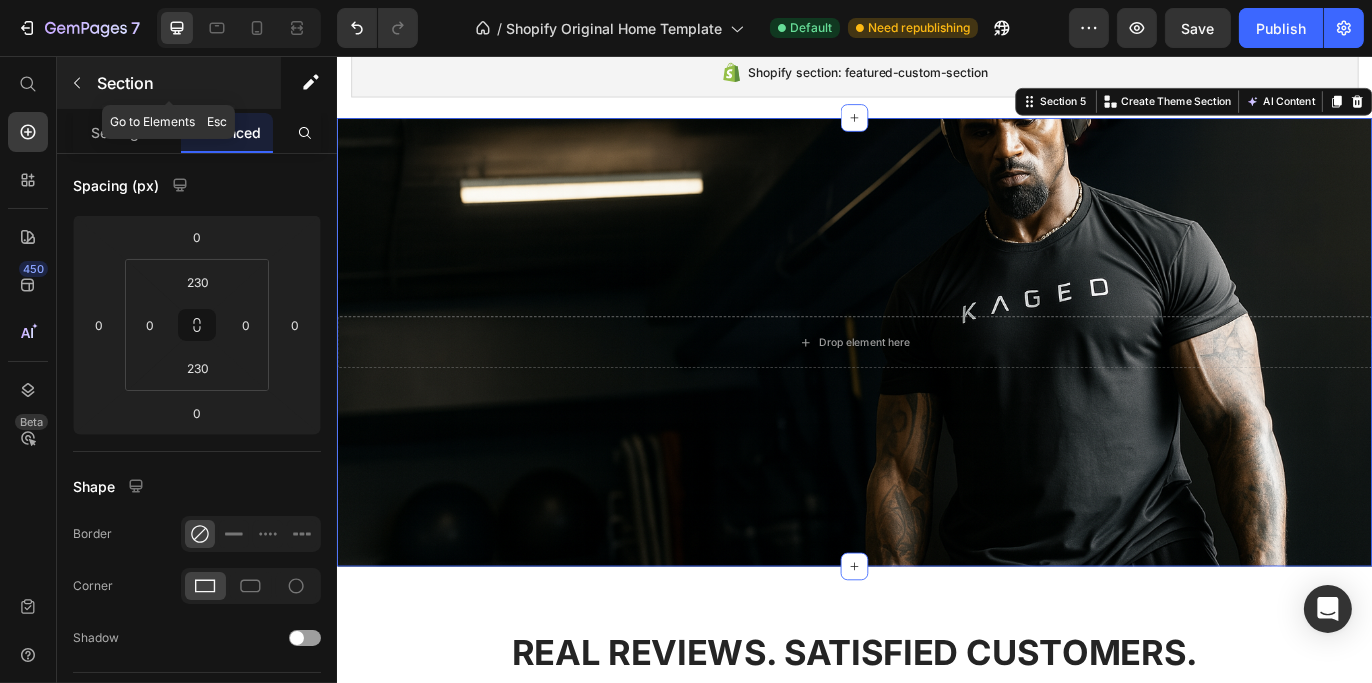 click 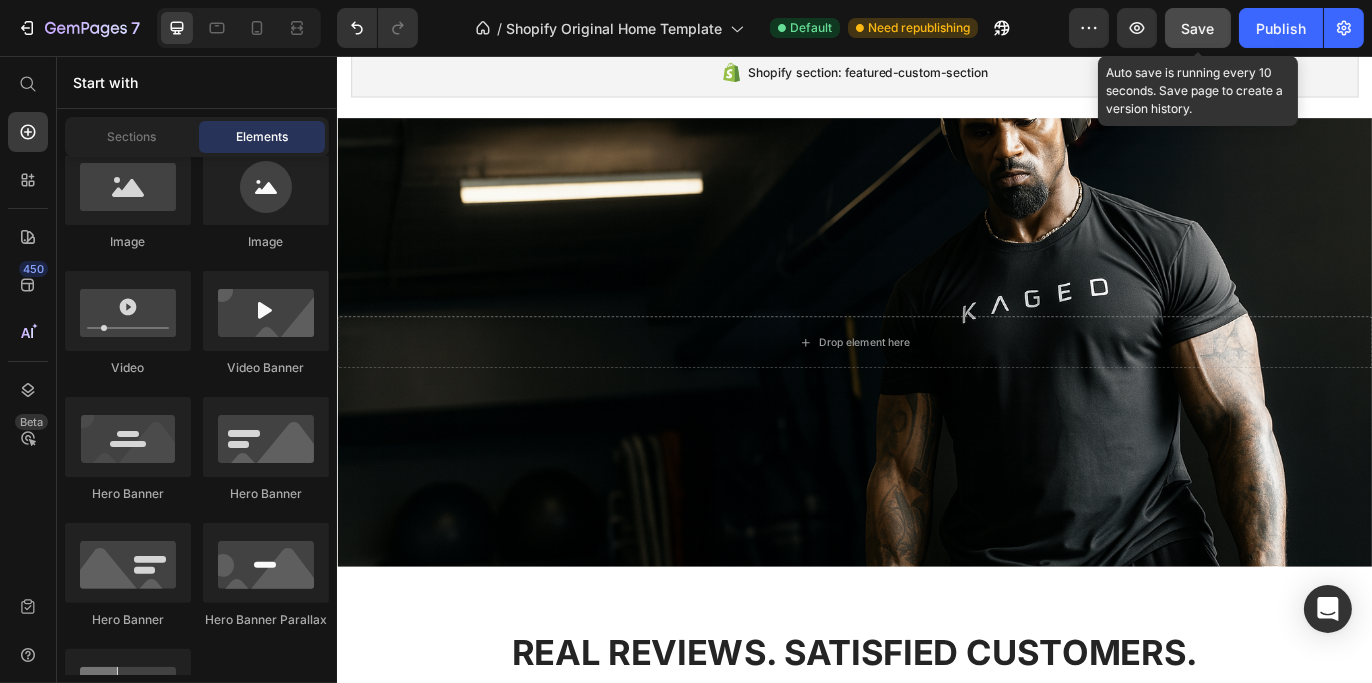 click on "Save" 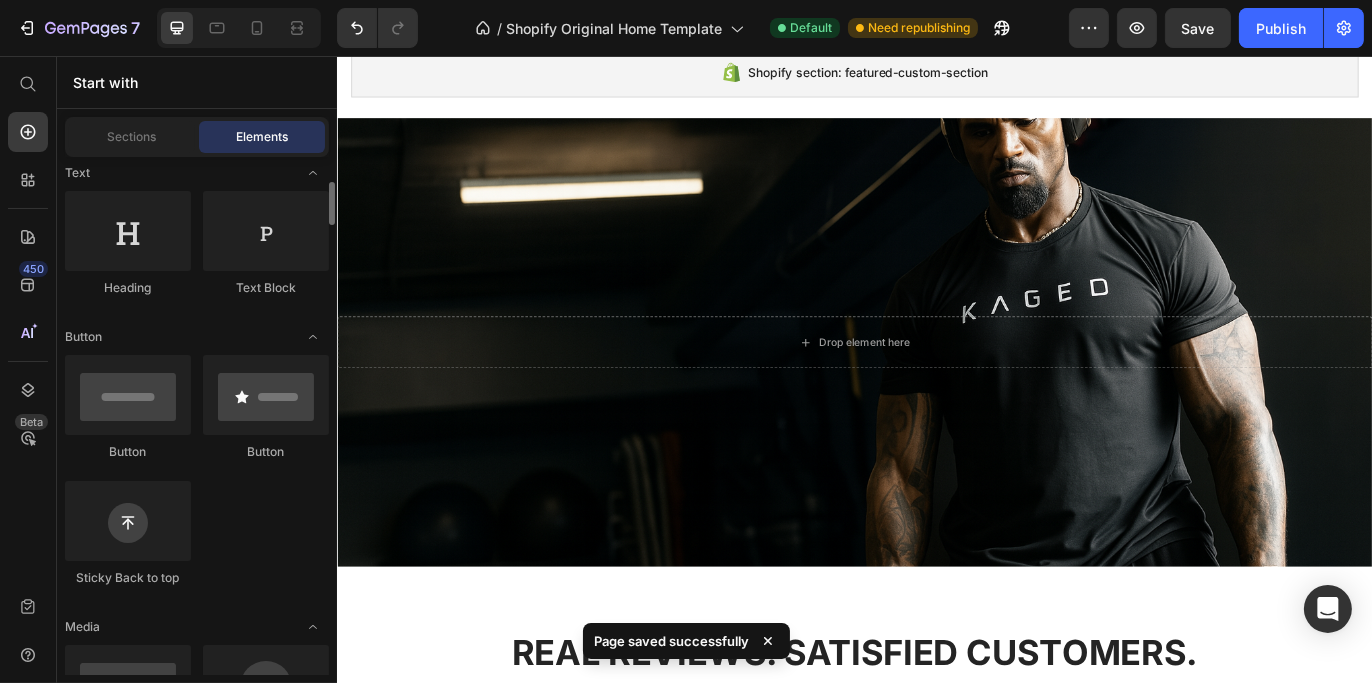 scroll, scrollTop: 0, scrollLeft: 0, axis: both 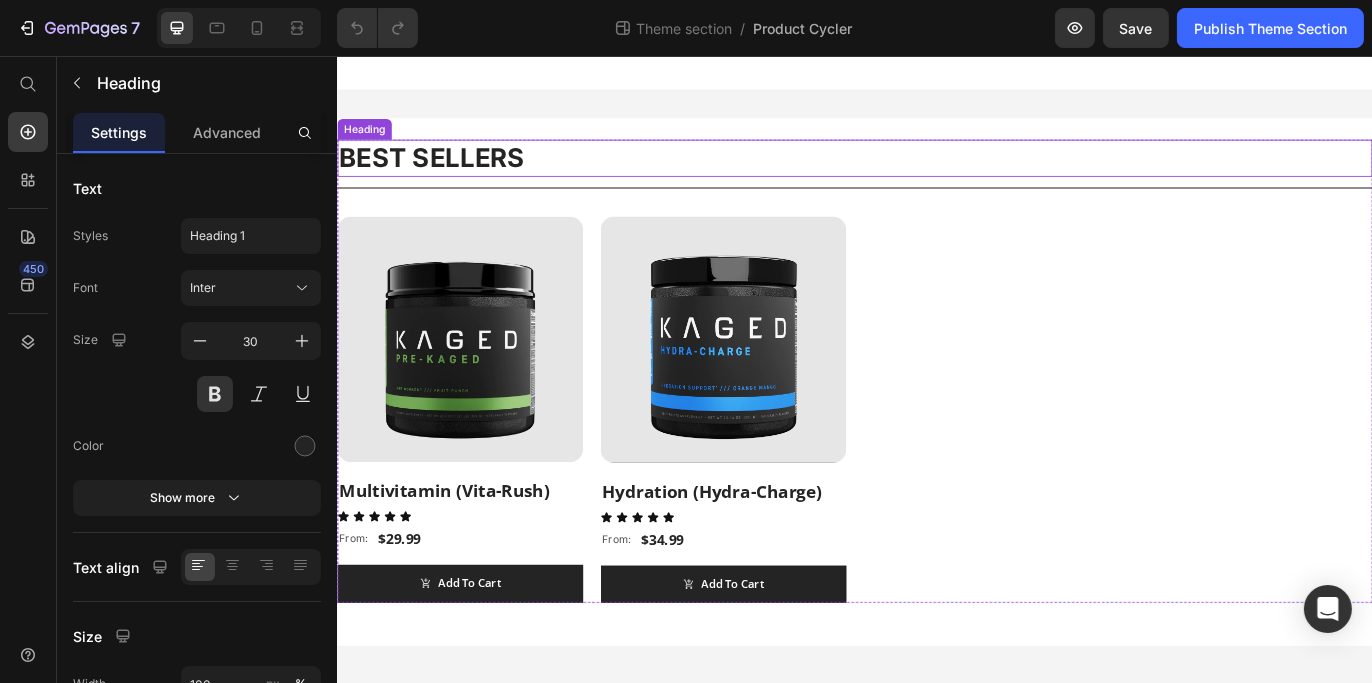 click on "BEST SELLERS" at bounding box center (936, 174) 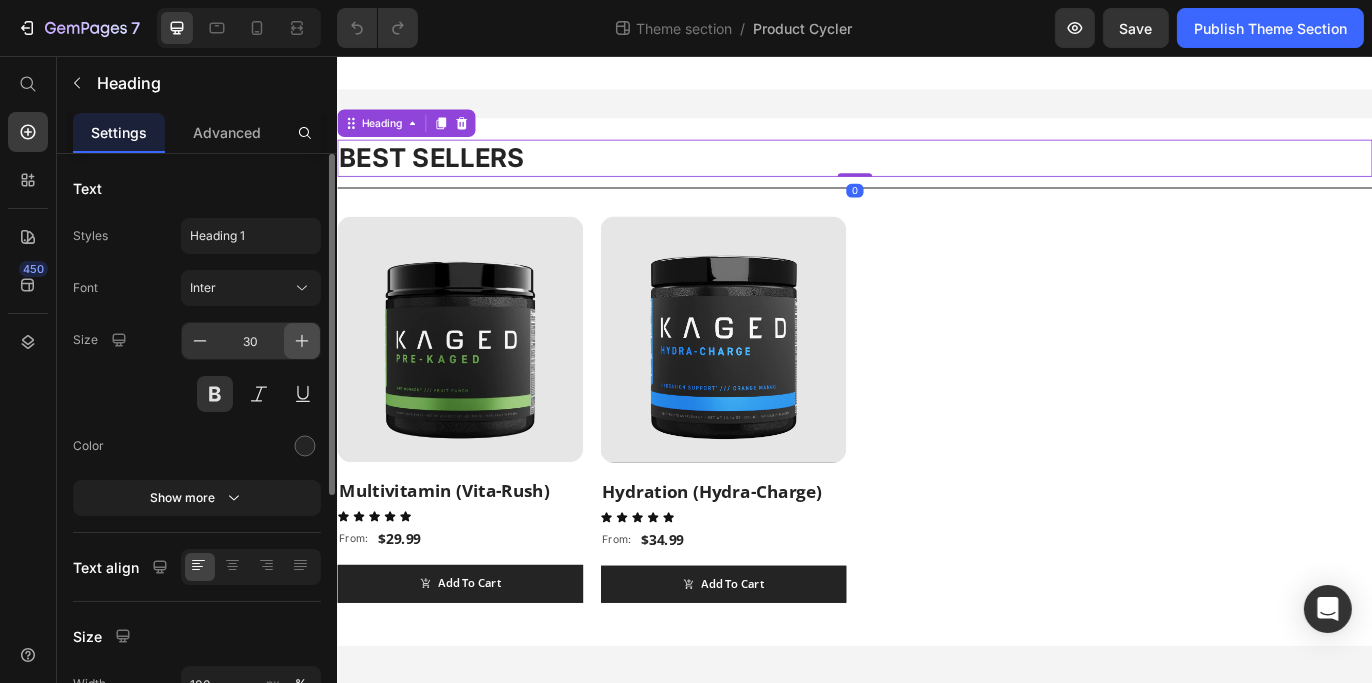 click at bounding box center [302, 341] 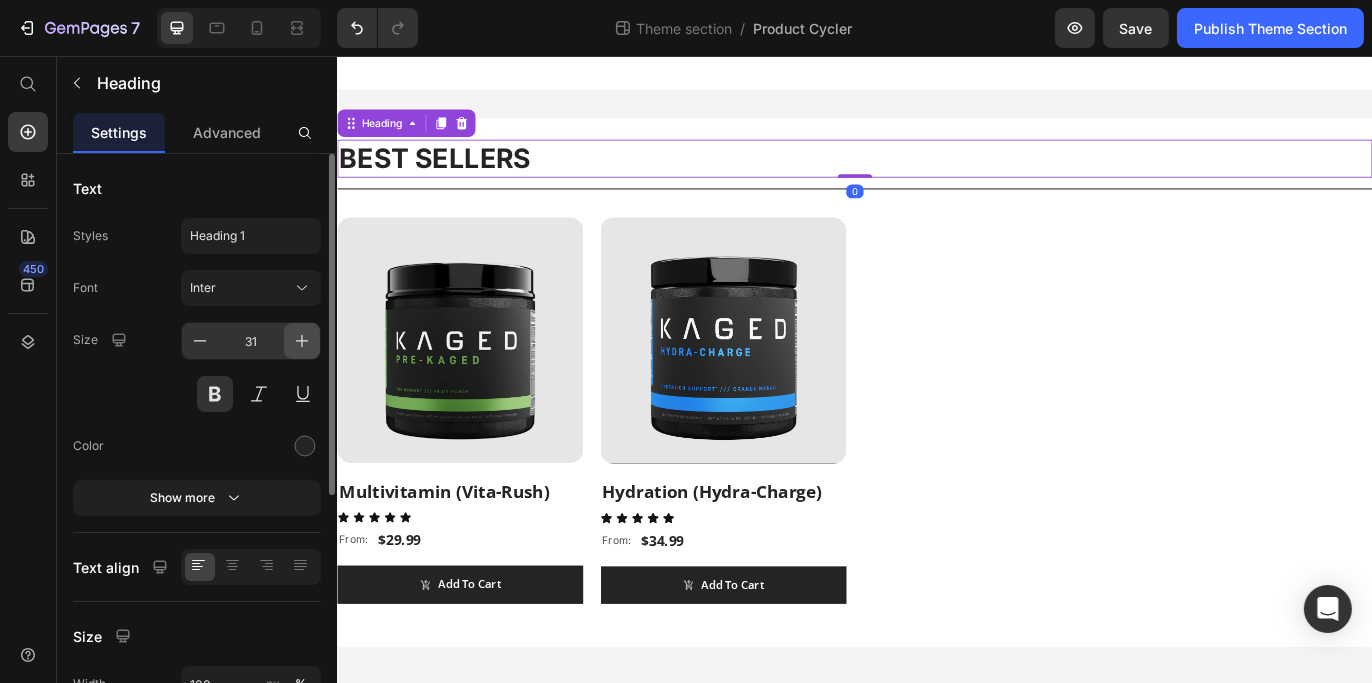 click at bounding box center [302, 341] 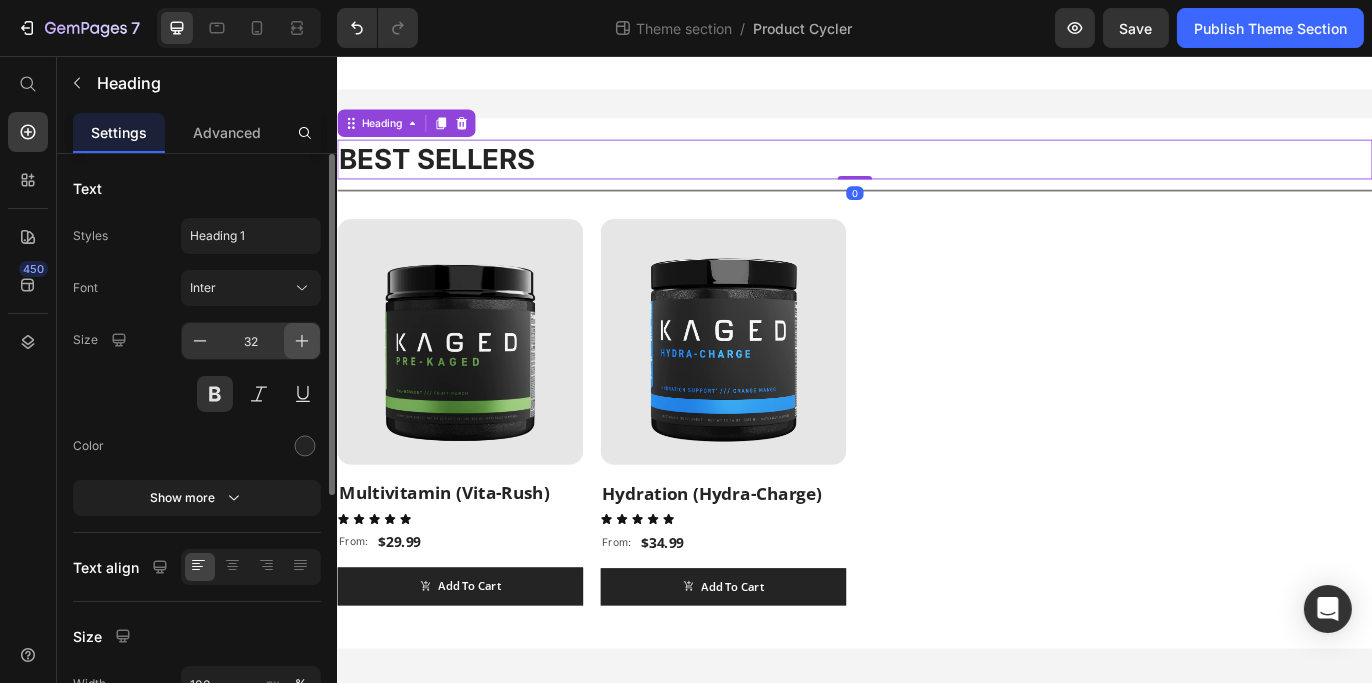 click at bounding box center [302, 341] 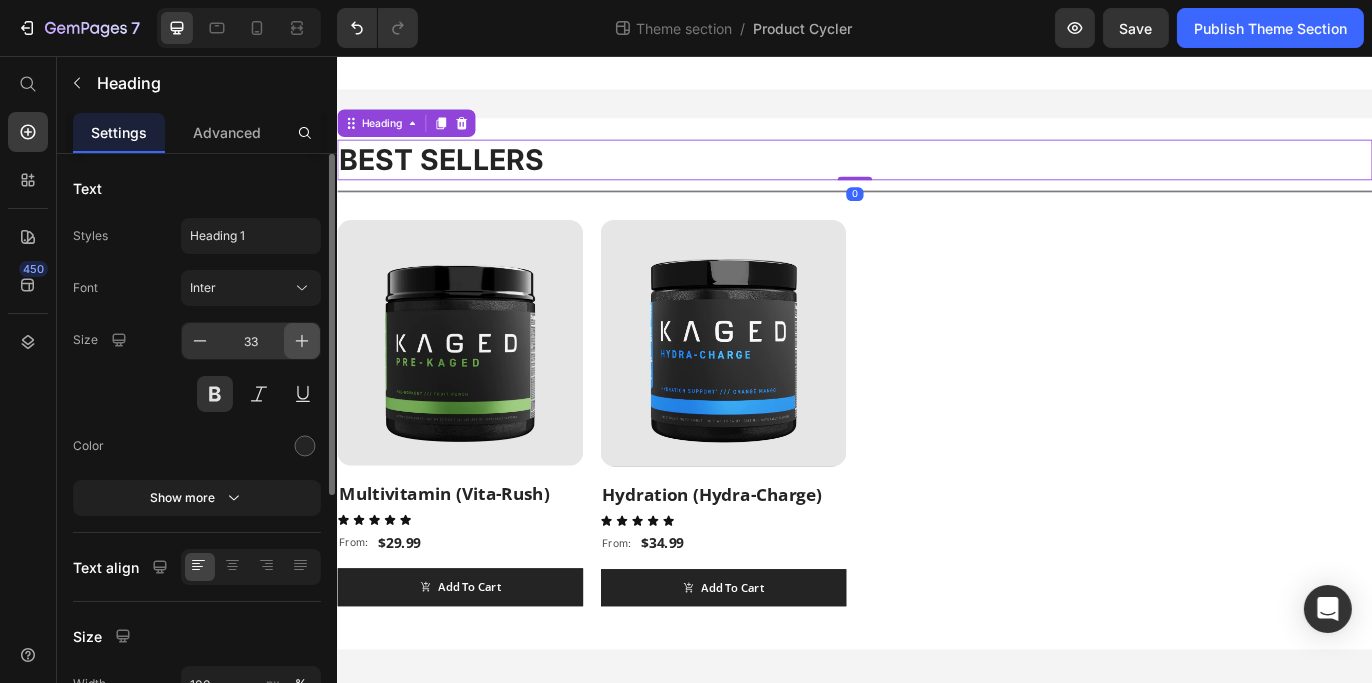 click at bounding box center (302, 341) 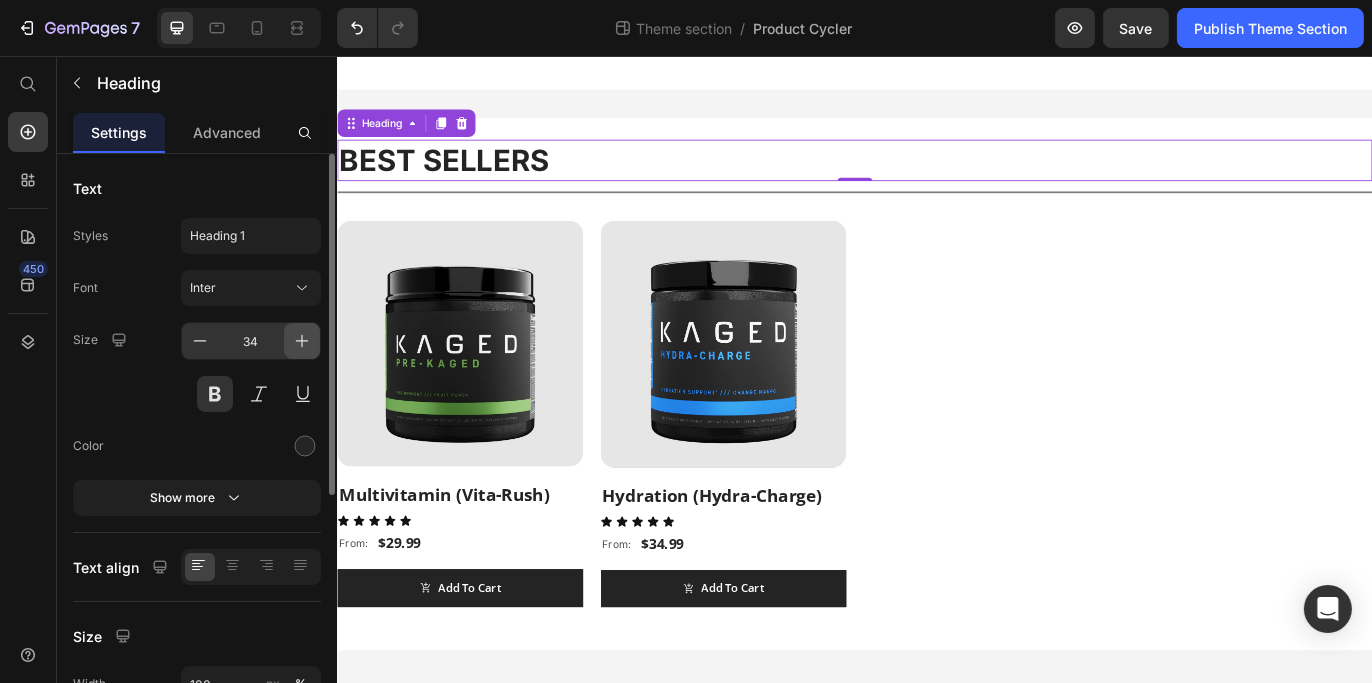 click at bounding box center (302, 341) 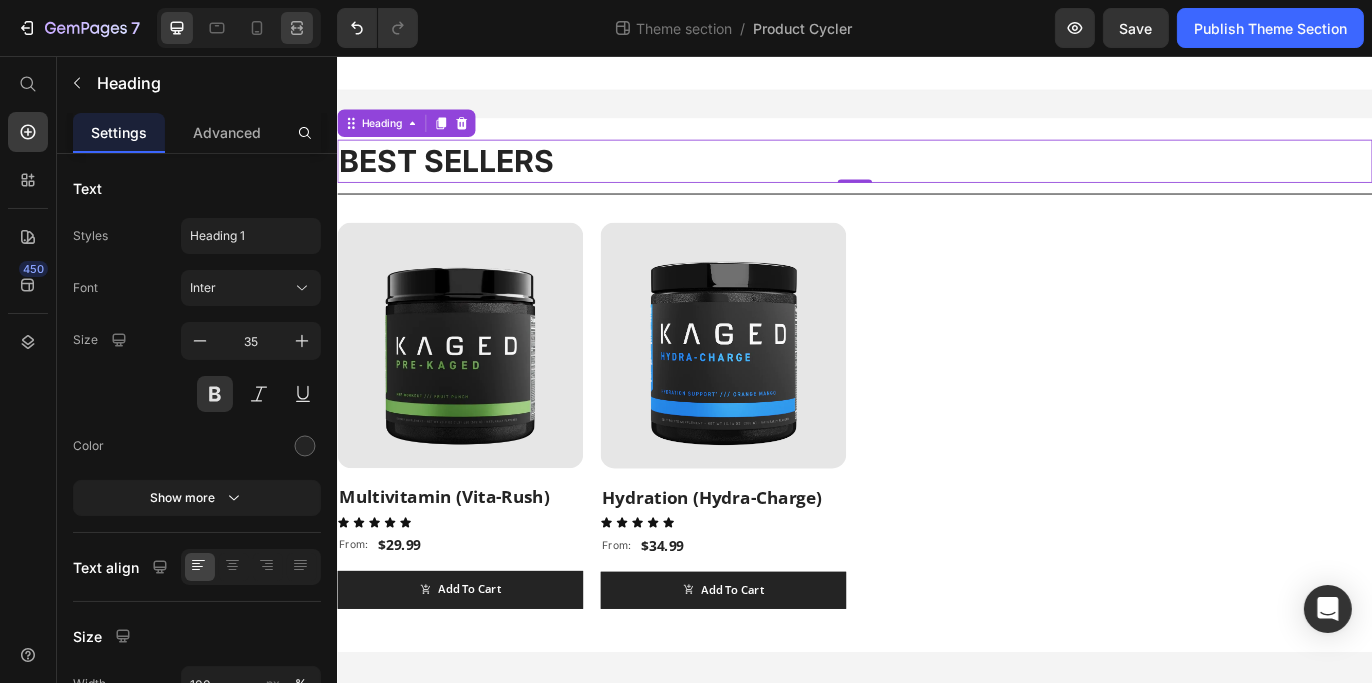 click 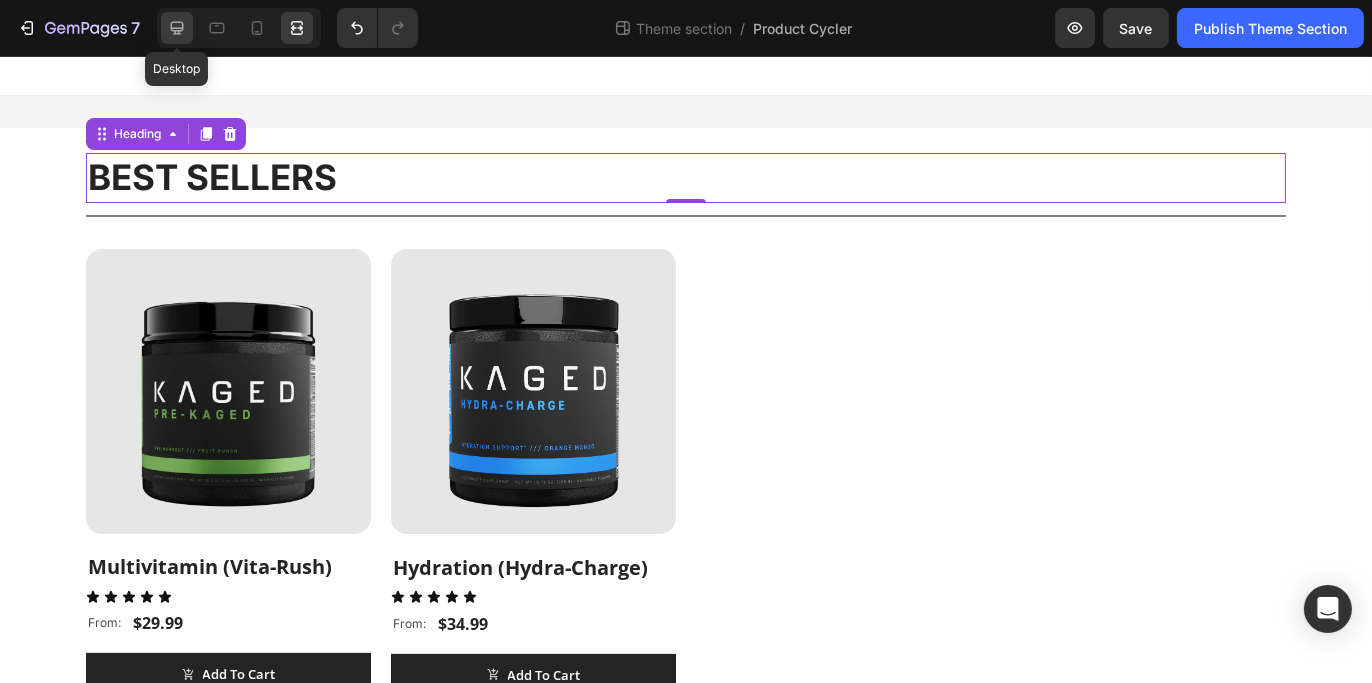 click 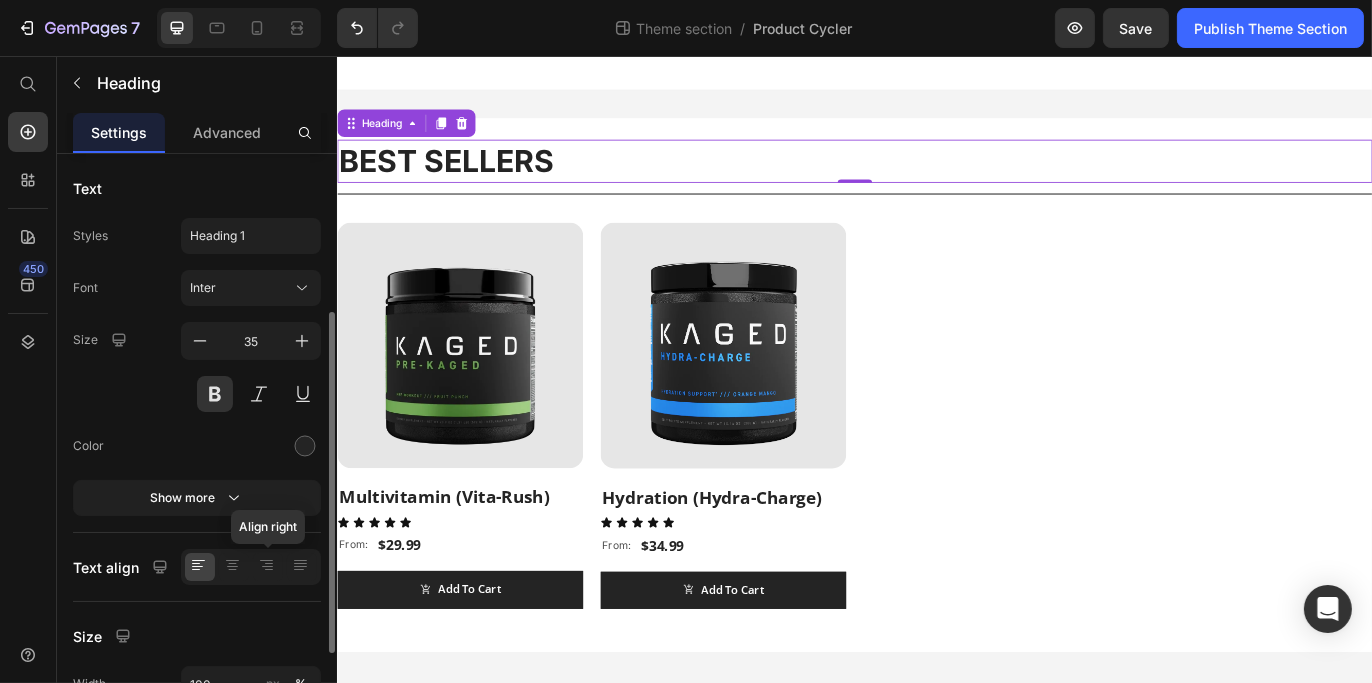 scroll, scrollTop: 200, scrollLeft: 0, axis: vertical 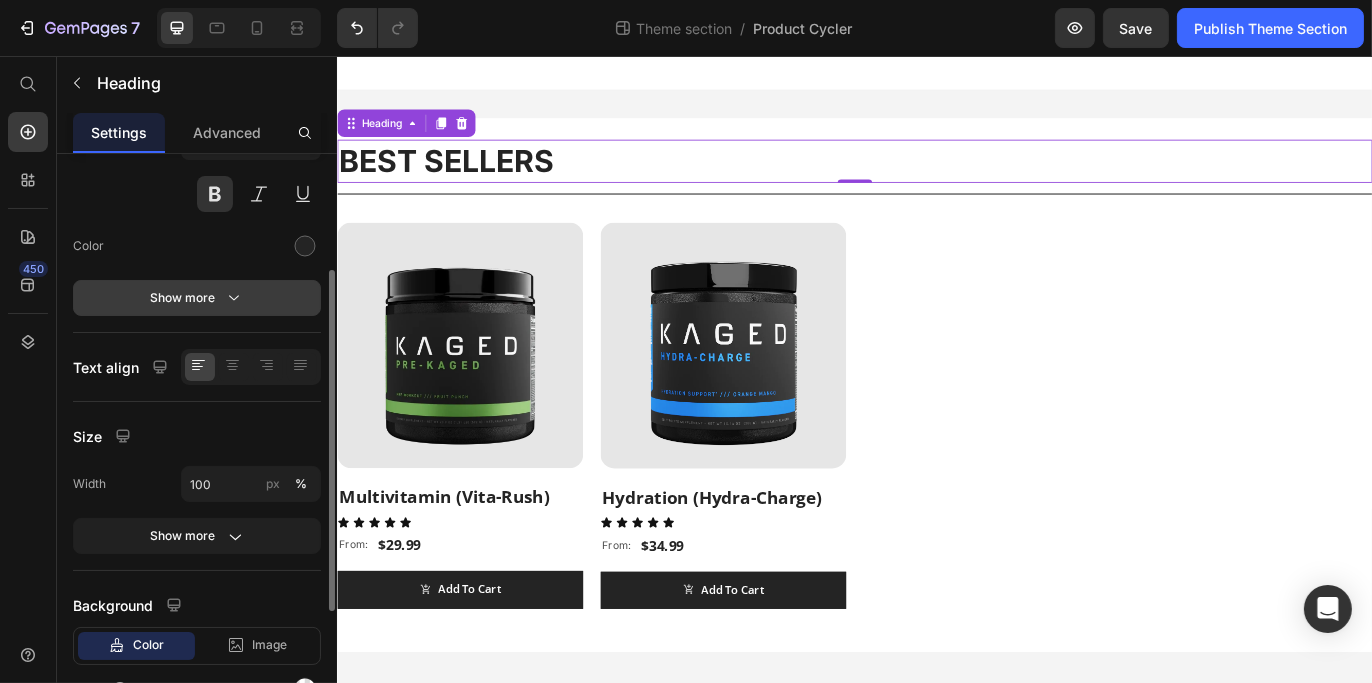 click on "Show more" at bounding box center [197, 298] 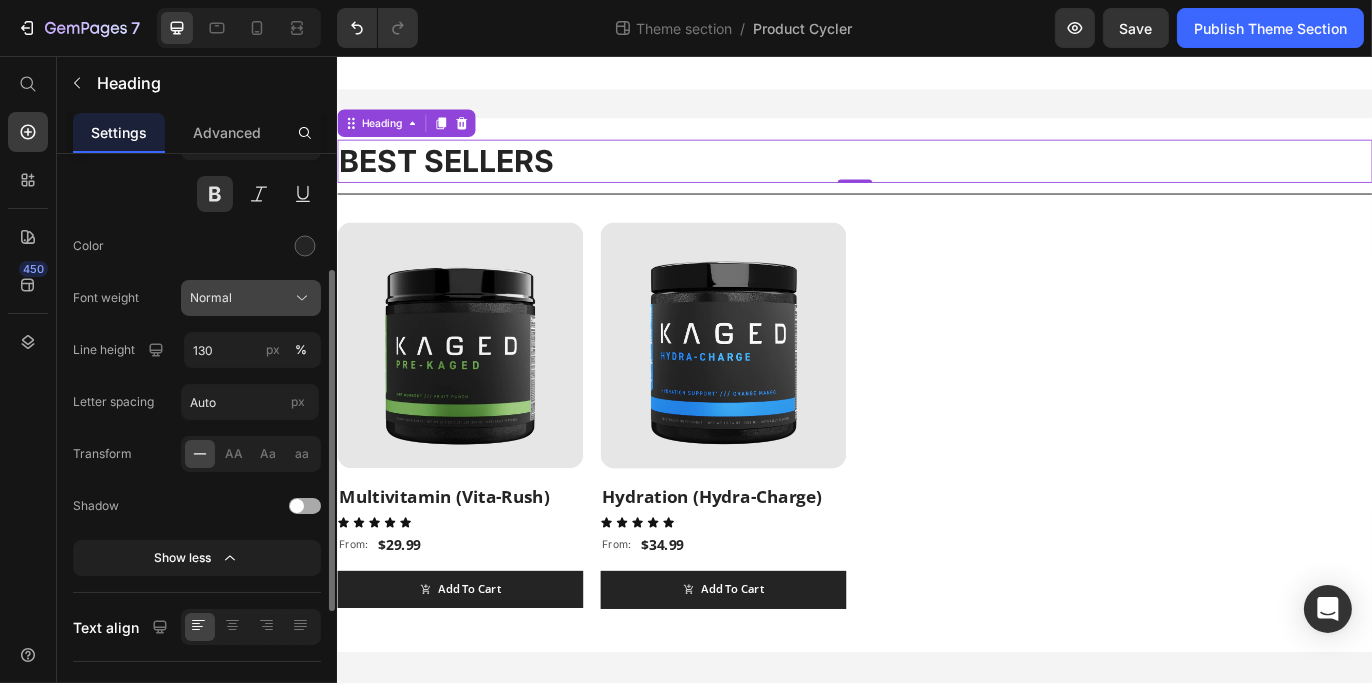 click on "Normal" 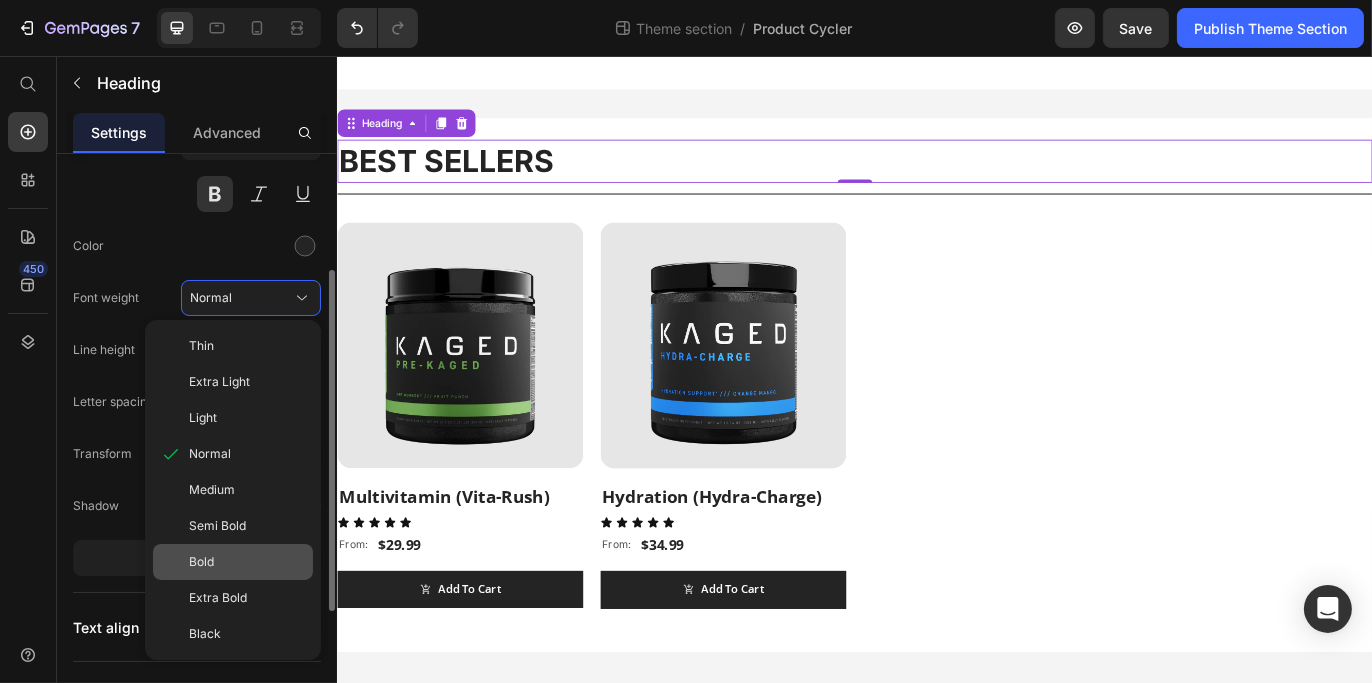 click on "Bold" 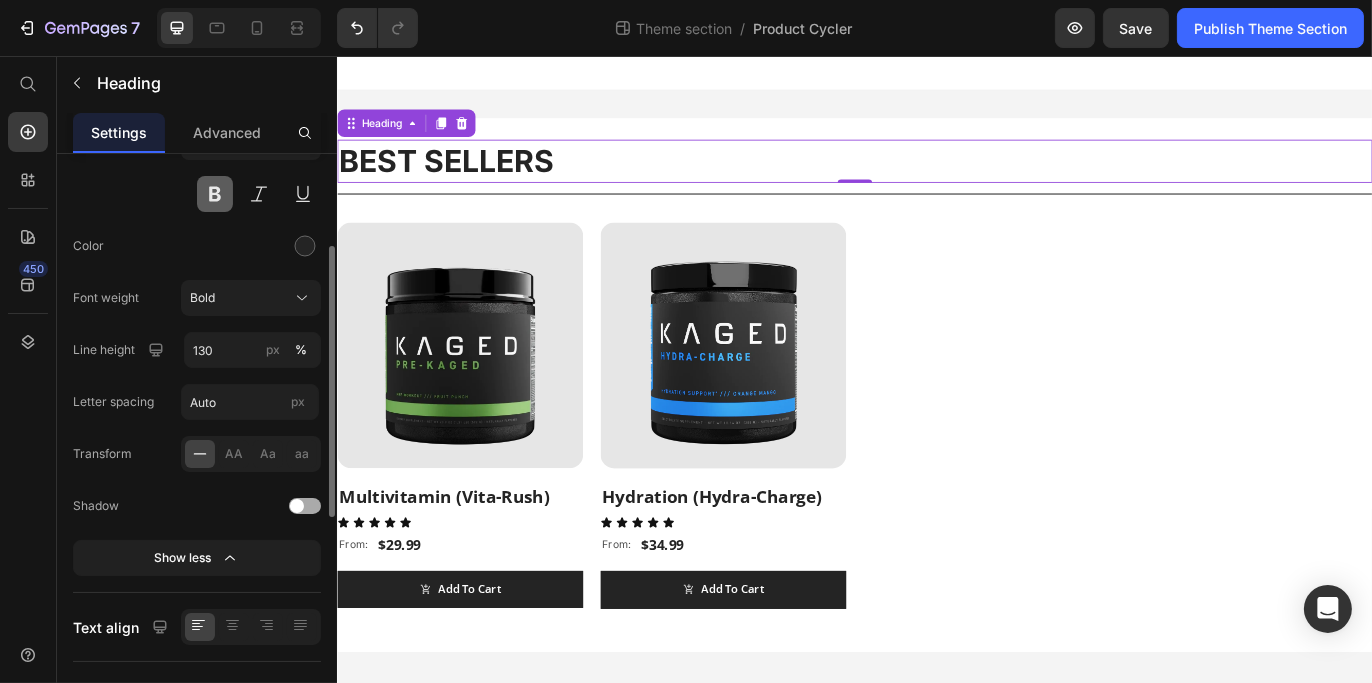 click at bounding box center (215, 194) 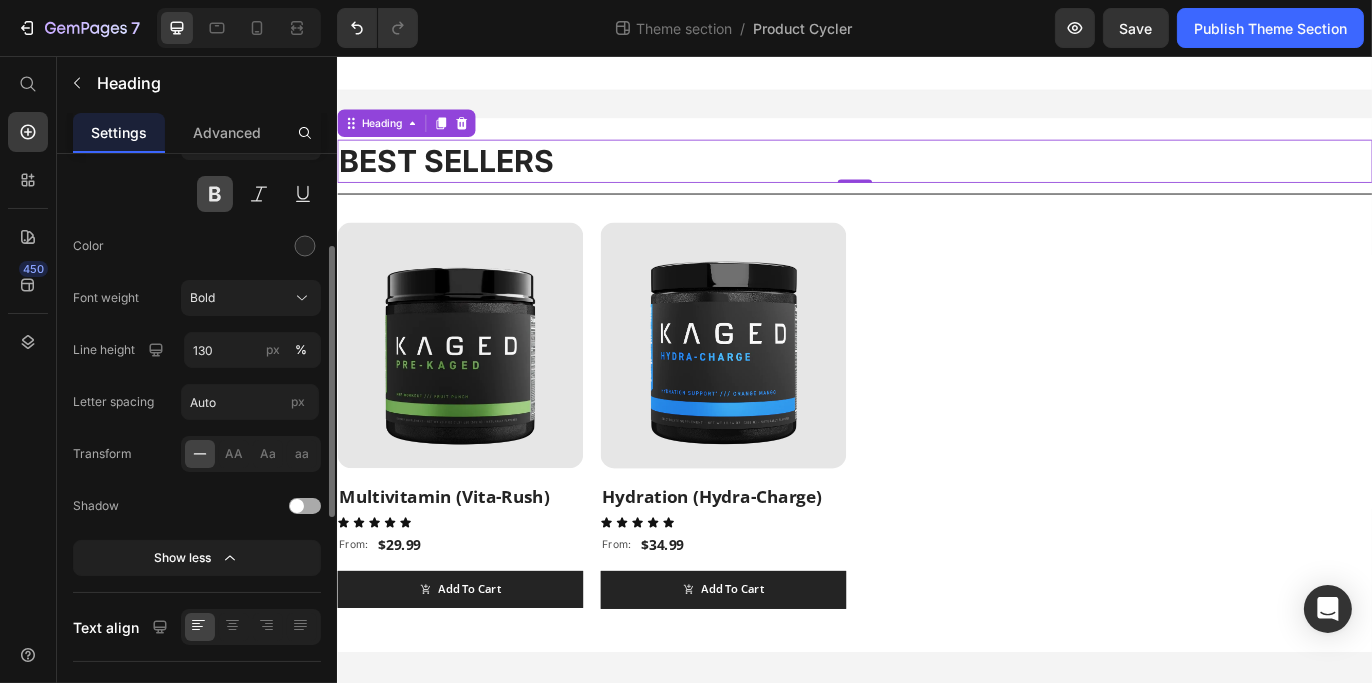 click at bounding box center (215, 194) 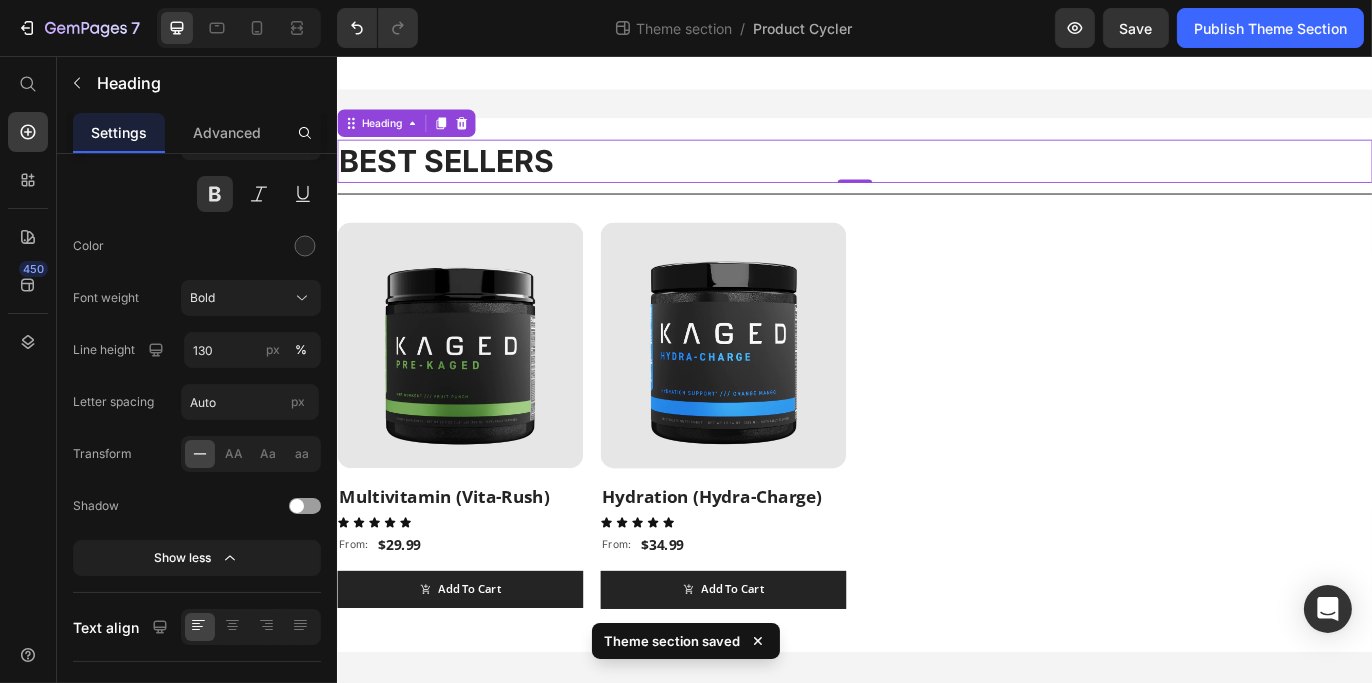 click on "BEST SELLERS" at bounding box center (936, 178) 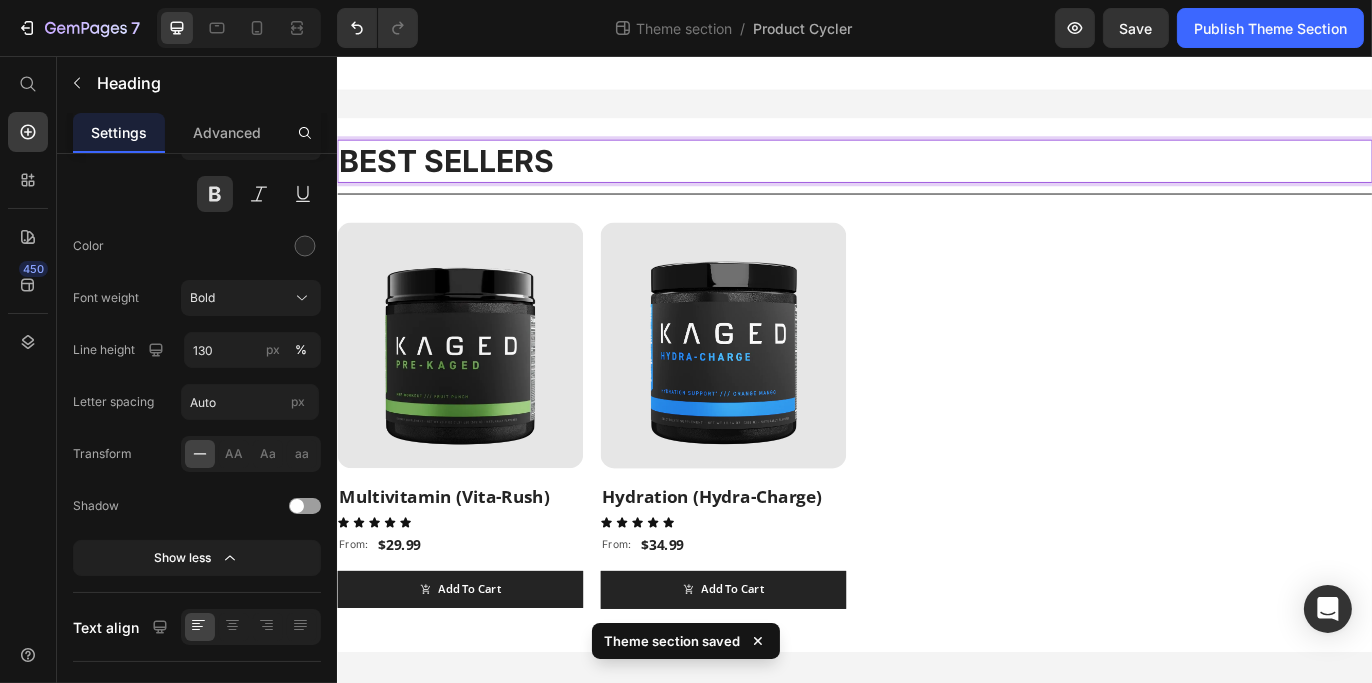 click on "BEST SELLERS" at bounding box center [936, 178] 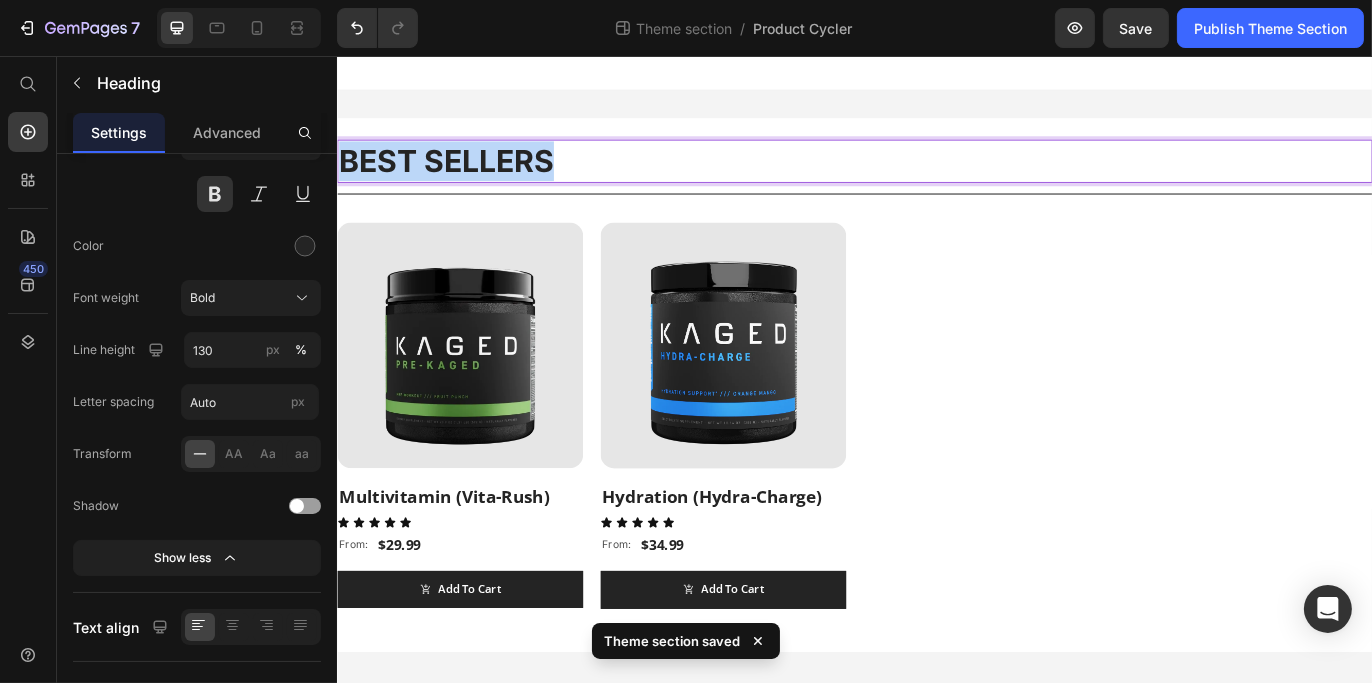drag, startPoint x: 590, startPoint y: 177, endPoint x: 320, endPoint y: 180, distance: 270.01666 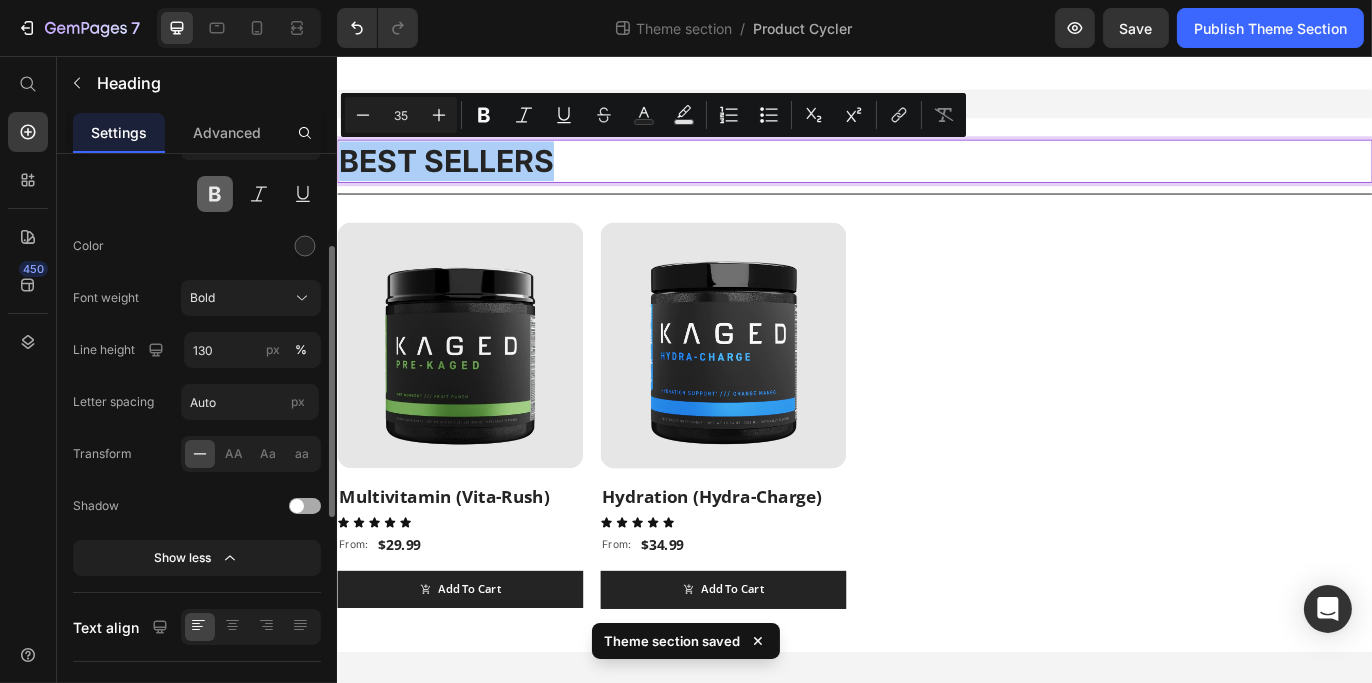 drag, startPoint x: 235, startPoint y: 192, endPoint x: 219, endPoint y: 195, distance: 16.27882 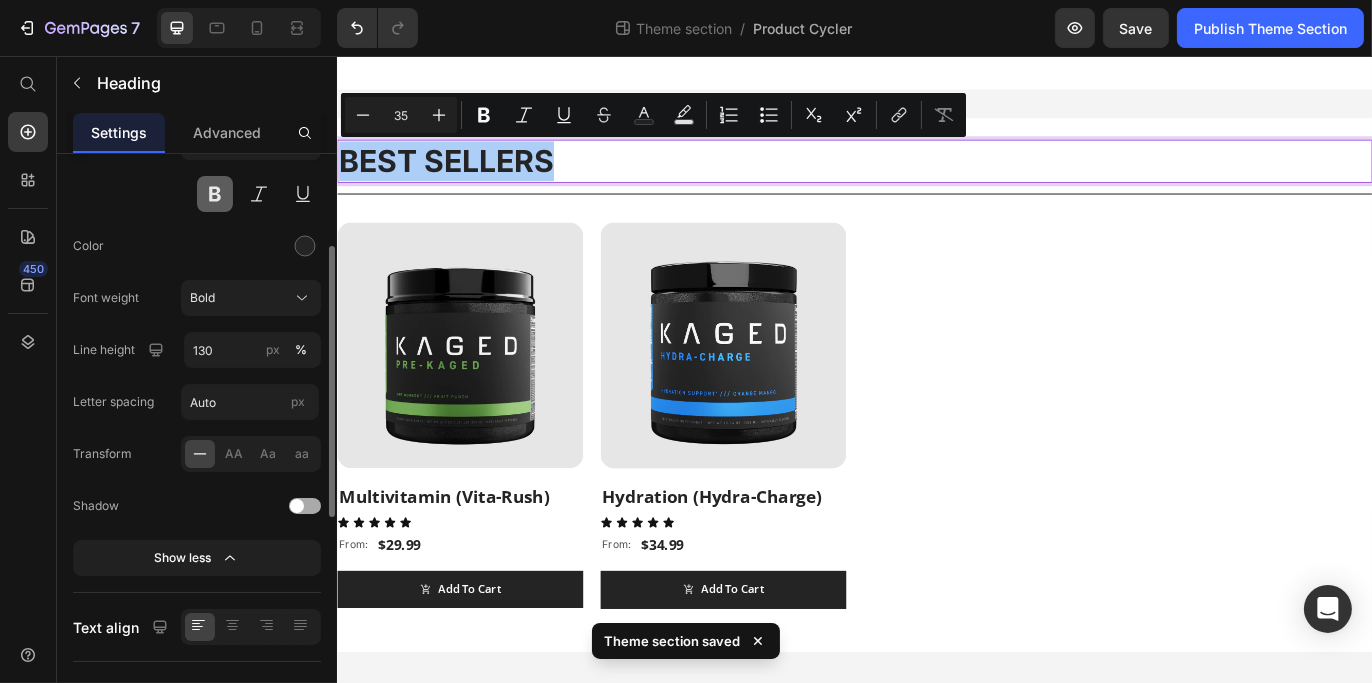 click at bounding box center (251, 194) 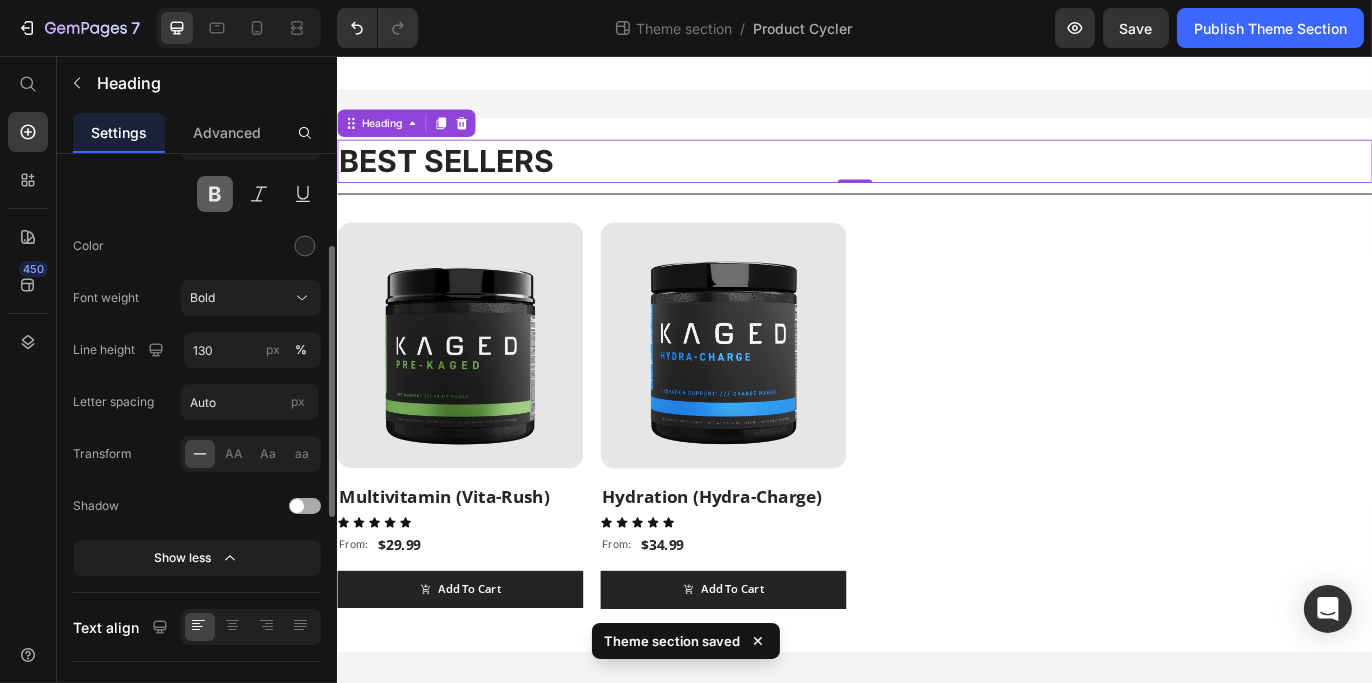 click at bounding box center [215, 194] 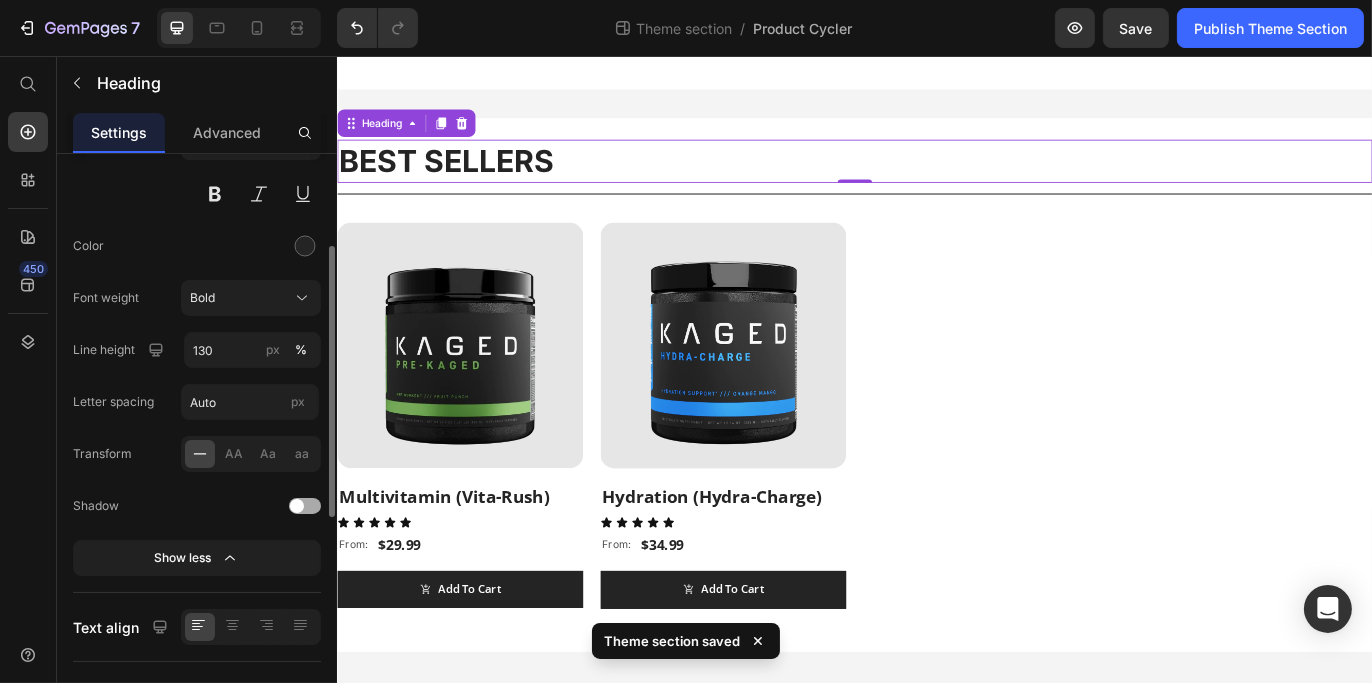 scroll, scrollTop: 300, scrollLeft: 0, axis: vertical 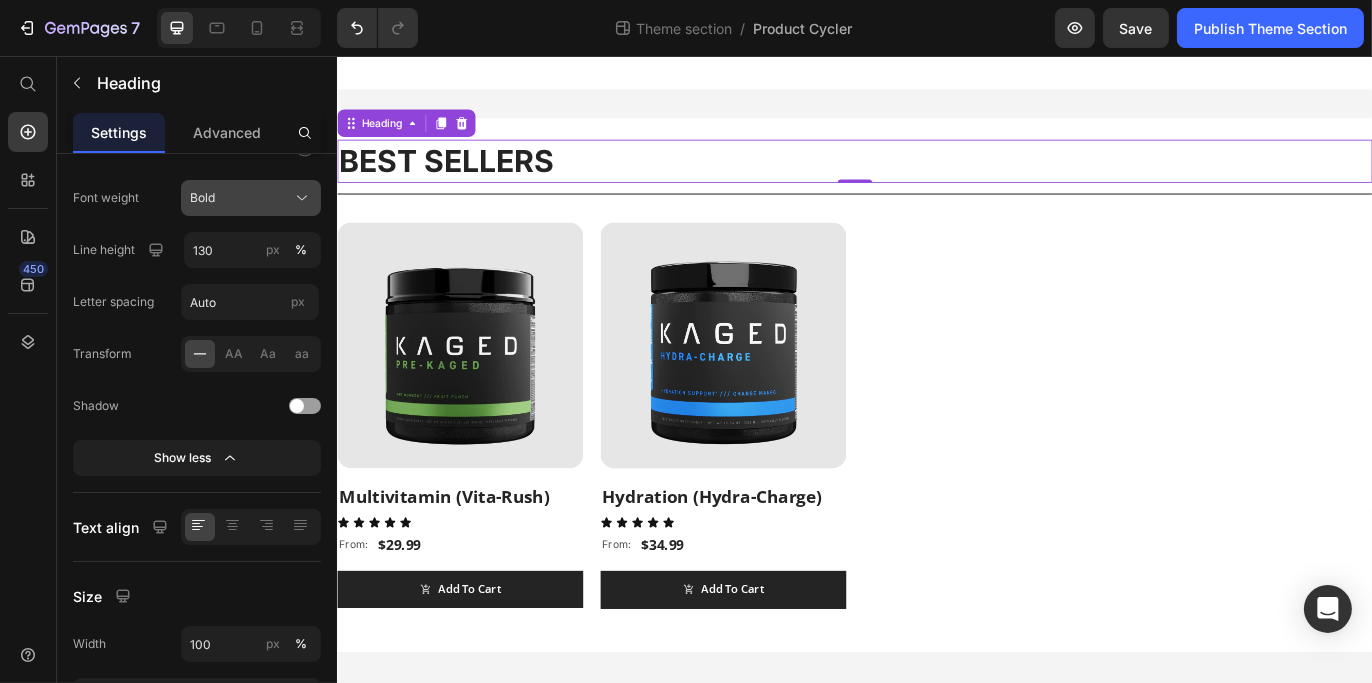 click on "Bold" 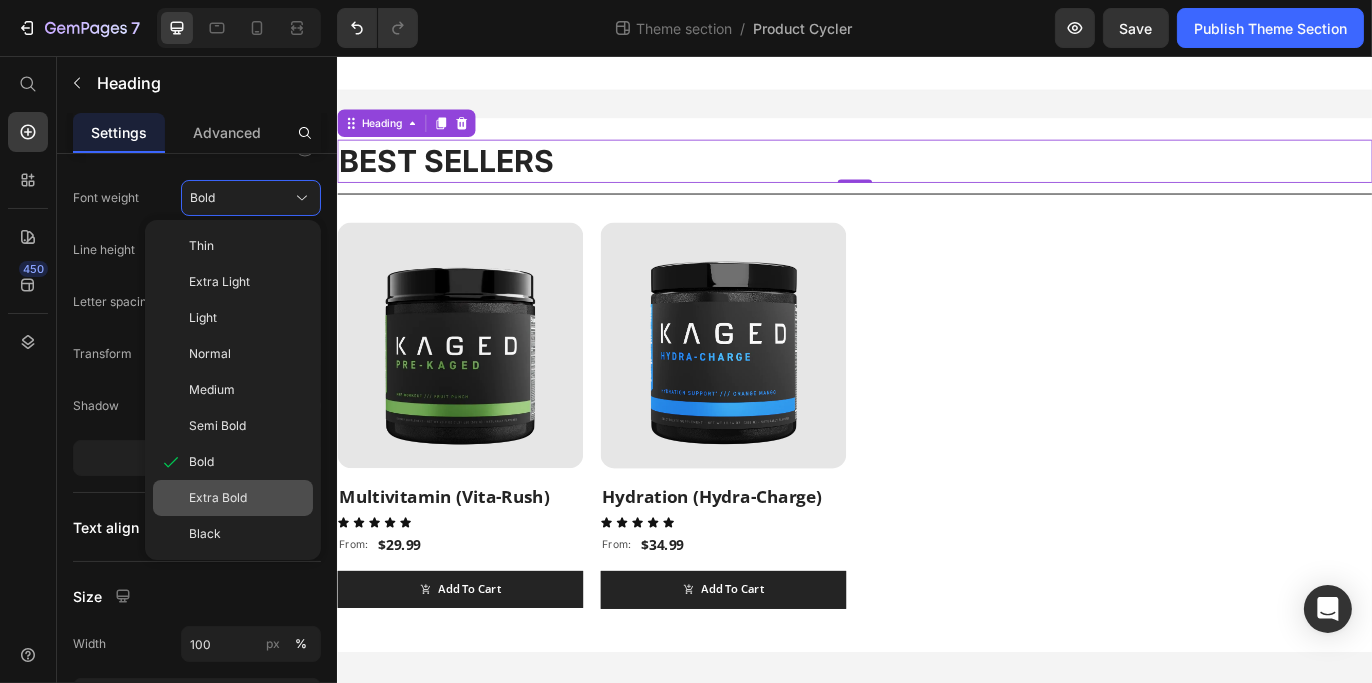 click on "Extra Bold" at bounding box center [218, 498] 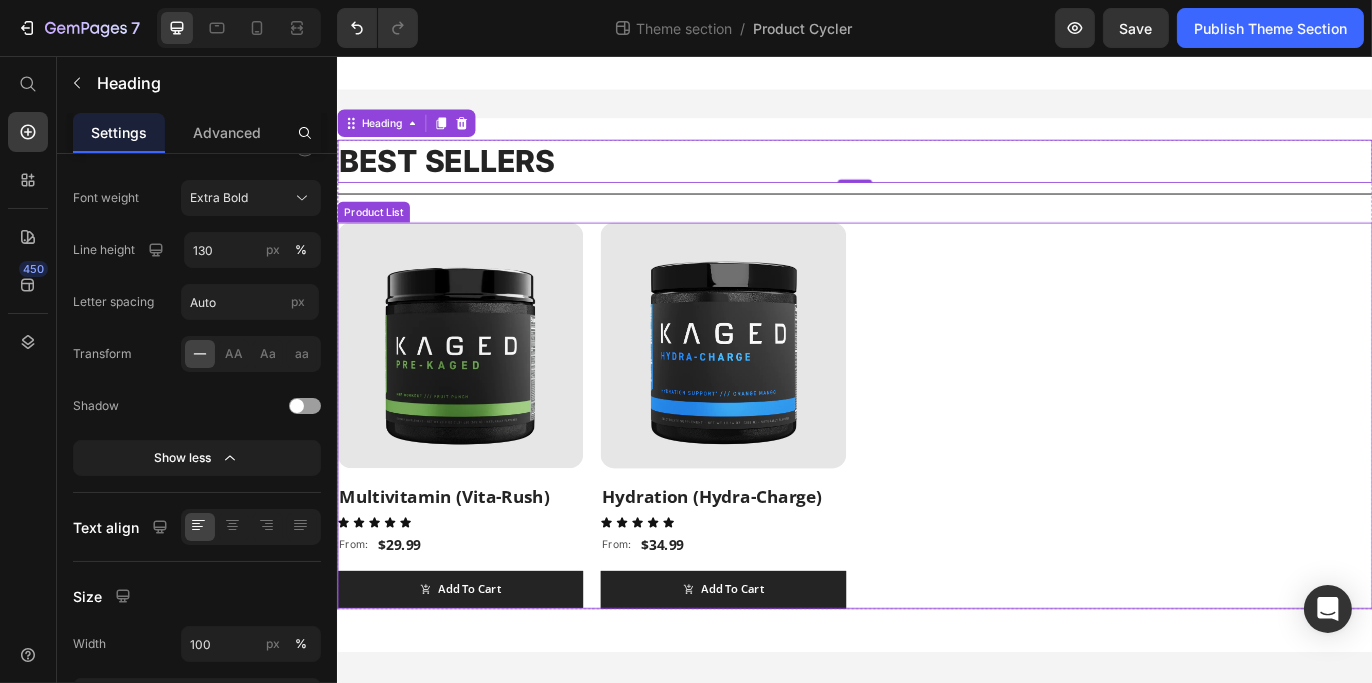 click on "(P) Images Multivitamin (Vita-Rush) (P) Title Icon Icon Icon Icon
Icon Icon List From: Text Block $29.99 (P) Price Row Add To Cart (P) Cart Button Row (P) Images Hydration (Hydra-Charge) (P) Title Icon Icon Icon Icon
Icon Icon List From: Text Block $34.99 (P) Price Row Add To Cart (P) Cart Button Row" at bounding box center [936, 473] 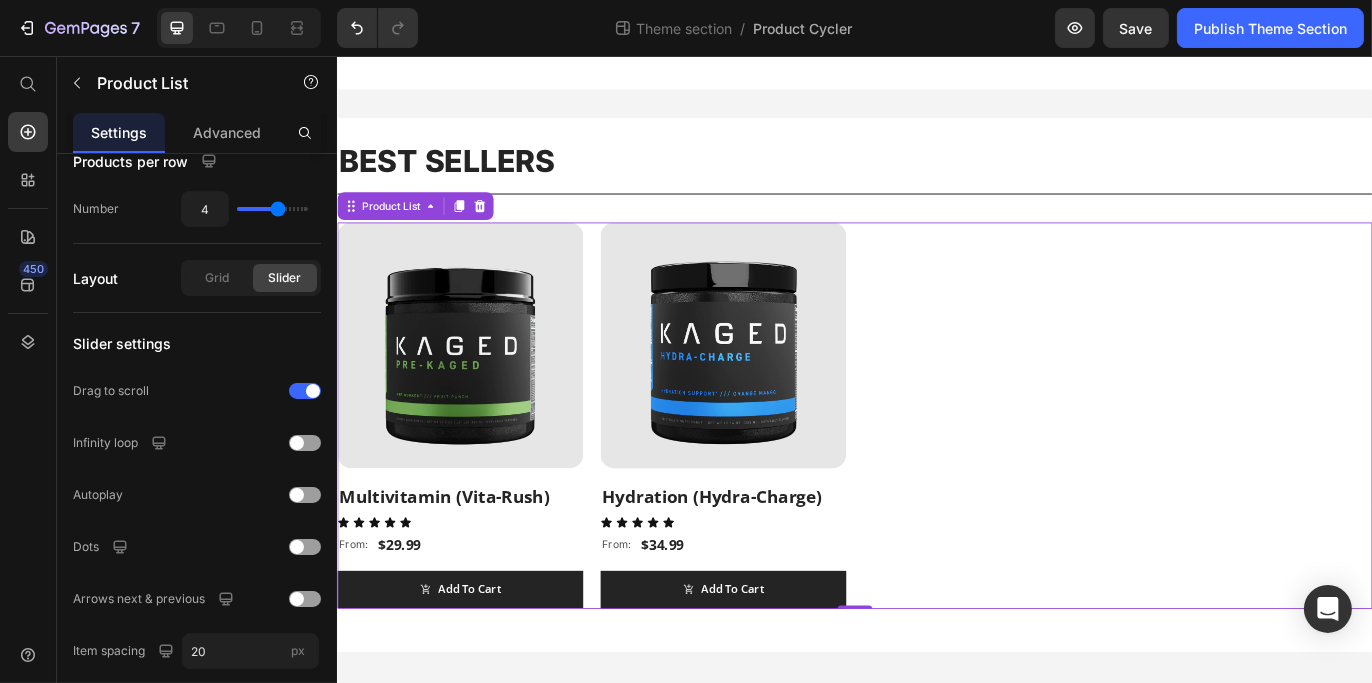 scroll, scrollTop: 0, scrollLeft: 0, axis: both 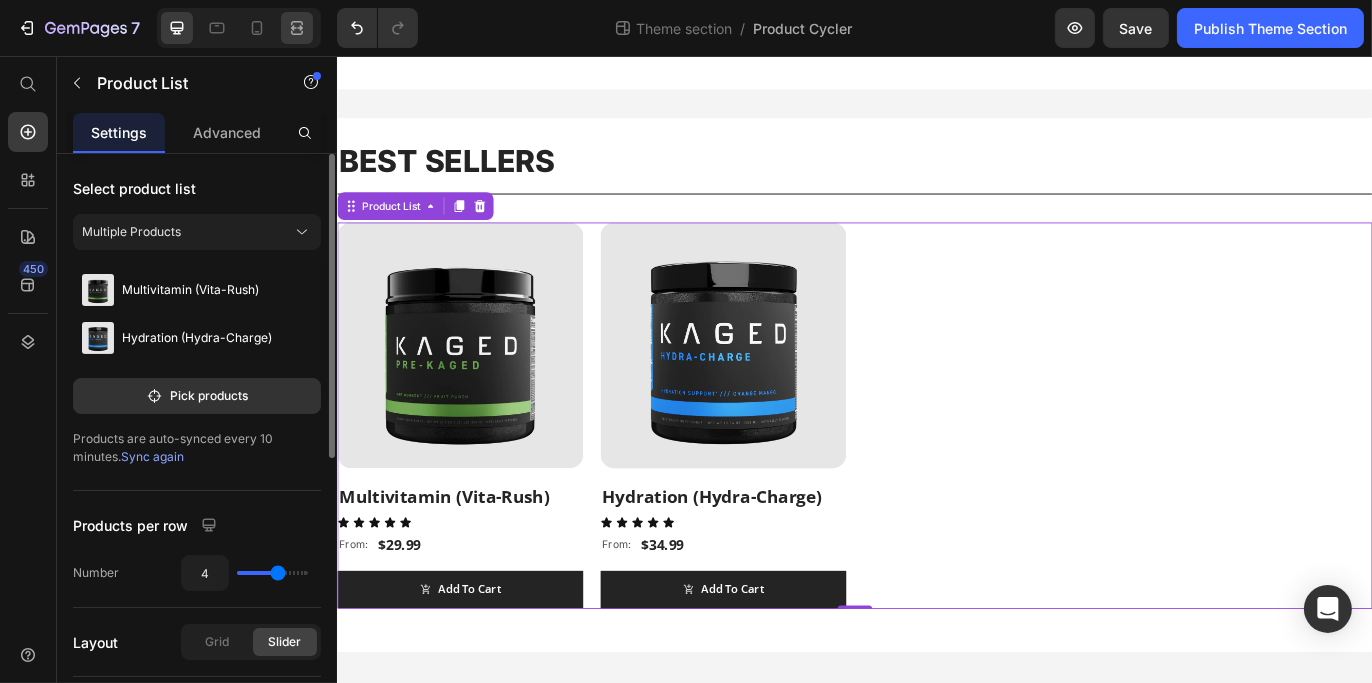 click 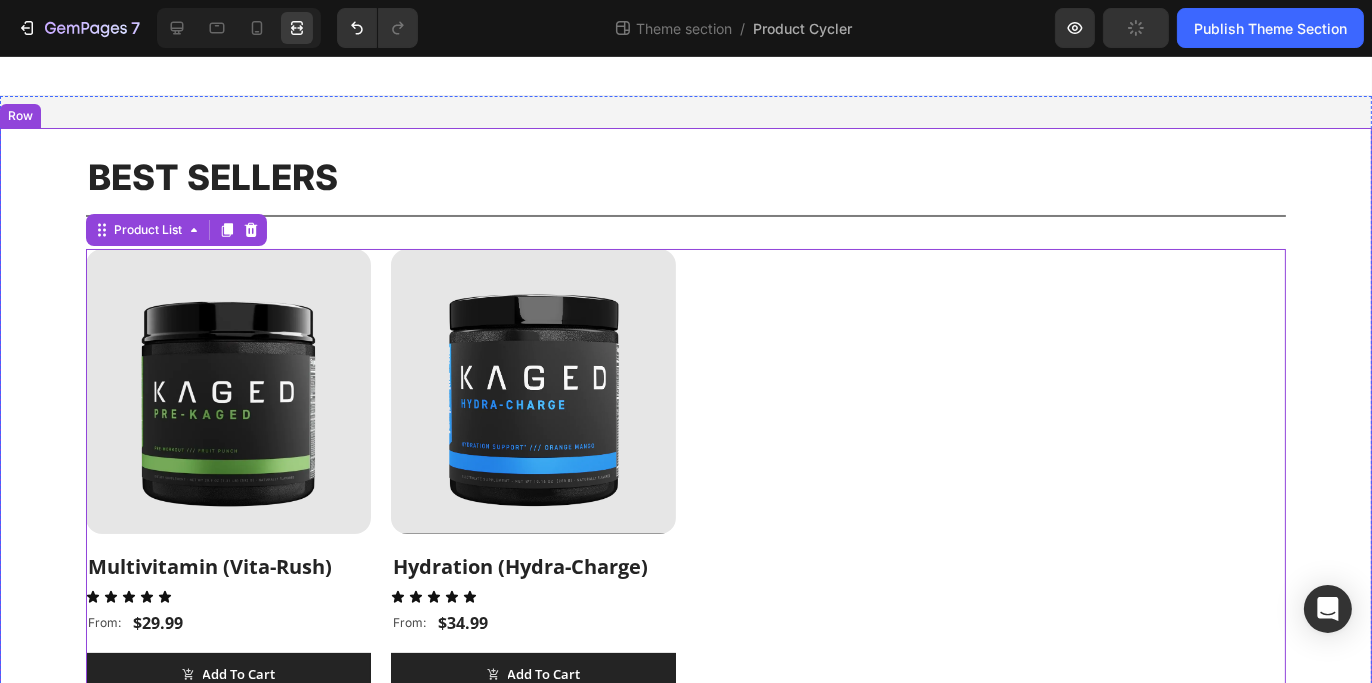 click on "BEST SELLERS Heading                Title Line (P) Images Multivitamin (Vita-Rush) (P) Title Icon Icon Icon Icon
Icon Icon List From: Text Block $29.99 (P) Price Row Add To Cart (P) Cart Button Row (P) Images Hydration (Hydra-Charge) (P) Title Icon Icon Icon Icon
Icon Icon List From: Text Block $34.99 (P) Price Row Add To Cart (P) Cart Button Row Product List   0 Row" at bounding box center [686, 425] 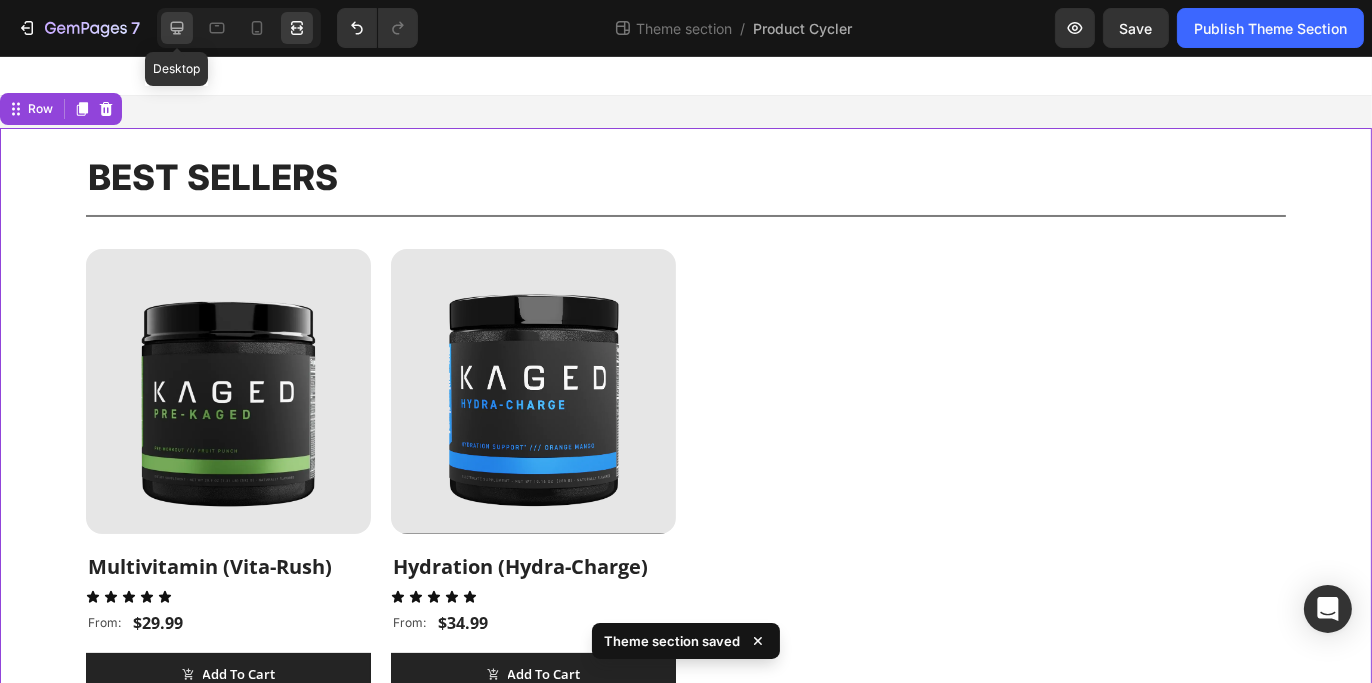 click 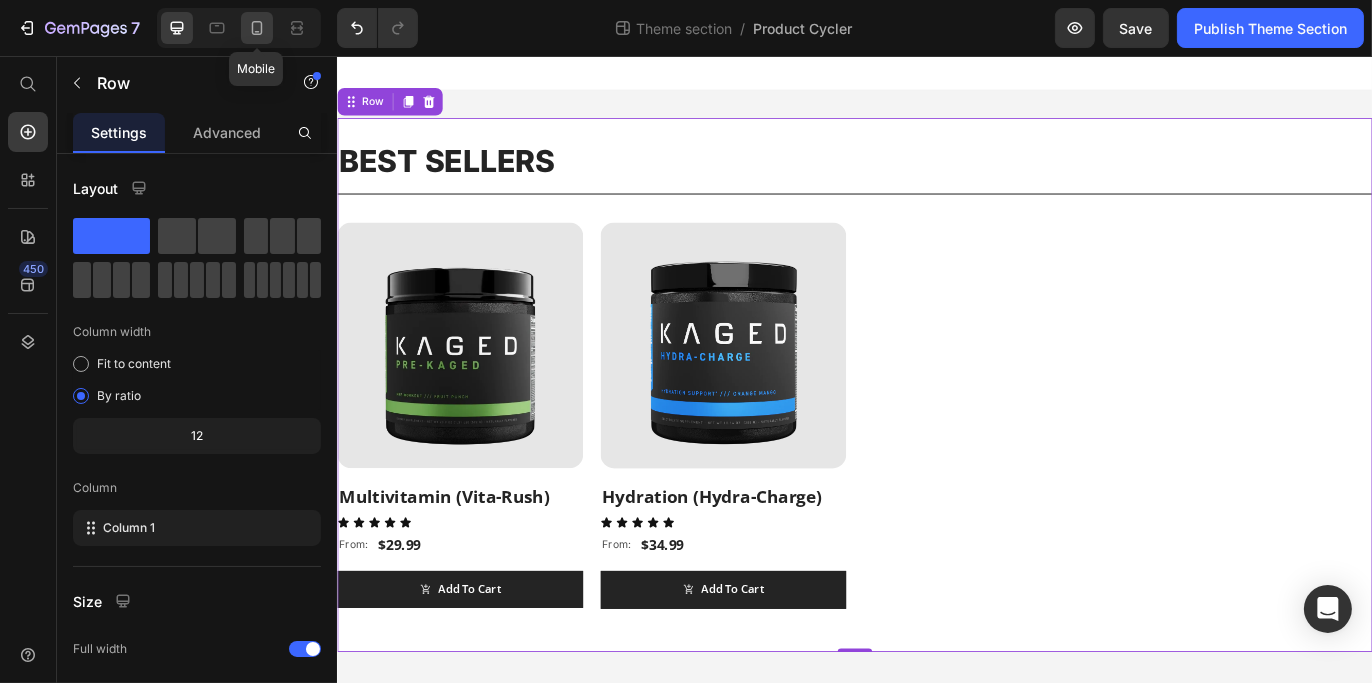 click 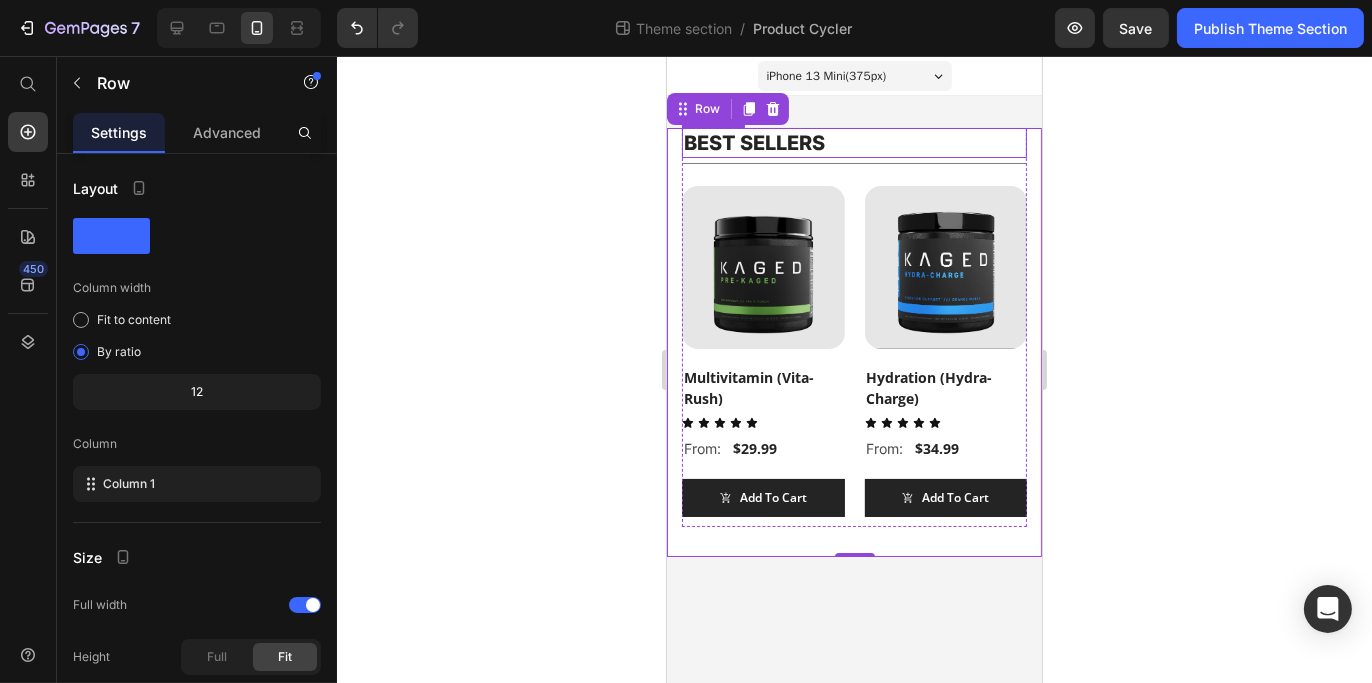 click on "BEST SELLERS" at bounding box center (853, 143) 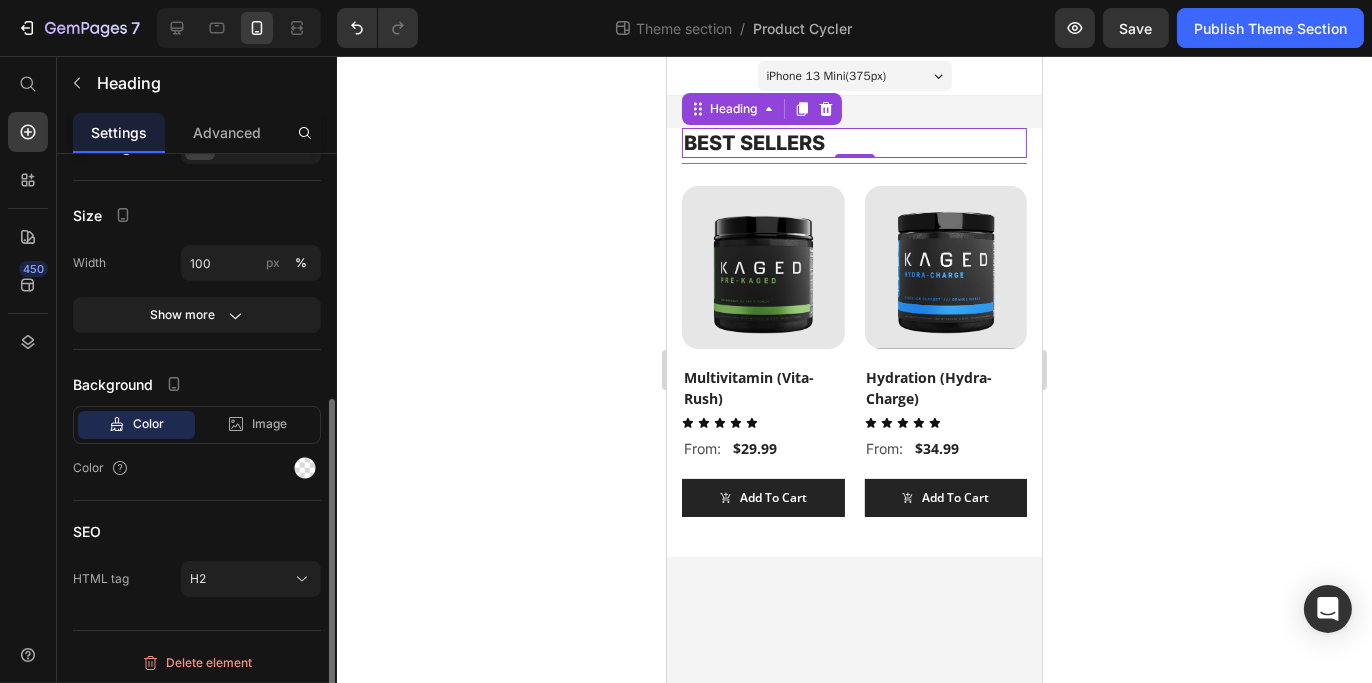 scroll, scrollTop: 21, scrollLeft: 0, axis: vertical 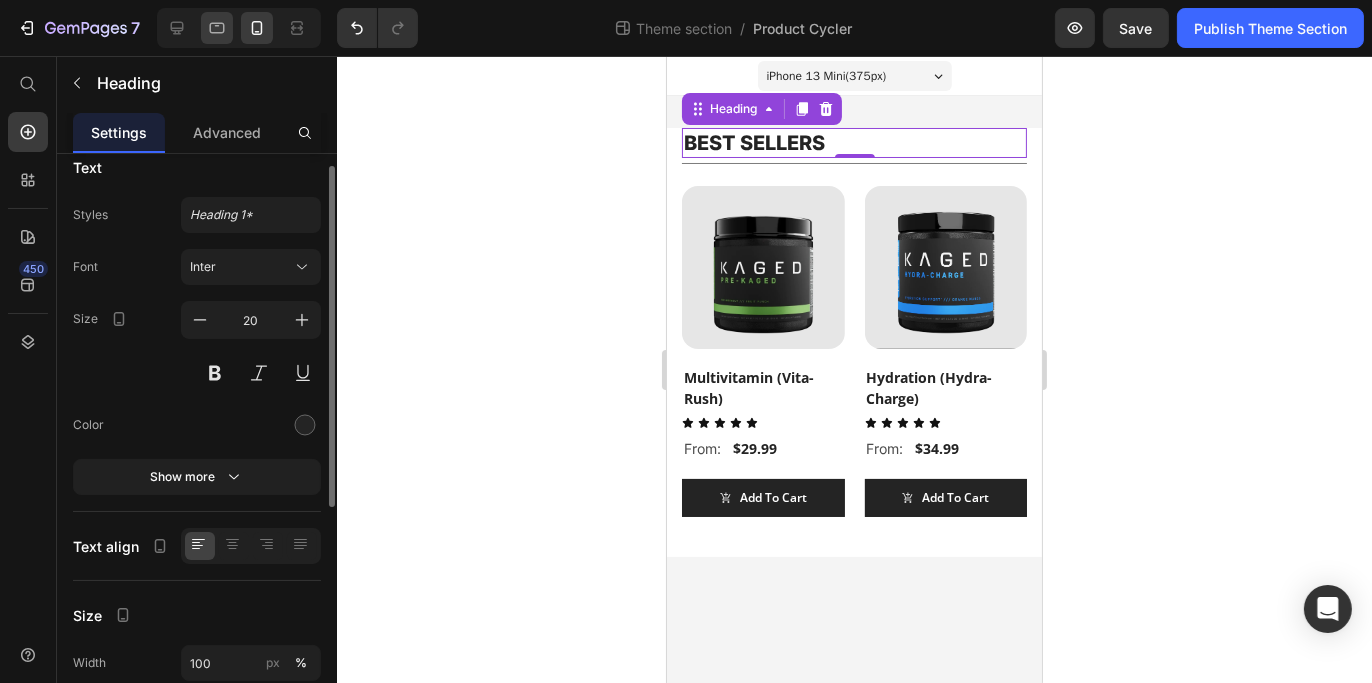 drag, startPoint x: 203, startPoint y: 45, endPoint x: 206, endPoint y: 28, distance: 17.262676 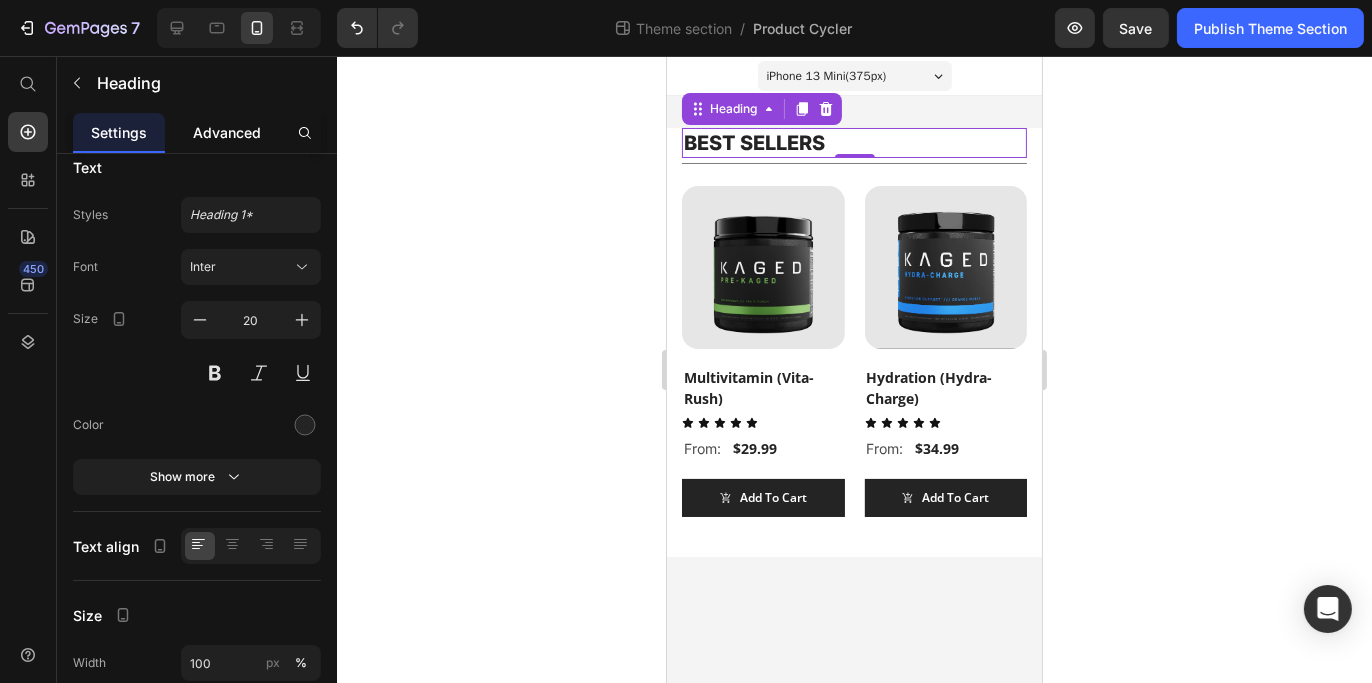 click on "Advanced" at bounding box center (227, 132) 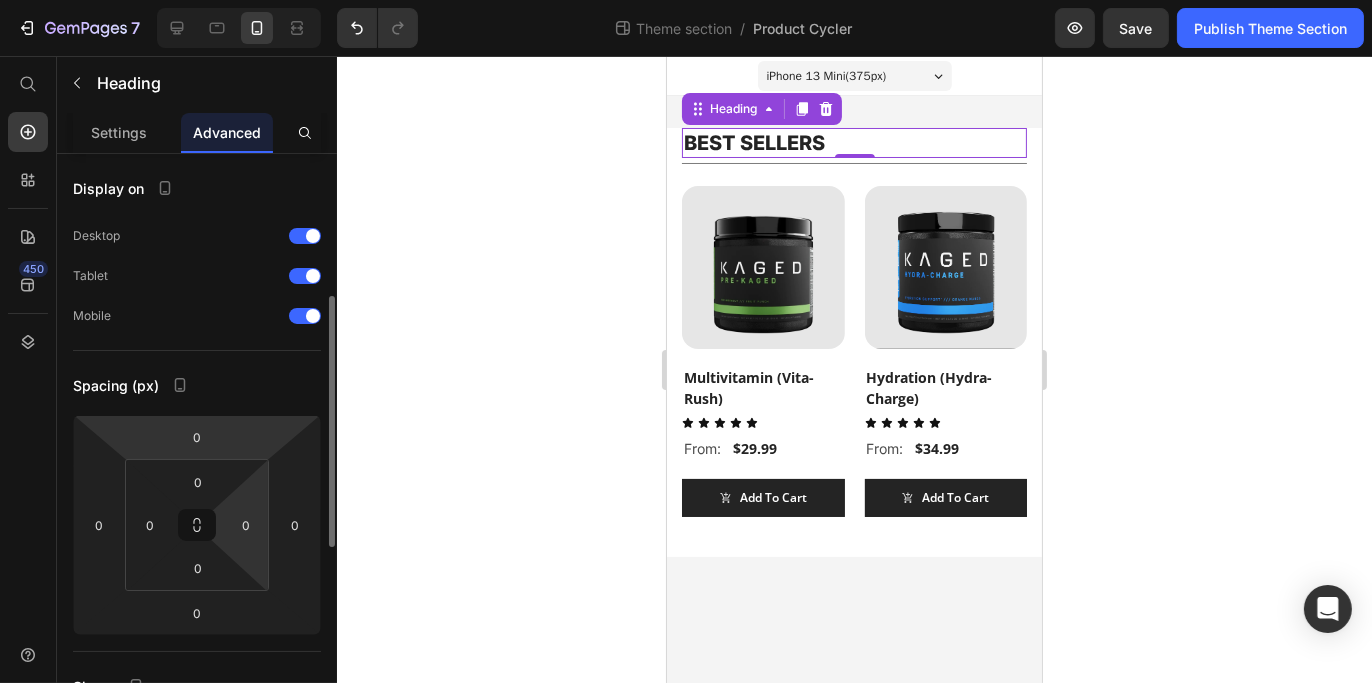scroll, scrollTop: 100, scrollLeft: 0, axis: vertical 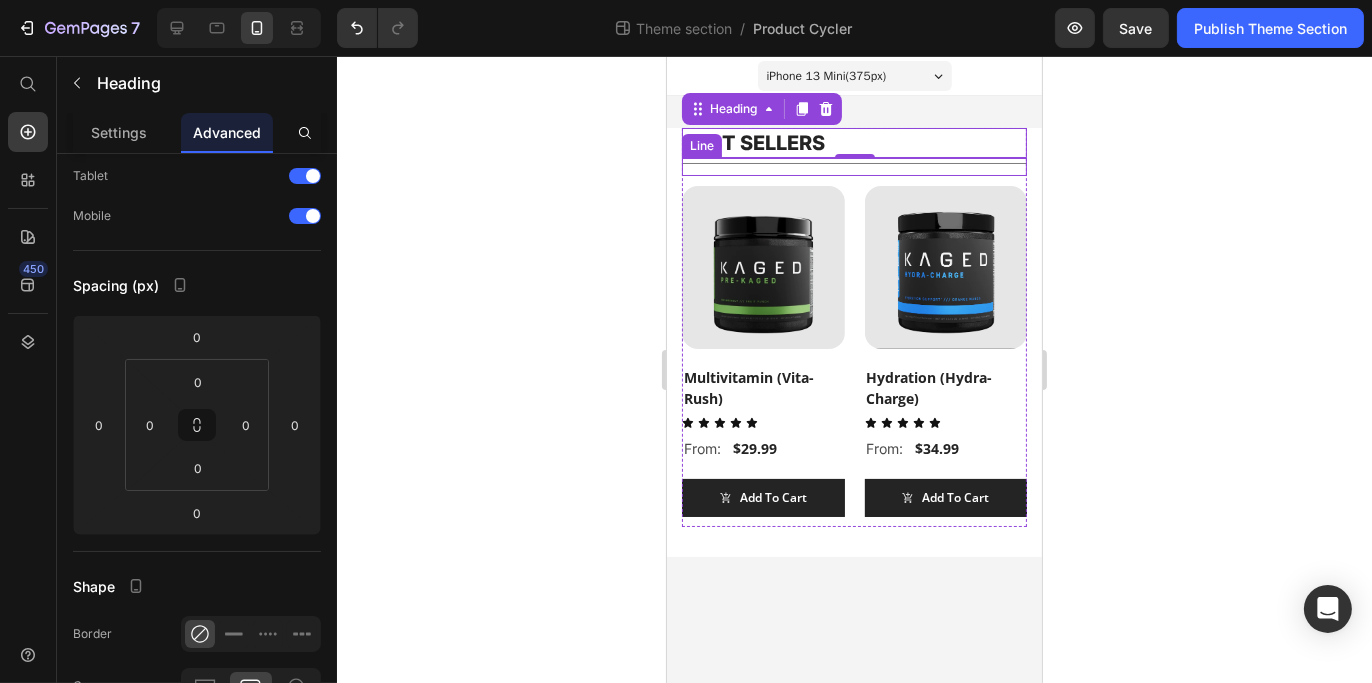 click on "BEST SELLERS Heading   0                Title Line (P) Images Multivitamin (Vita-Rush) (P) Title Icon Icon Icon Icon
Icon Icon List From: Text Block $29.99 (P) Price Row Add To Cart (P) Cart Button Row (P) Images Hydration (Hydra-Charge) (P) Title Icon Icon Icon Icon
Icon Icon List From: Text Block $34.99 (P) Price Row Add To Cart (P) Cart Button Row Product List Row Row" at bounding box center (853, 342) 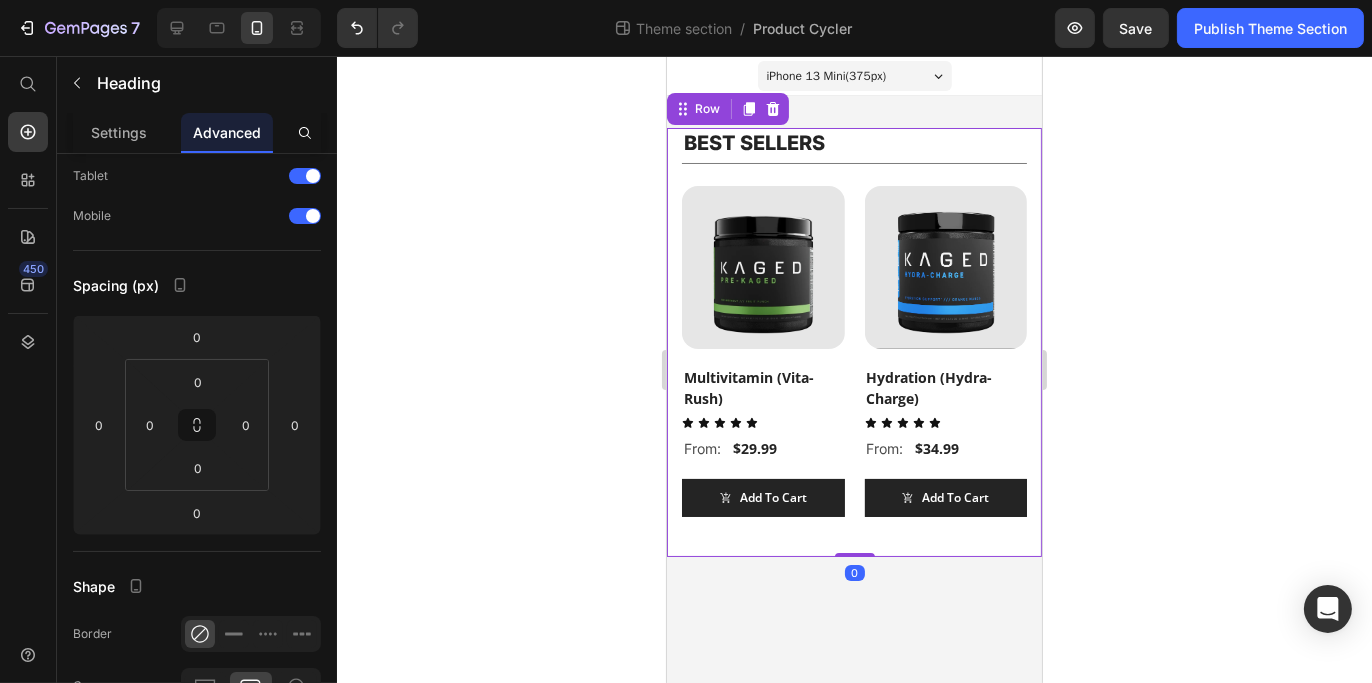 scroll, scrollTop: 0, scrollLeft: 0, axis: both 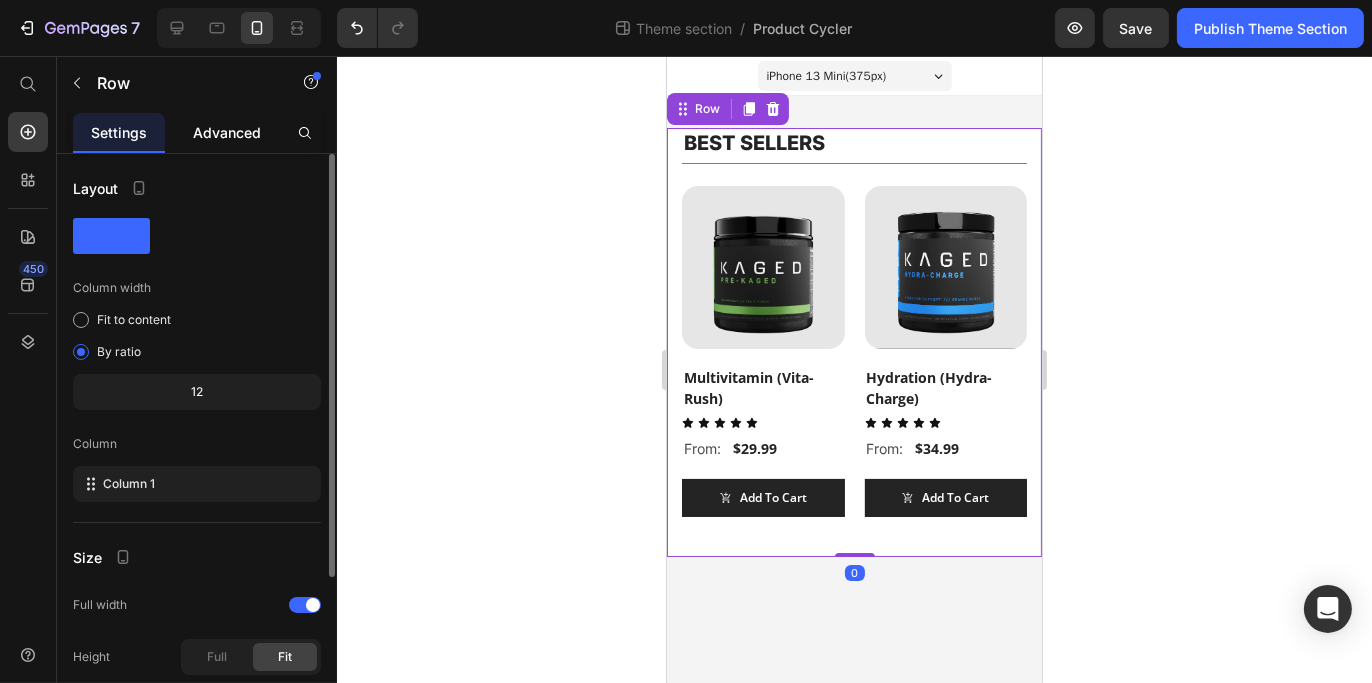 click on "Advanced" at bounding box center [227, 132] 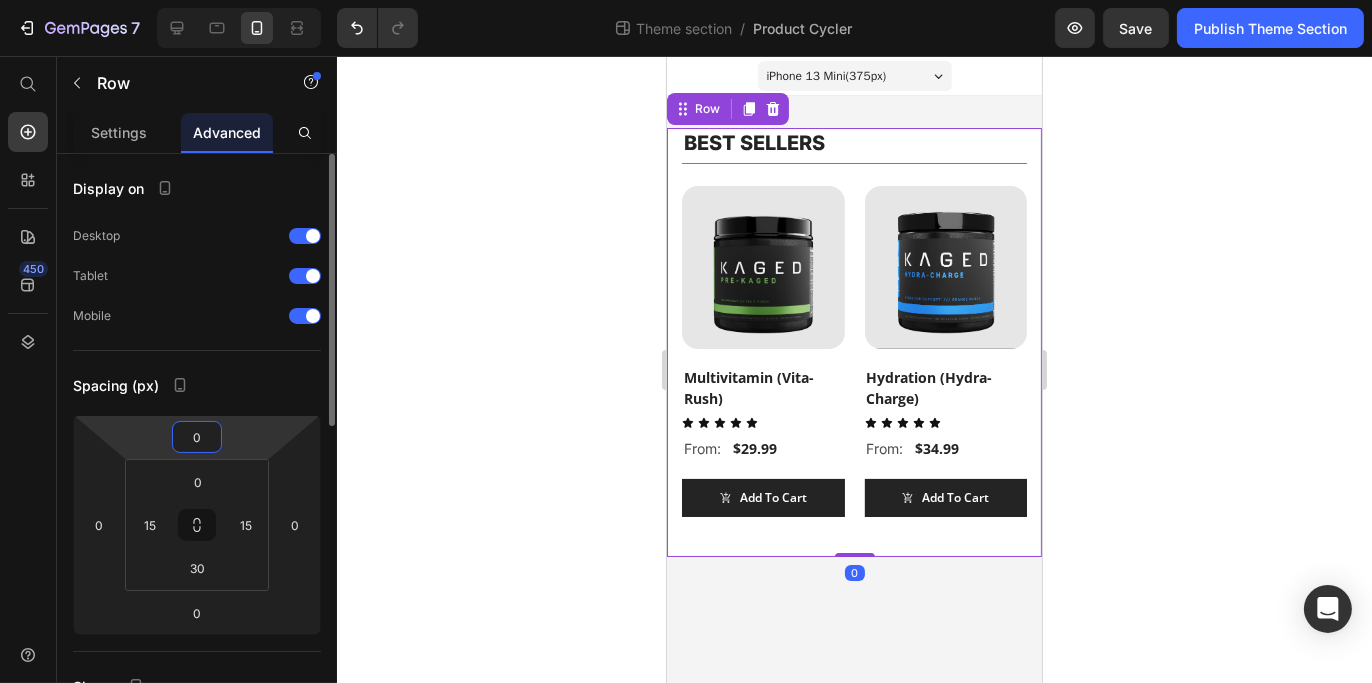 click on "0" at bounding box center [197, 437] 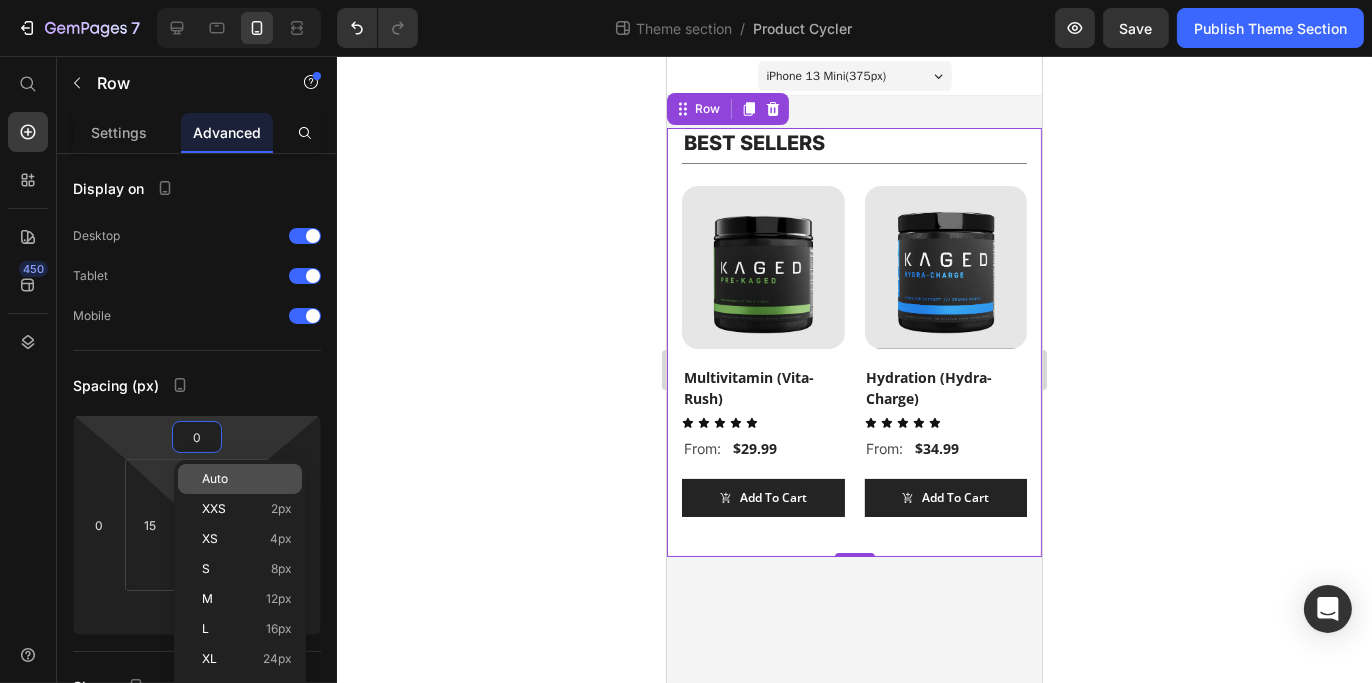drag, startPoint x: 147, startPoint y: 470, endPoint x: 187, endPoint y: 477, distance: 40.60788 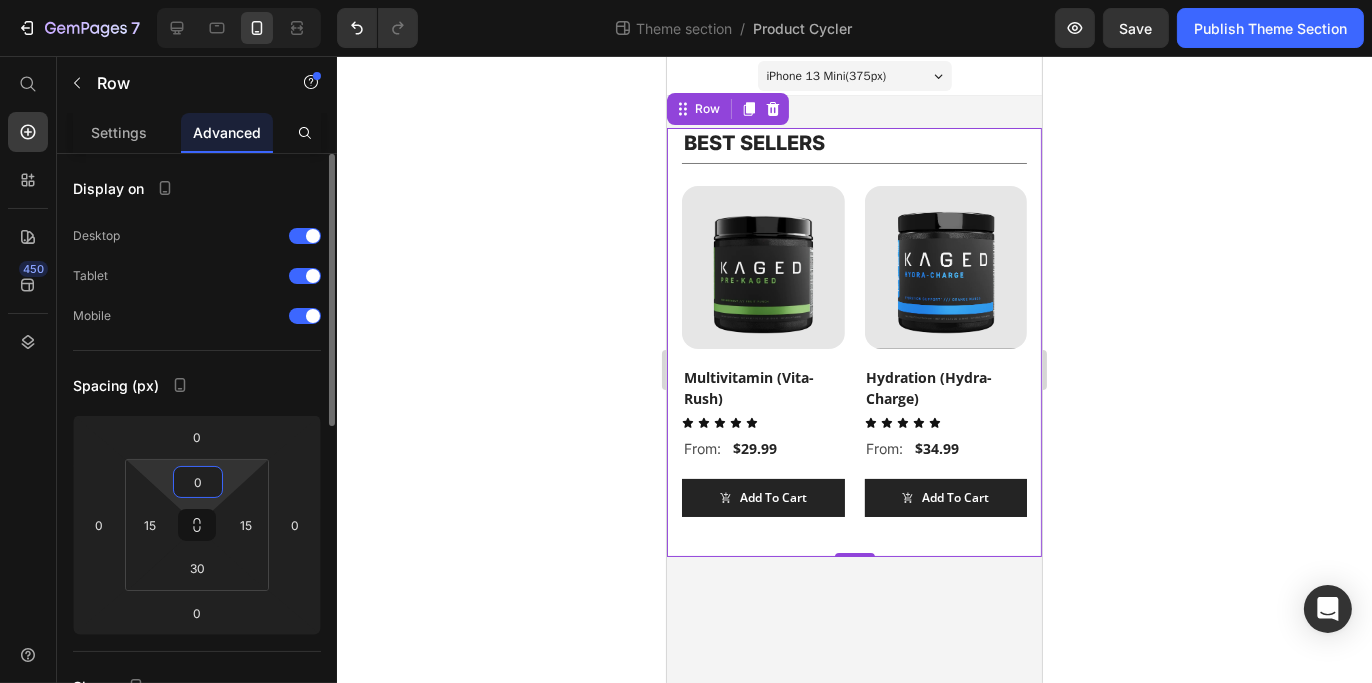 click on "0" at bounding box center [198, 482] 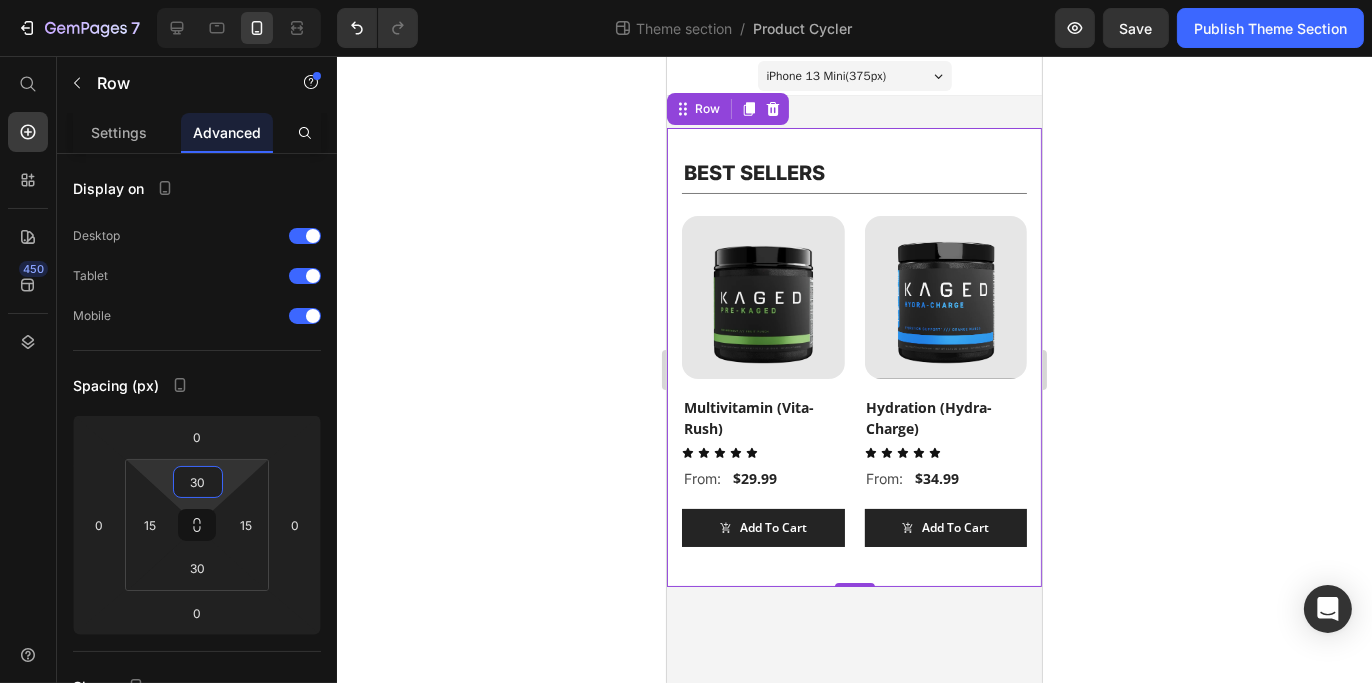 type on "30" 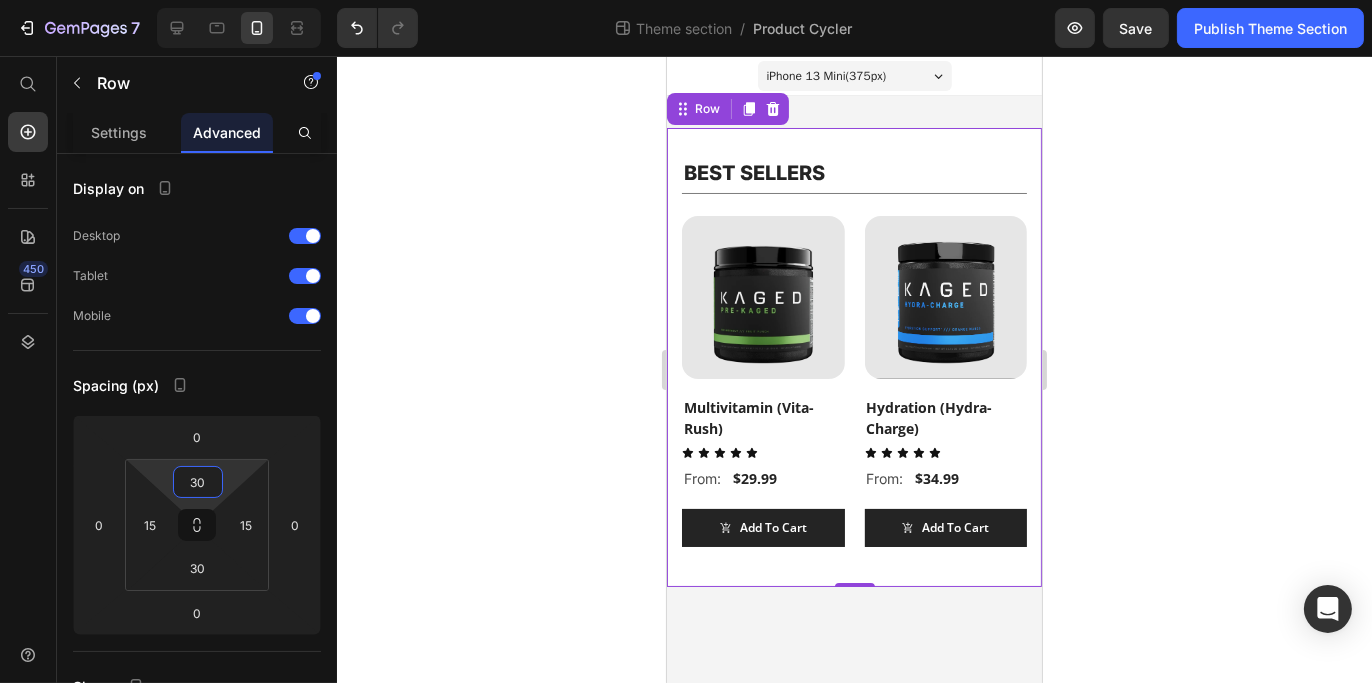 click 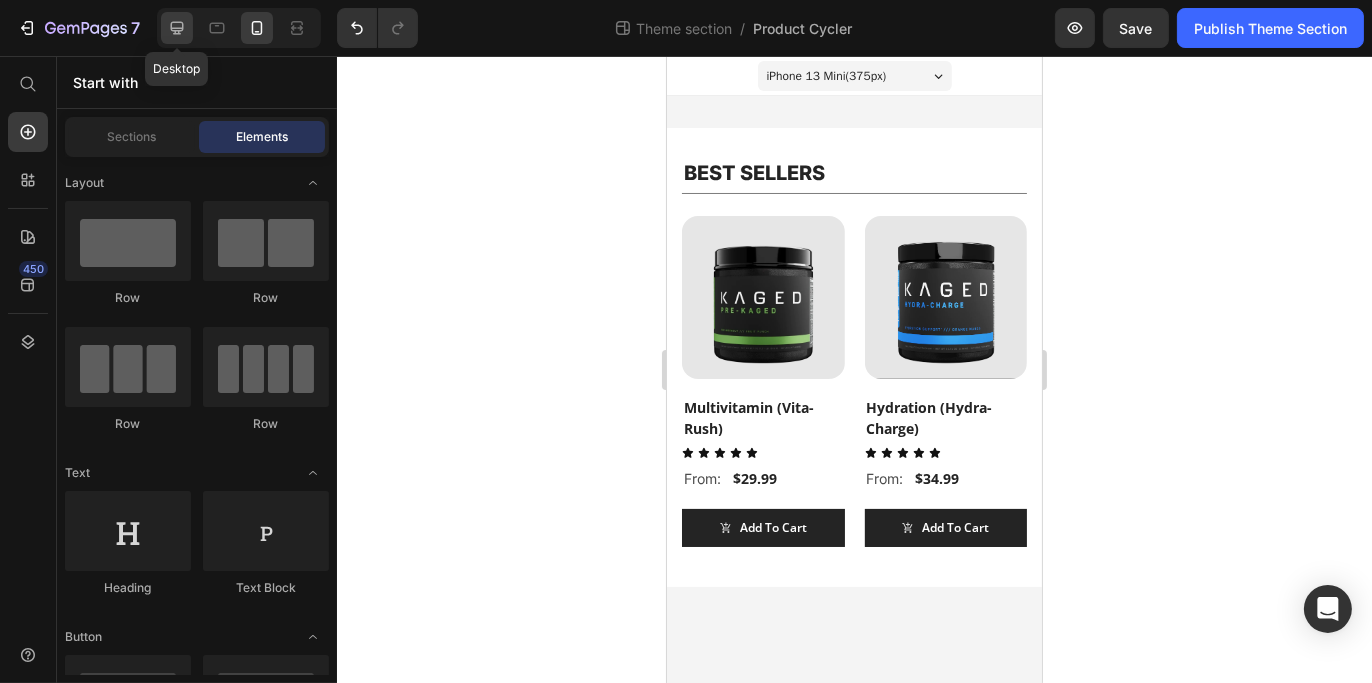 click 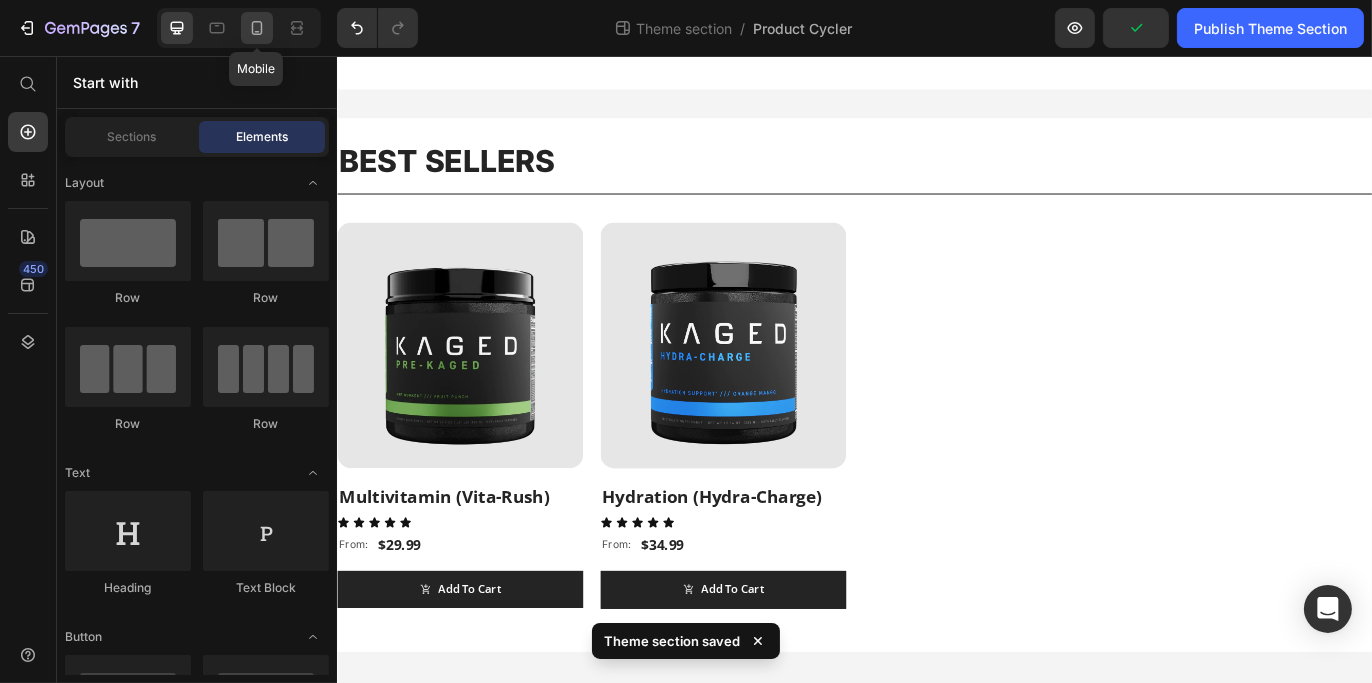 click 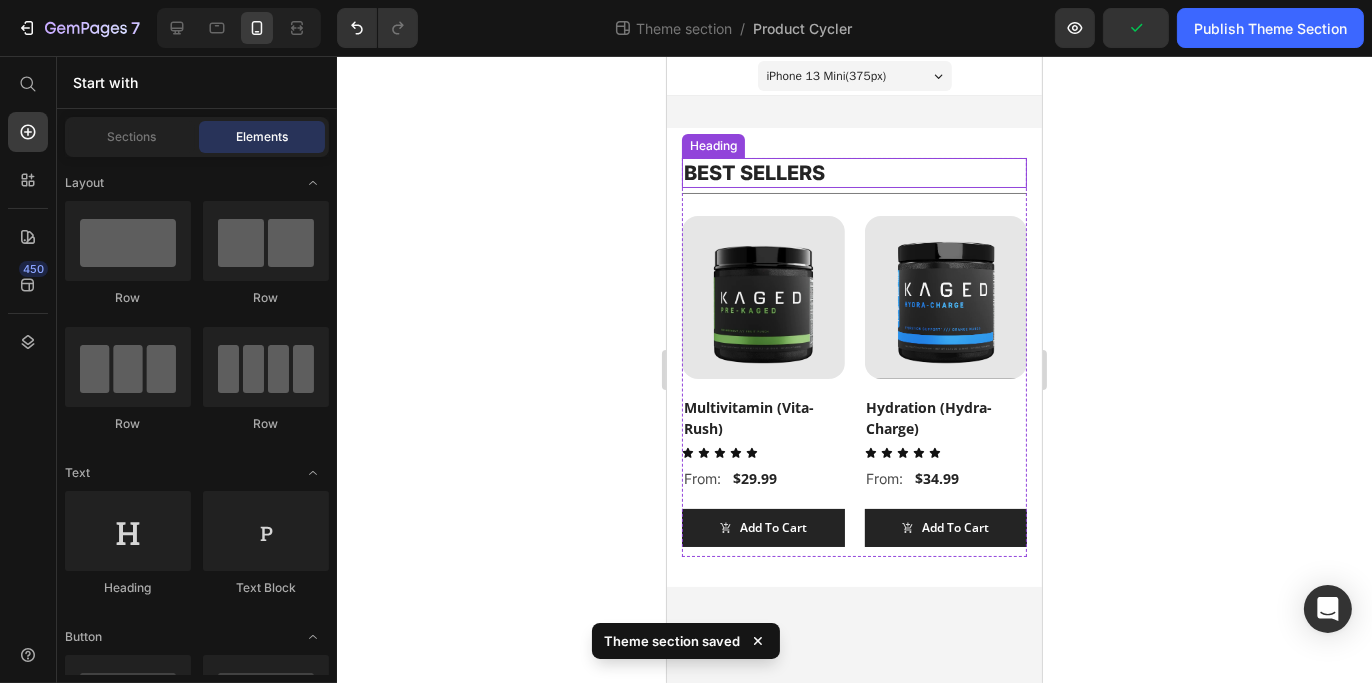 click on "BEST SELLERS" at bounding box center [853, 173] 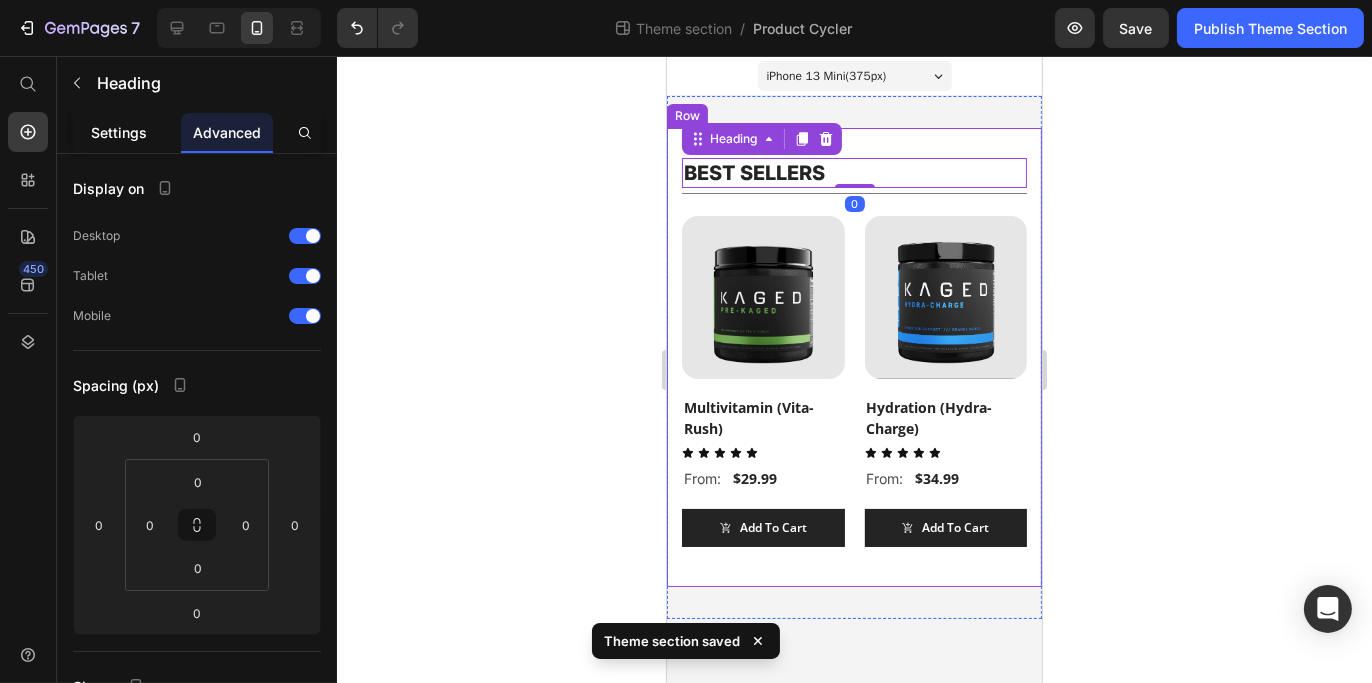 click on "Settings" at bounding box center (119, 132) 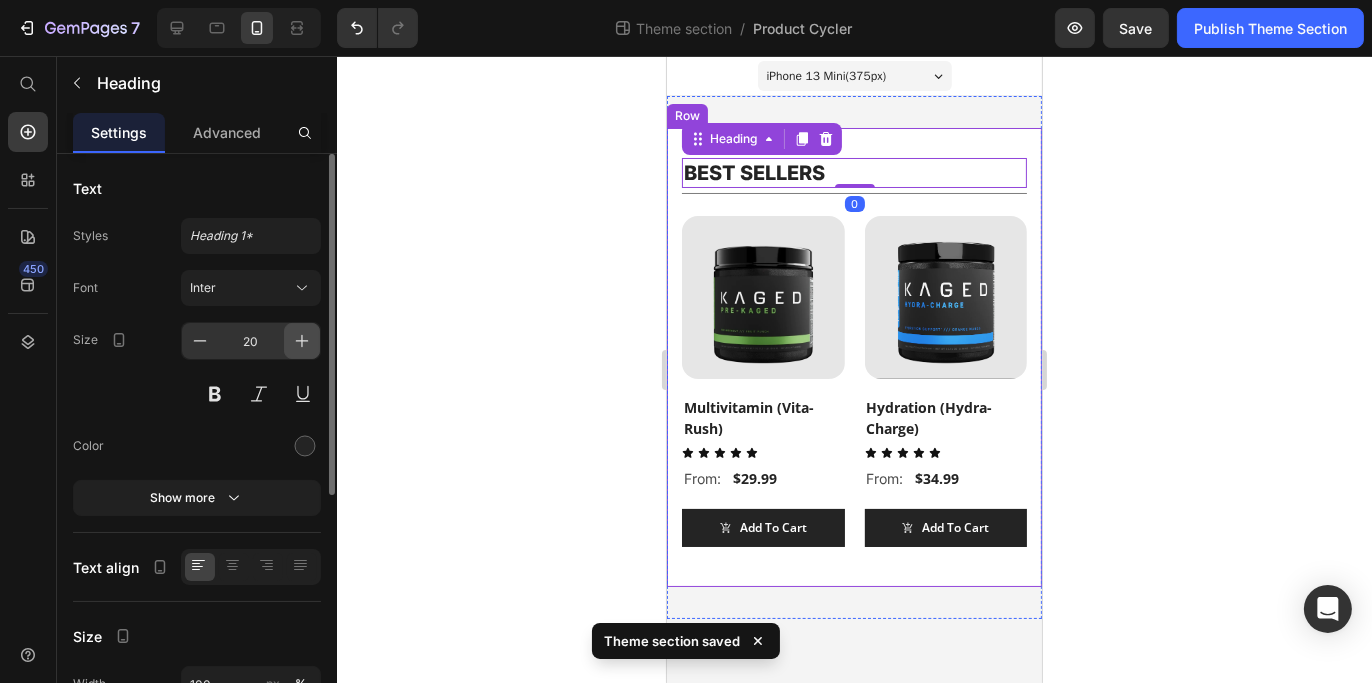 click at bounding box center [302, 341] 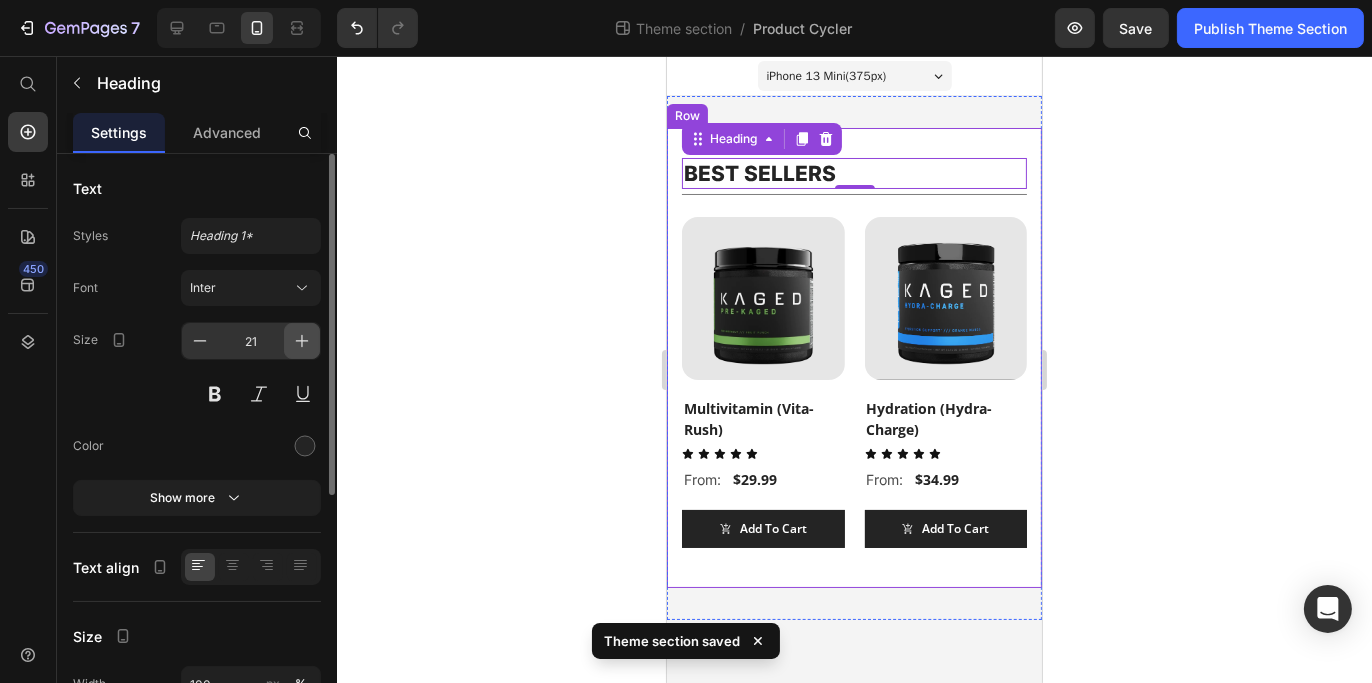 click at bounding box center [302, 341] 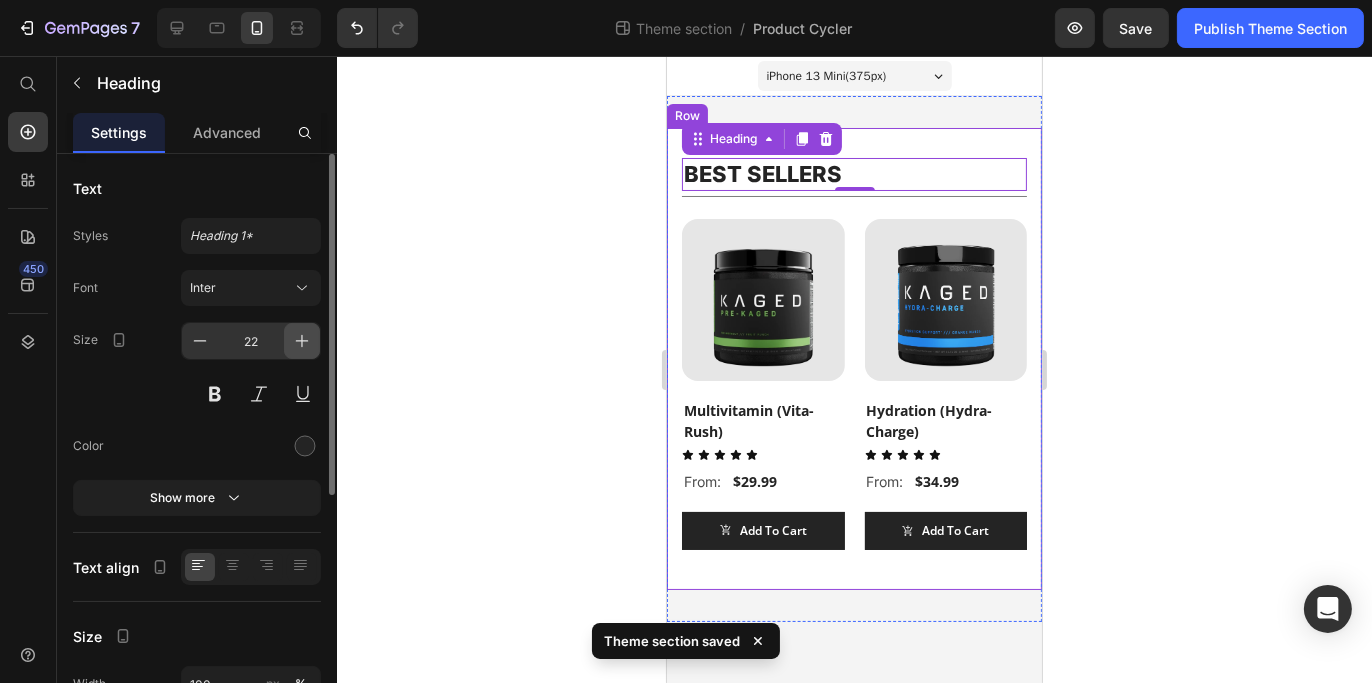 click at bounding box center [302, 341] 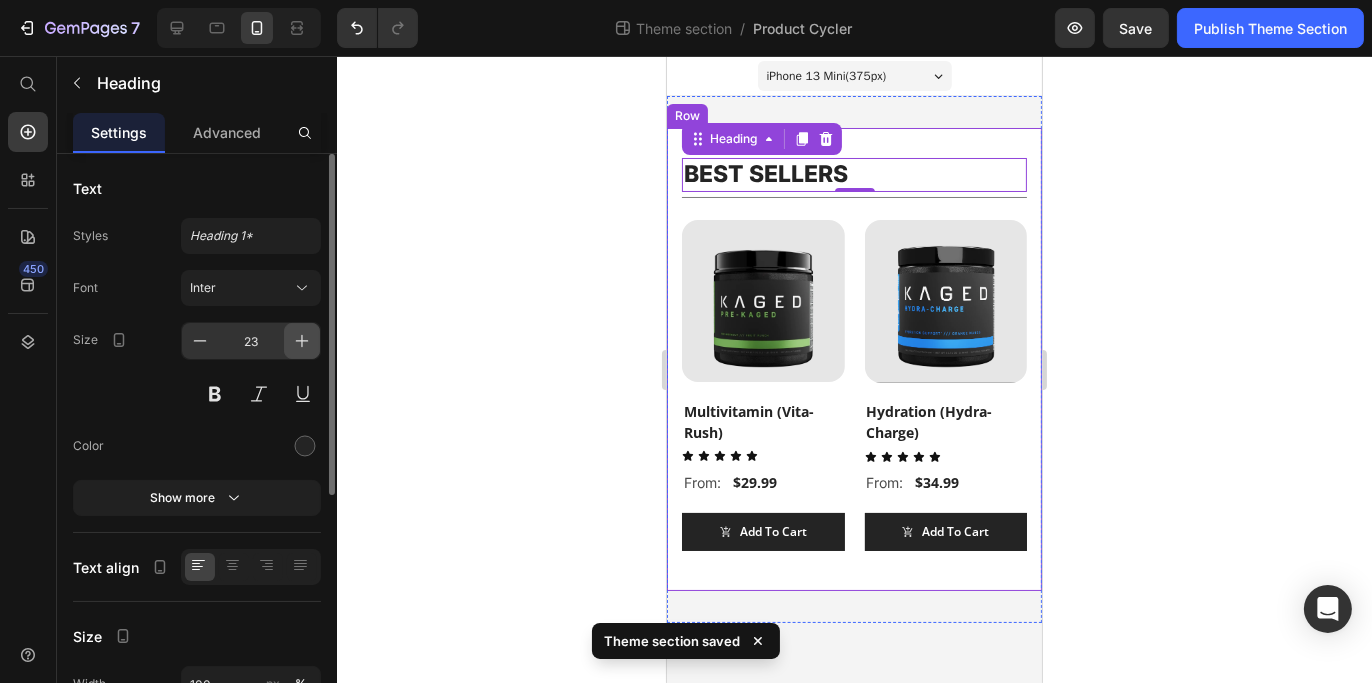 click at bounding box center (302, 341) 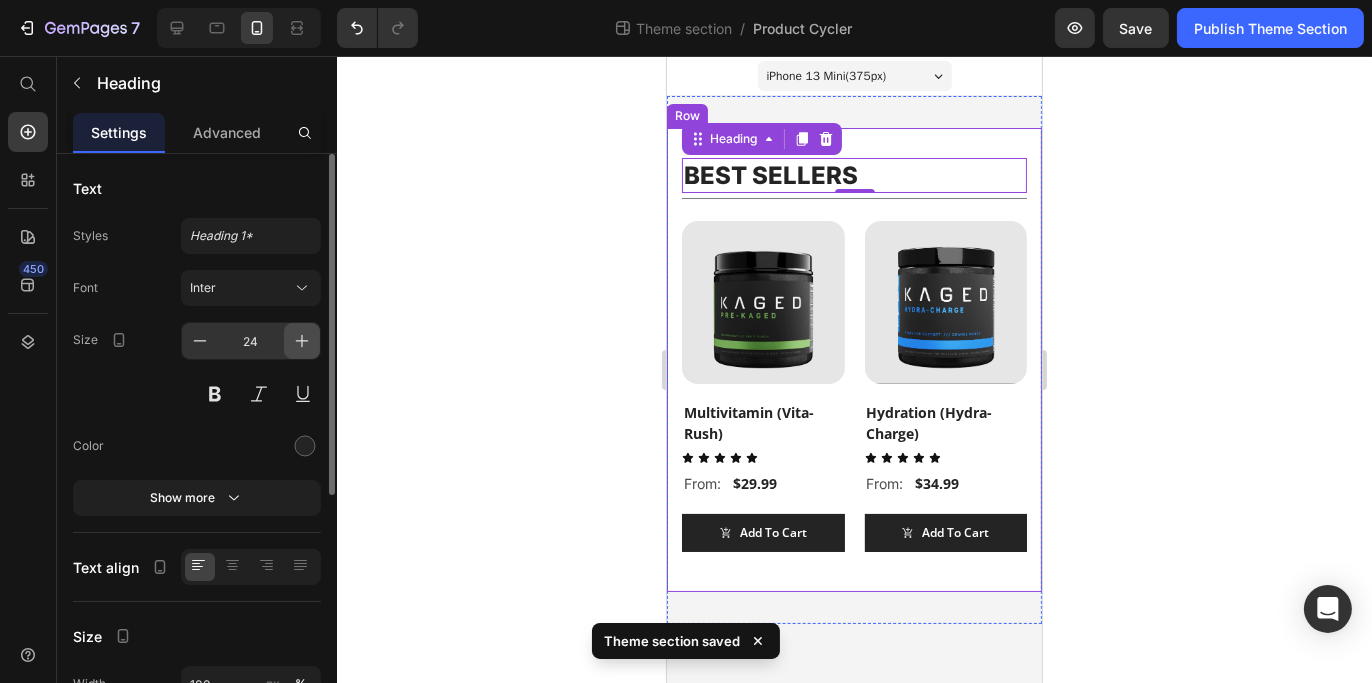 click at bounding box center (302, 341) 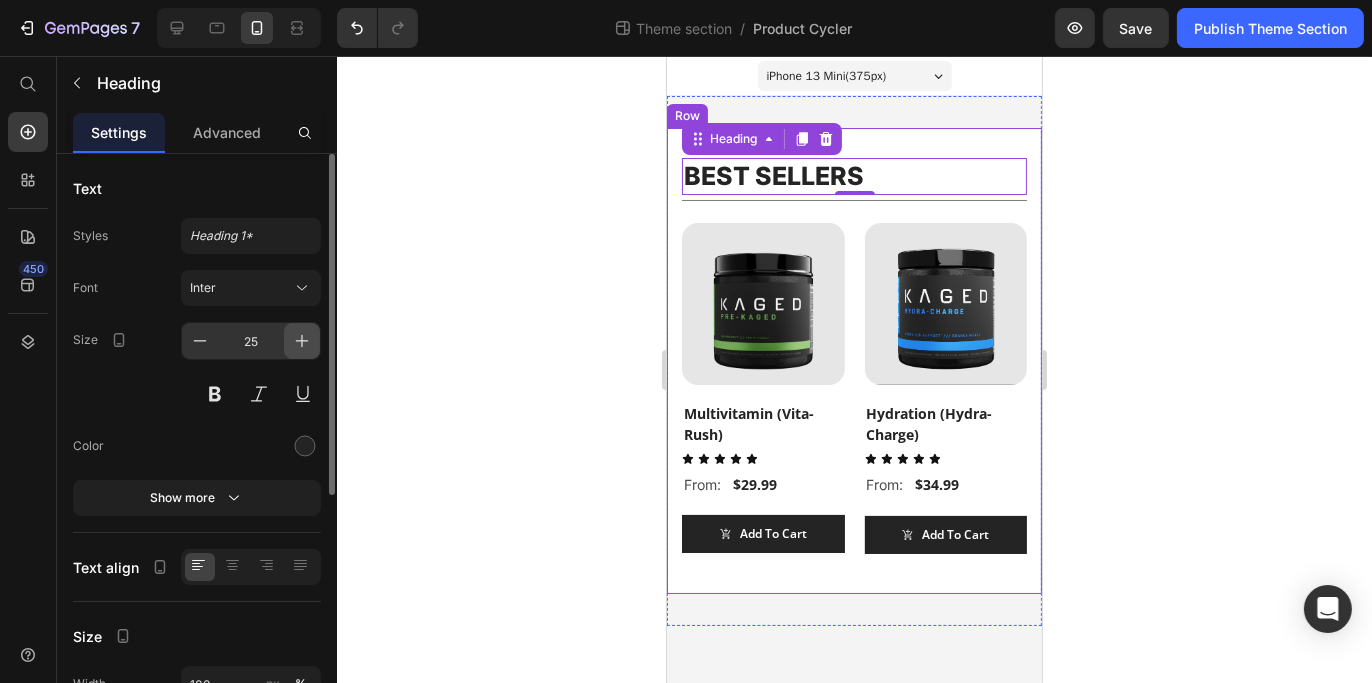 click at bounding box center [302, 341] 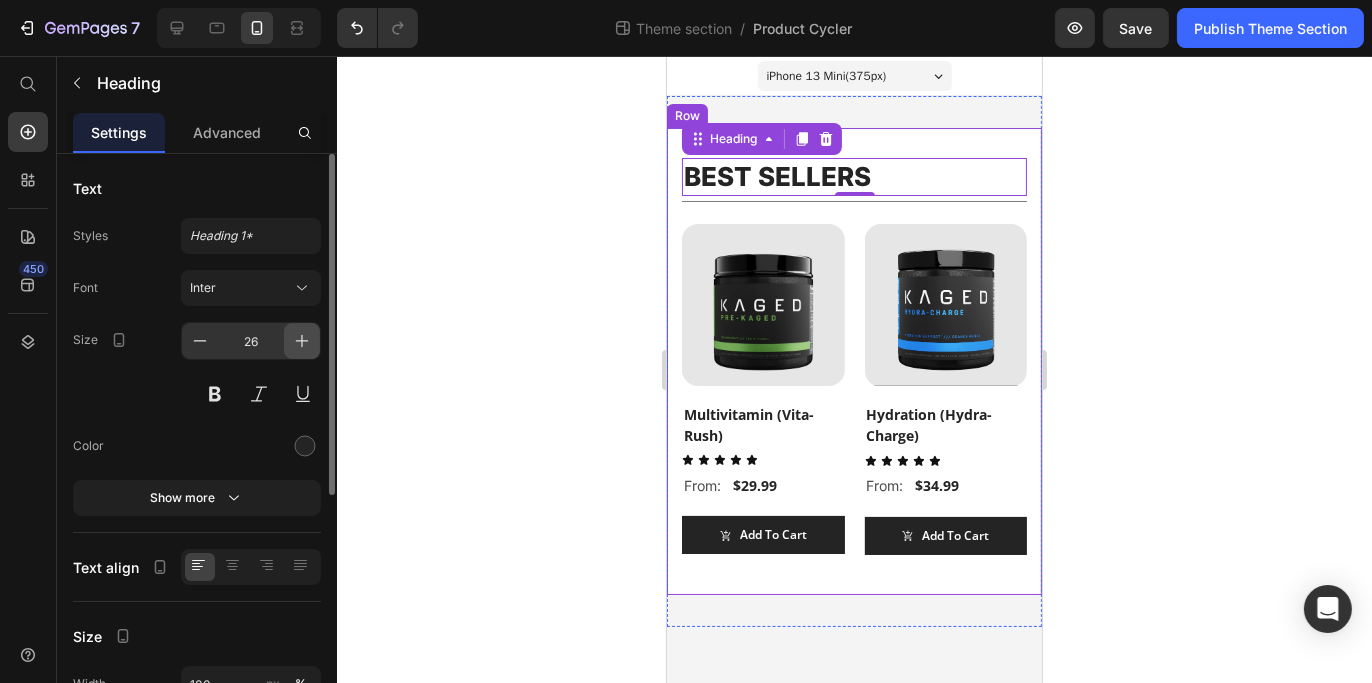 click at bounding box center (302, 341) 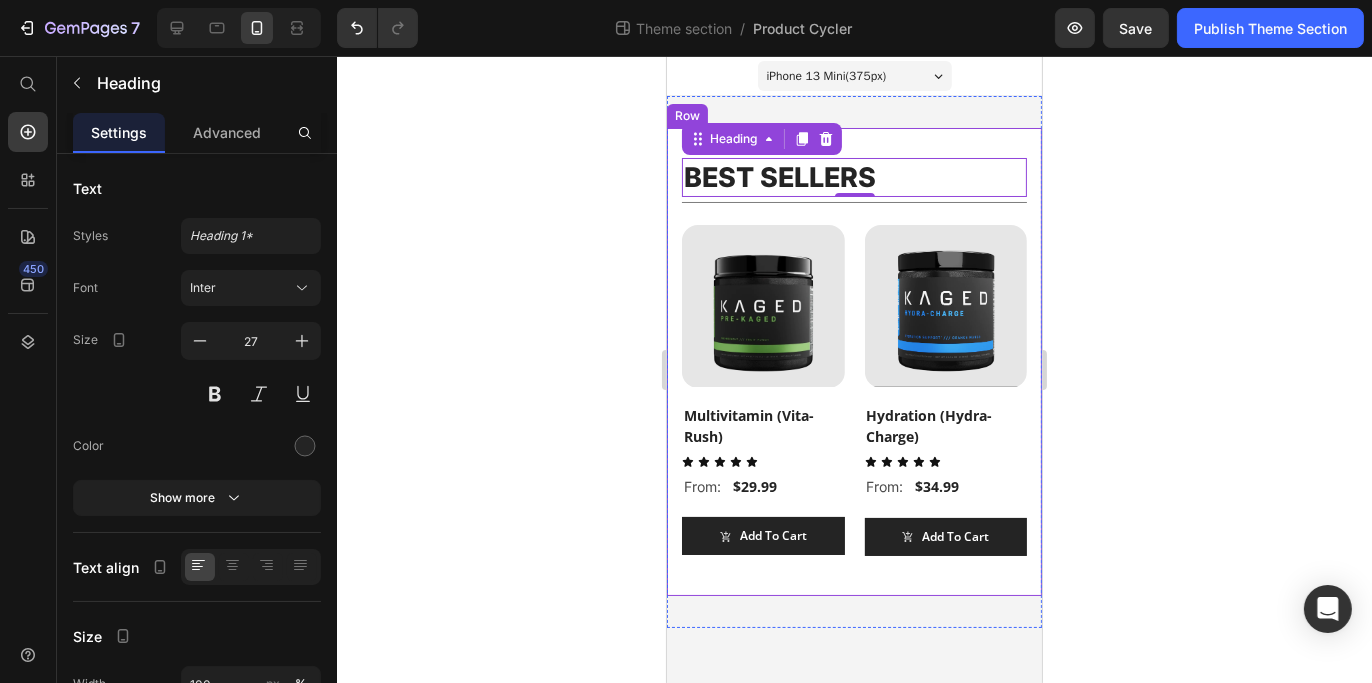click 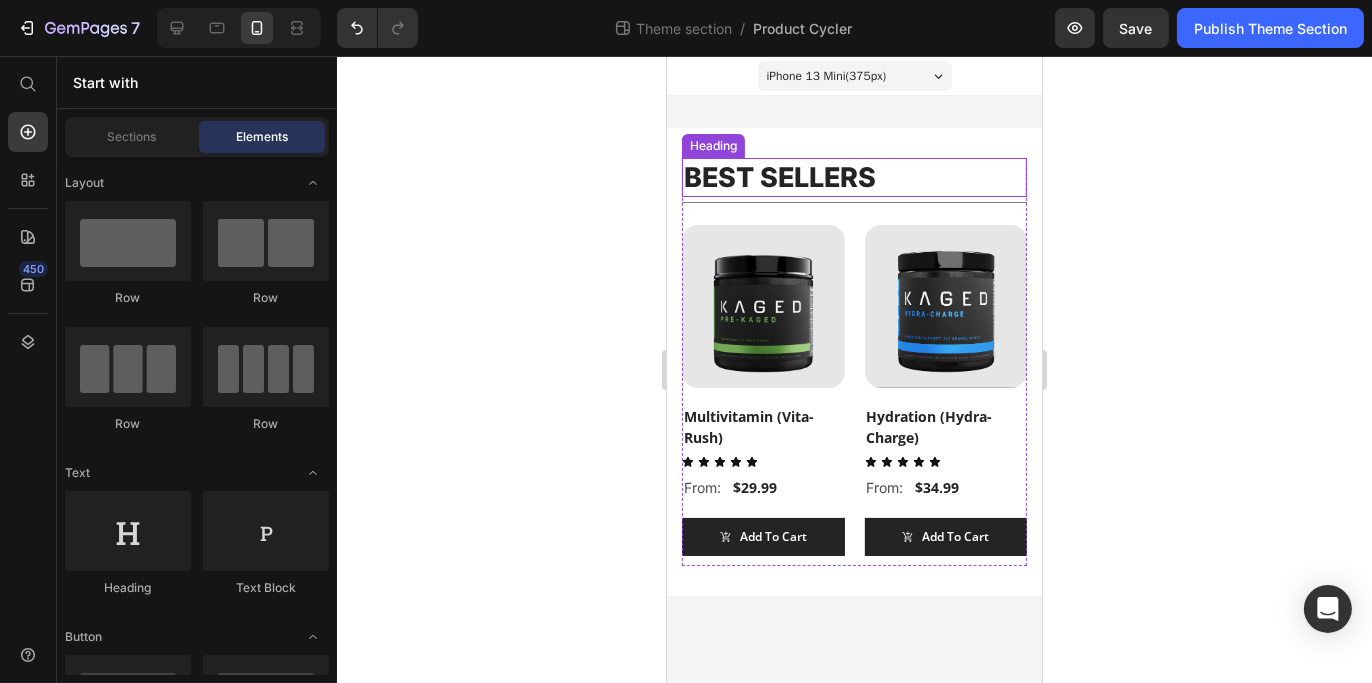 click on "BEST SELLERS" at bounding box center (853, 177) 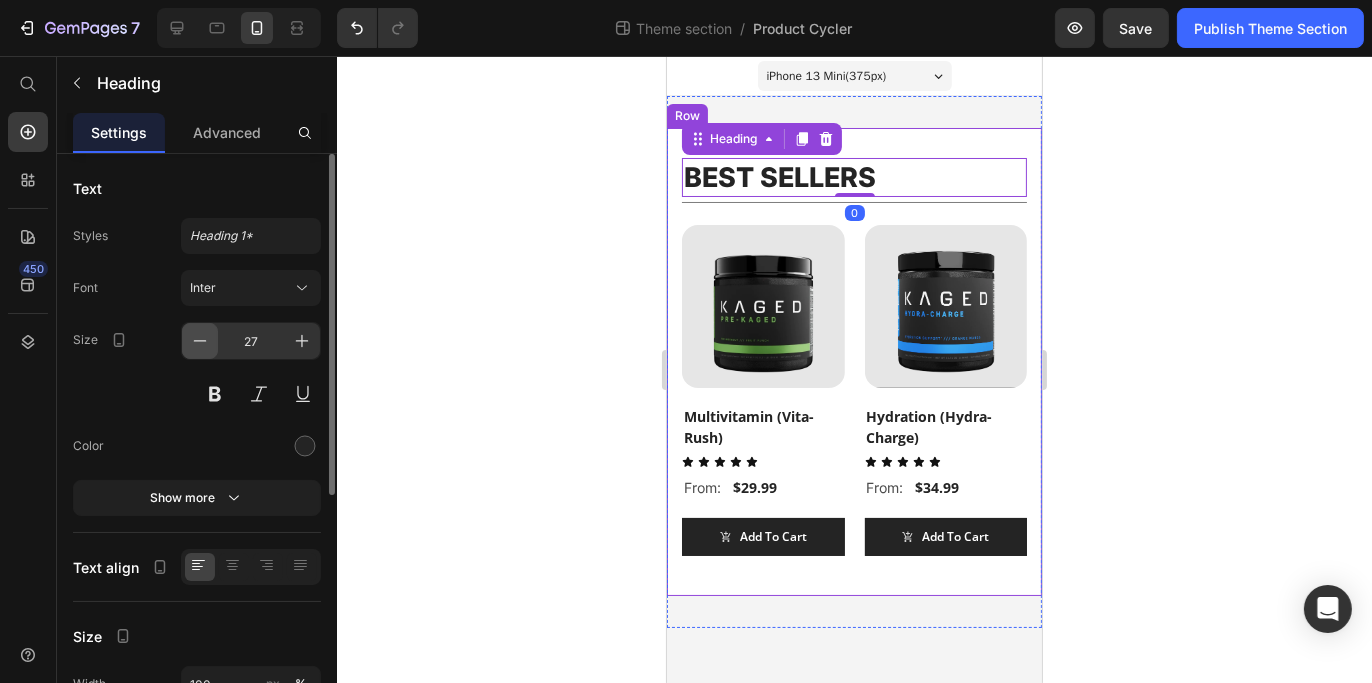 click 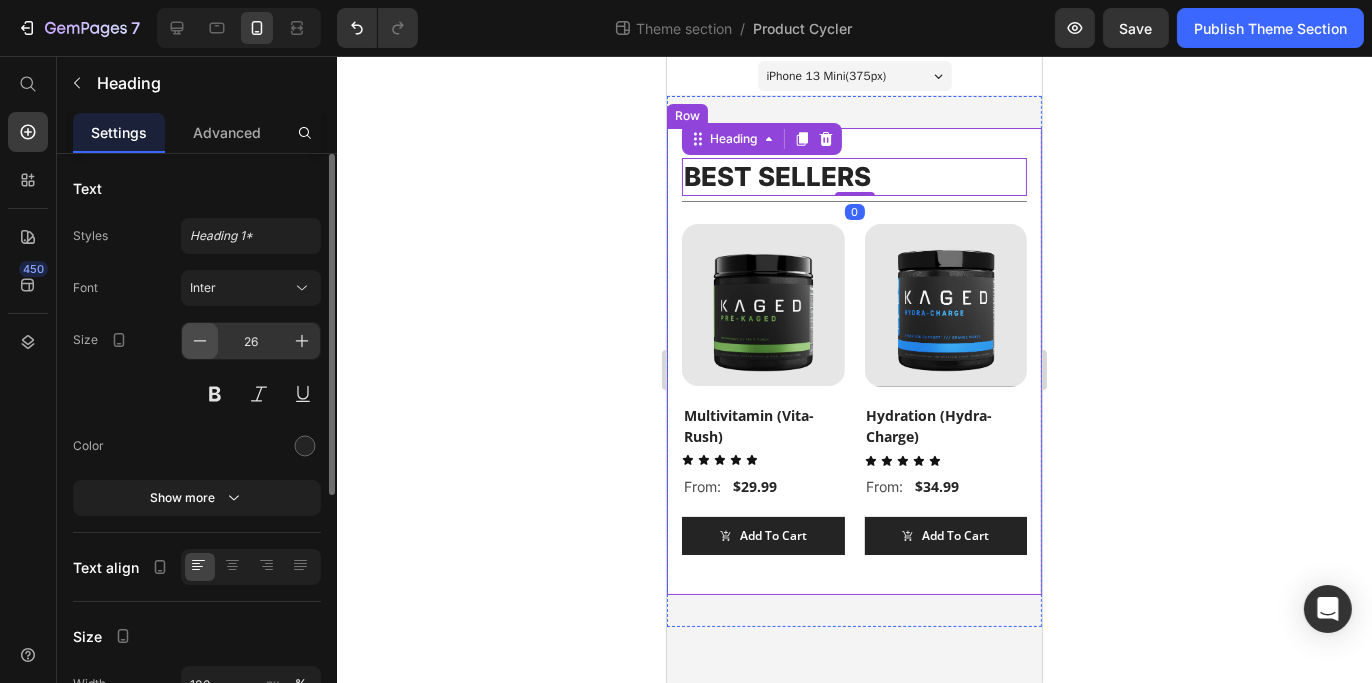 click 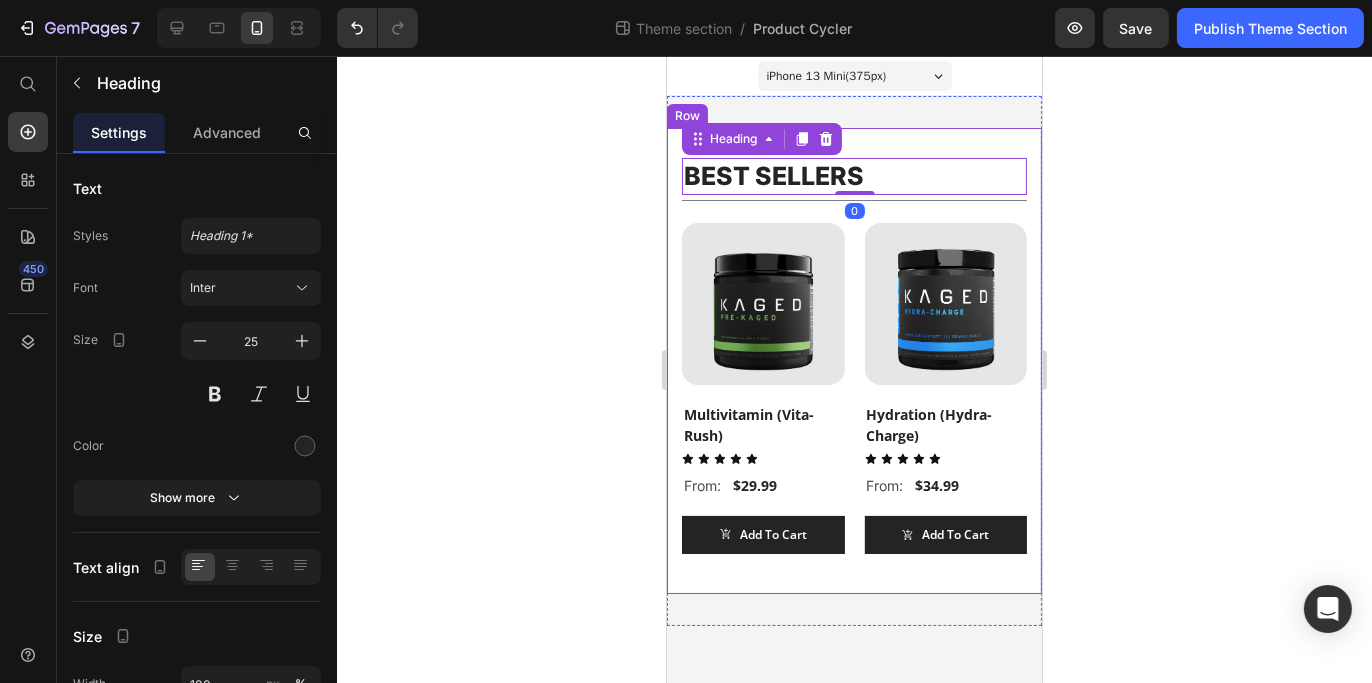 click 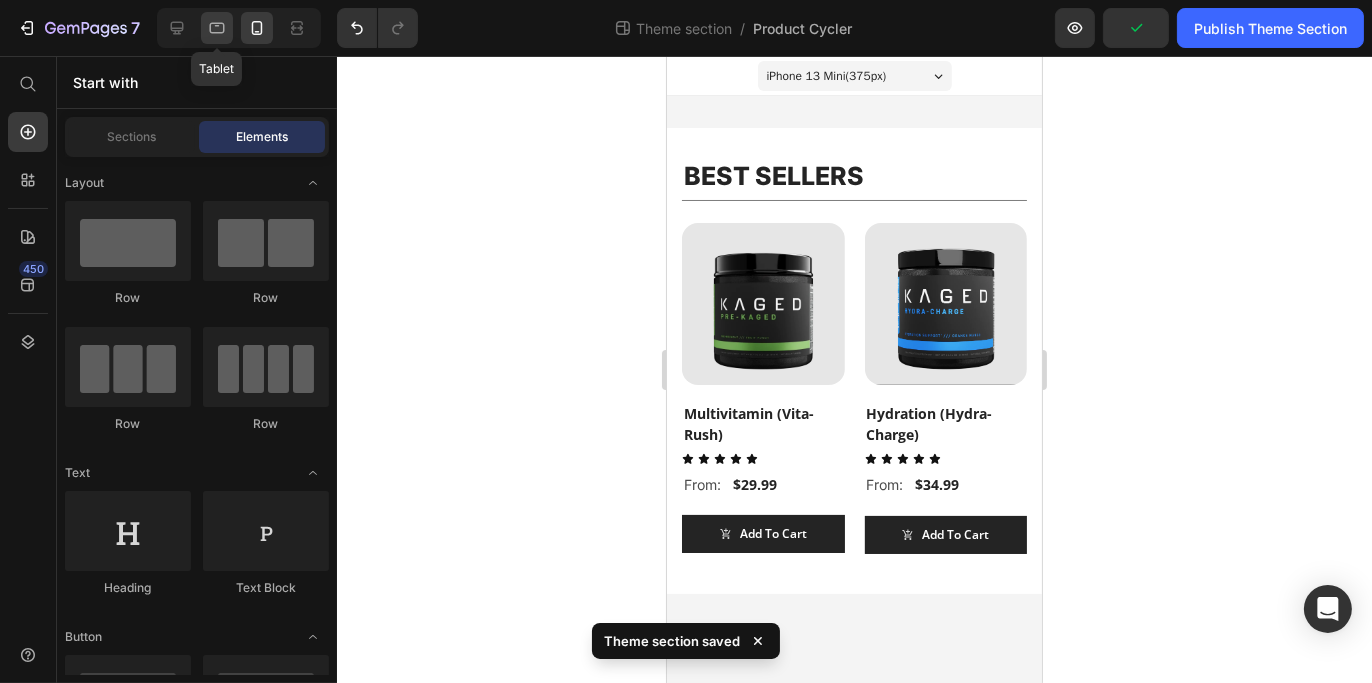 click 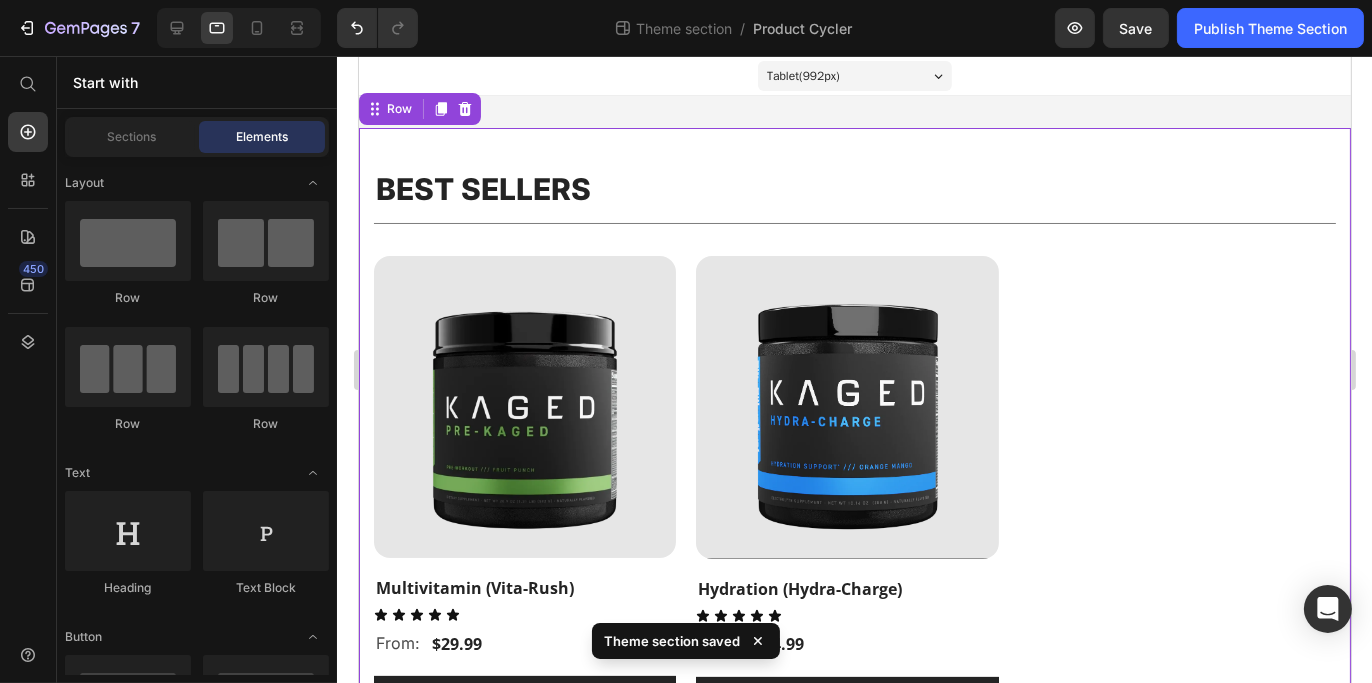 click on "BEST SELLERS Heading                Title Line (P) Images Multivitamin (Vita-Rush) (P) Title Icon Icon Icon Icon
Icon Icon List From: Text Block $29.99 (P) Price Row Add To Cart (P) Cart Button Row (P) Images Hydration (Hydra-Charge) (P) Title Icon Icon Icon Icon
Icon Icon List From: Text Block $34.99 (P) Price Row Add To Cart (P) Cart Button Row Product List Row Row   0" at bounding box center (854, 454) 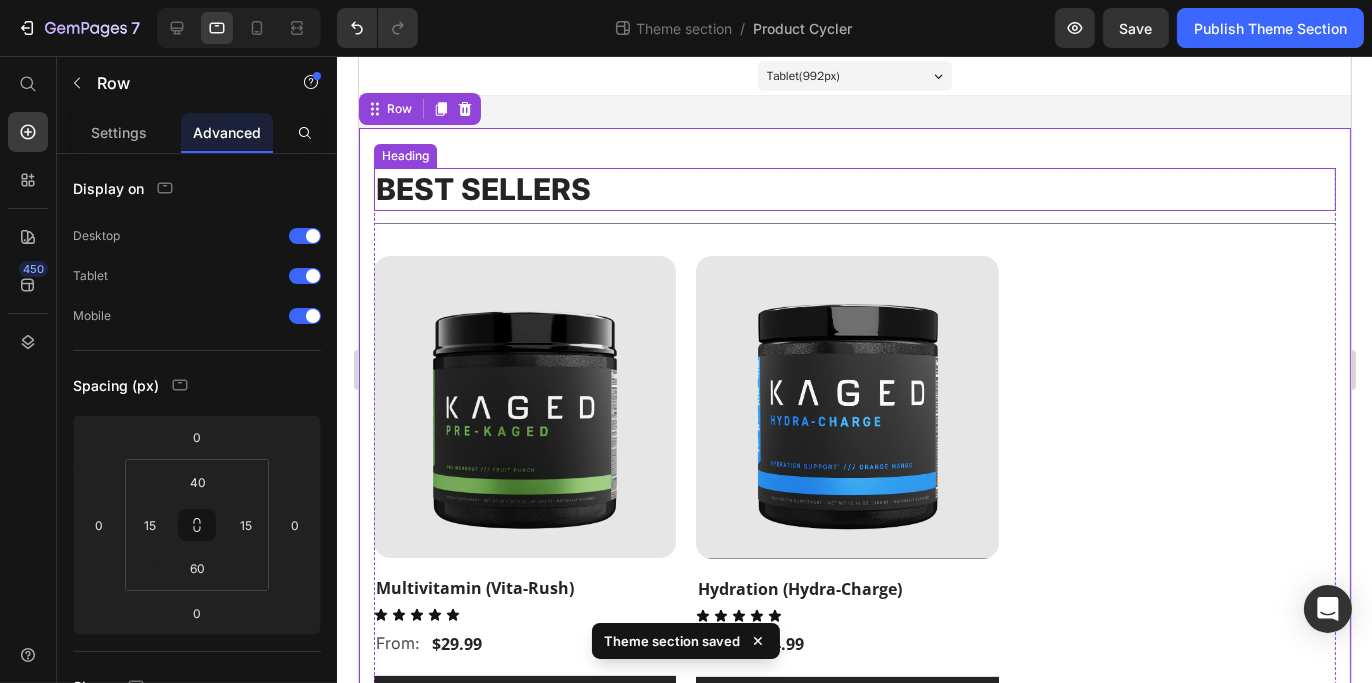 click on "BEST SELLERS" at bounding box center [854, 189] 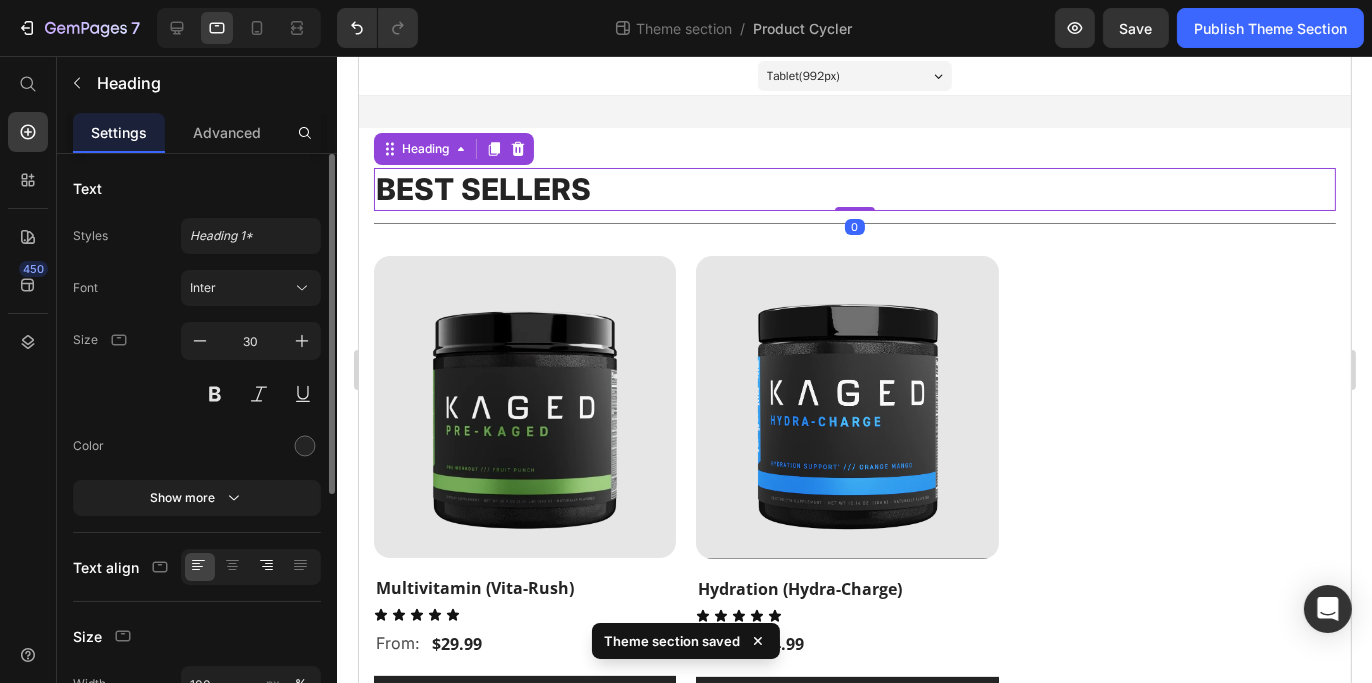 scroll, scrollTop: 100, scrollLeft: 0, axis: vertical 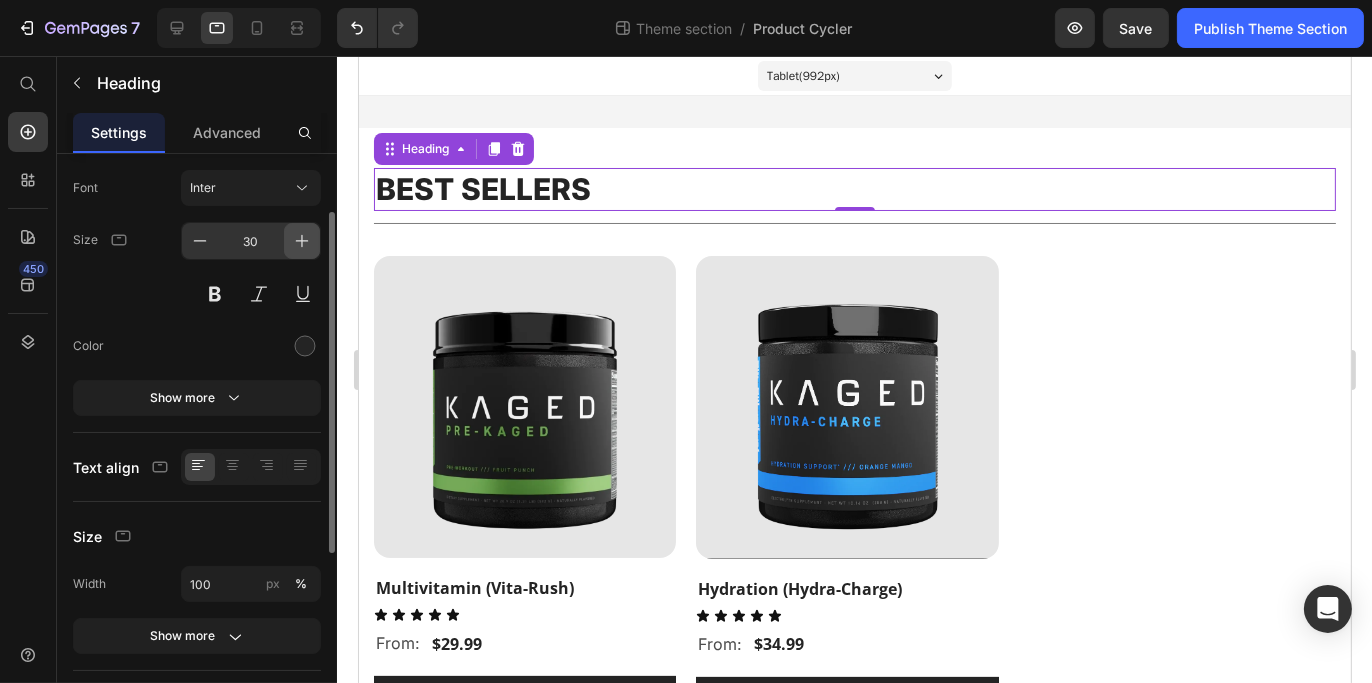 click 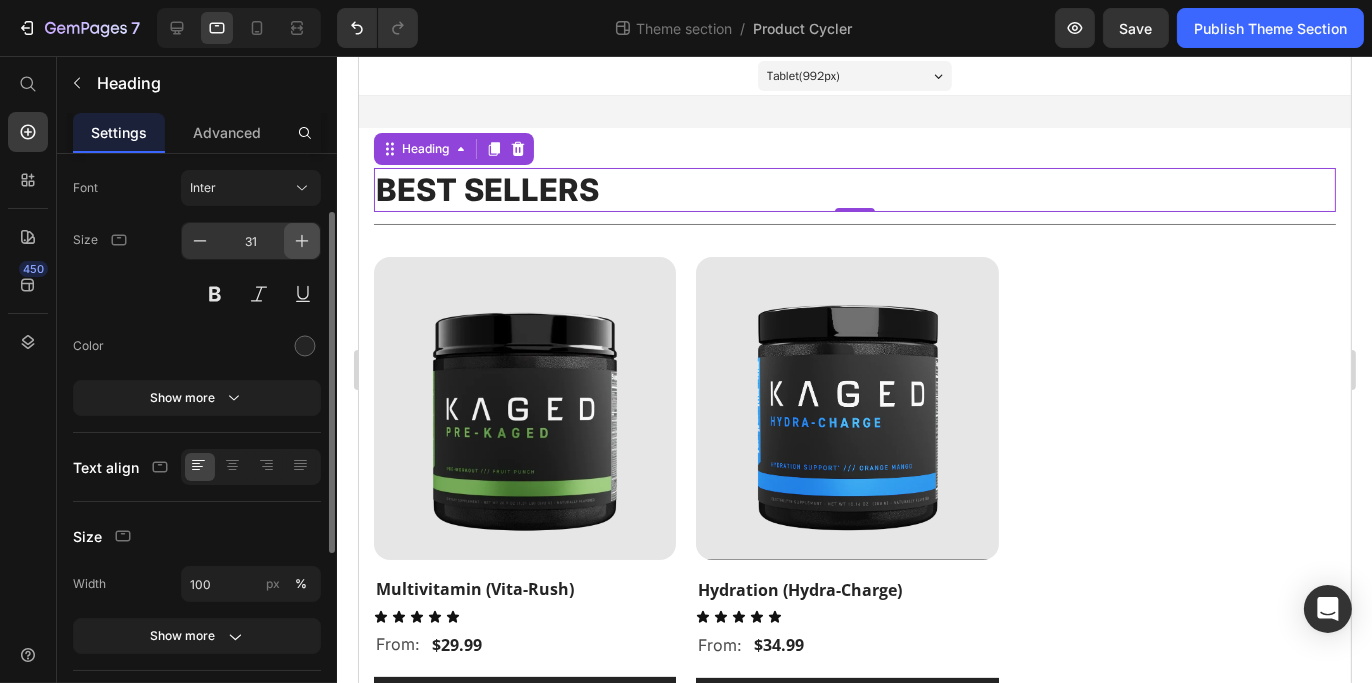 click 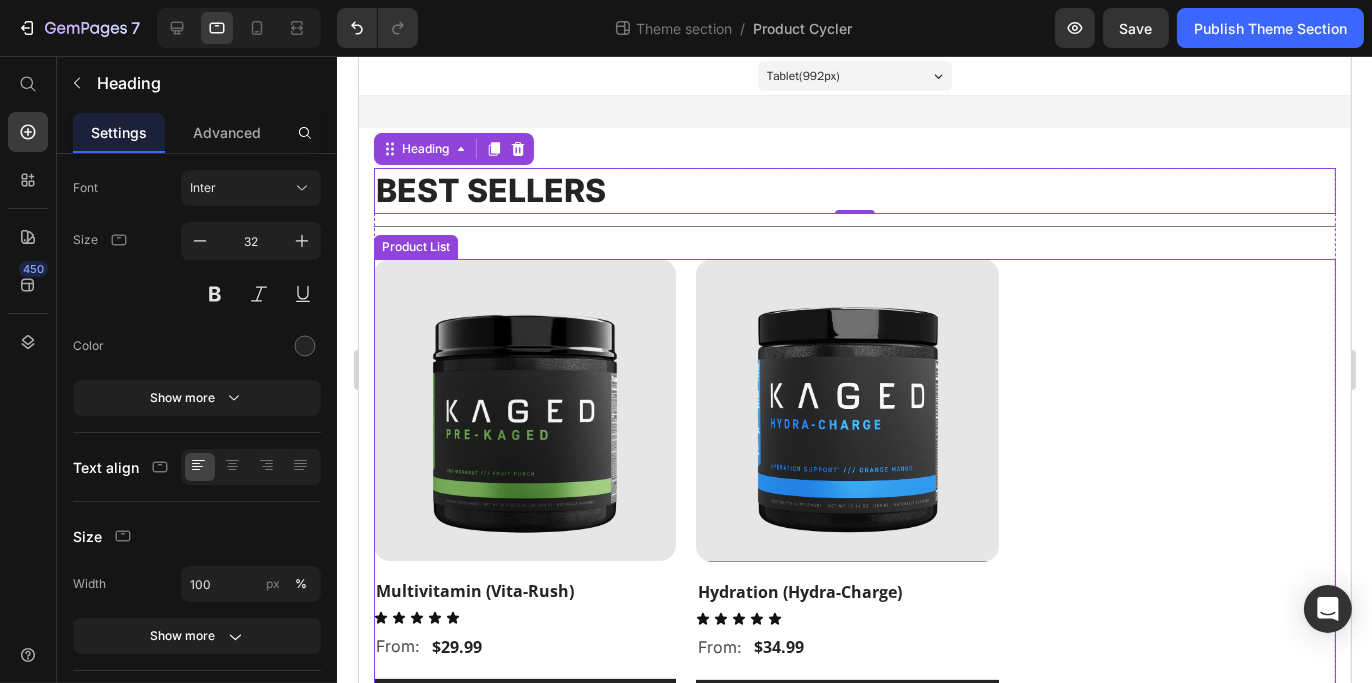 drag, startPoint x: 986, startPoint y: 315, endPoint x: 1370, endPoint y: 373, distance: 388.3555 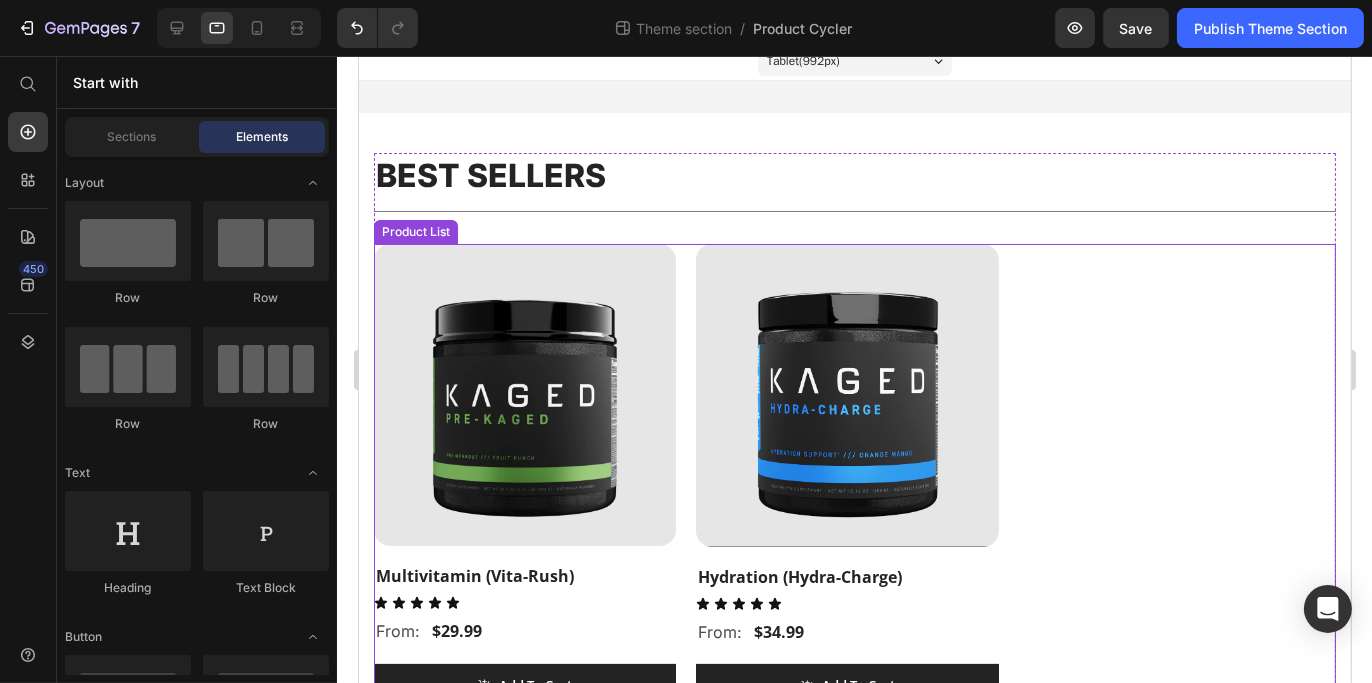scroll, scrollTop: 0, scrollLeft: 0, axis: both 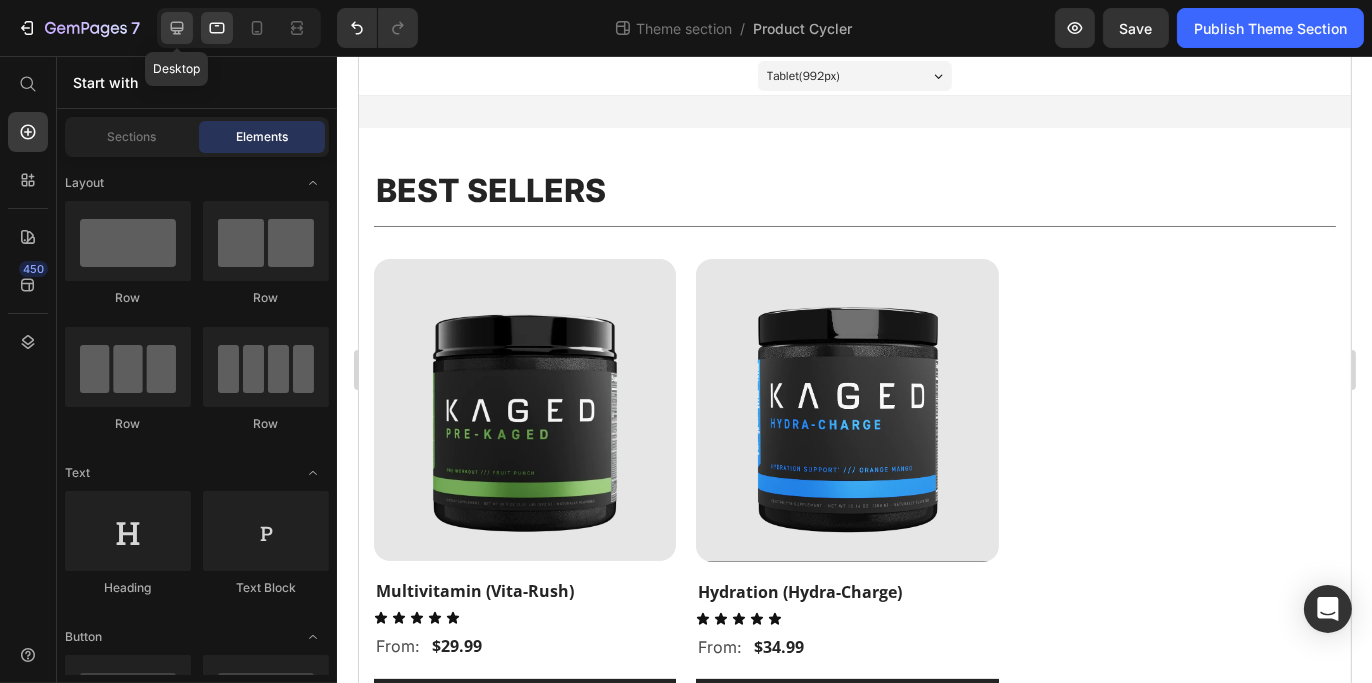 click 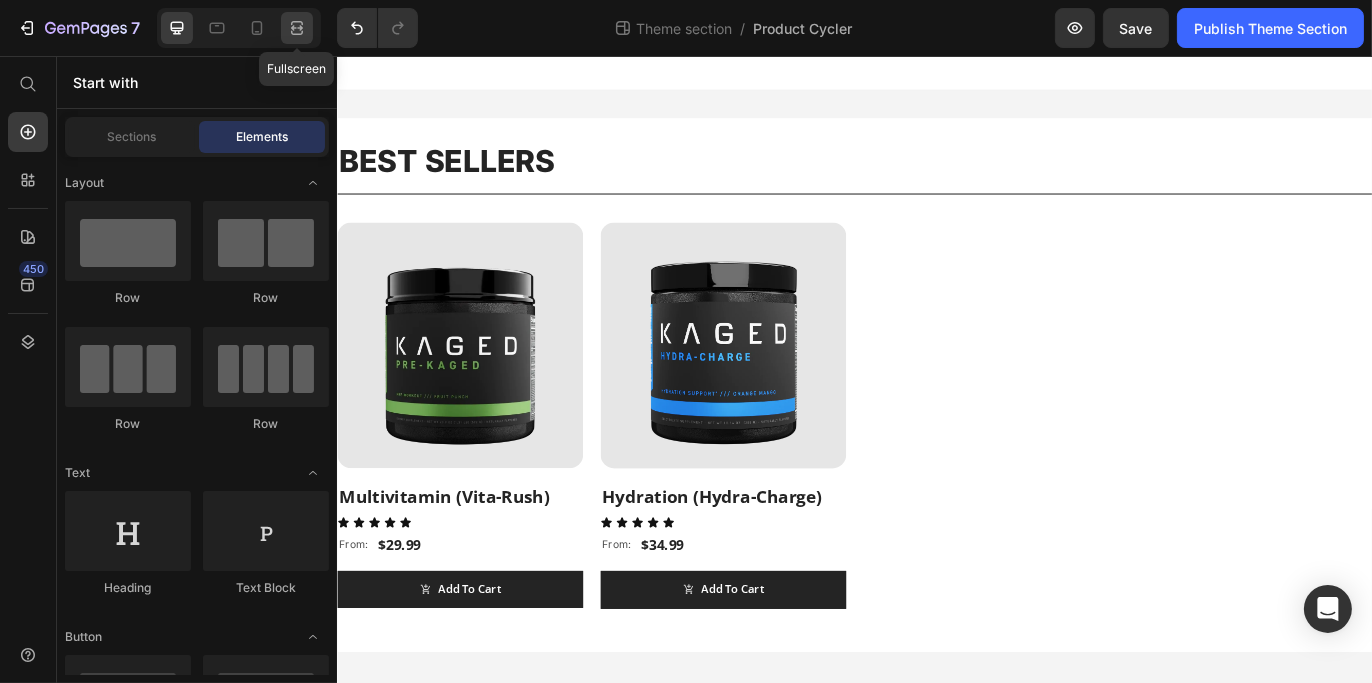 click 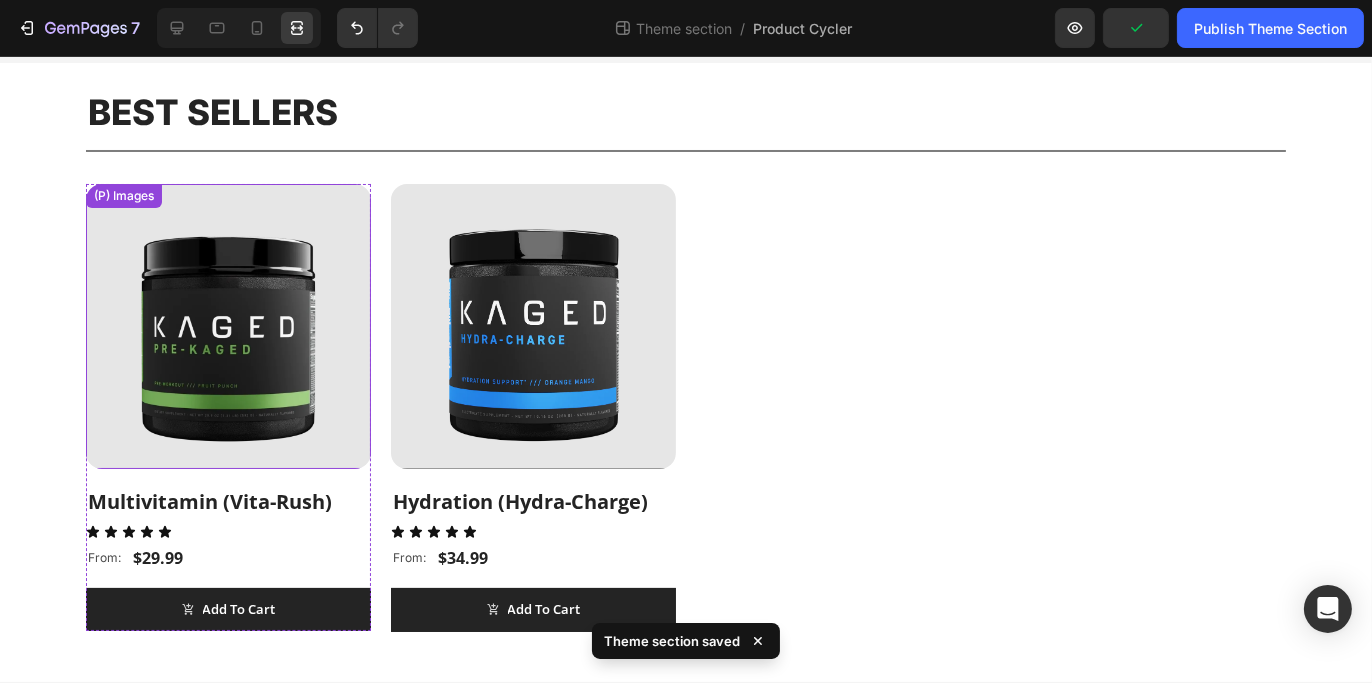 scroll, scrollTop: 0, scrollLeft: 0, axis: both 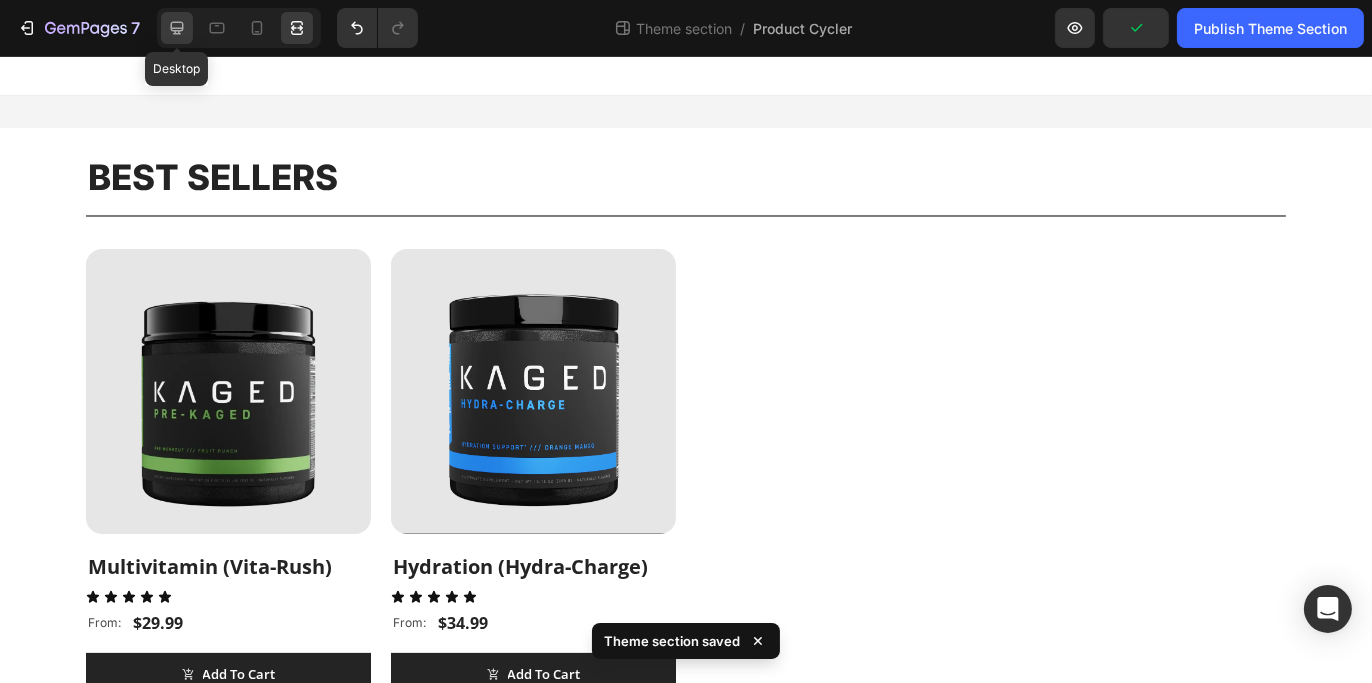 click 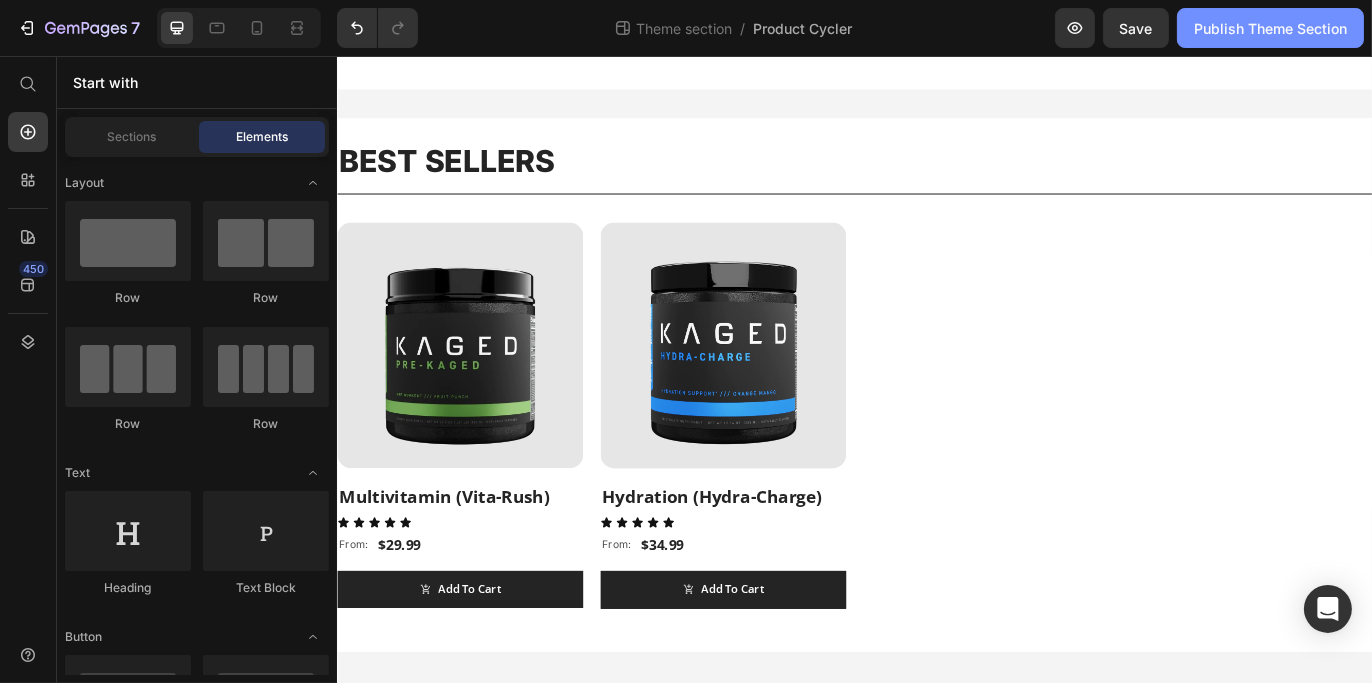 click on "Publish Theme Section" at bounding box center (1270, 28) 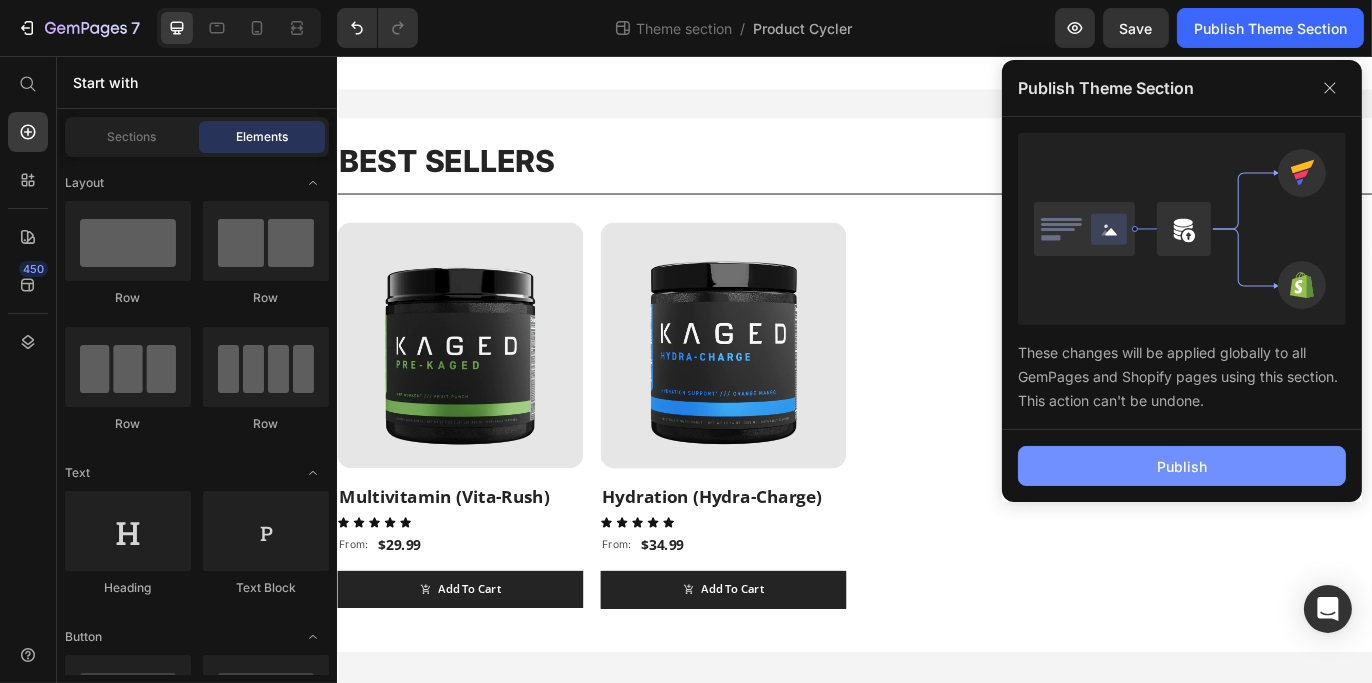 click on "Publish" 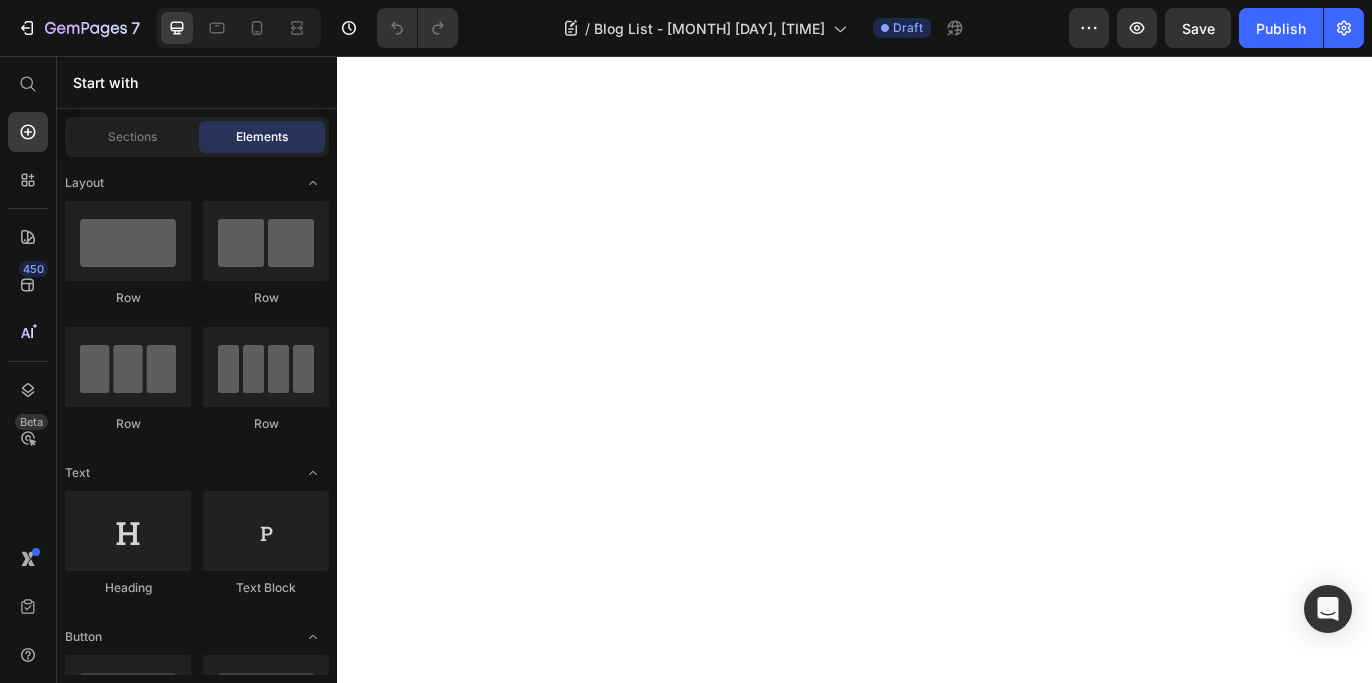 scroll, scrollTop: 0, scrollLeft: 0, axis: both 